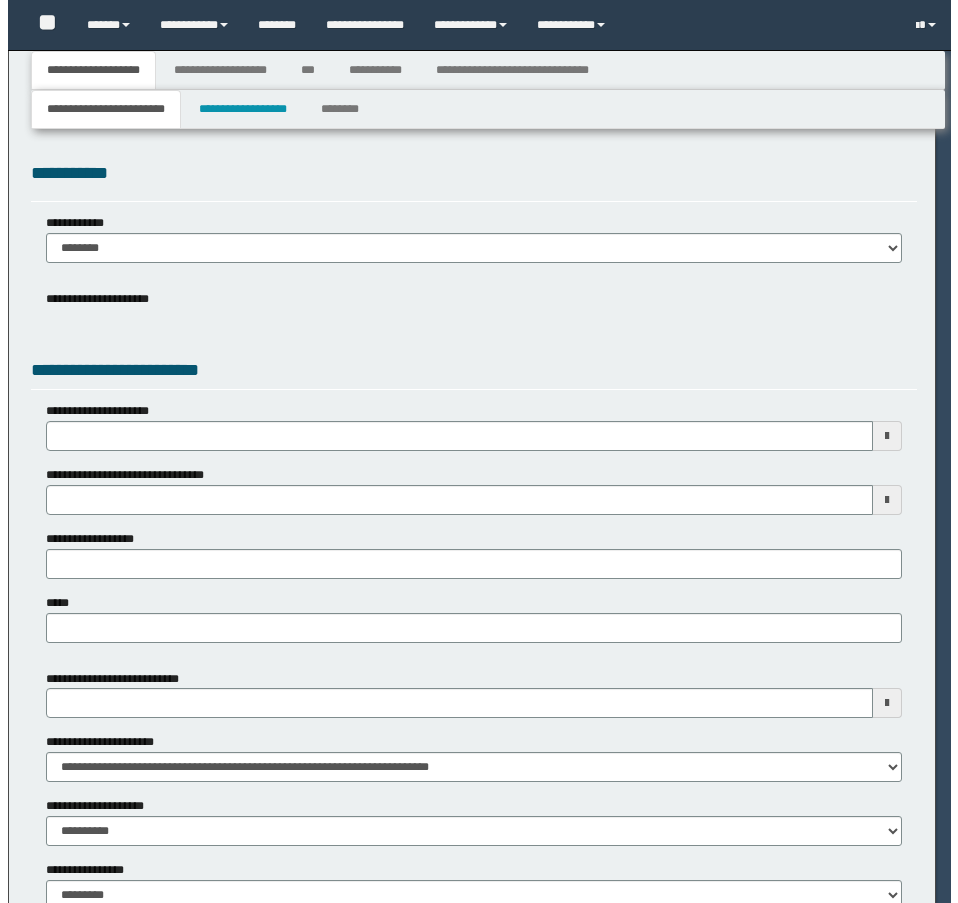 scroll, scrollTop: 0, scrollLeft: 0, axis: both 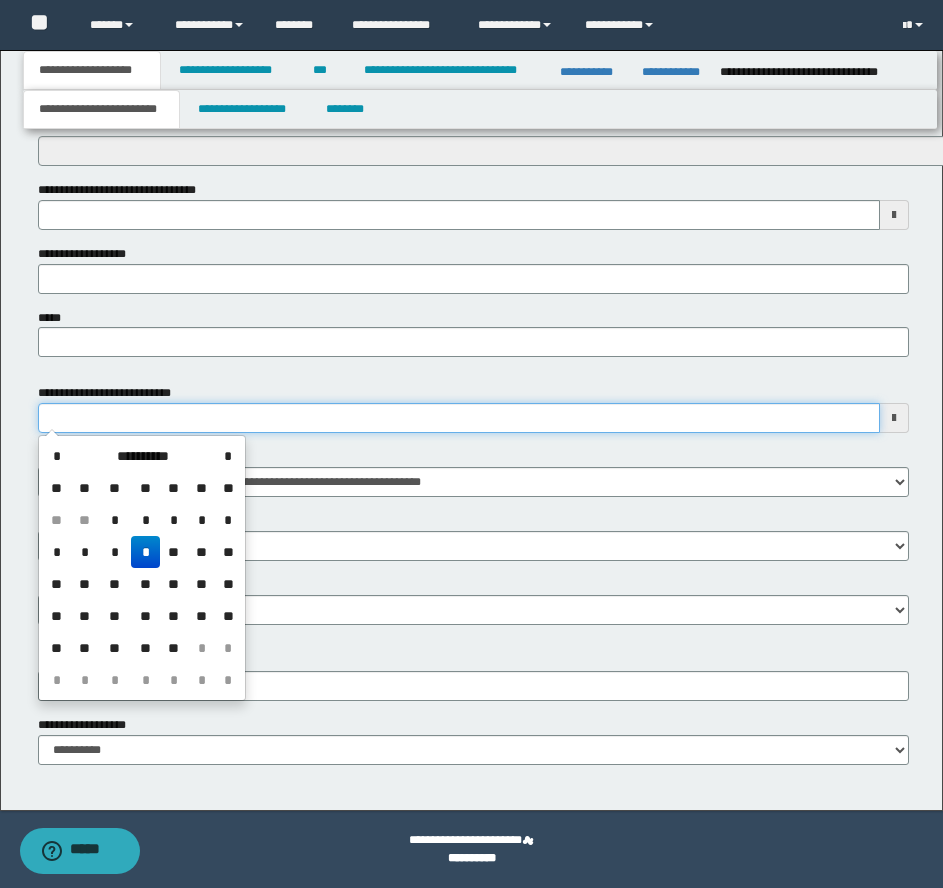 click on "**********" at bounding box center (459, 418) 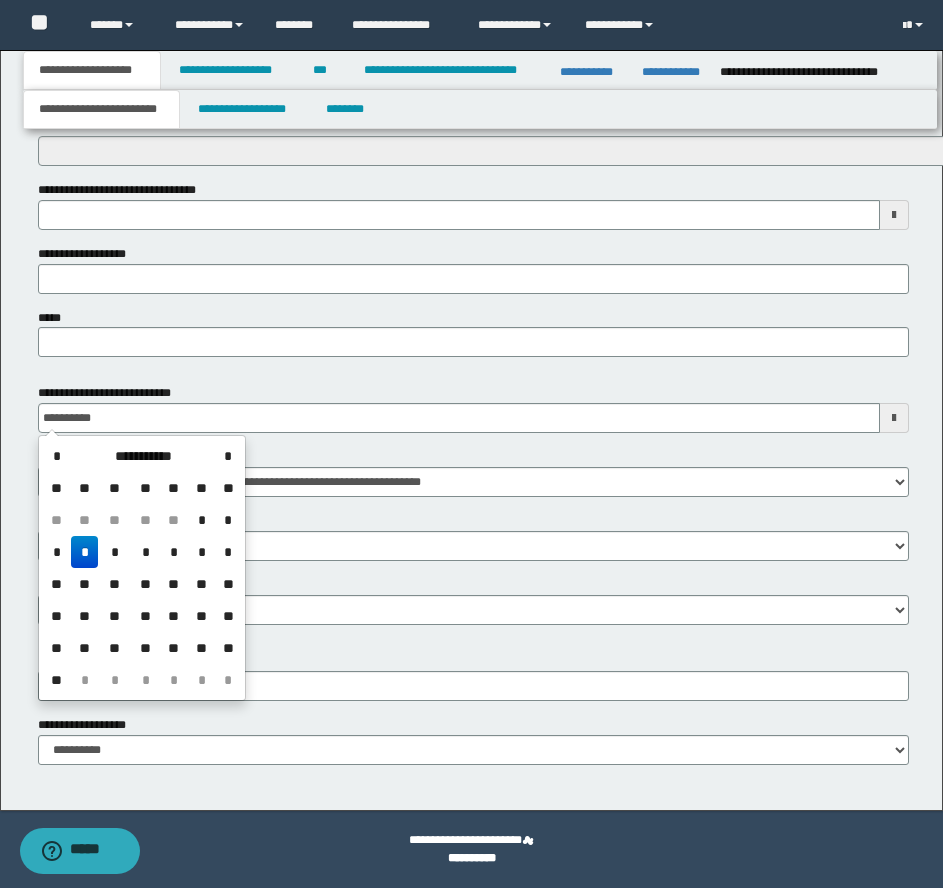 click on "**********" at bounding box center (473, 244) 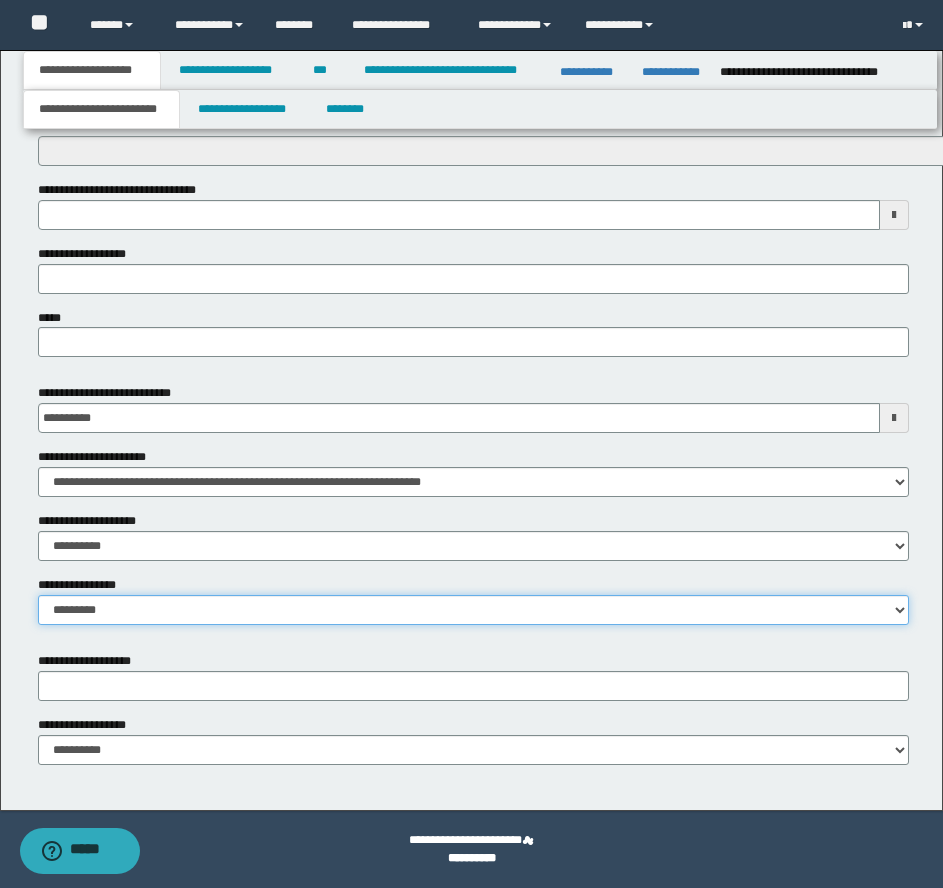 click on "**********" at bounding box center (473, 610) 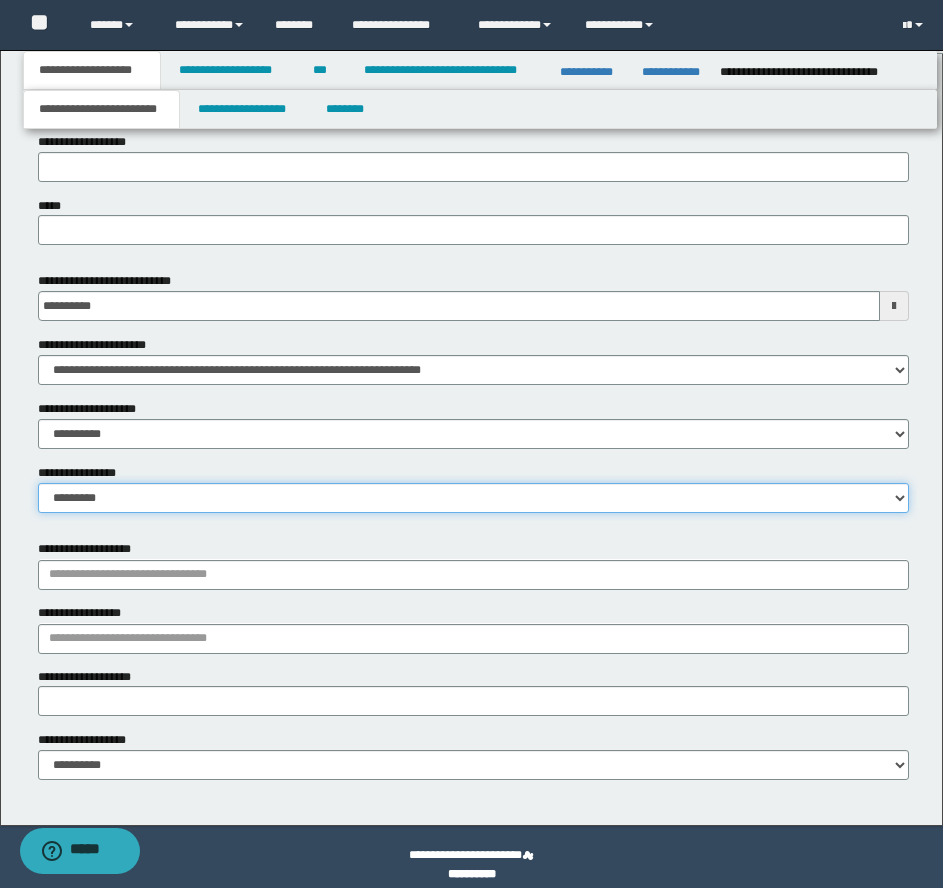 scroll, scrollTop: 904, scrollLeft: 0, axis: vertical 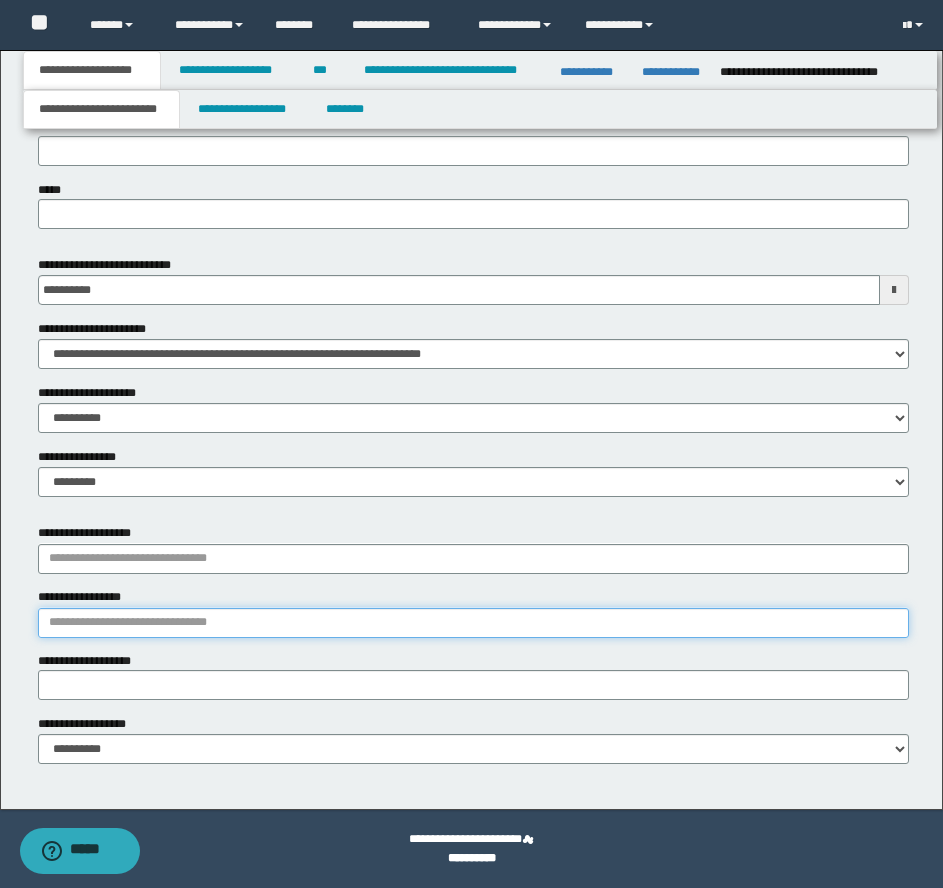click on "**********" at bounding box center (473, 623) 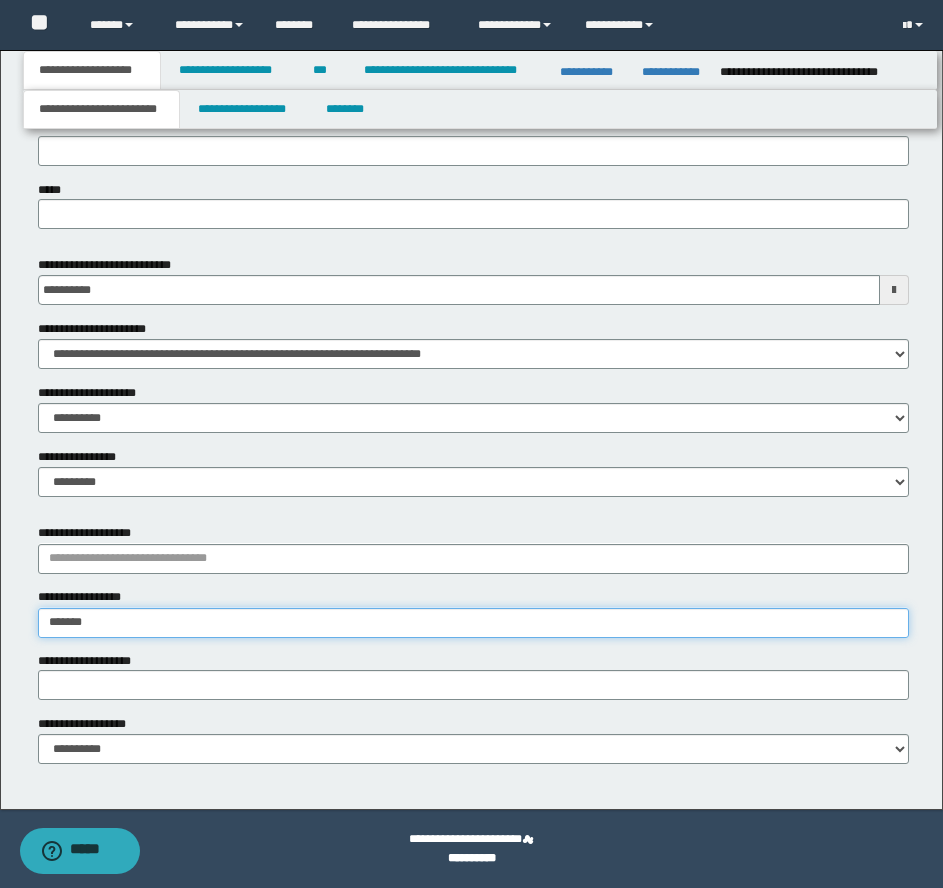 type on "********" 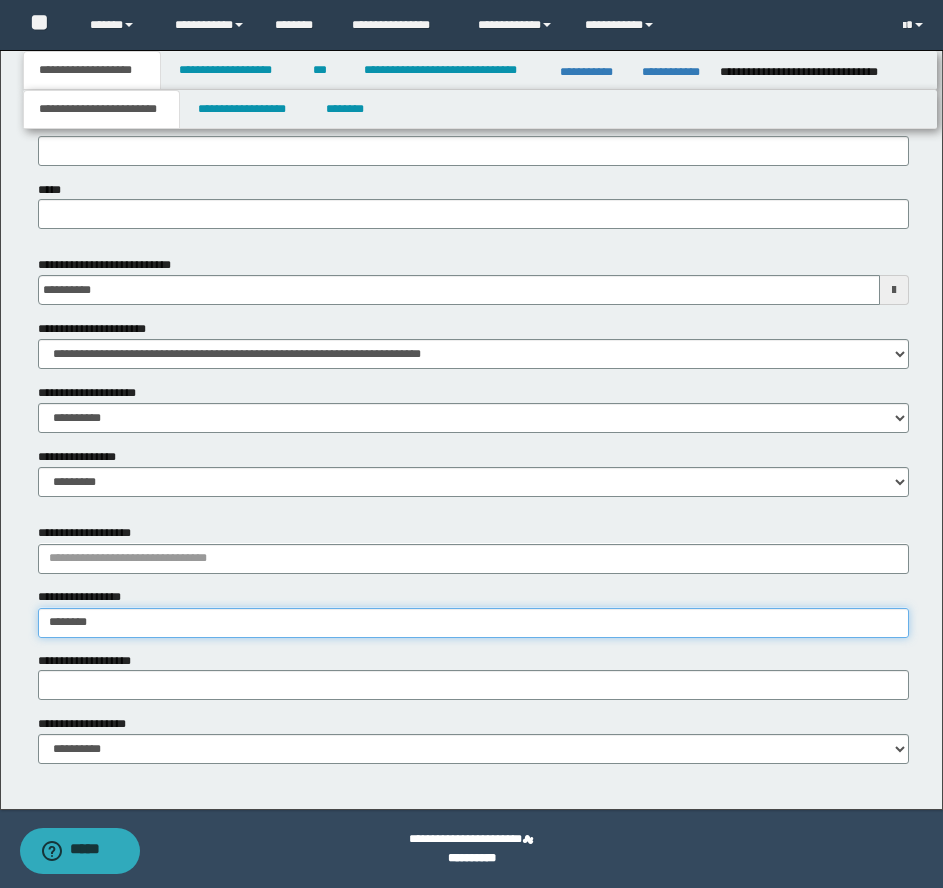 type on "**********" 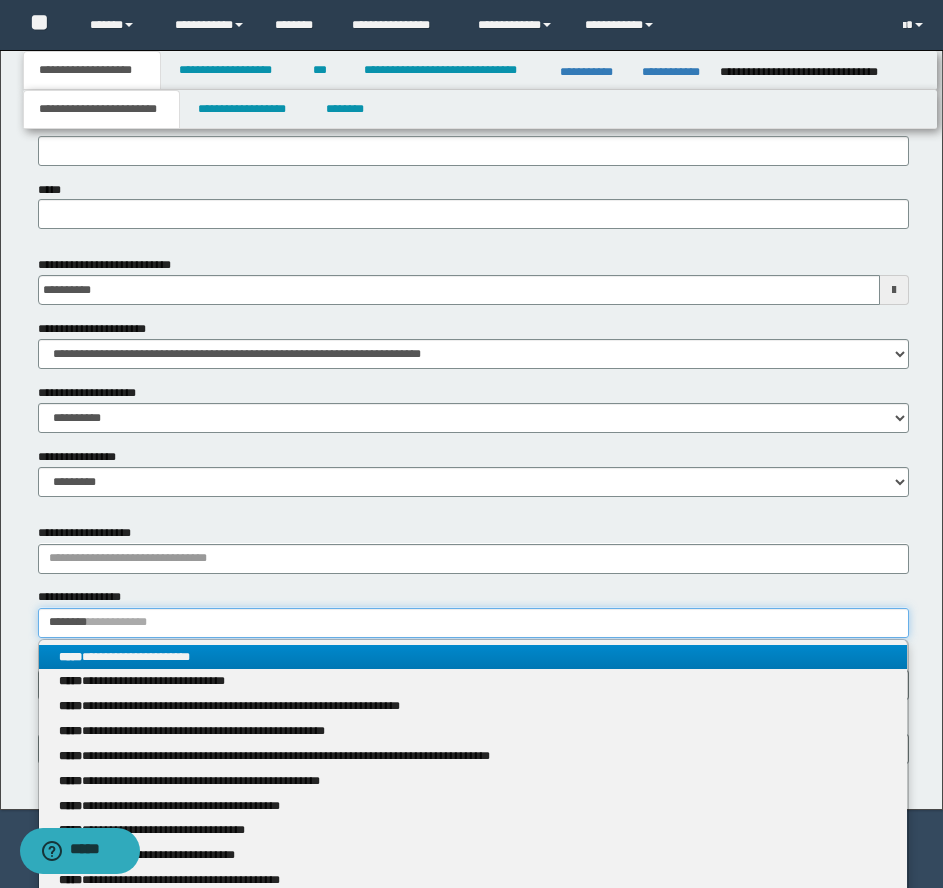 type 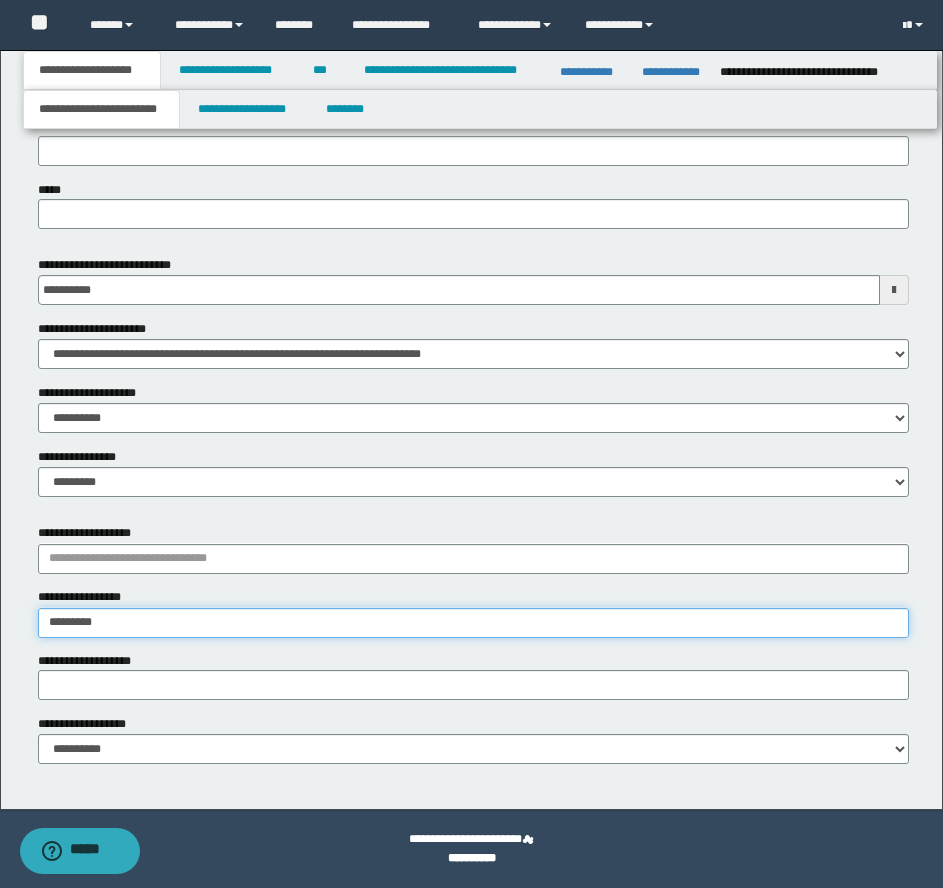 click on "*********" at bounding box center (473, 623) 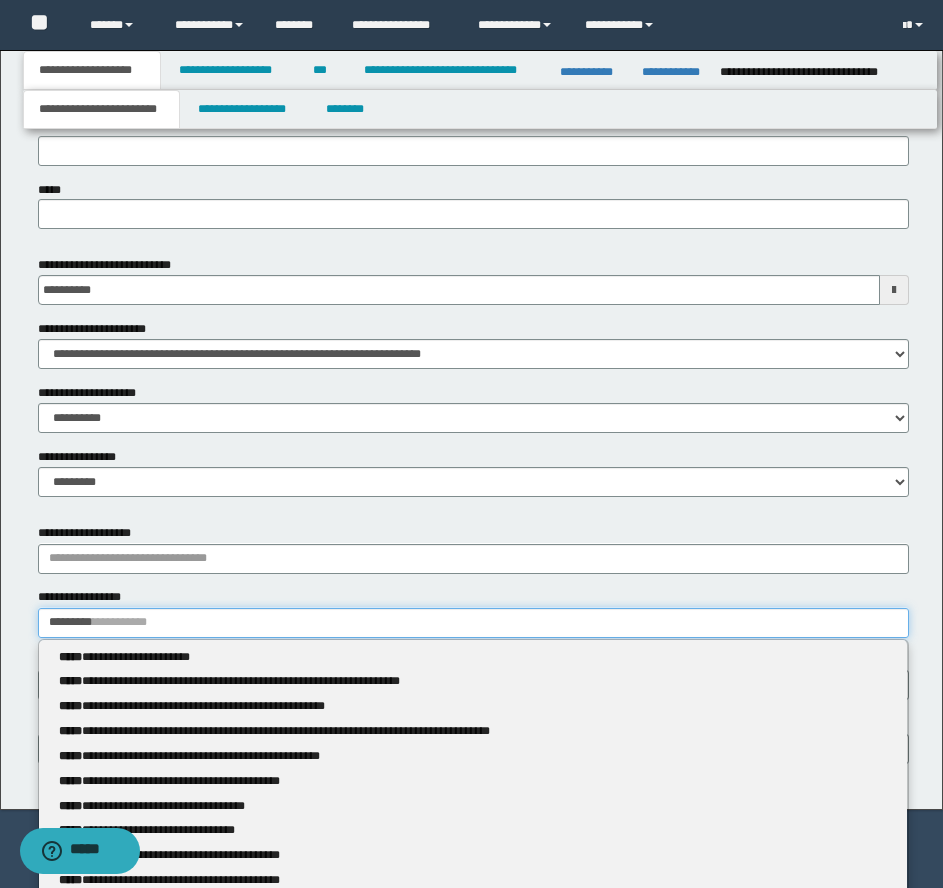 type 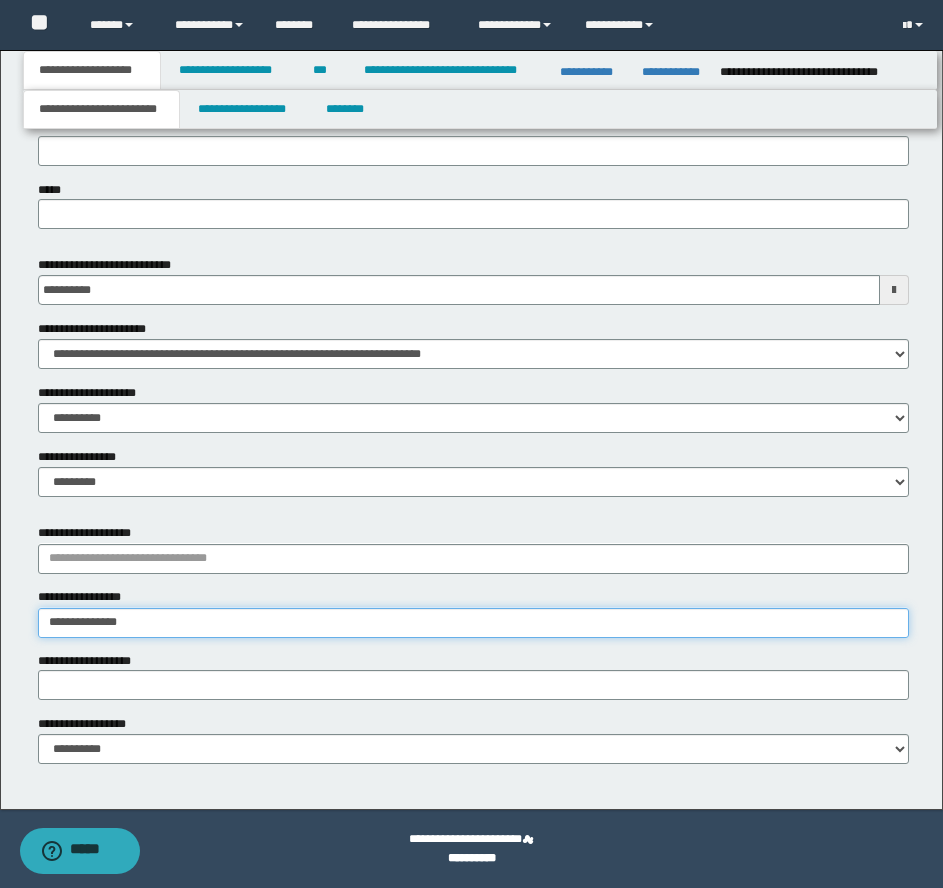 type on "**********" 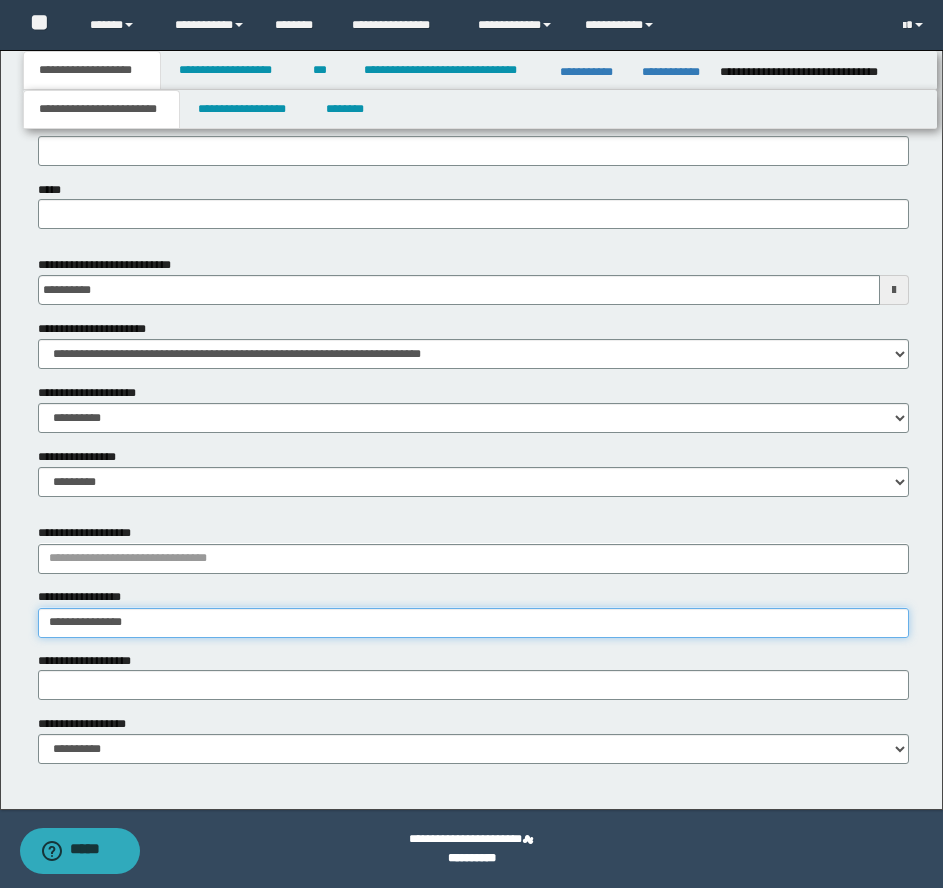 type on "**********" 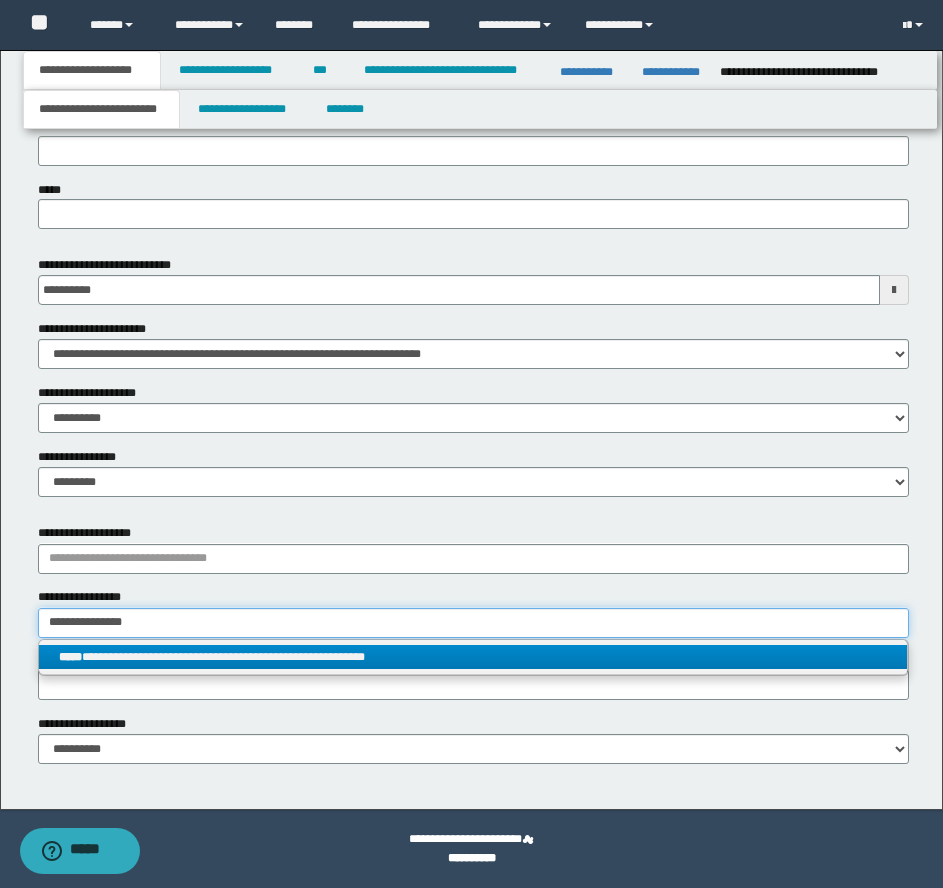 type on "**********" 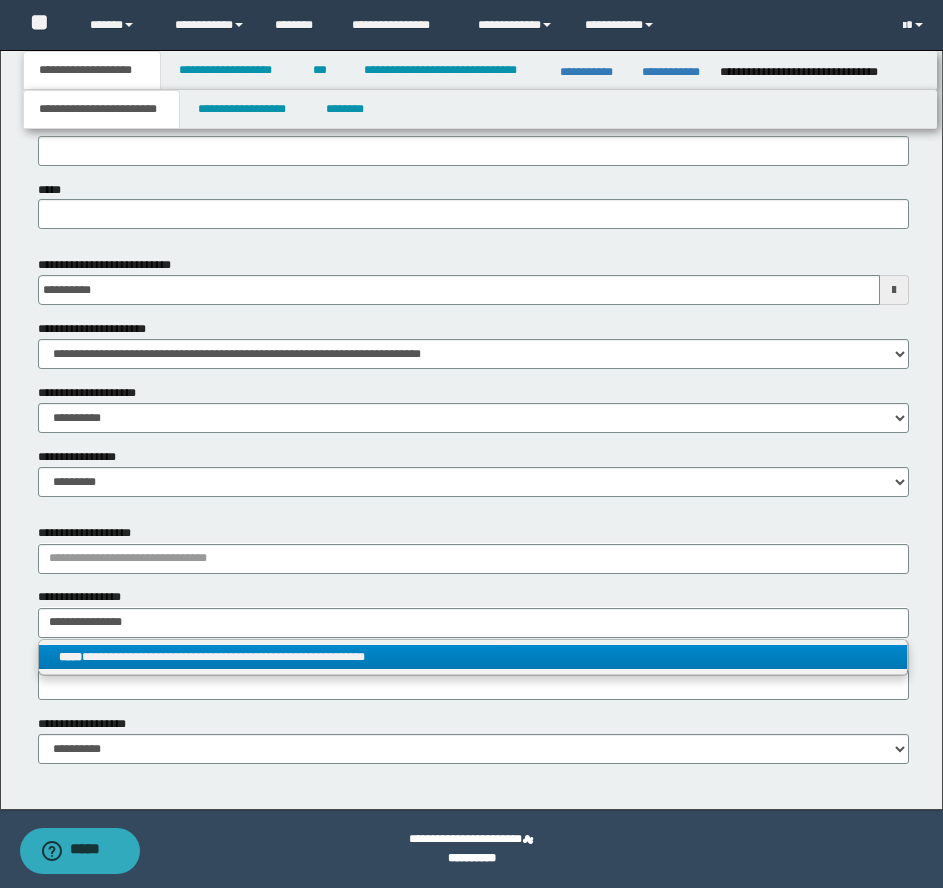 click on "**********" at bounding box center [473, 657] 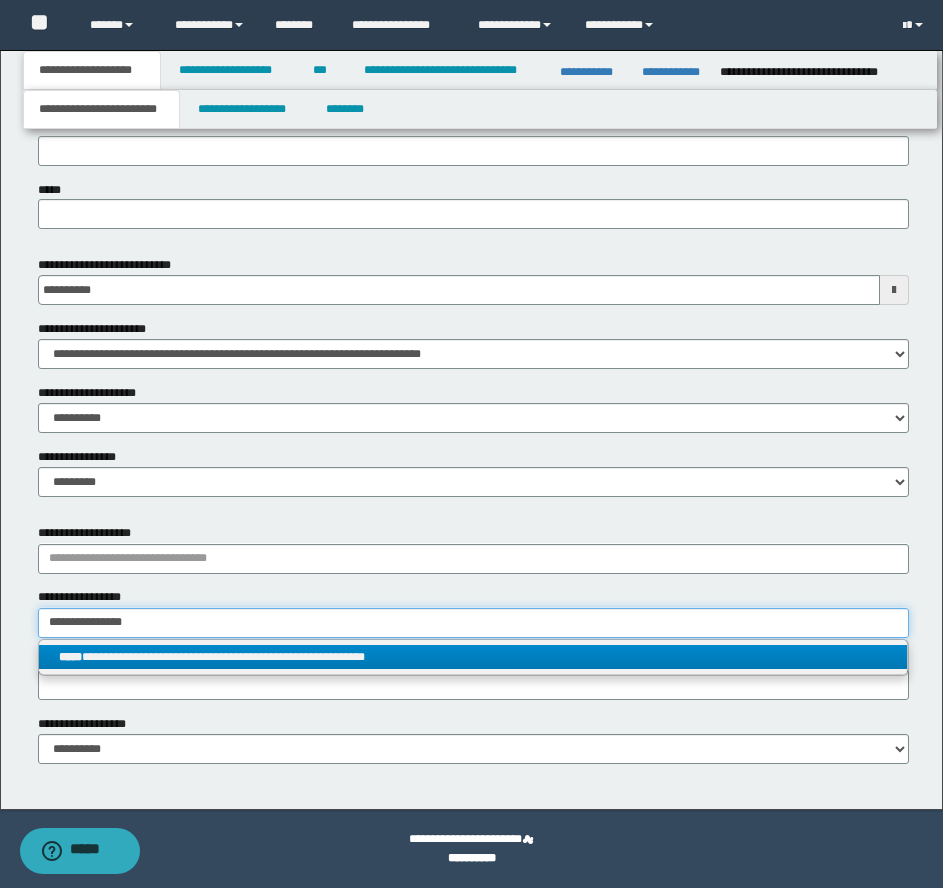 type 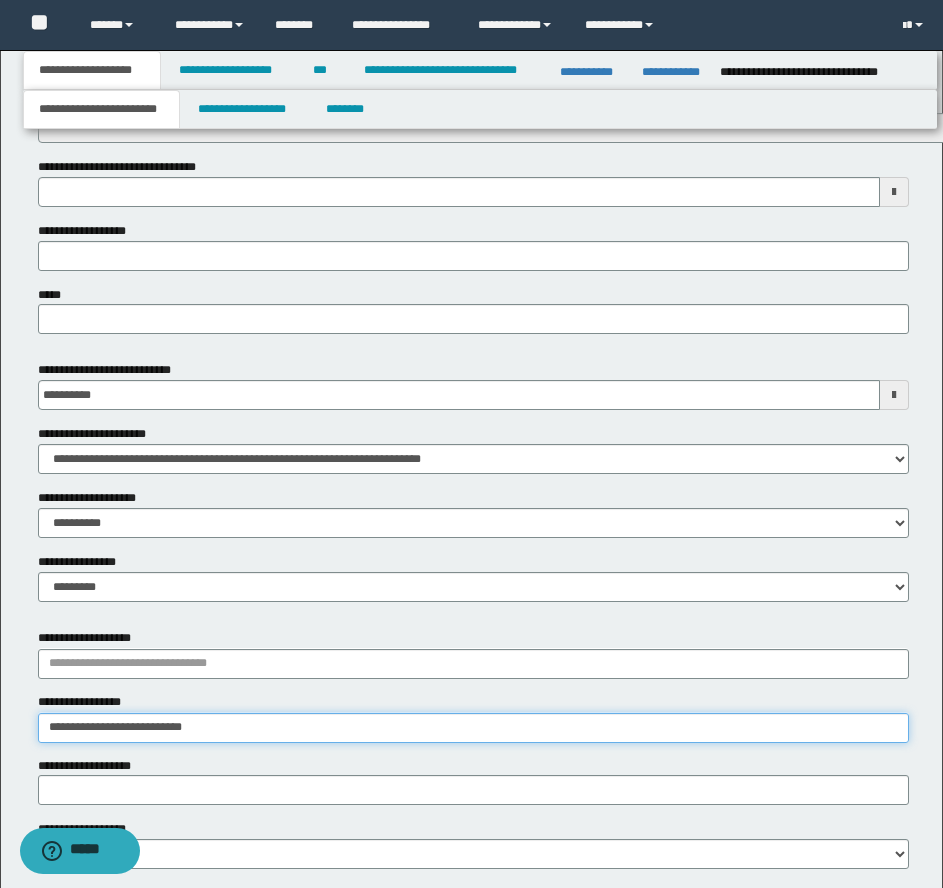 scroll, scrollTop: 904, scrollLeft: 0, axis: vertical 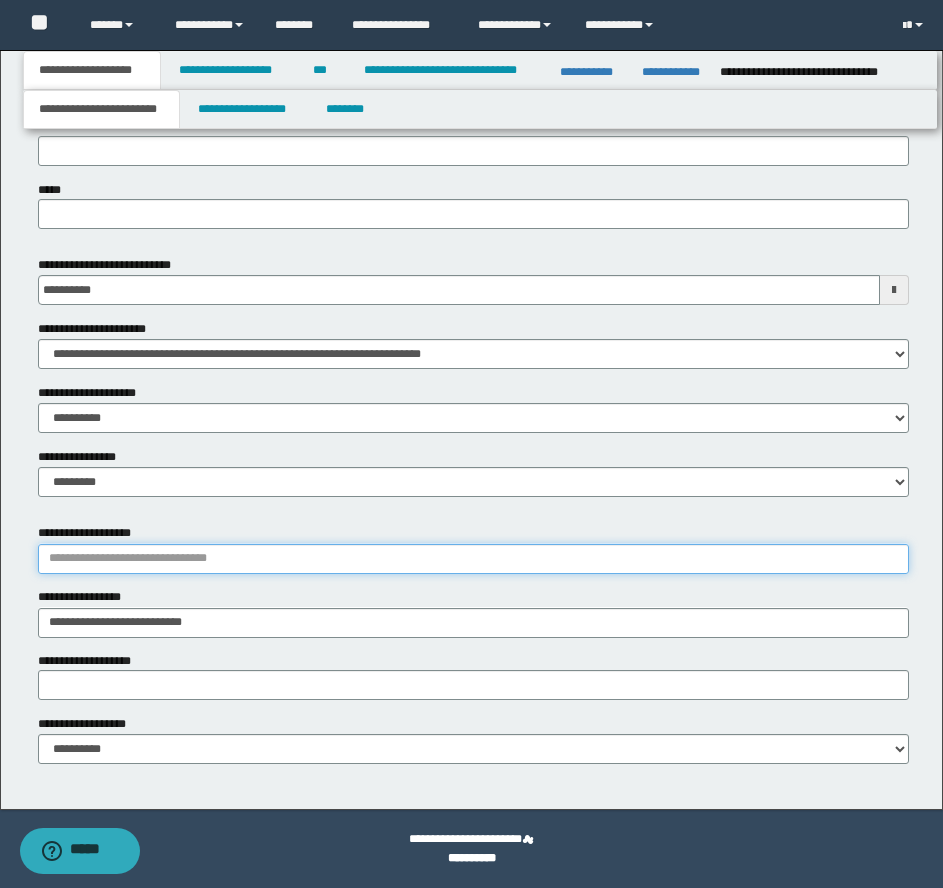 type 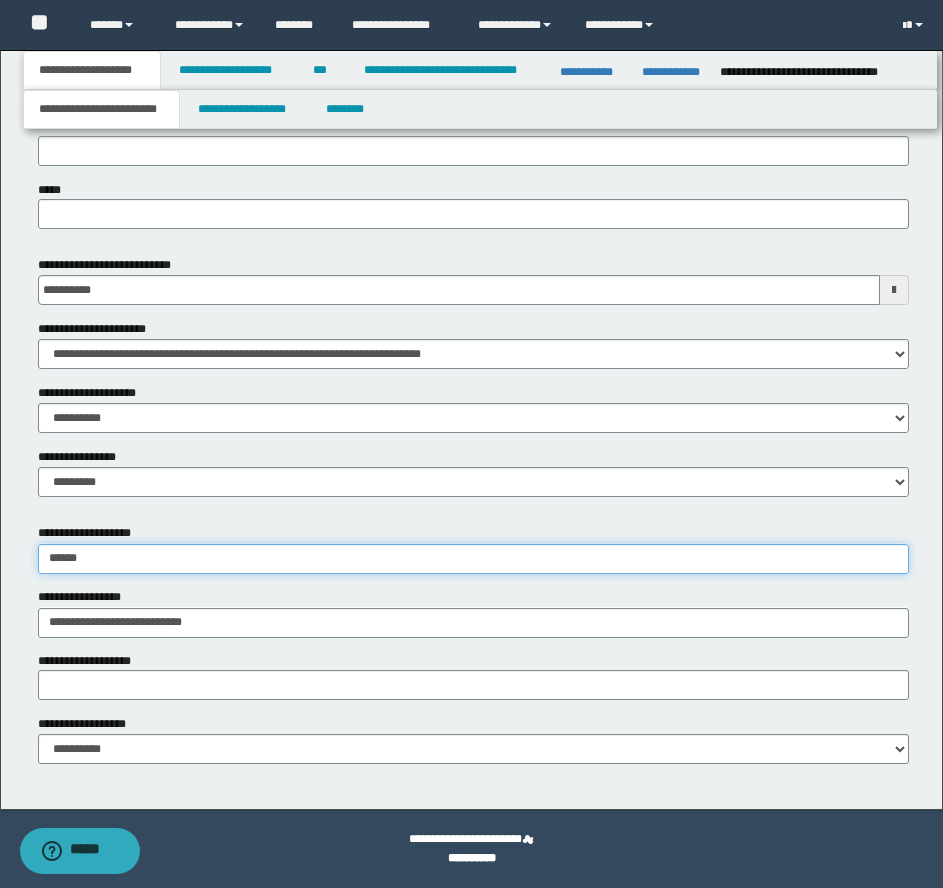 type on "*******" 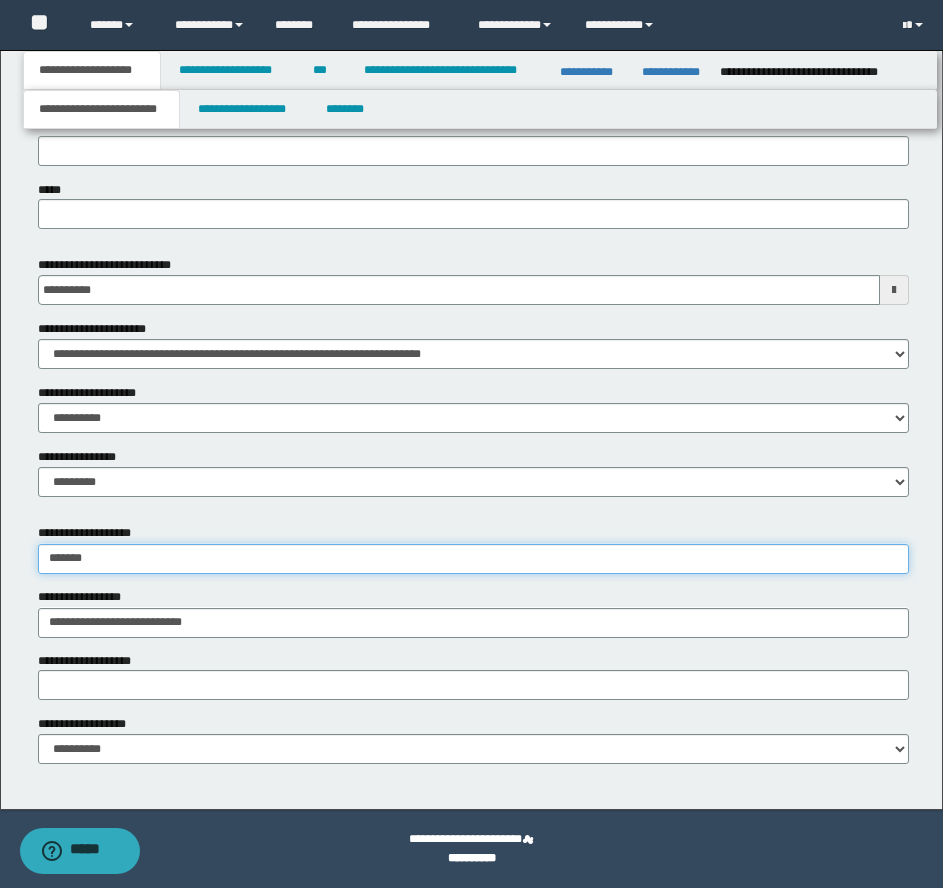 type on "********" 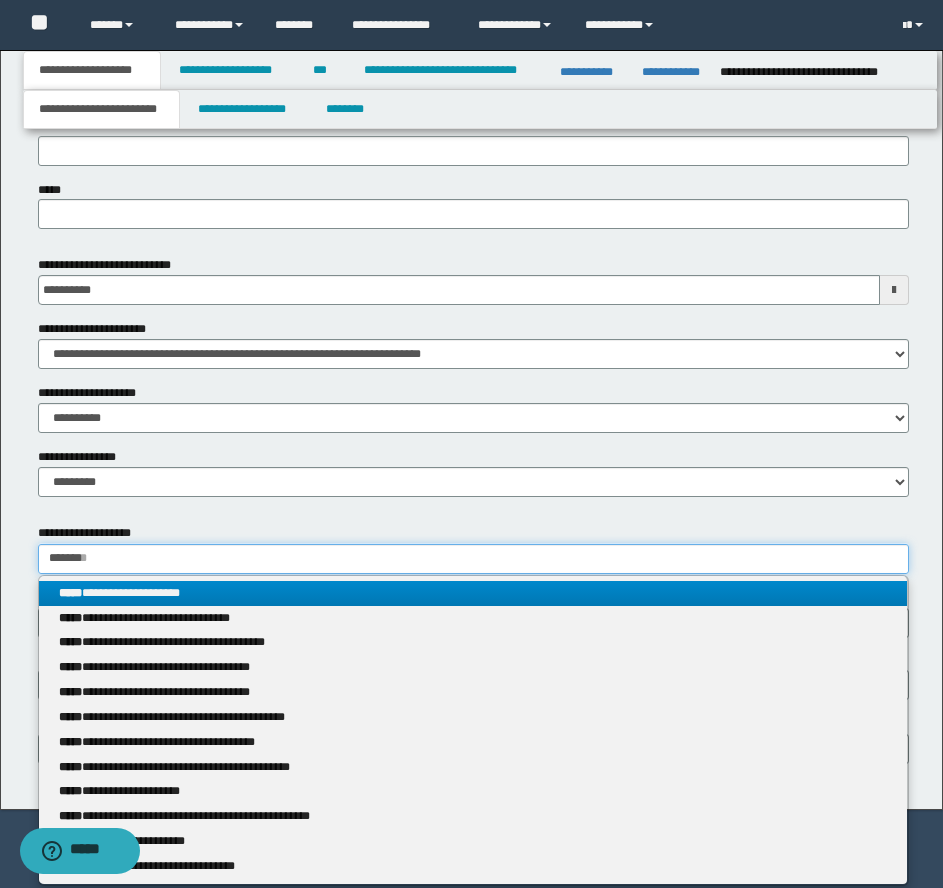 type on "*******" 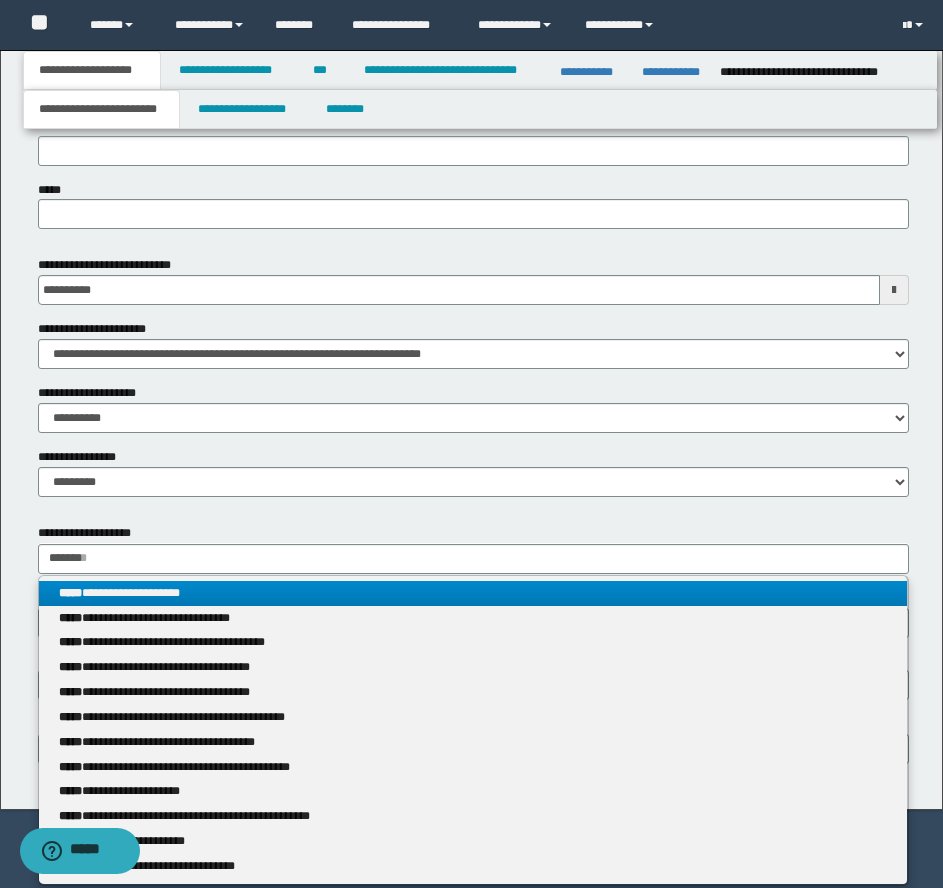 click on "**********" at bounding box center [473, 593] 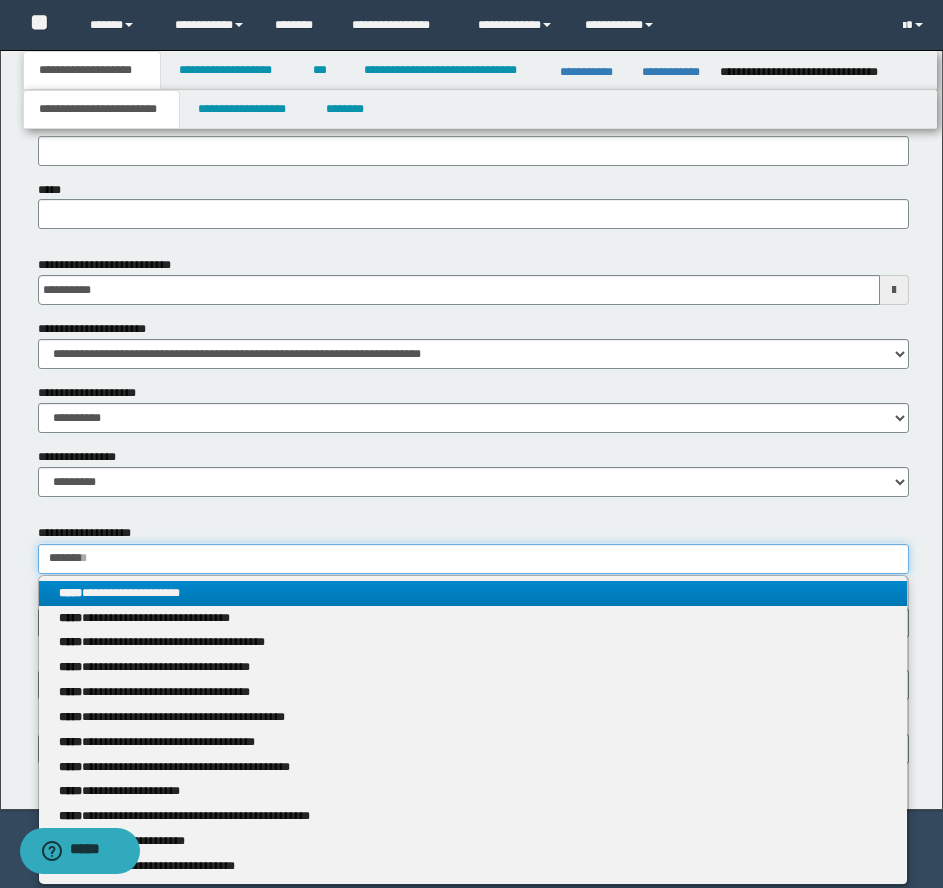 type 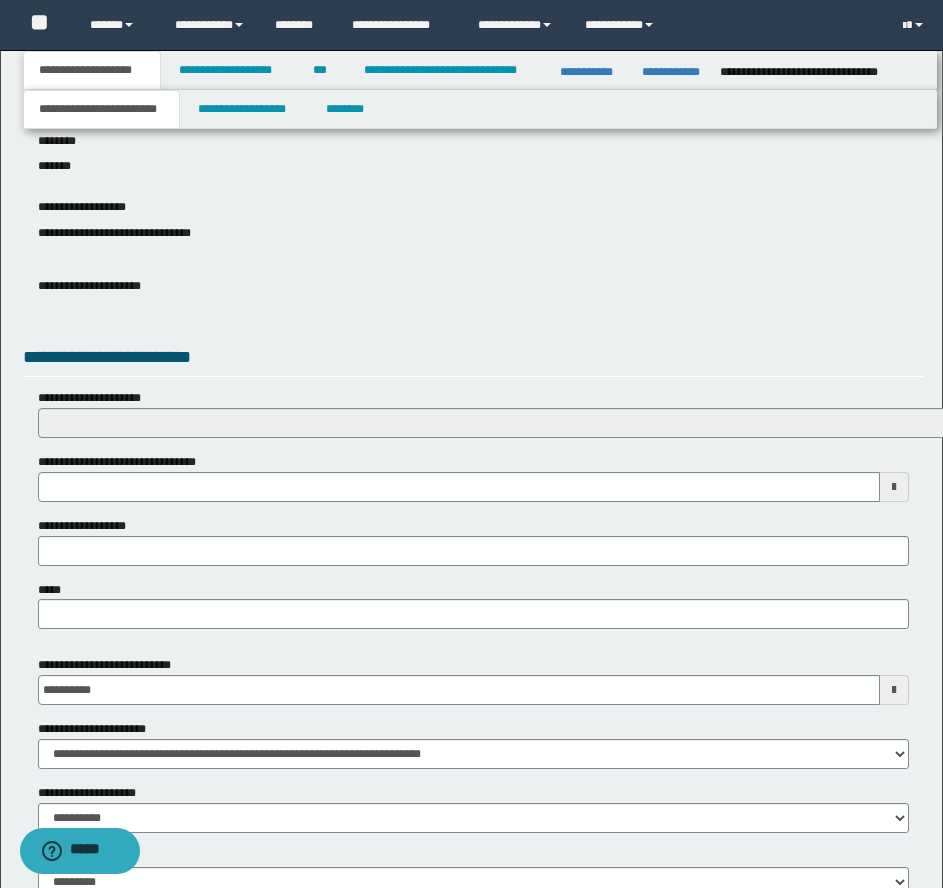 scroll, scrollTop: 904, scrollLeft: 0, axis: vertical 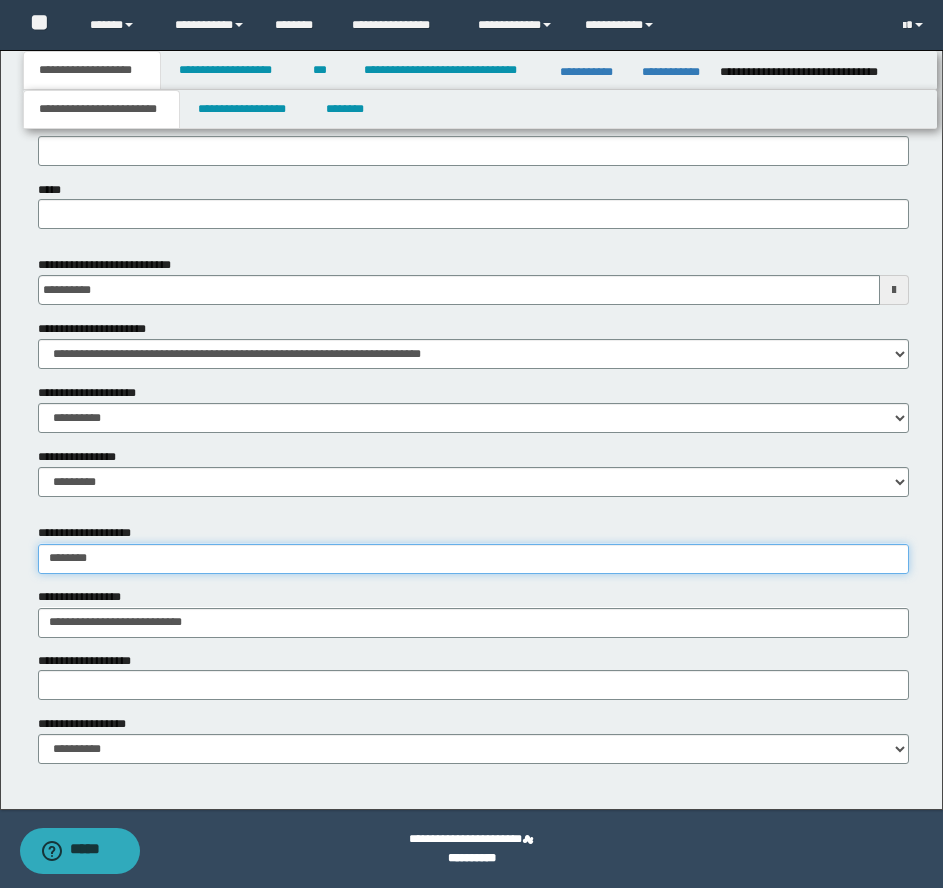 type on "********" 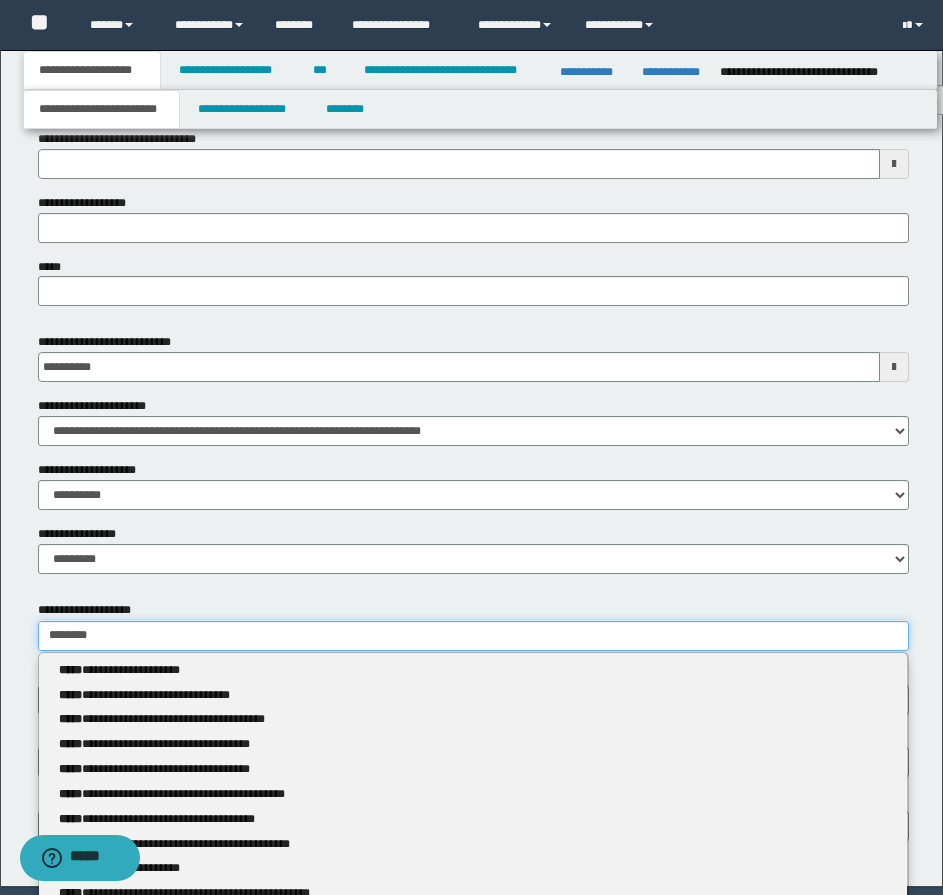 scroll, scrollTop: 897, scrollLeft: 0, axis: vertical 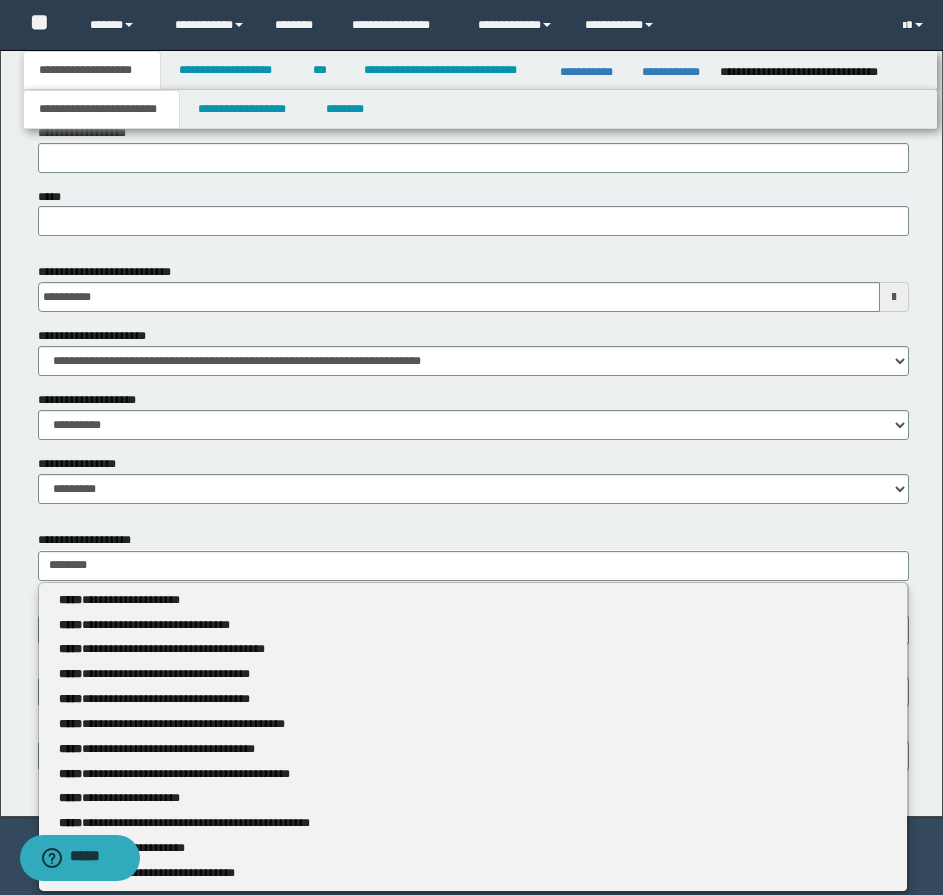 type 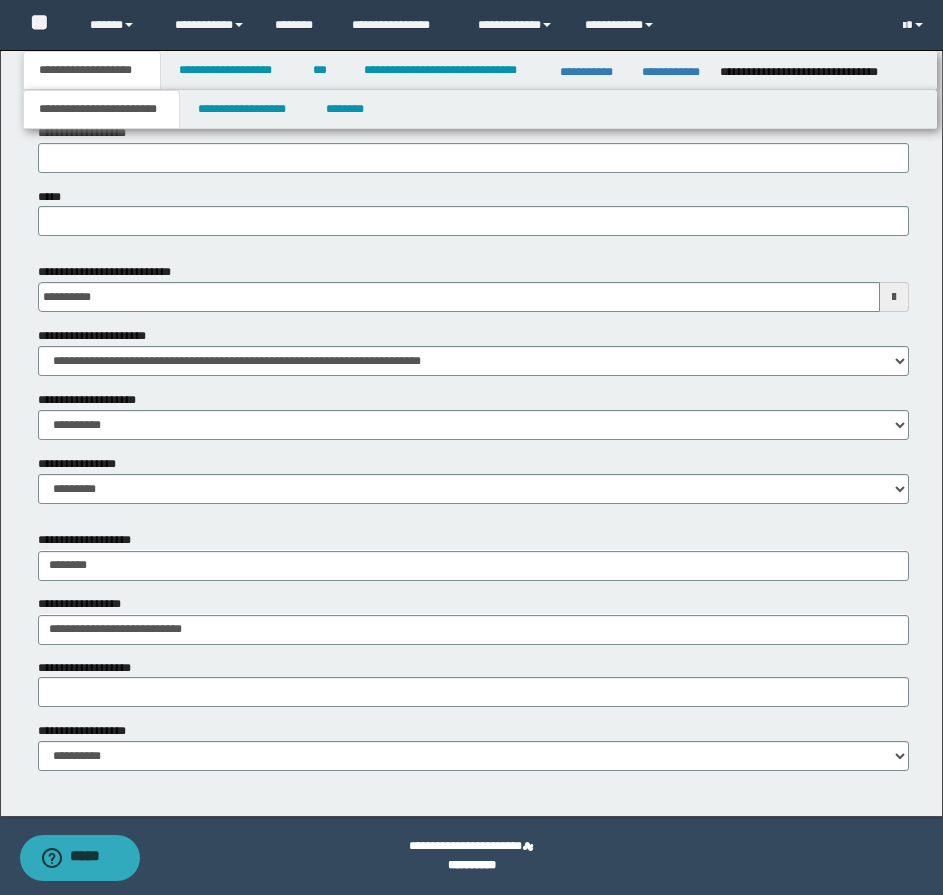 click on "**********" at bounding box center [473, 24] 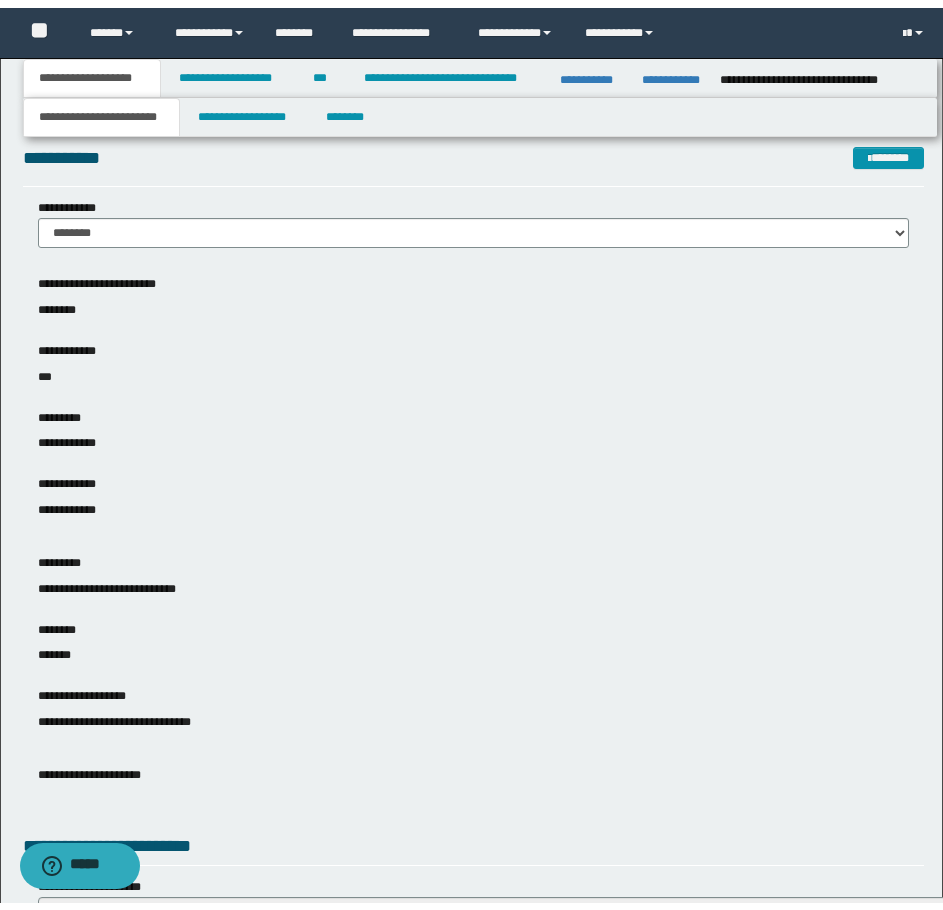 scroll, scrollTop: 0, scrollLeft: 0, axis: both 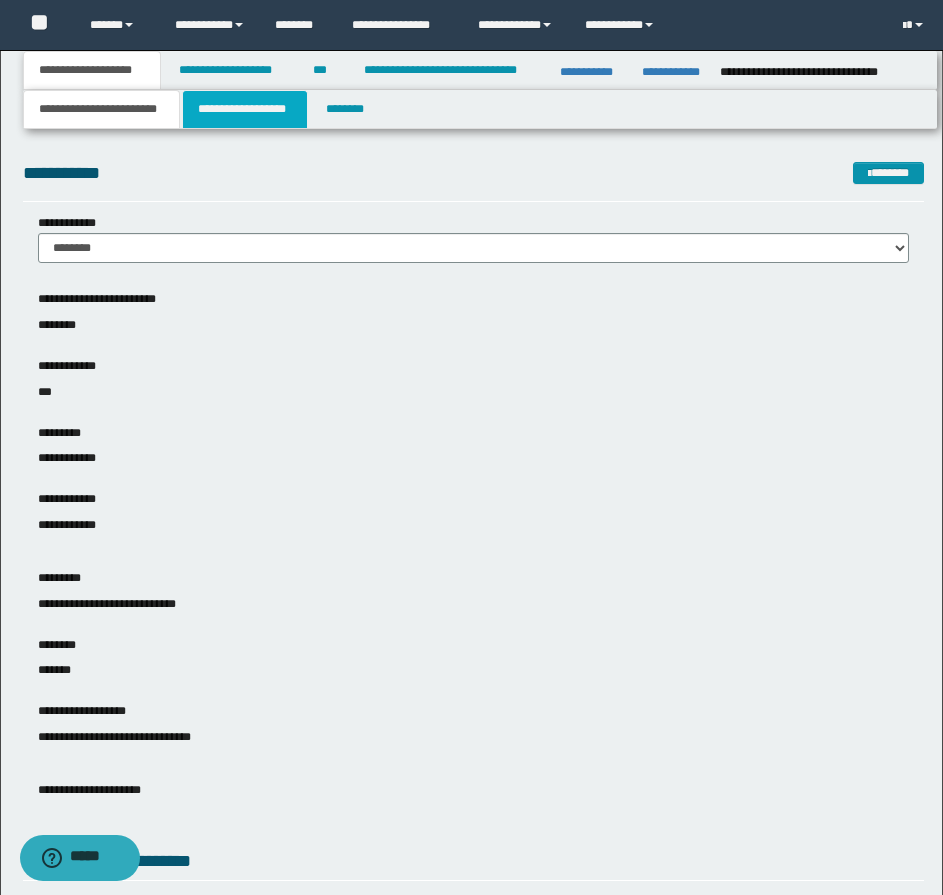 click on "**********" at bounding box center (245, 109) 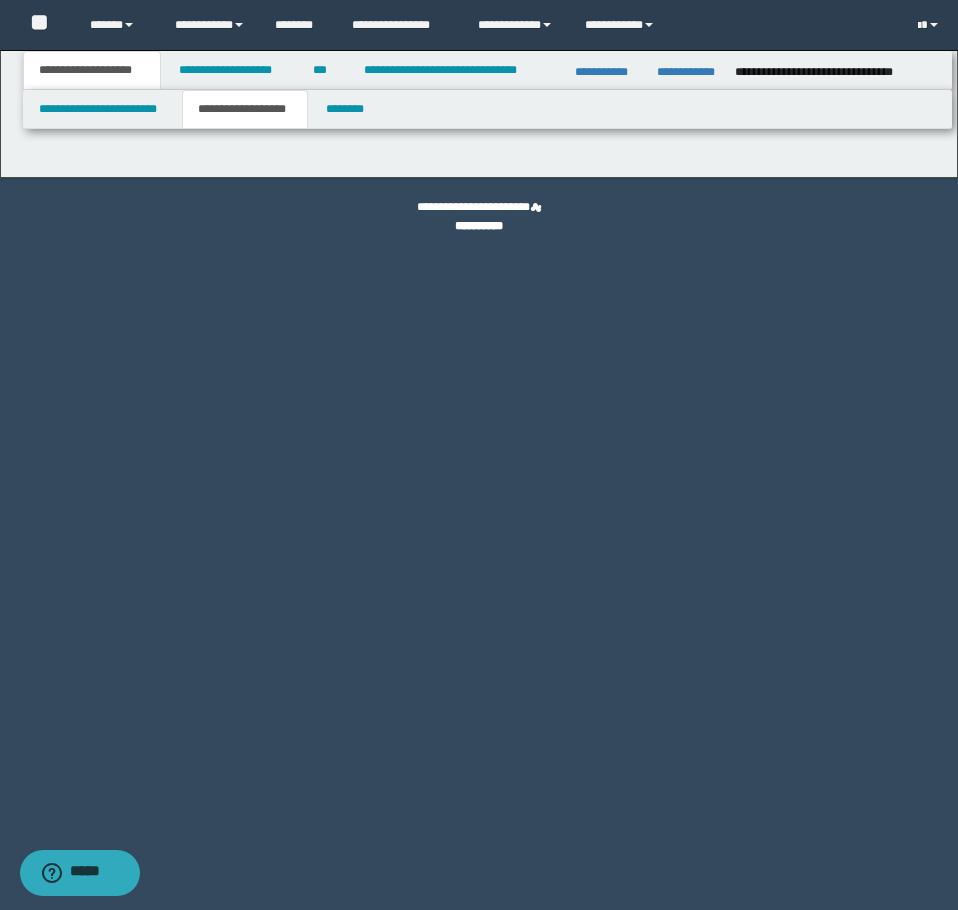 type on "**********" 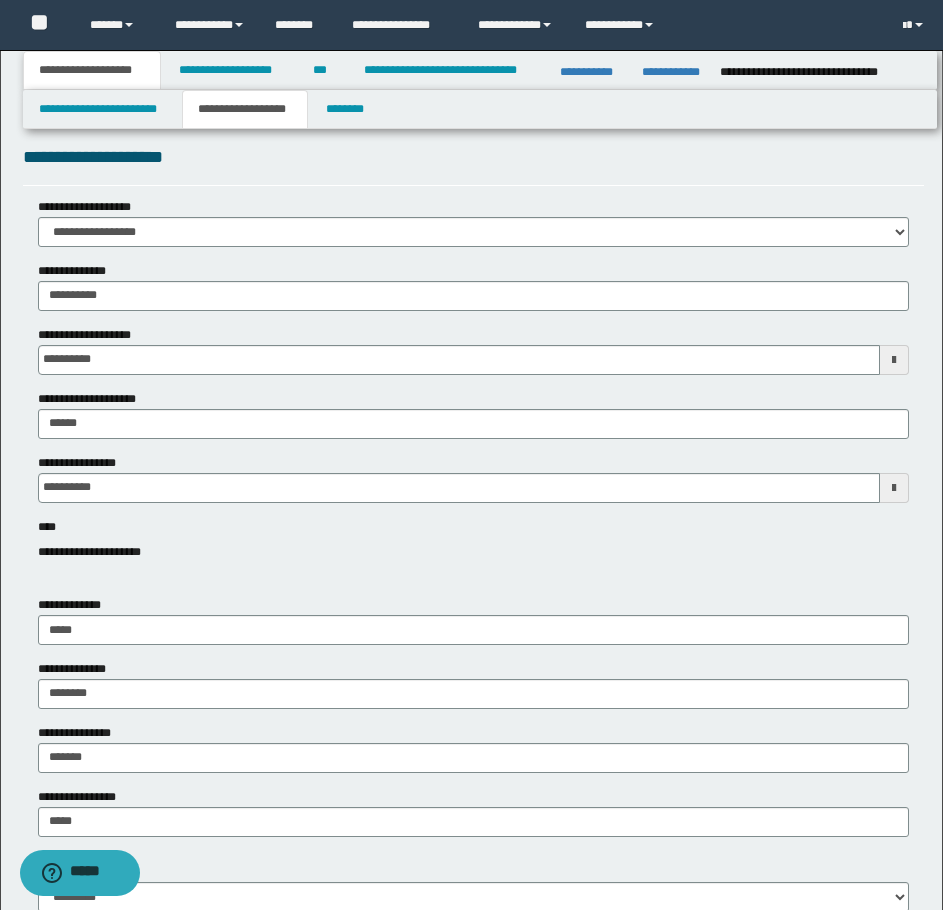 scroll, scrollTop: 0, scrollLeft: 0, axis: both 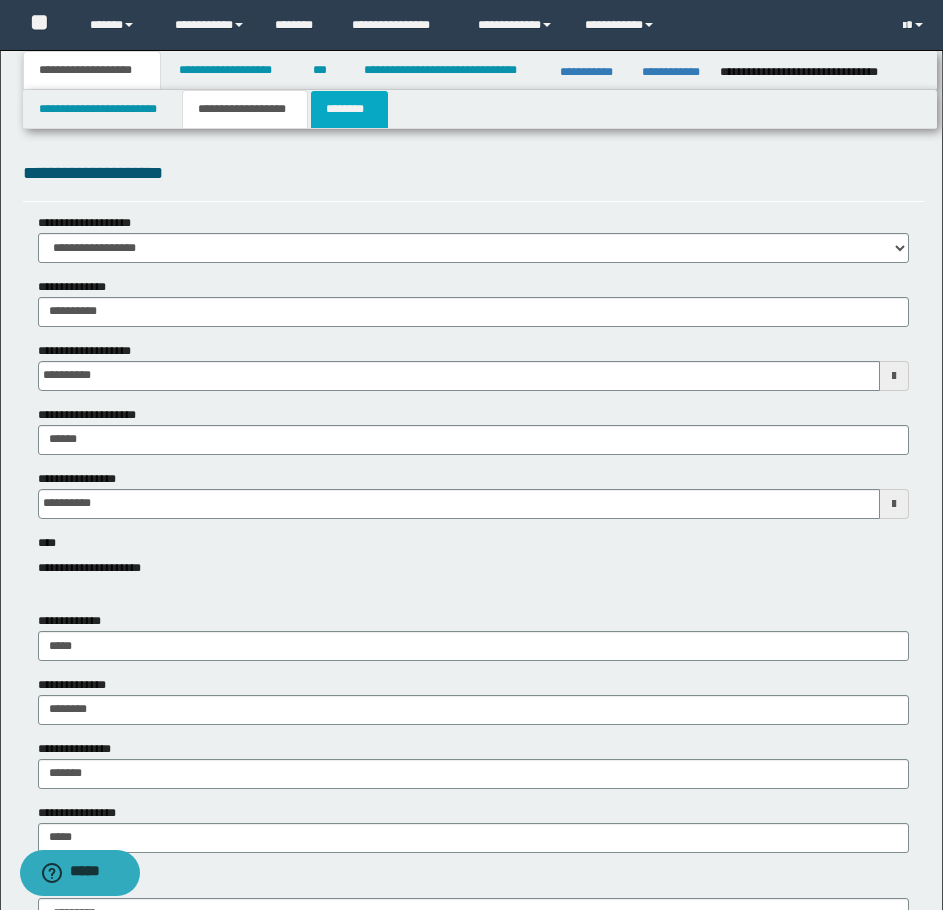 click on "********" at bounding box center [349, 109] 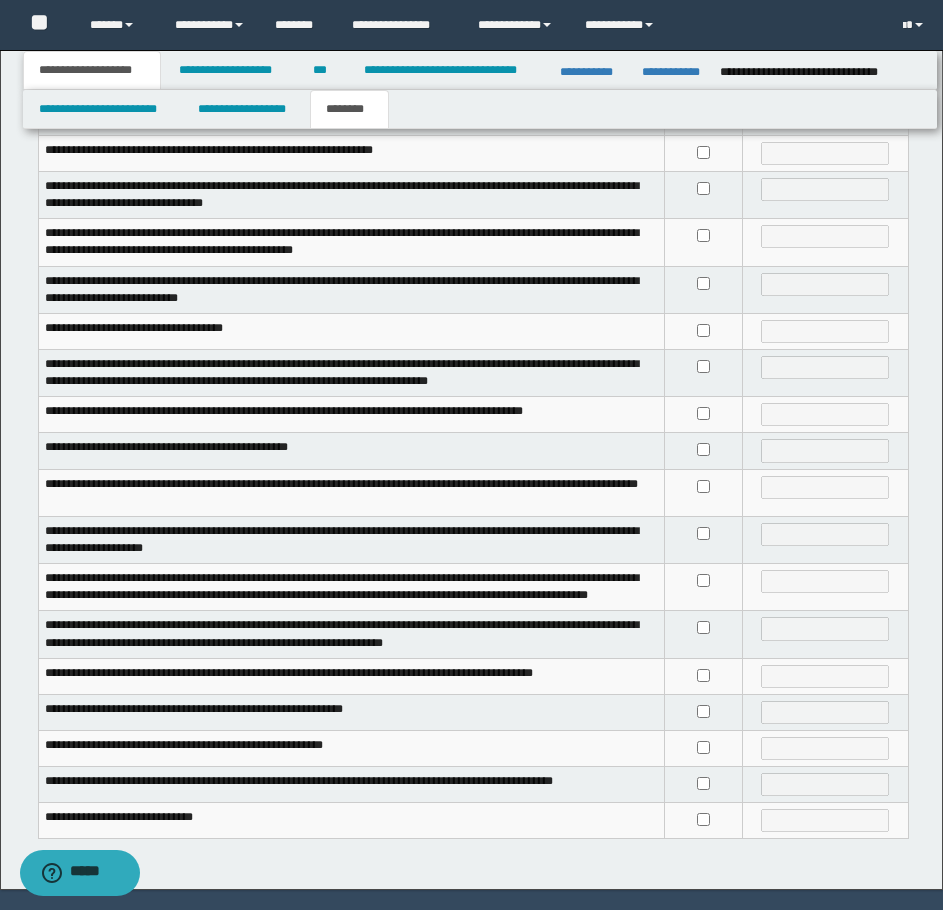 scroll, scrollTop: 340, scrollLeft: 0, axis: vertical 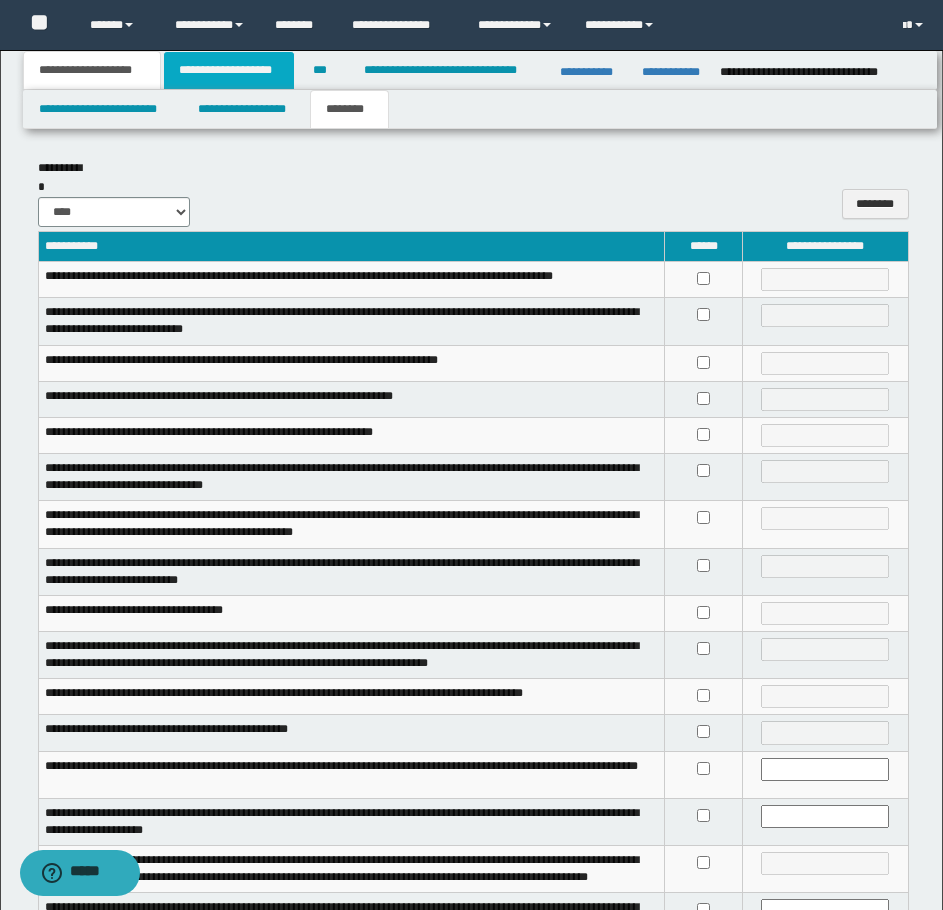 click on "**********" at bounding box center [229, 70] 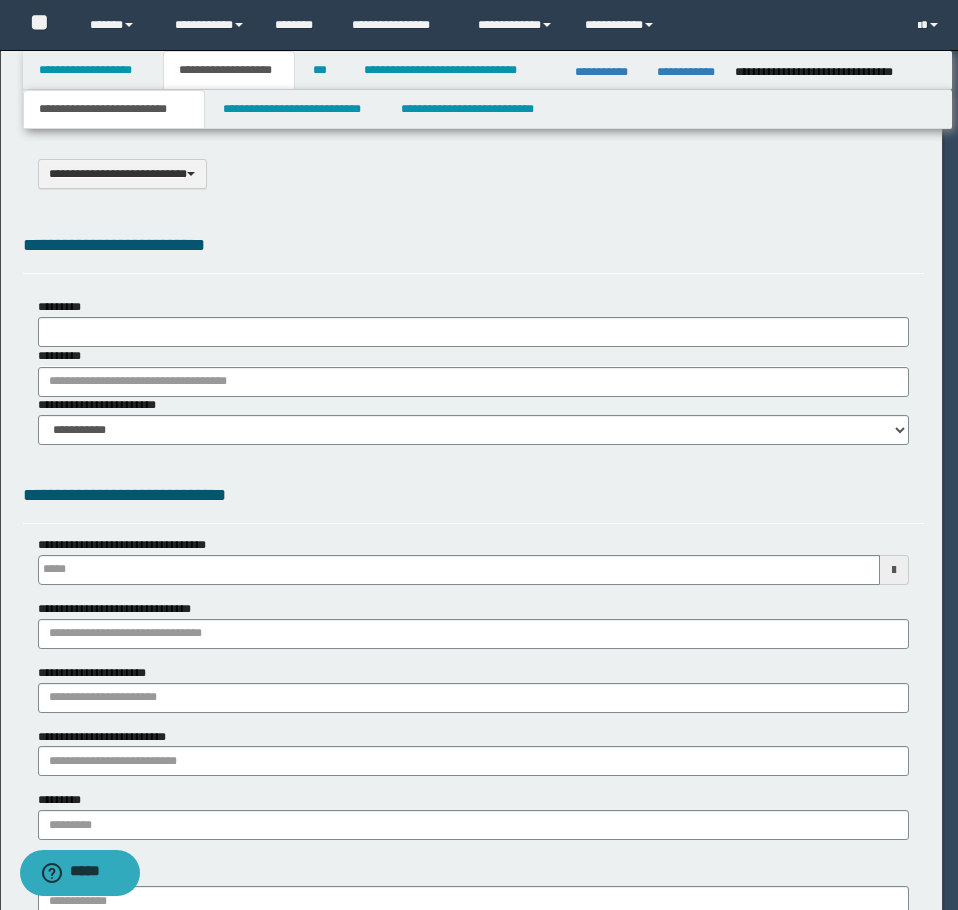 type on "**********" 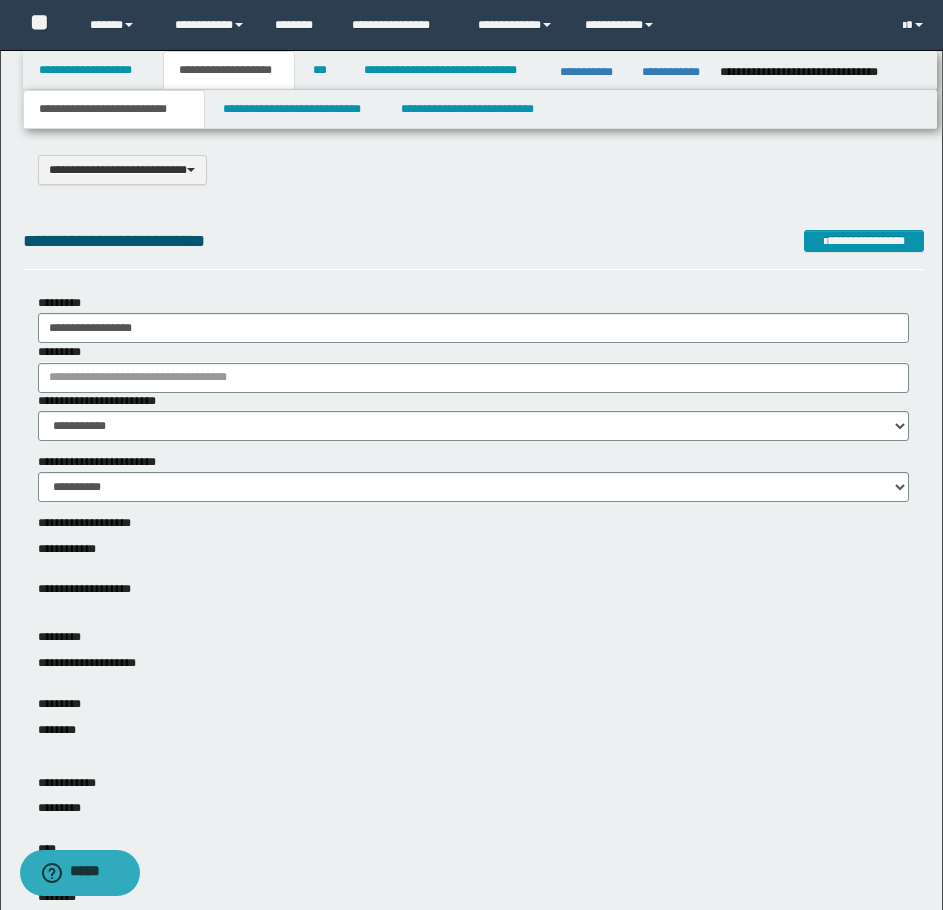 scroll, scrollTop: 0, scrollLeft: 0, axis: both 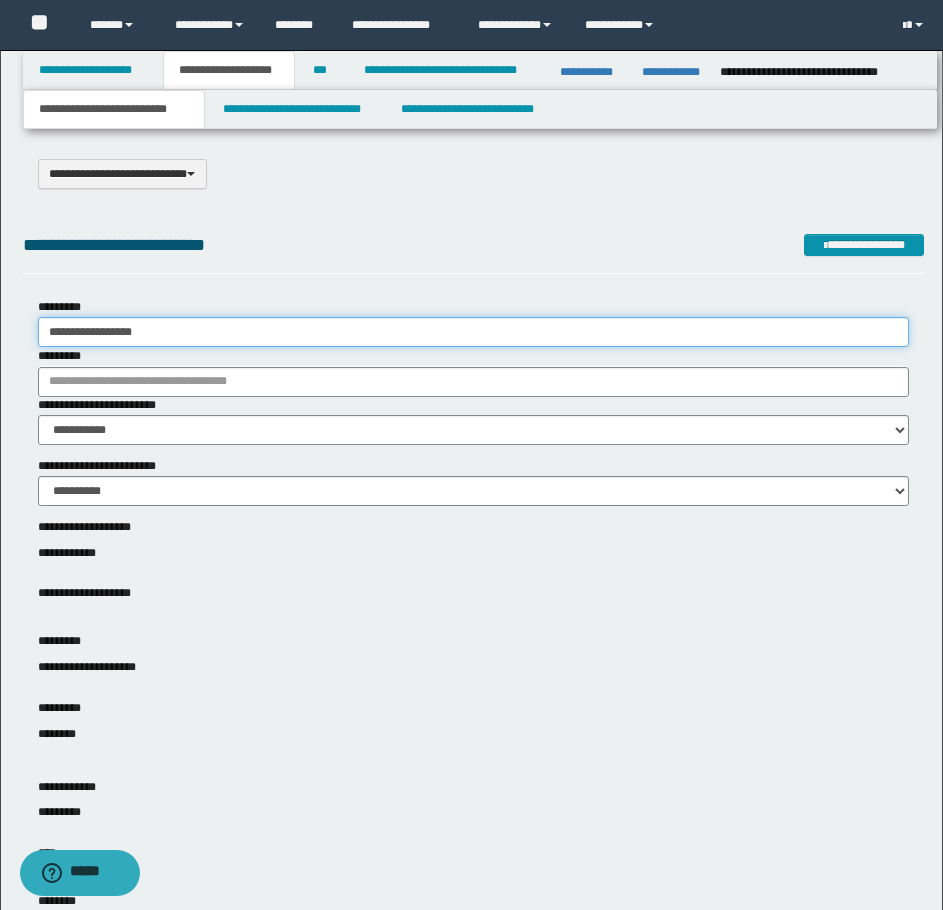drag, startPoint x: 155, startPoint y: 334, endPoint x: 49, endPoint y: 321, distance: 106.7942 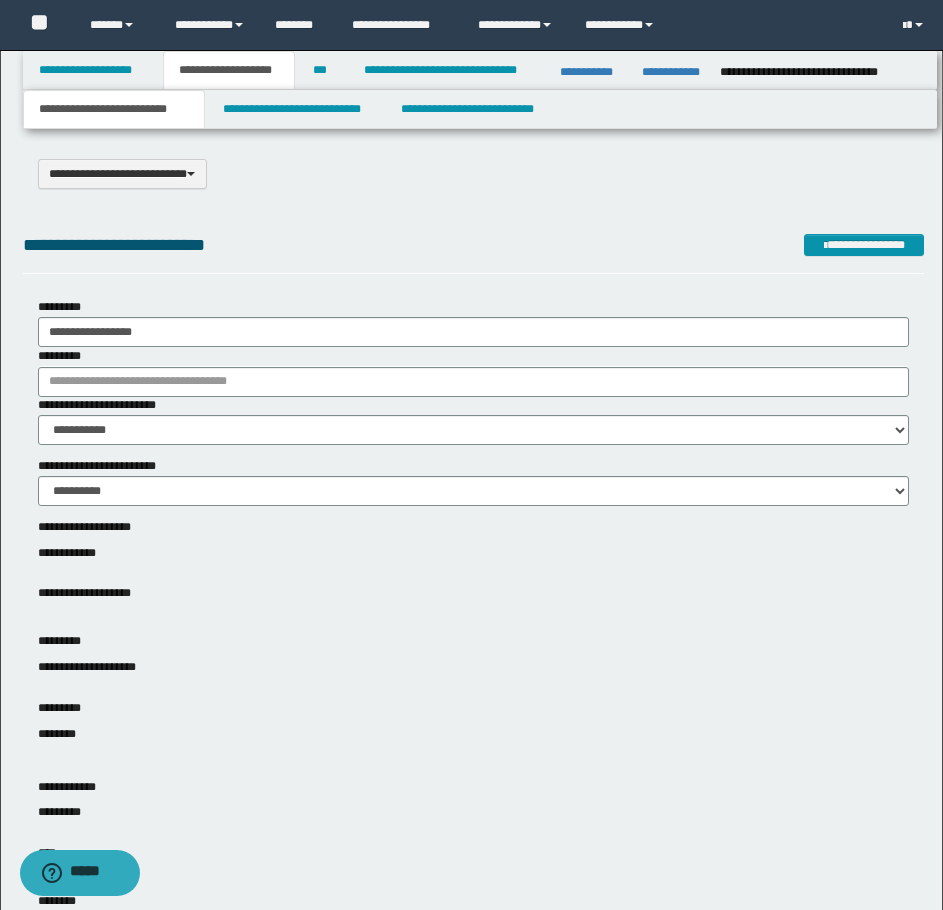 click at bounding box center (473, 610) 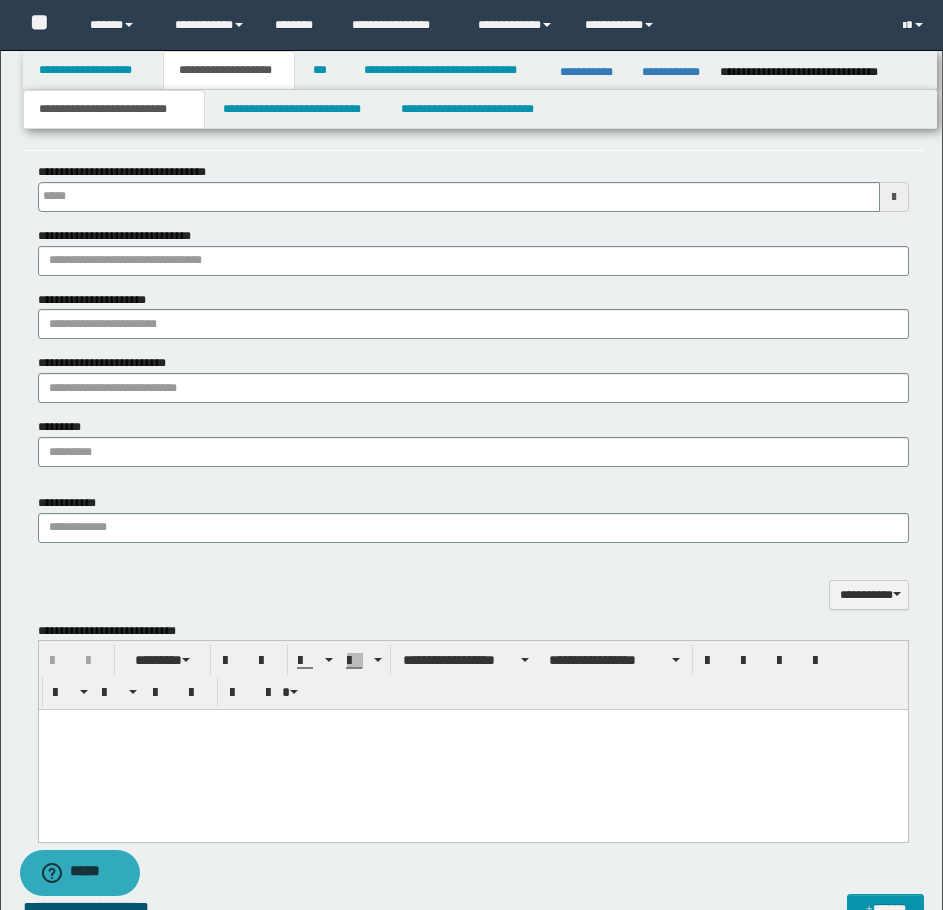 scroll, scrollTop: 1915, scrollLeft: 0, axis: vertical 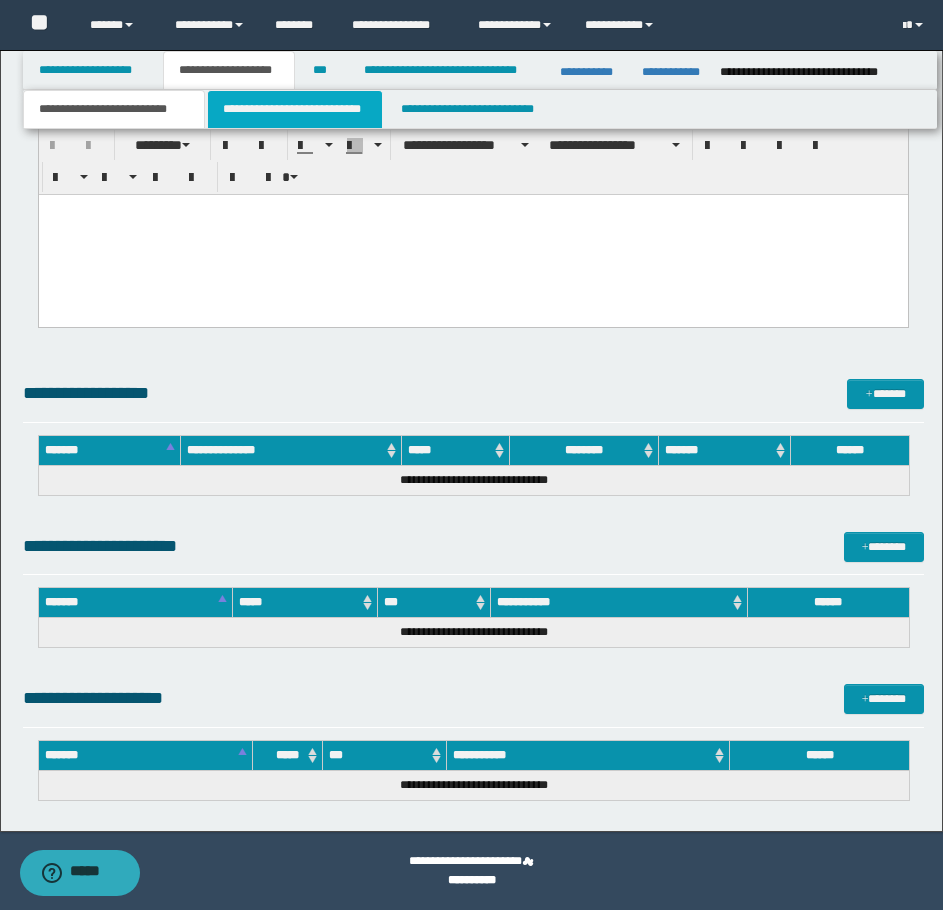 click on "**********" at bounding box center [295, 109] 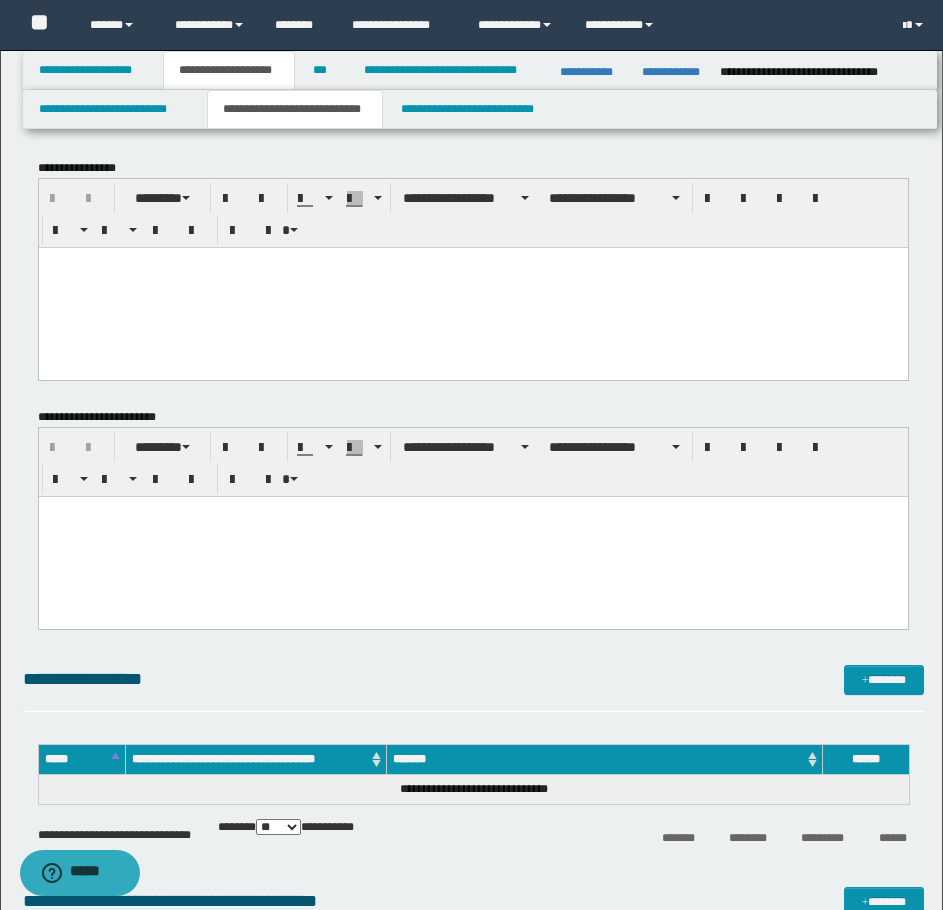 scroll, scrollTop: 0, scrollLeft: 0, axis: both 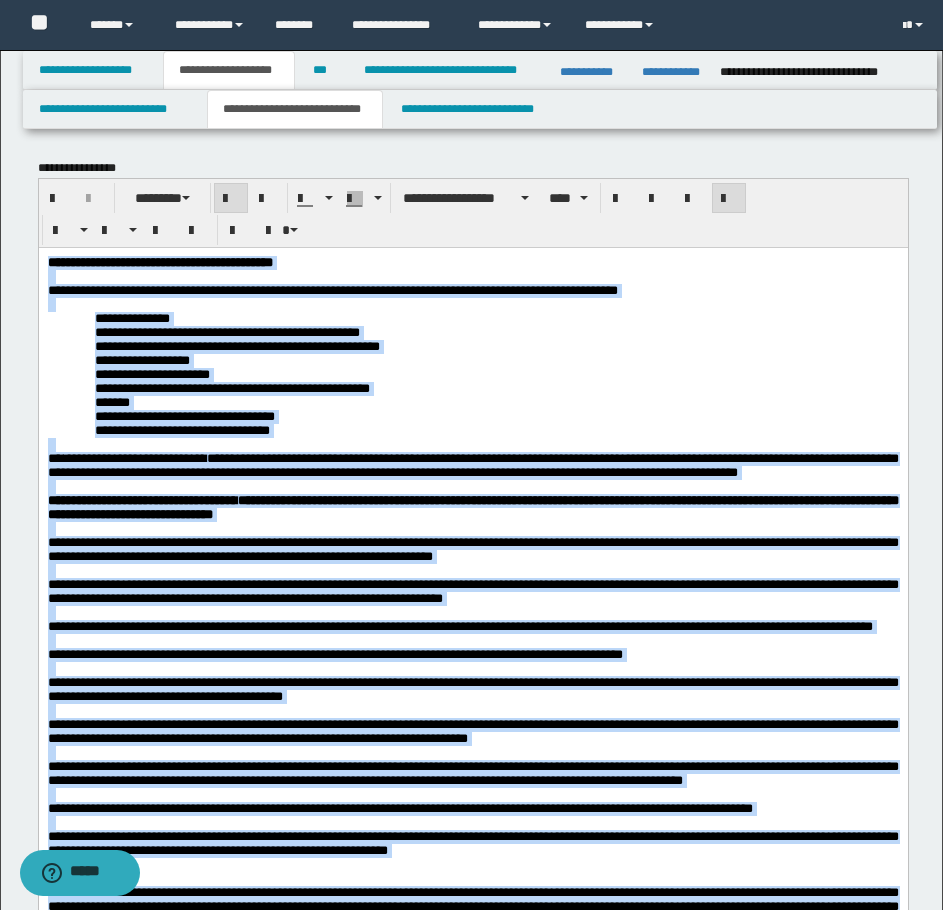 drag, startPoint x: 223, startPoint y: 5558, endPoint x: 40, endPoint y: 260, distance: 5301.1597 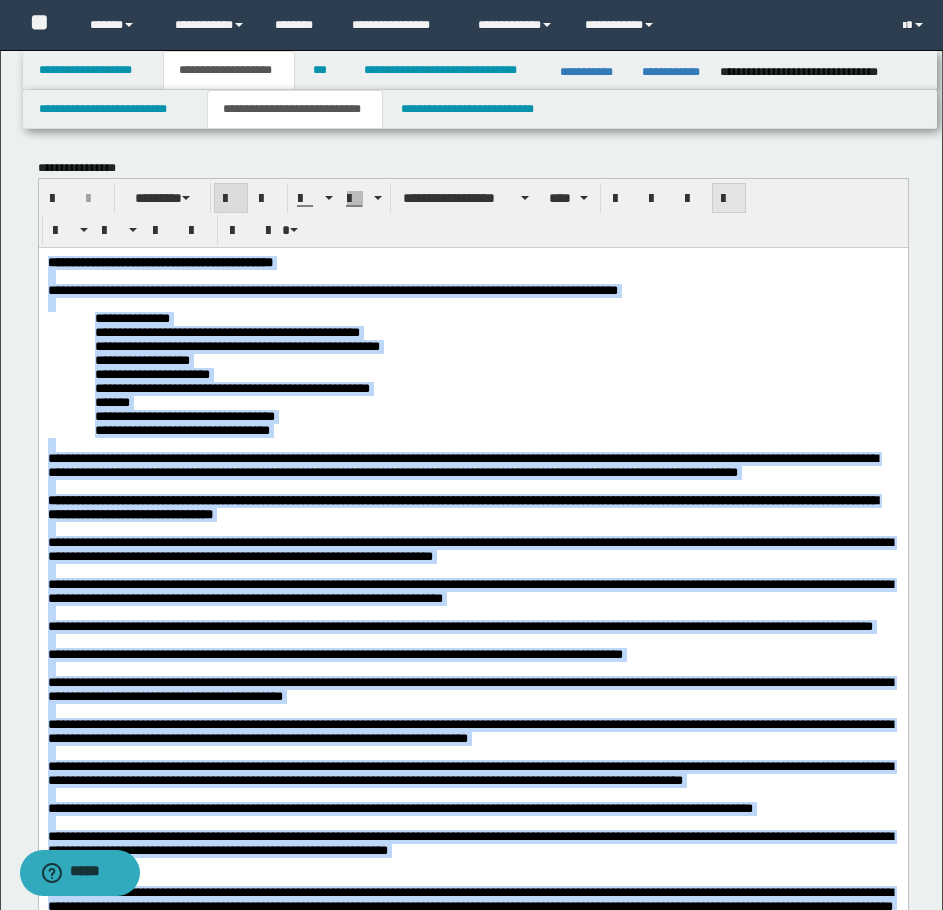 click at bounding box center (729, 198) 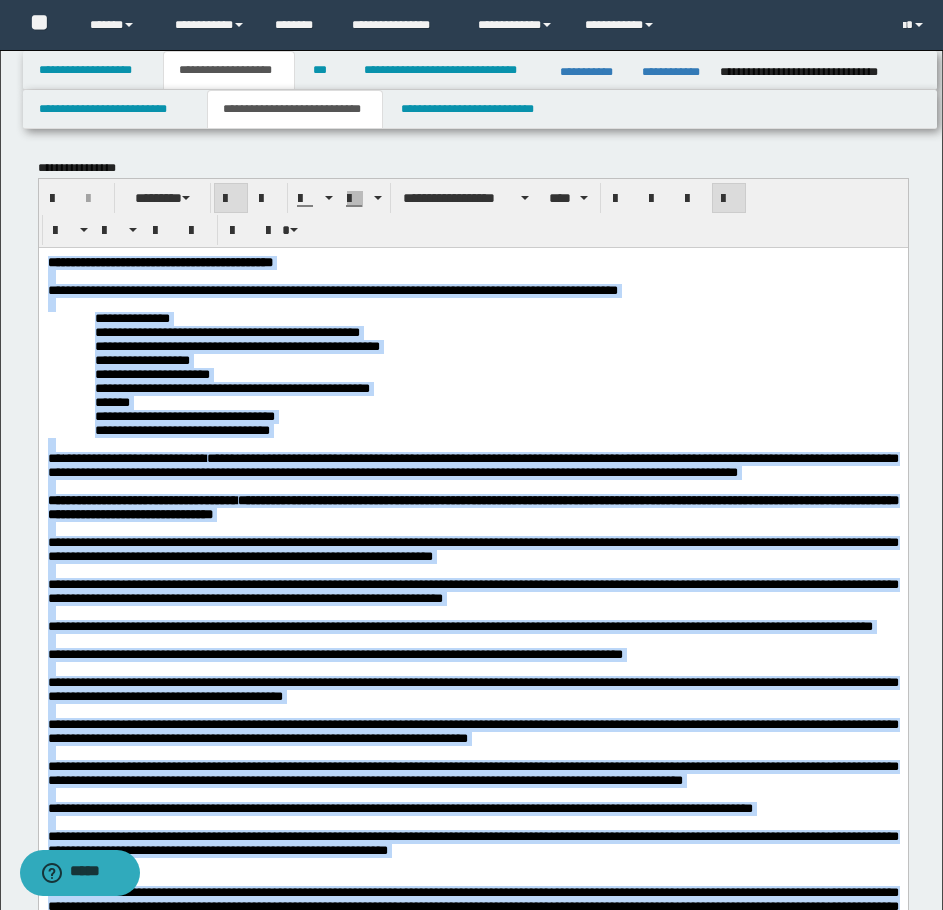click at bounding box center (472, 304) 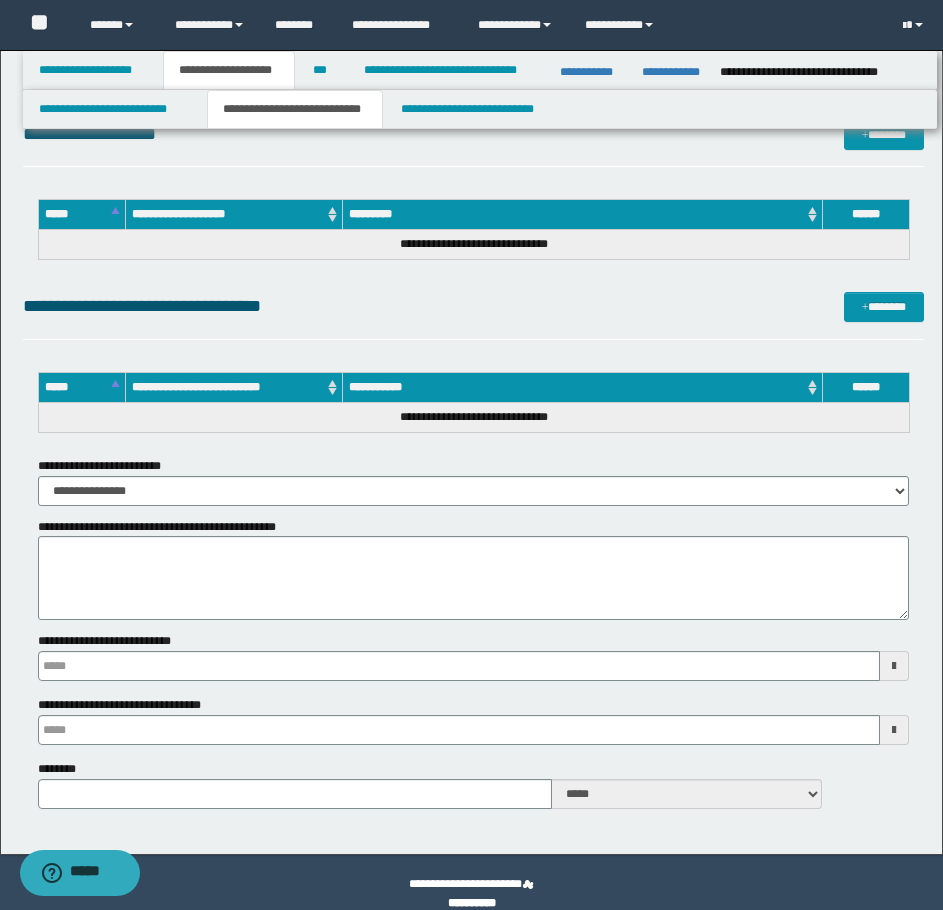 scroll, scrollTop: 6251, scrollLeft: 0, axis: vertical 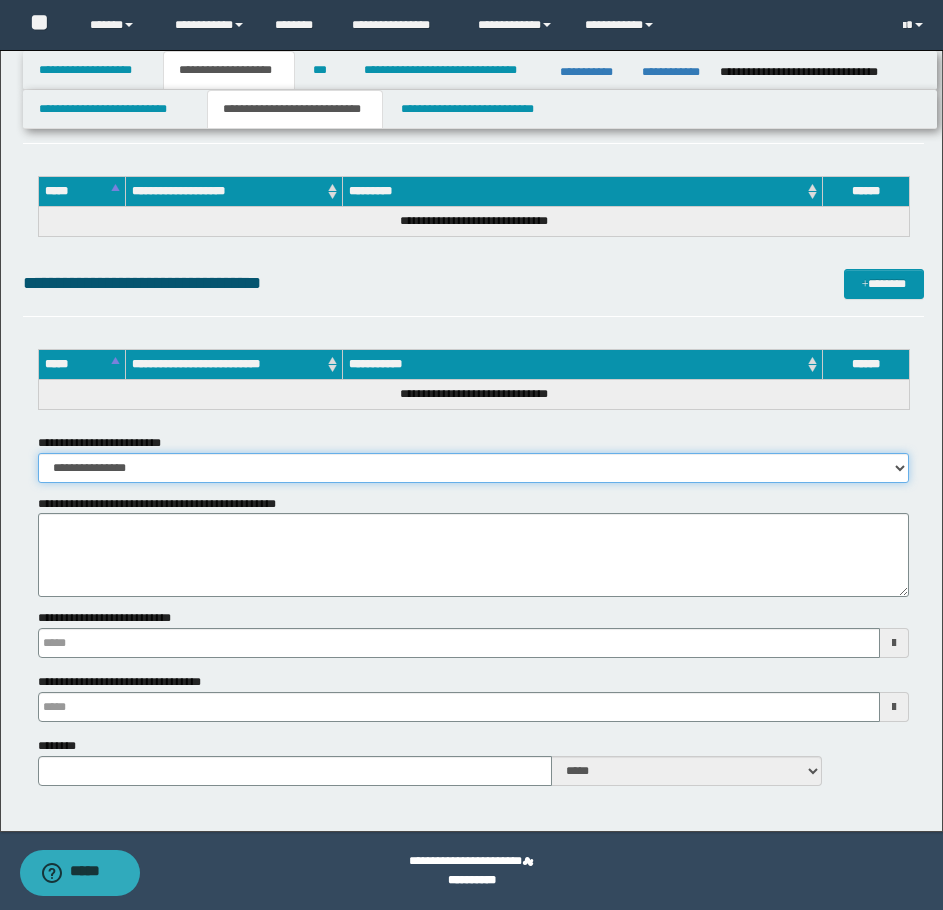 drag, startPoint x: 617, startPoint y: 478, endPoint x: 594, endPoint y: 482, distance: 23.345236 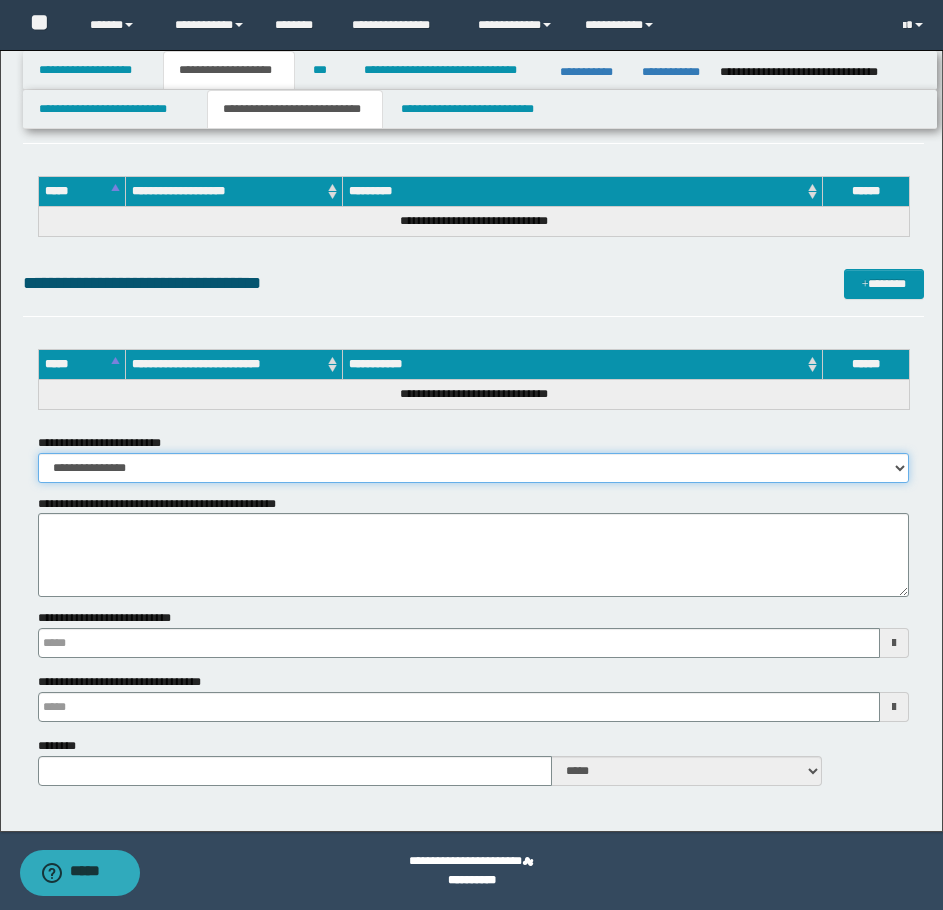 click on "**********" at bounding box center [473, 468] 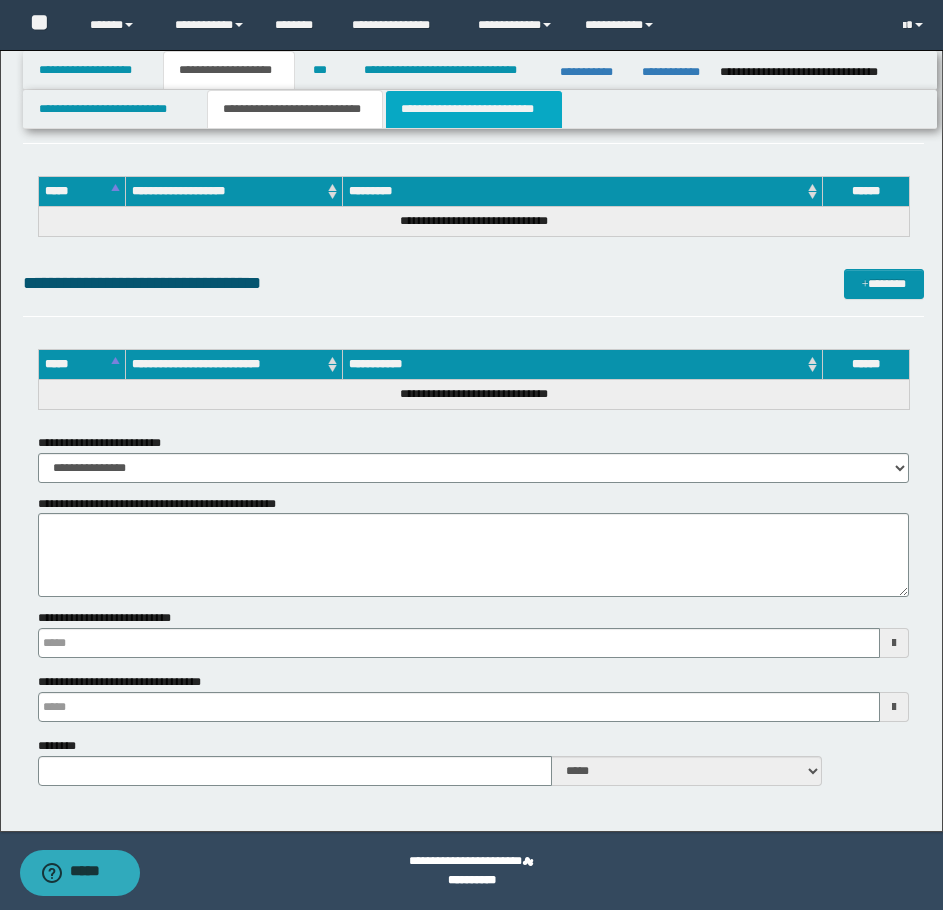 click on "**********" at bounding box center (474, 109) 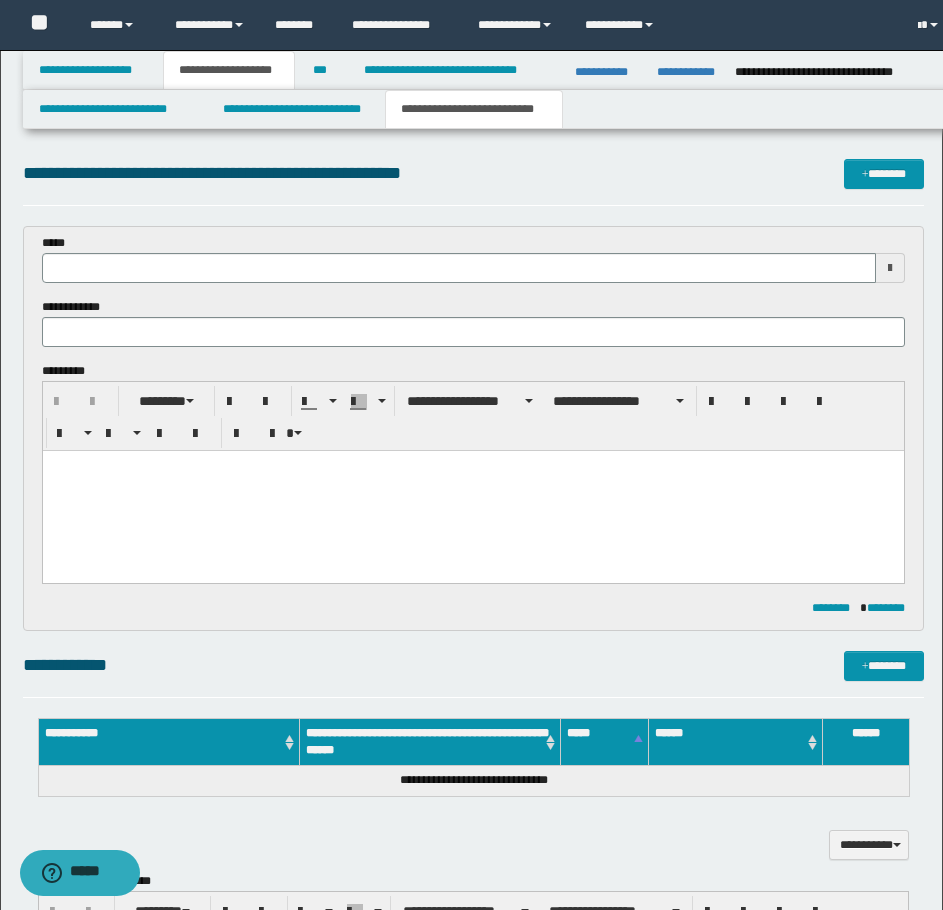 scroll, scrollTop: 0, scrollLeft: 0, axis: both 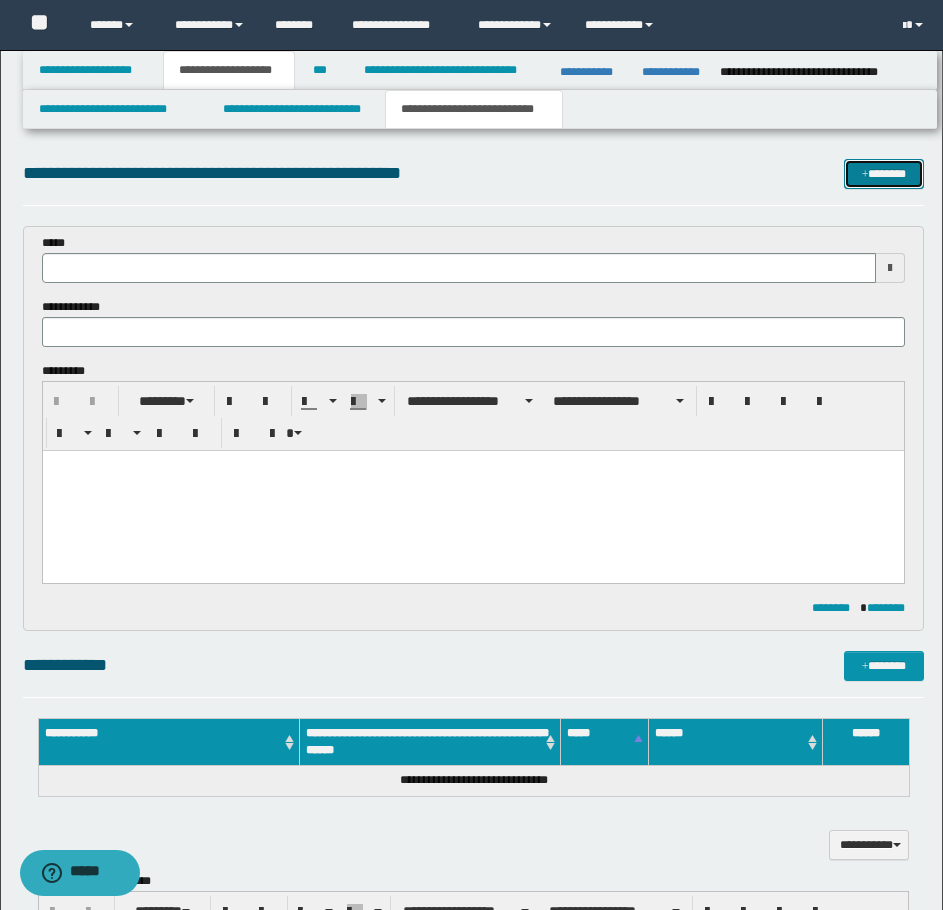 click on "*******" at bounding box center (884, 174) 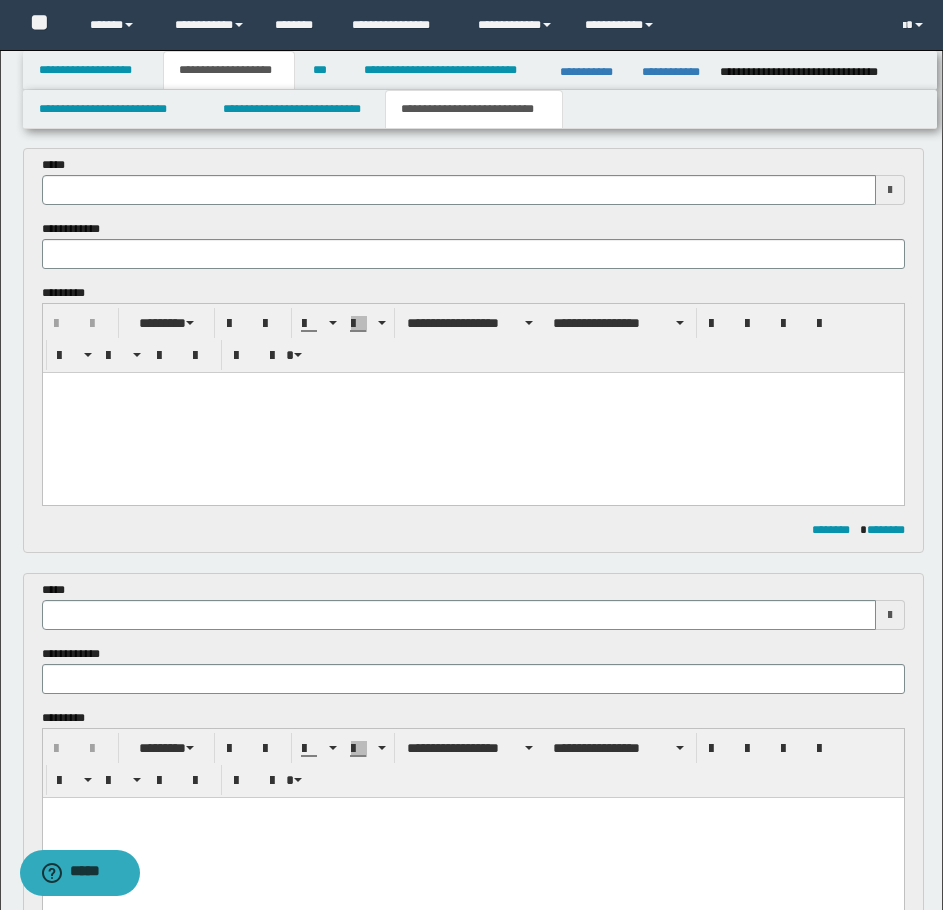 scroll, scrollTop: 0, scrollLeft: 0, axis: both 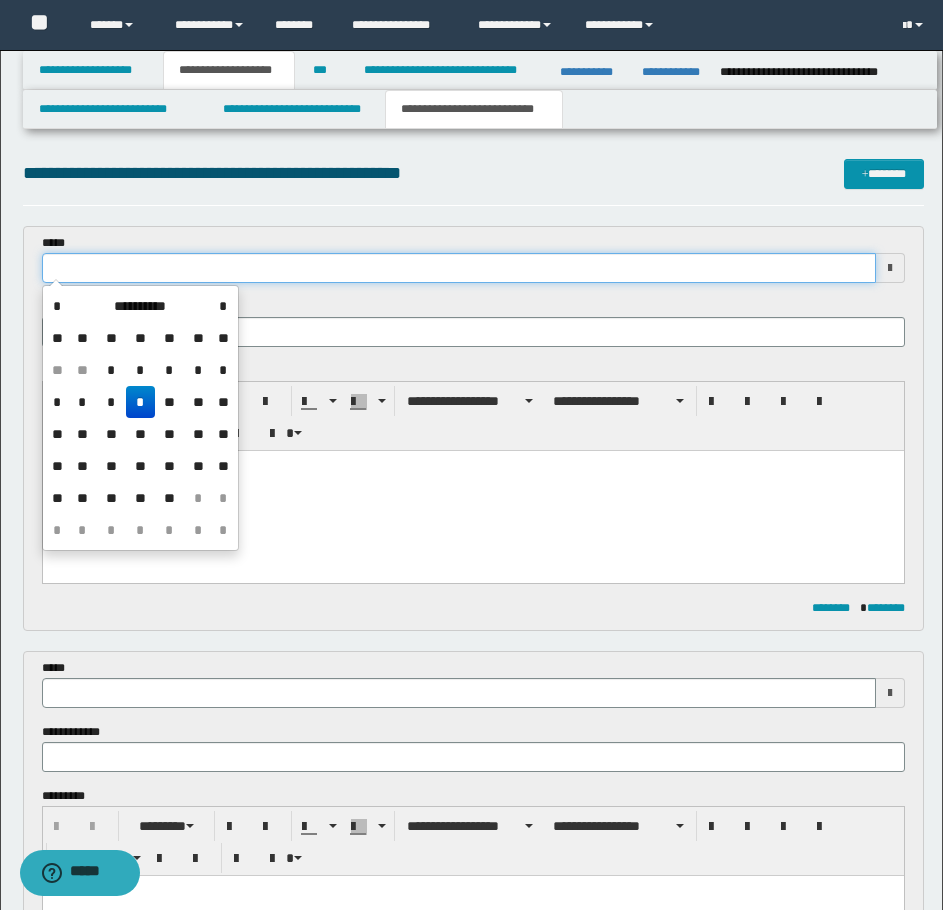 click at bounding box center (459, 268) 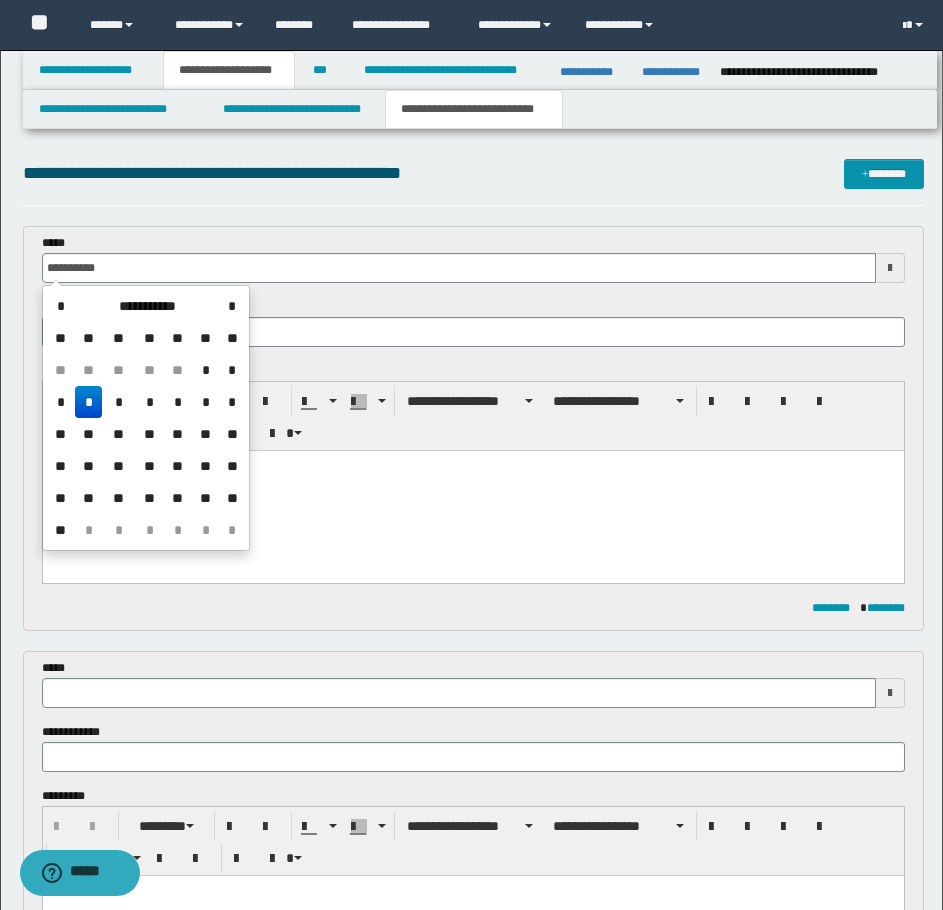 type on "**********" 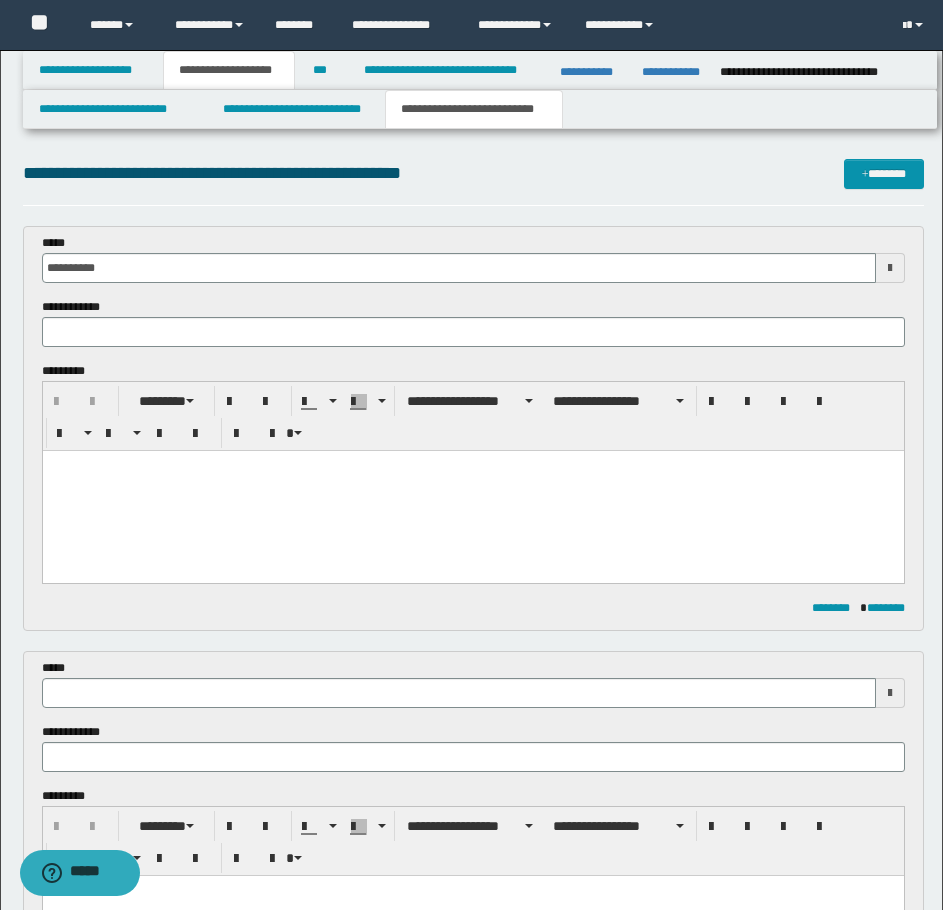 click on "**********" at bounding box center [473, 428] 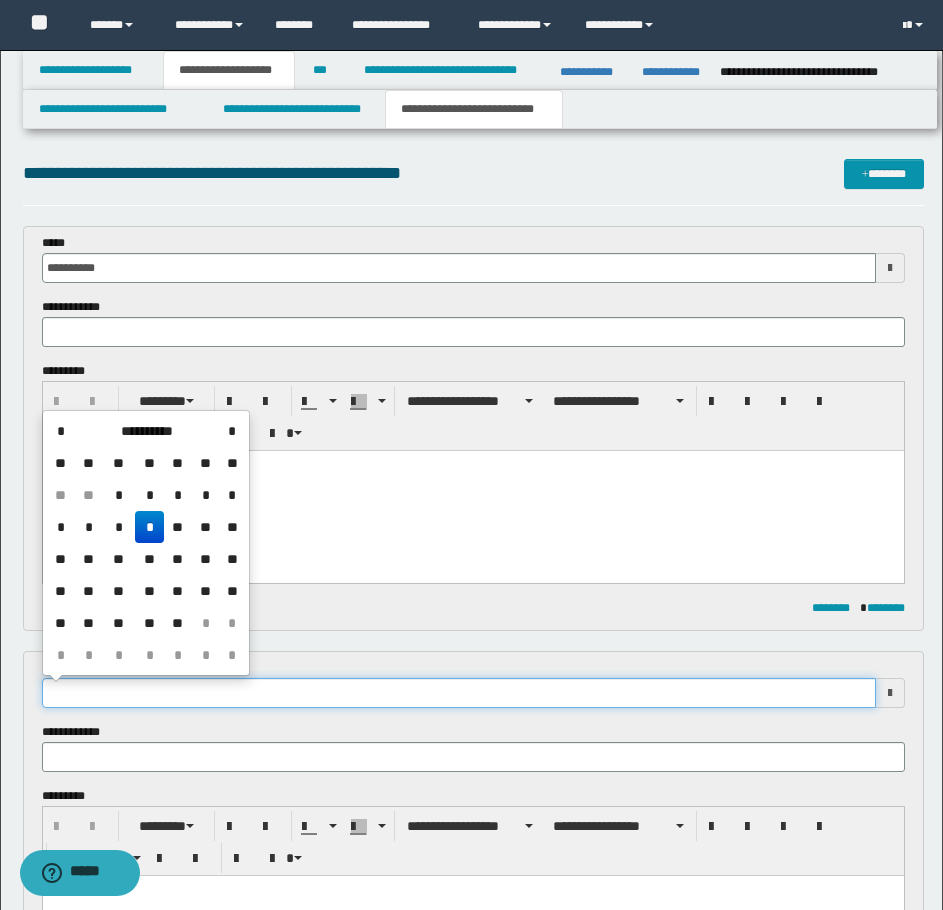 click at bounding box center [459, 693] 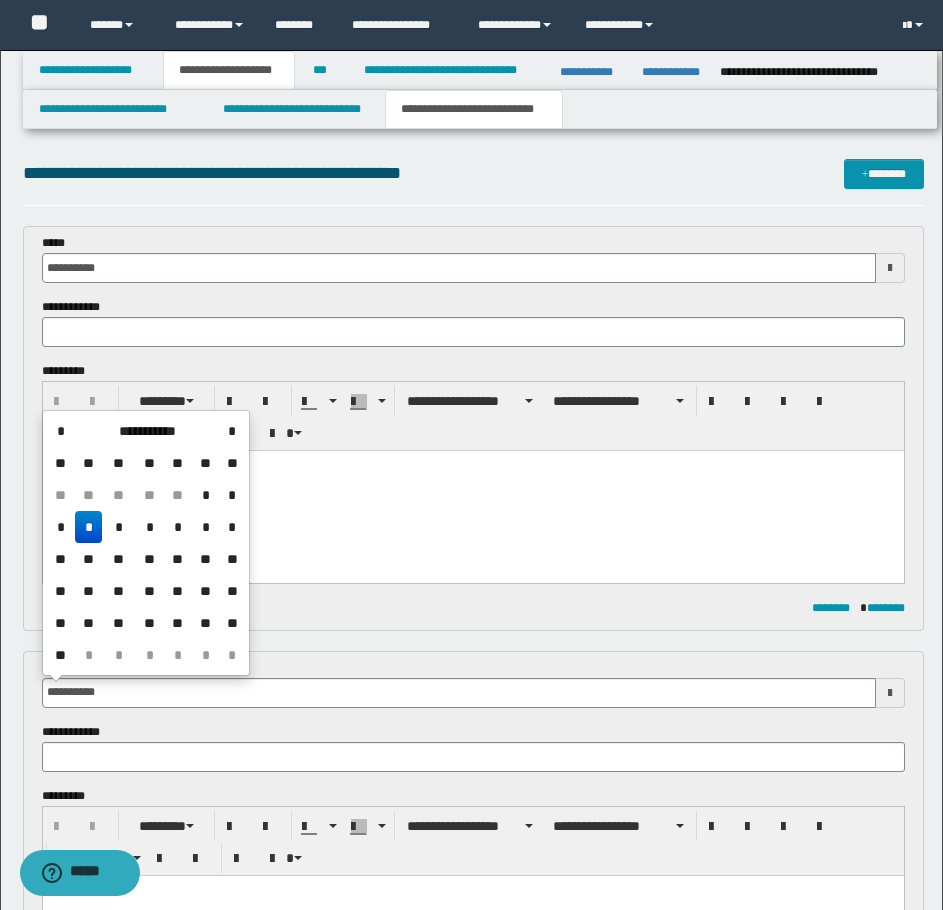 type on "**********" 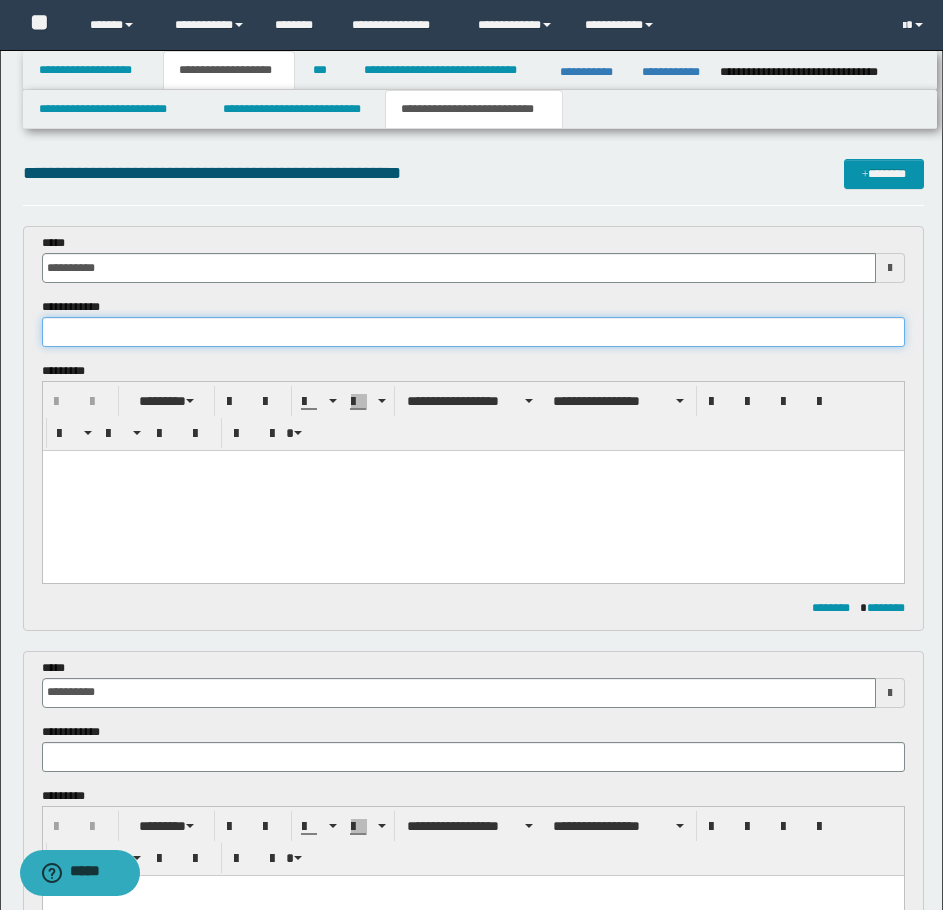 click at bounding box center [473, 332] 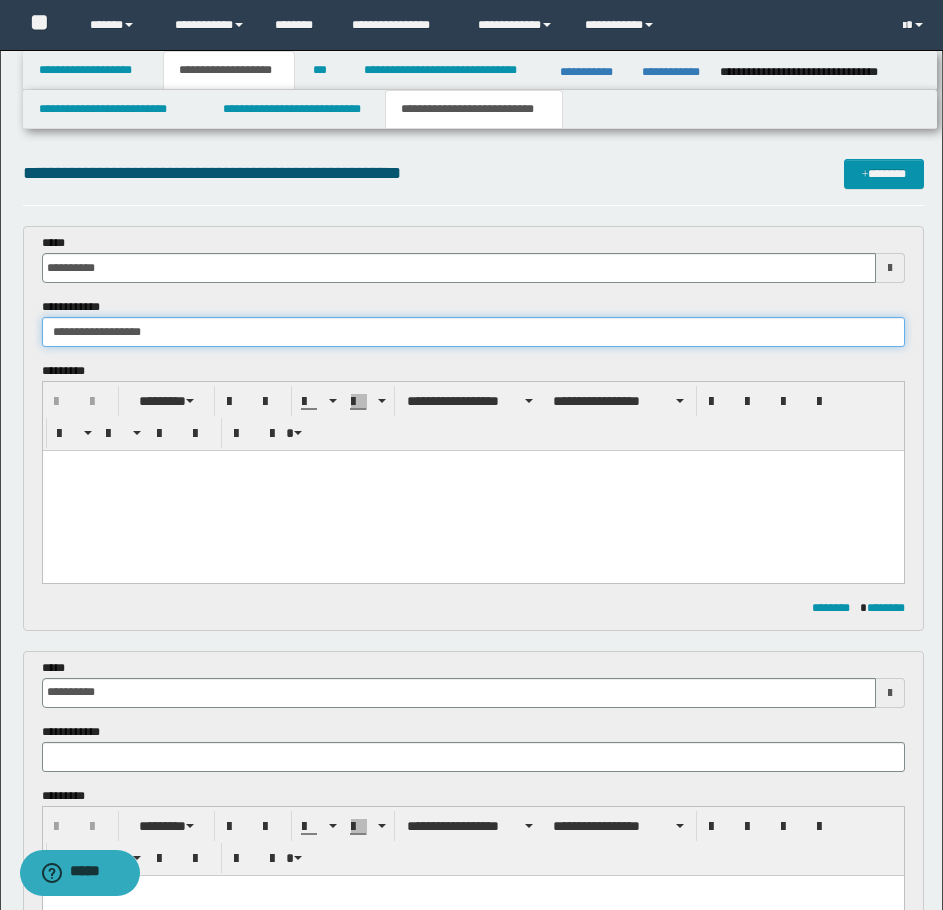 type on "**********" 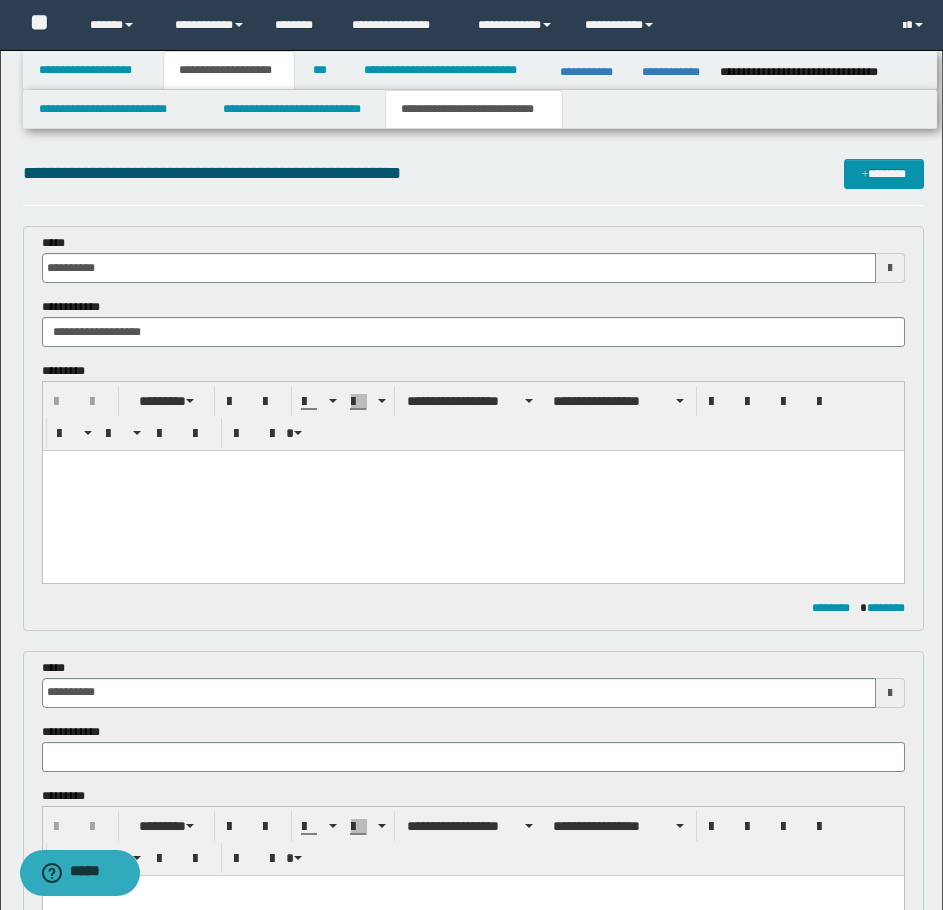 click at bounding box center [472, 491] 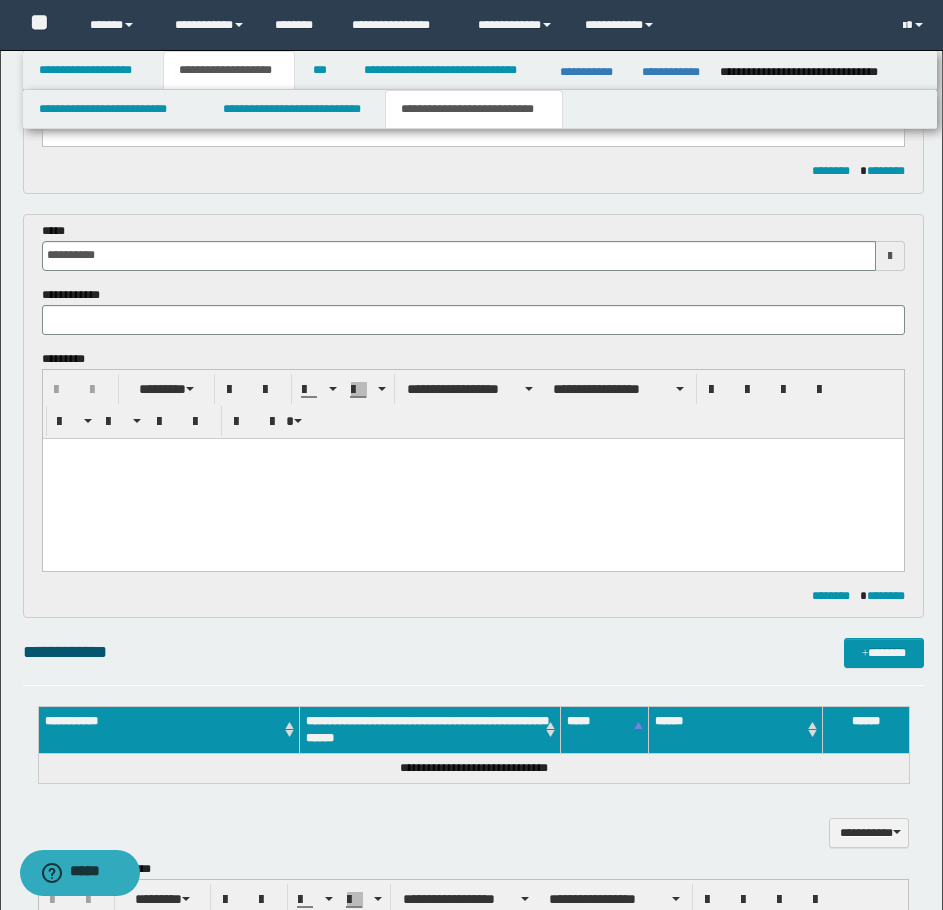 scroll, scrollTop: 900, scrollLeft: 0, axis: vertical 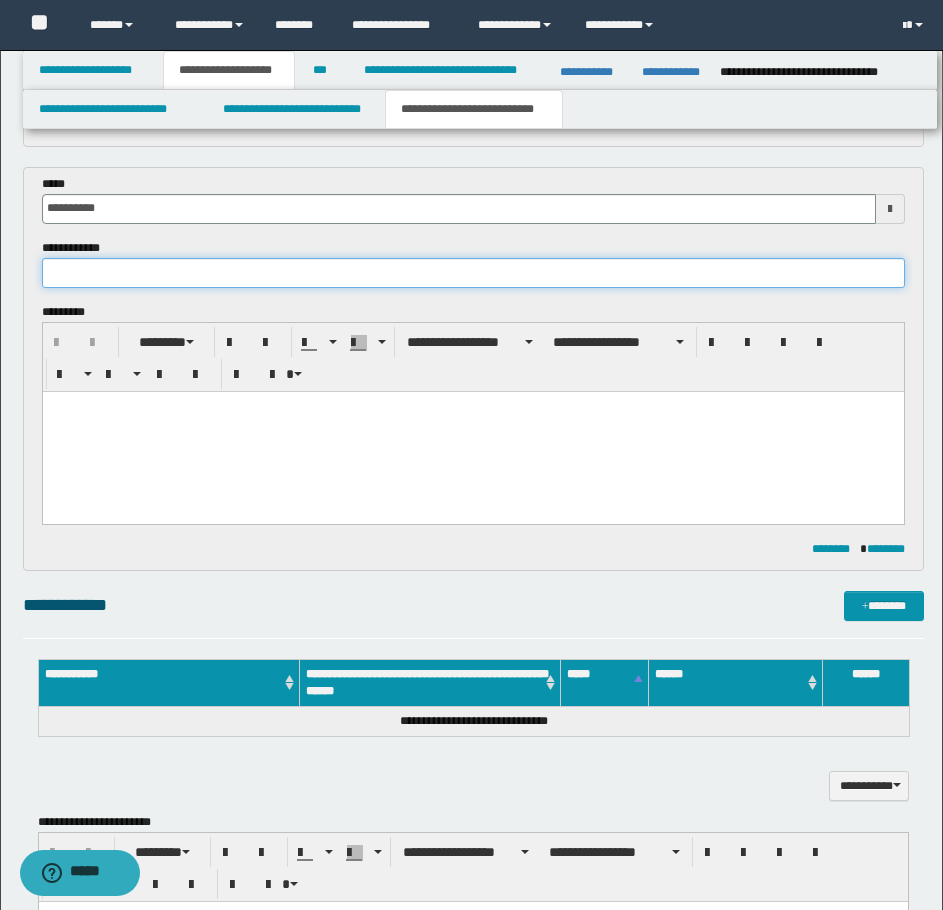 click at bounding box center [473, 273] 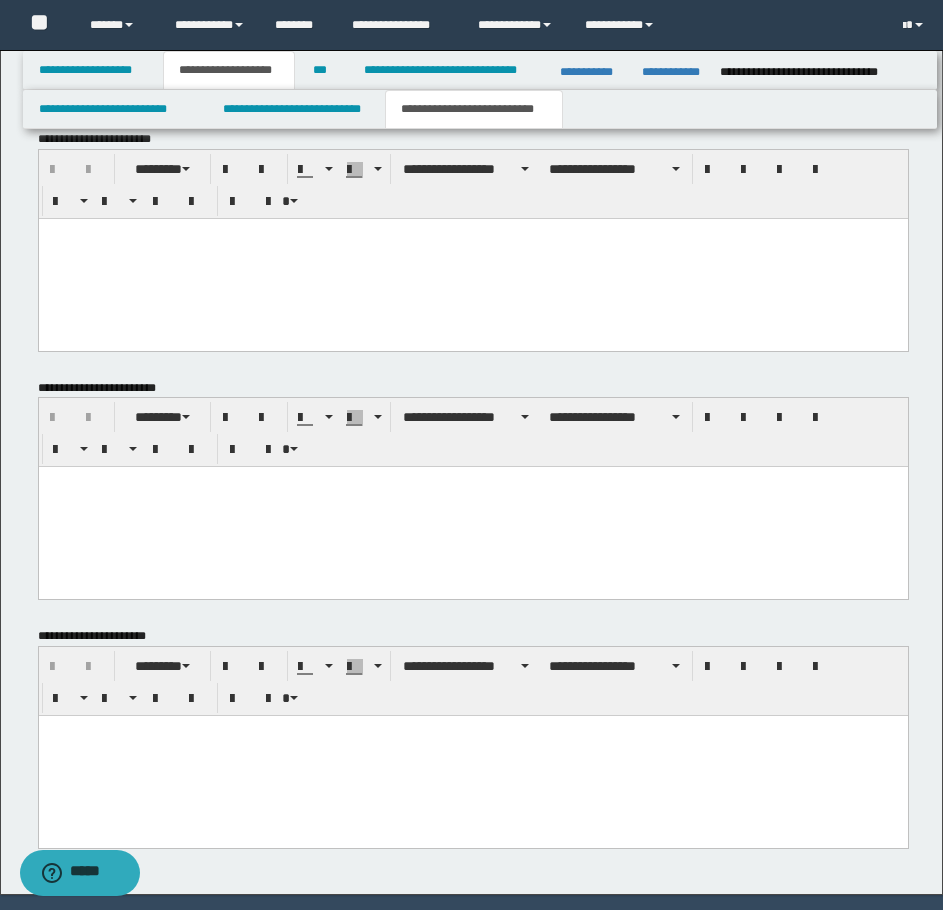 scroll, scrollTop: 1646, scrollLeft: 0, axis: vertical 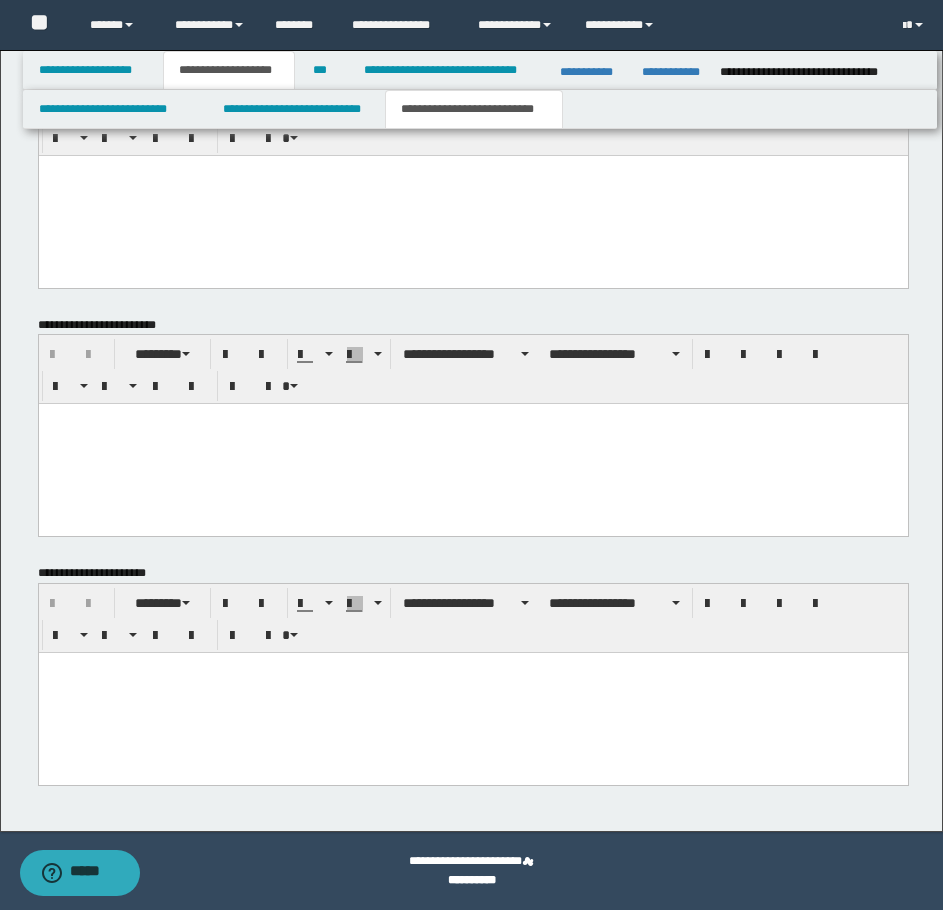 type on "**********" 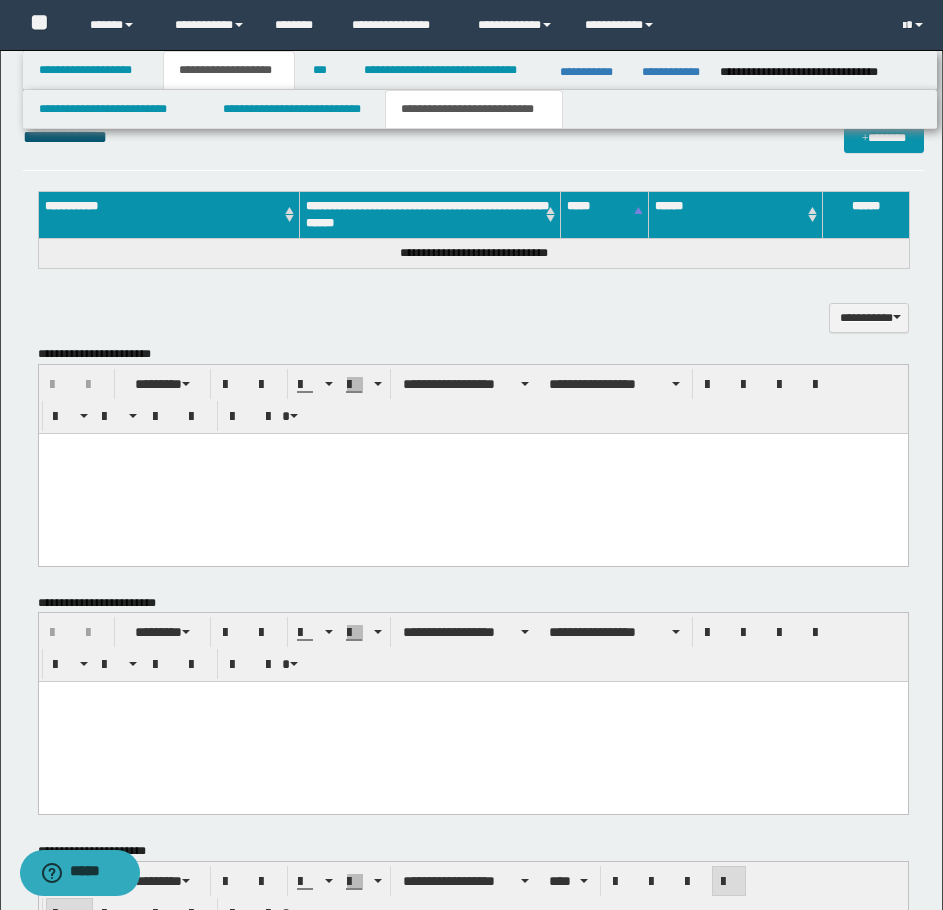 scroll, scrollTop: 1246, scrollLeft: 0, axis: vertical 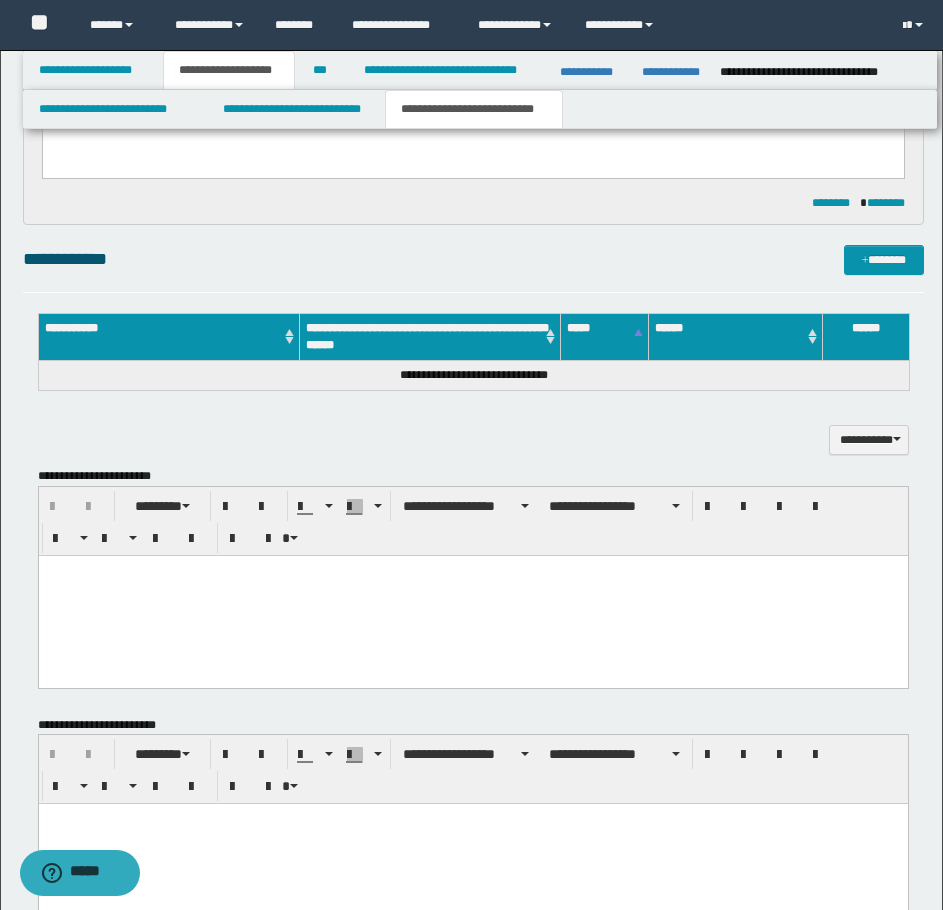 click at bounding box center [472, 595] 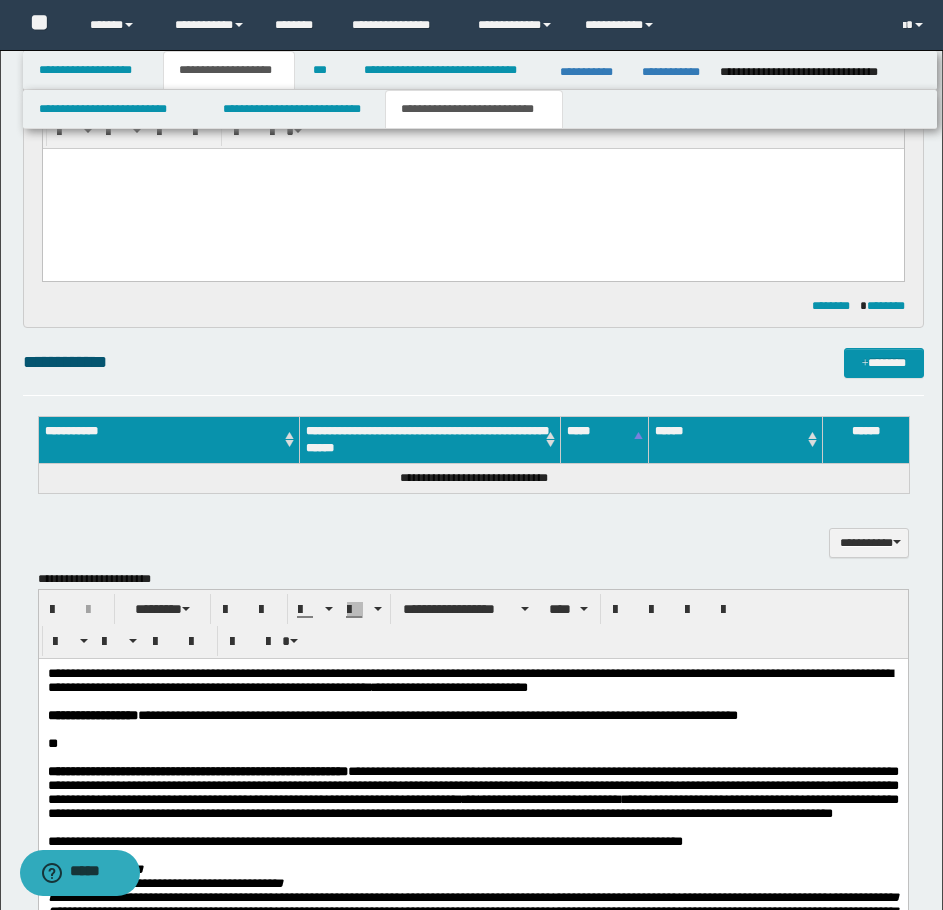 scroll, scrollTop: 1046, scrollLeft: 0, axis: vertical 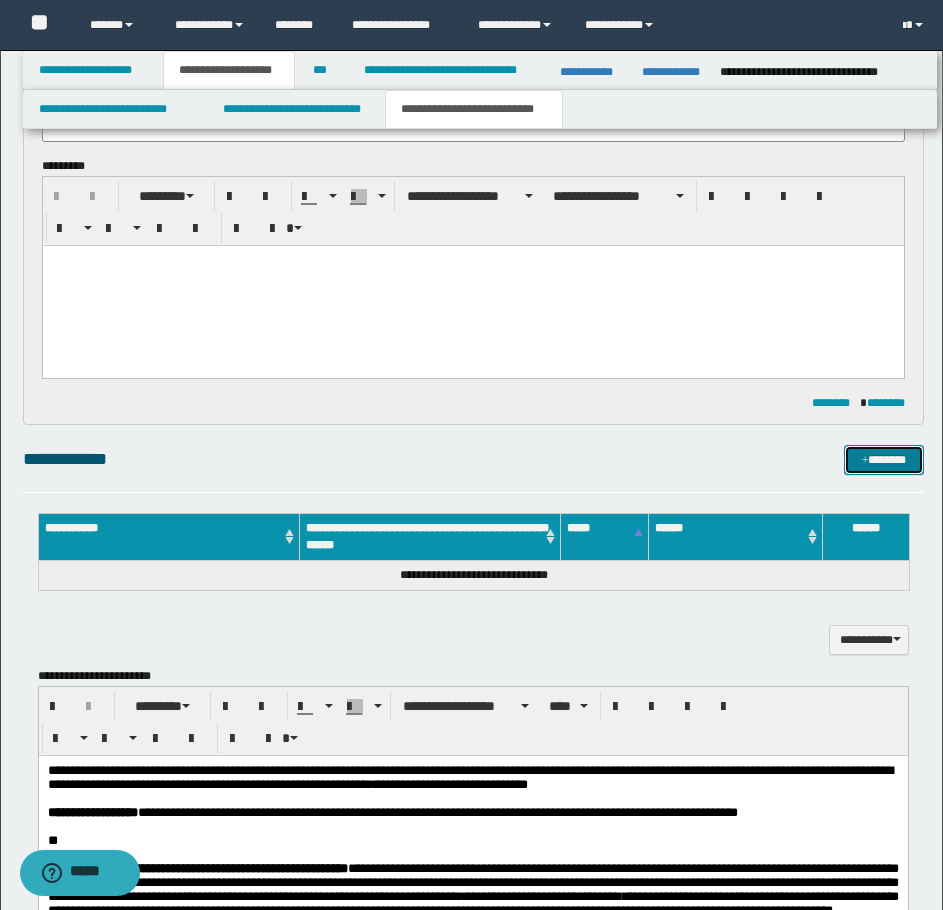 click on "*******" at bounding box center (884, 460) 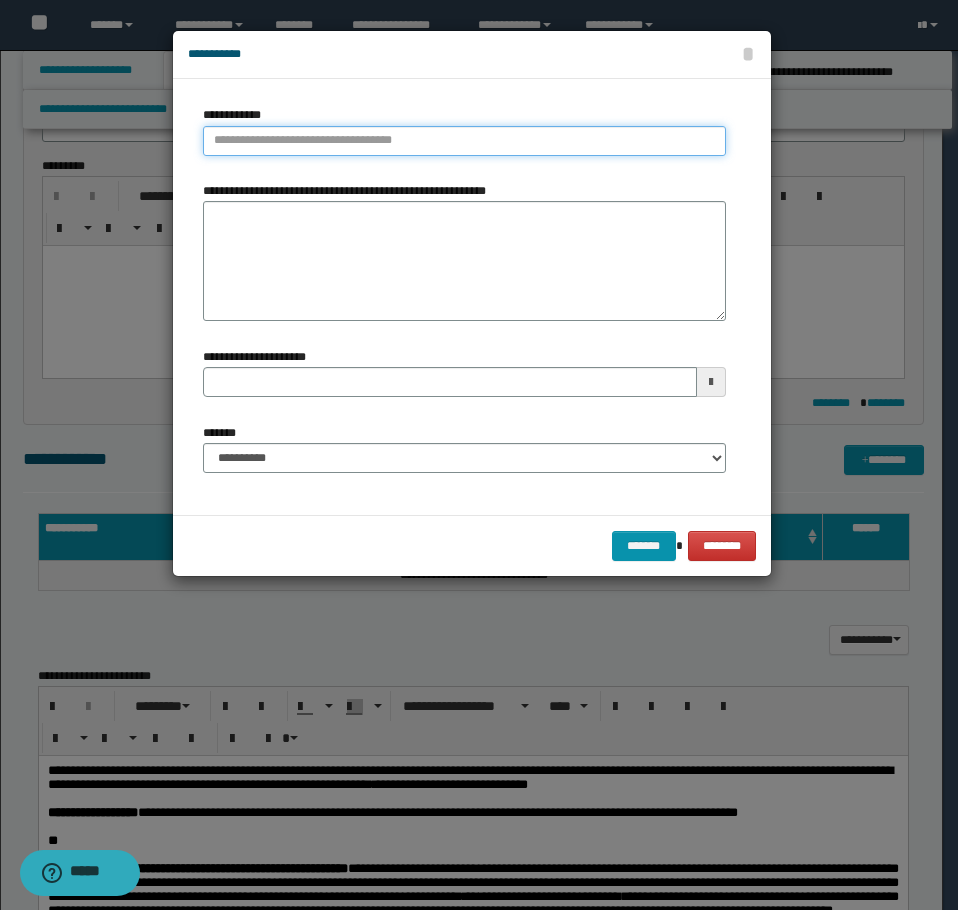 click on "**********" at bounding box center (464, 141) 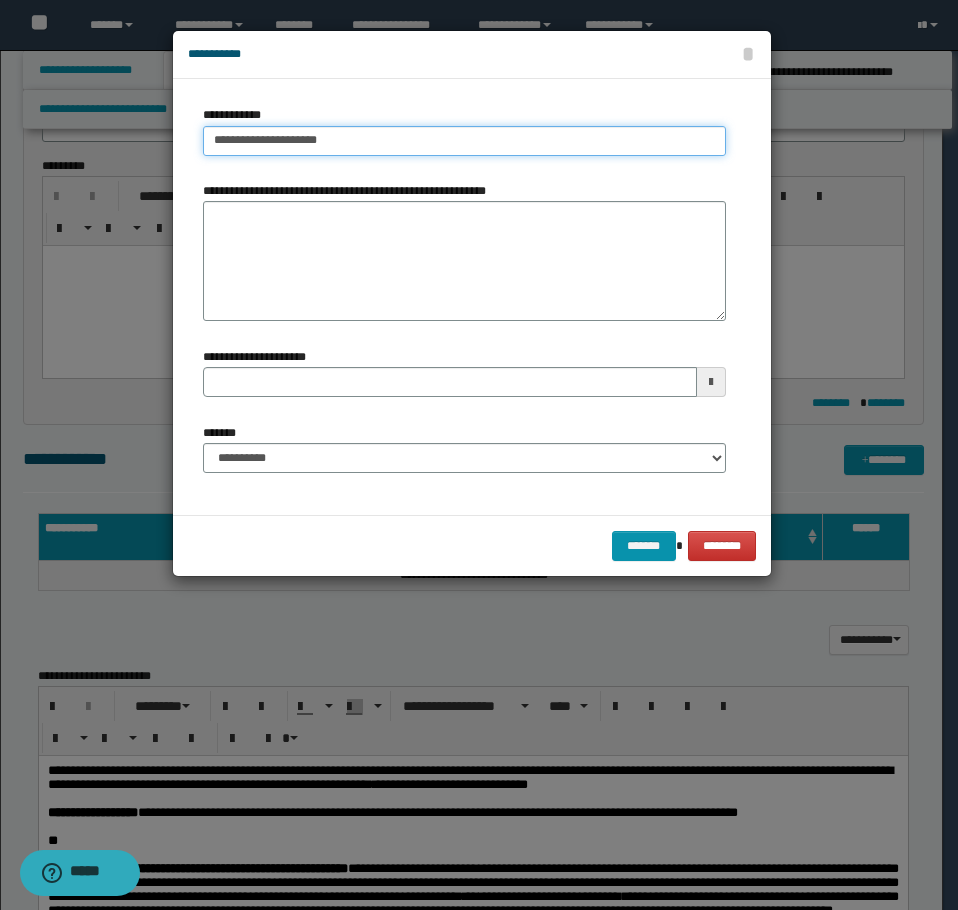 click on "**********" at bounding box center [464, 141] 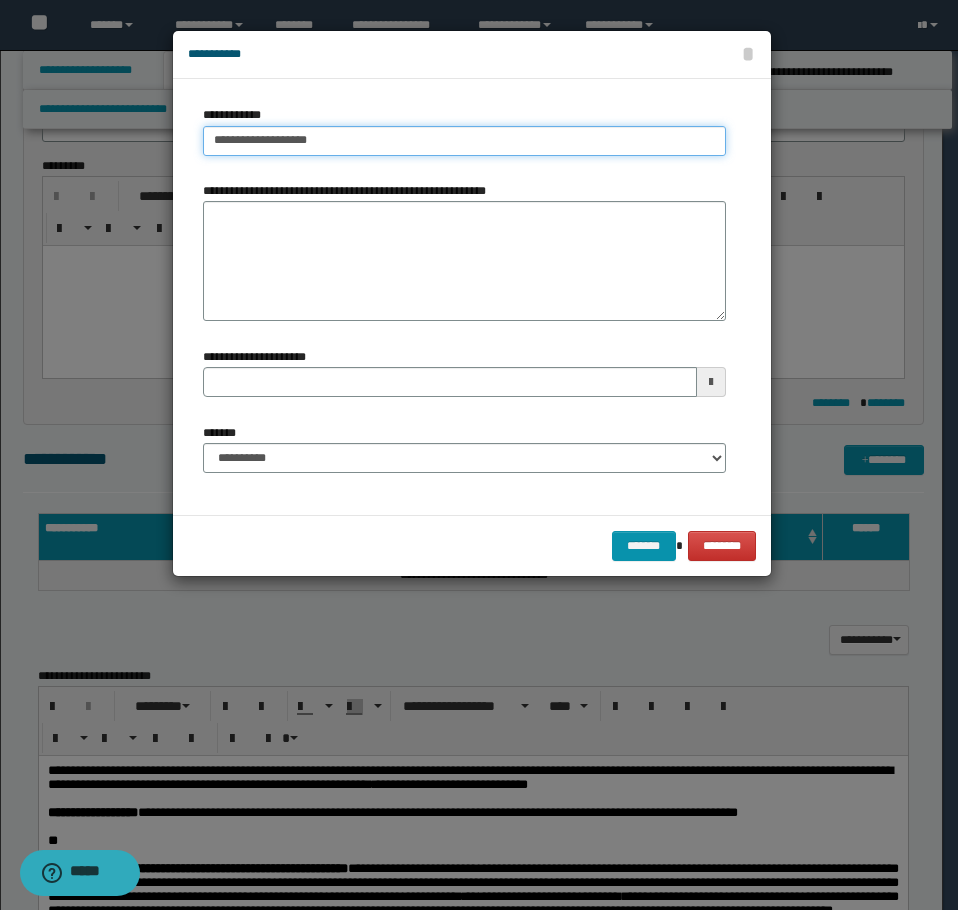 click on "**********" at bounding box center (464, 141) 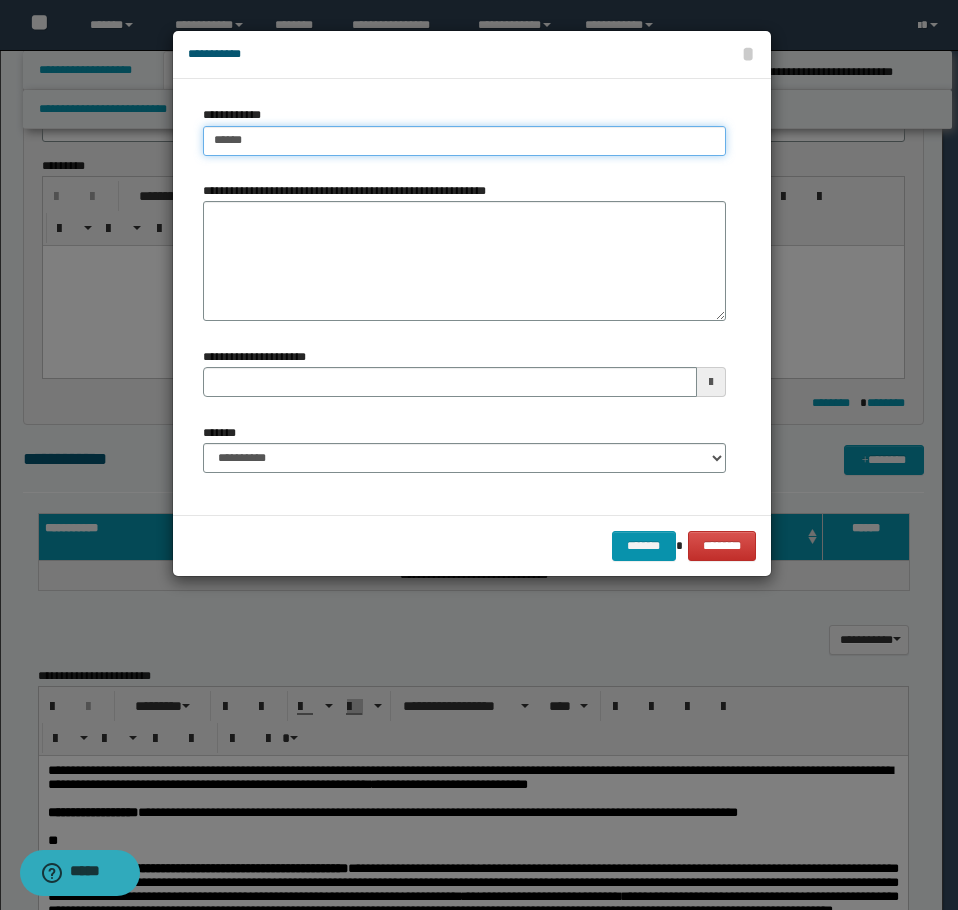 type on "*****" 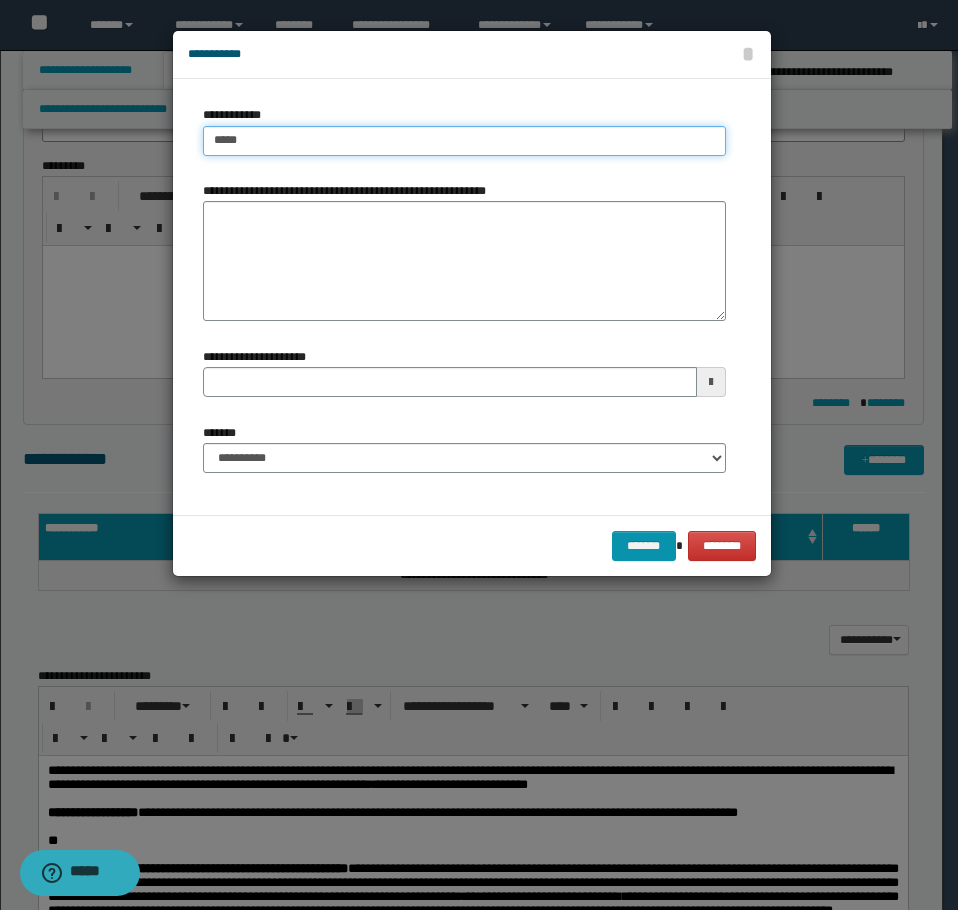 type on "*****" 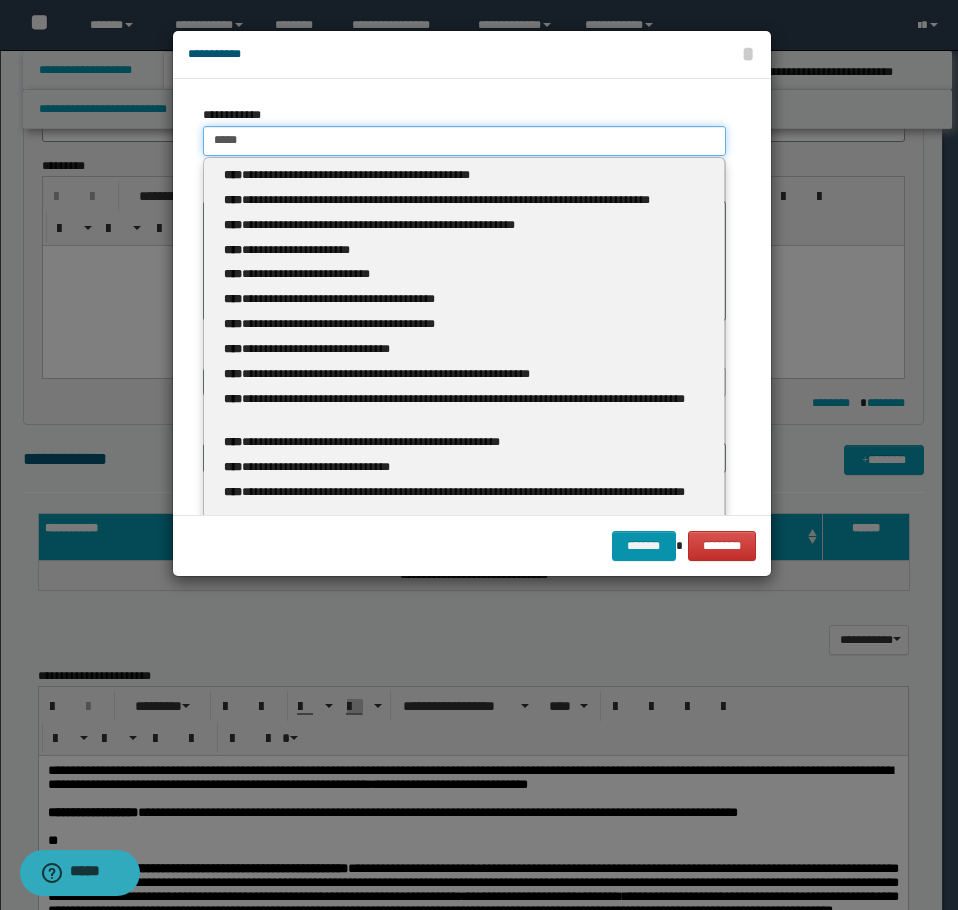 type 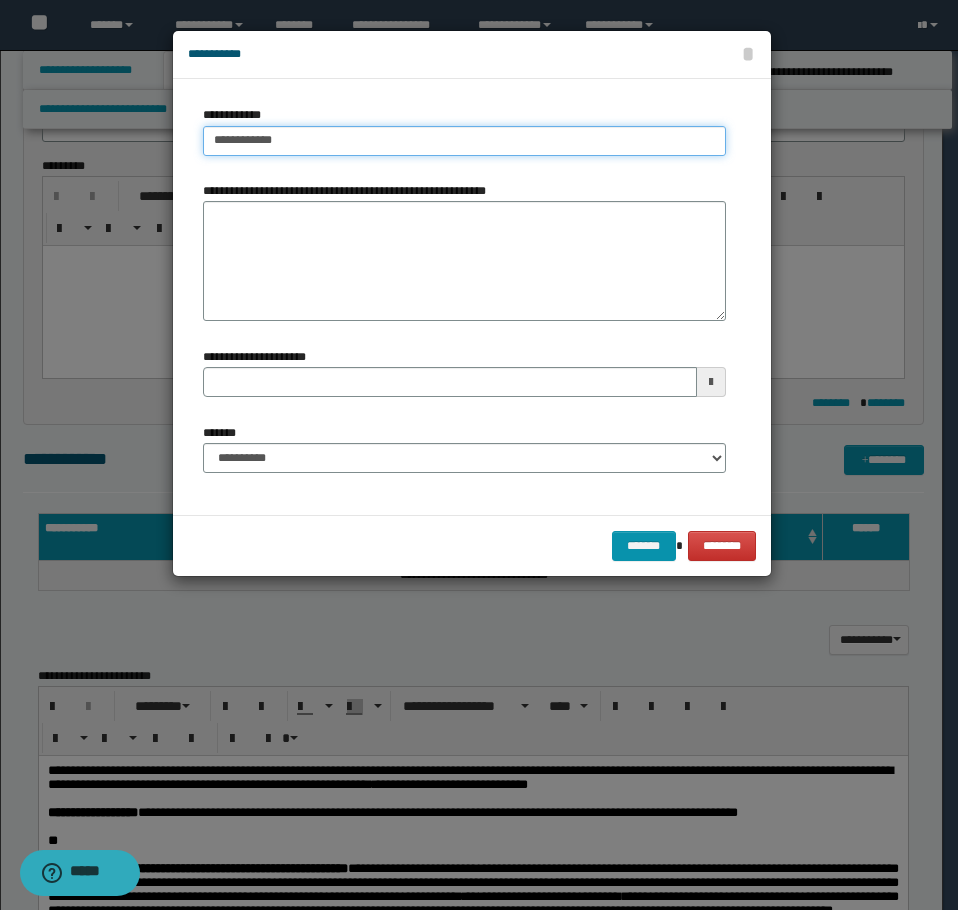 type on "**********" 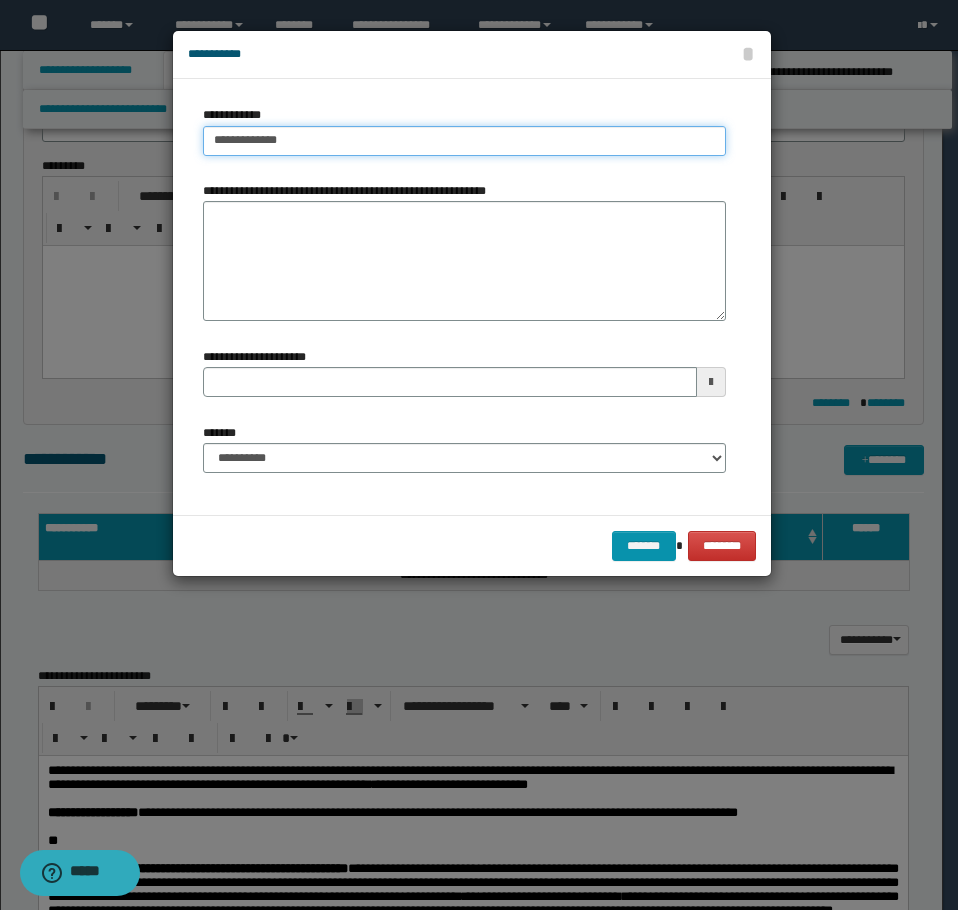 type on "**********" 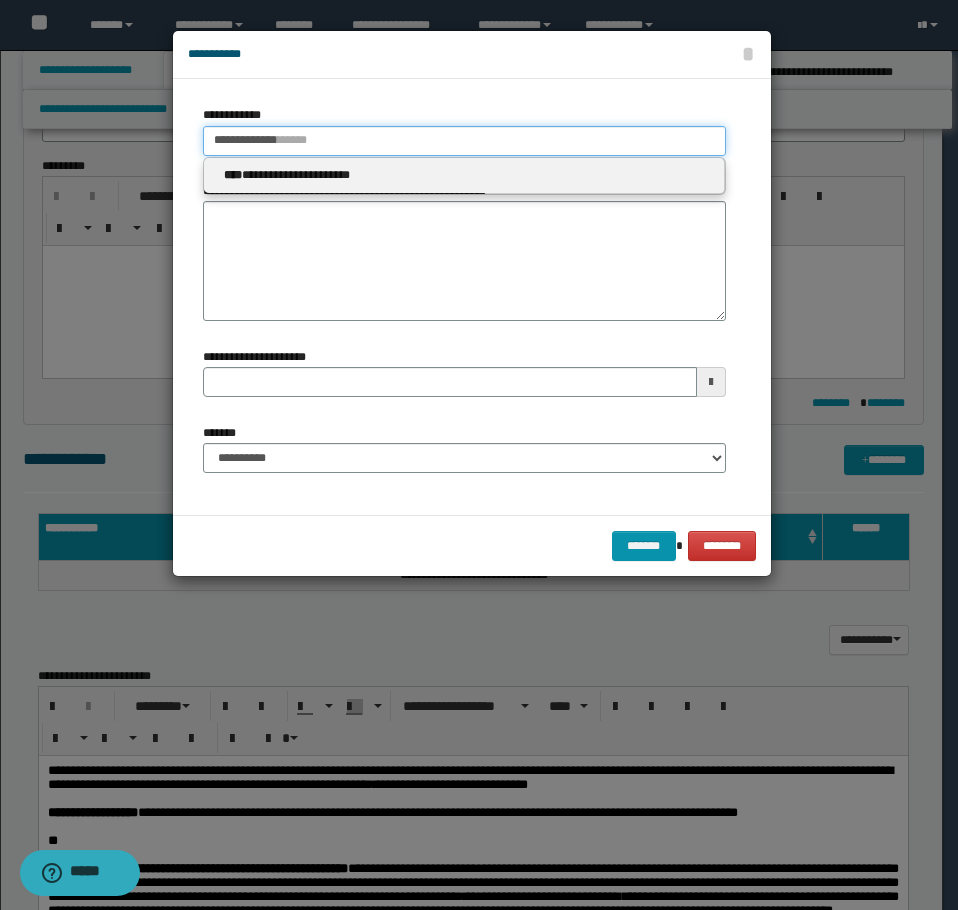 type 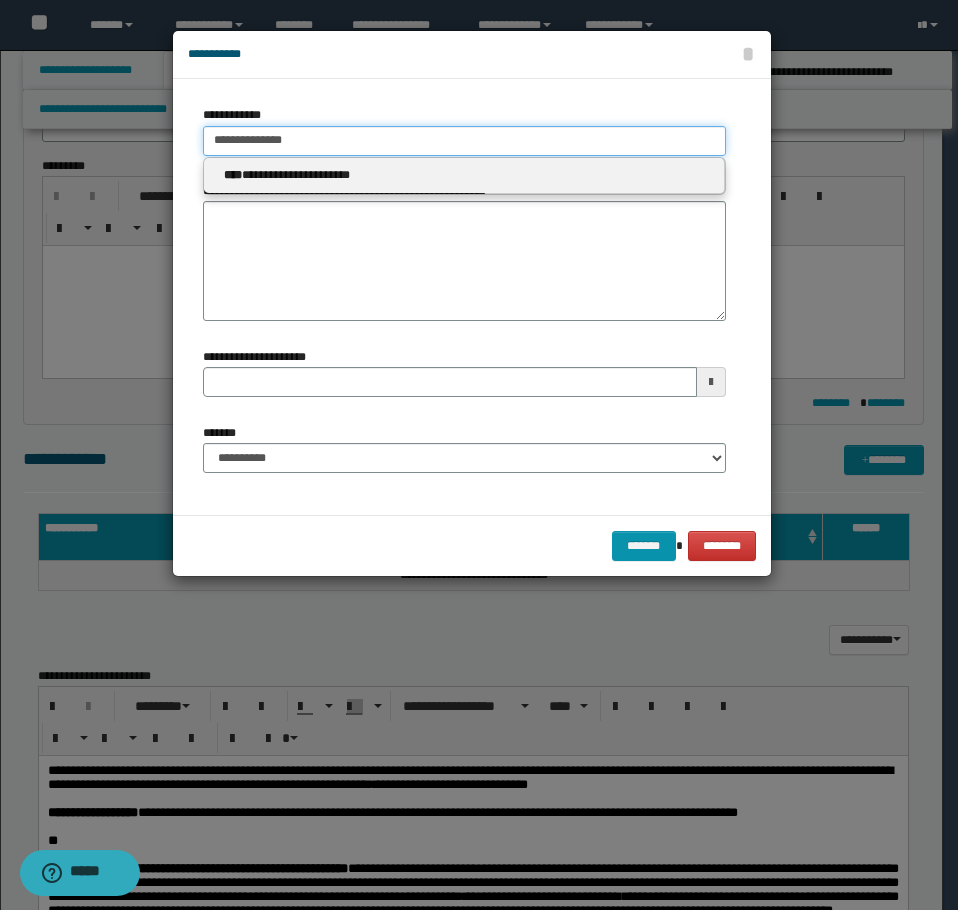 type on "**********" 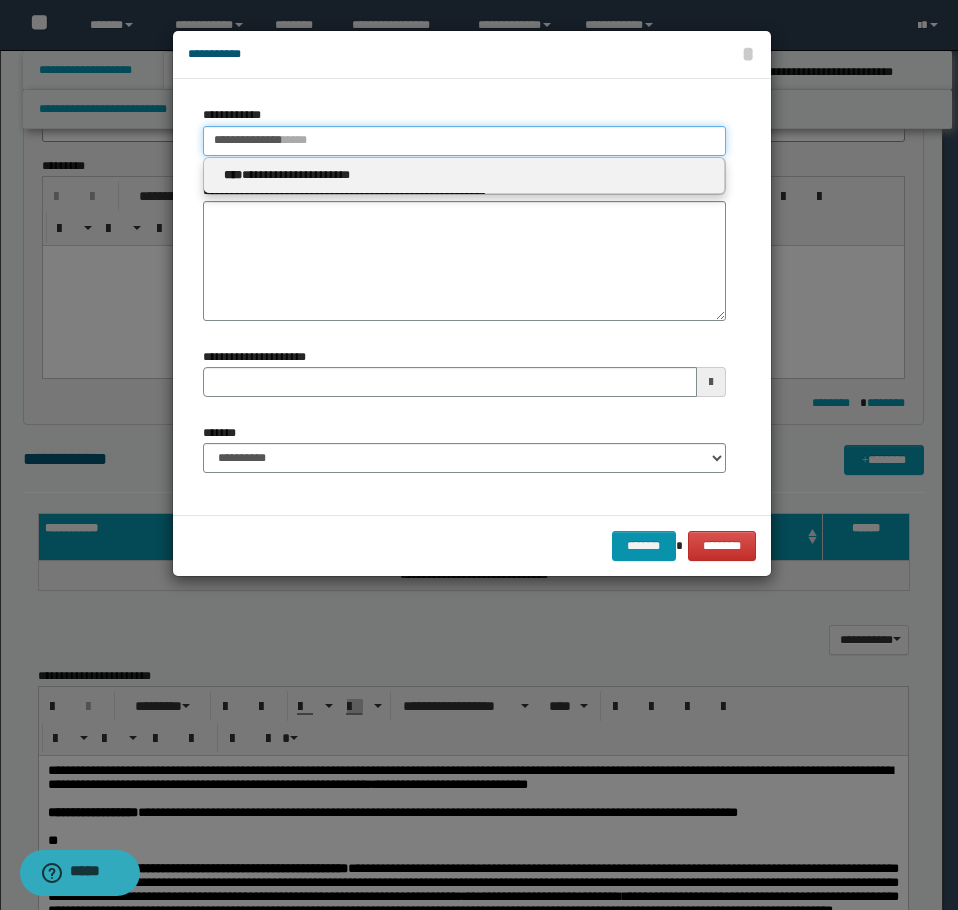 type 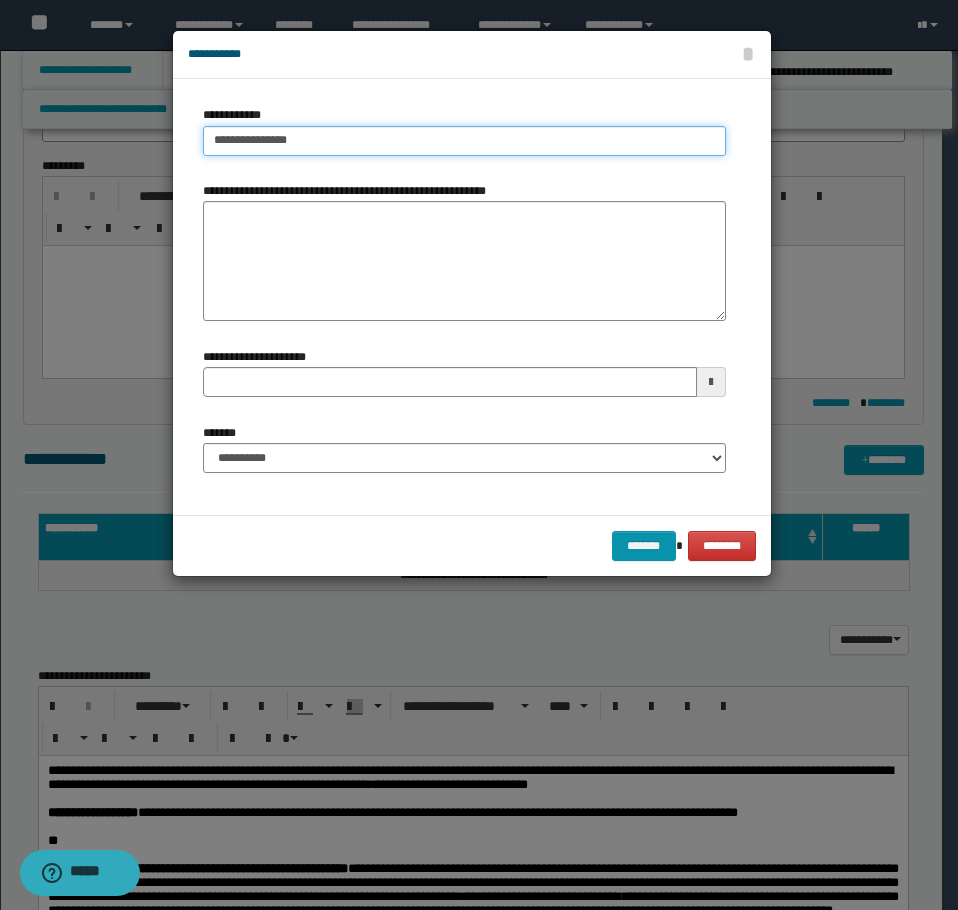type on "**********" 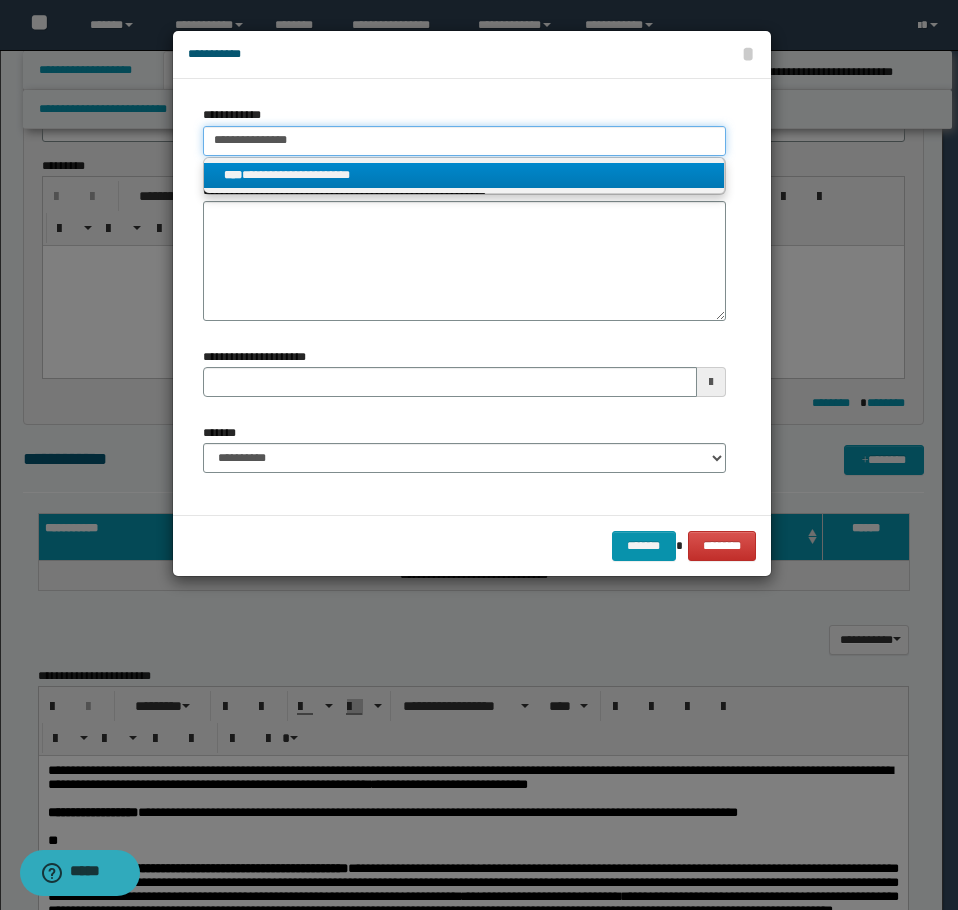 type on "**********" 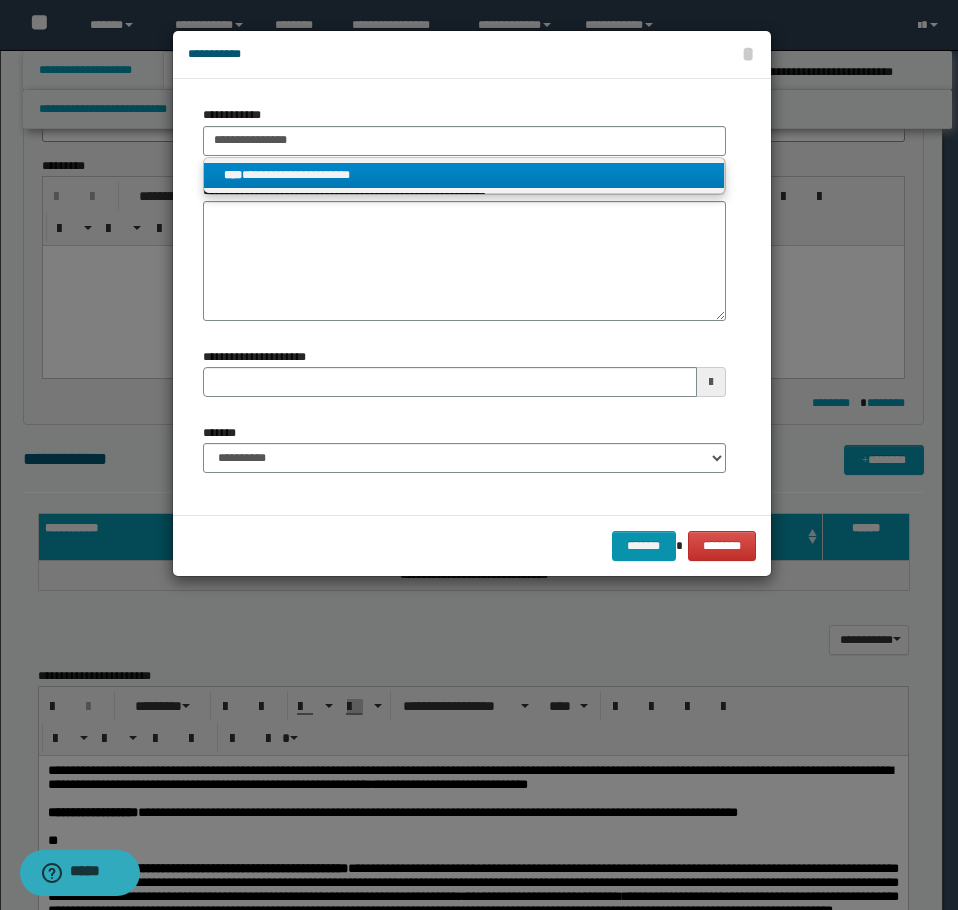 click on "**********" at bounding box center [464, 175] 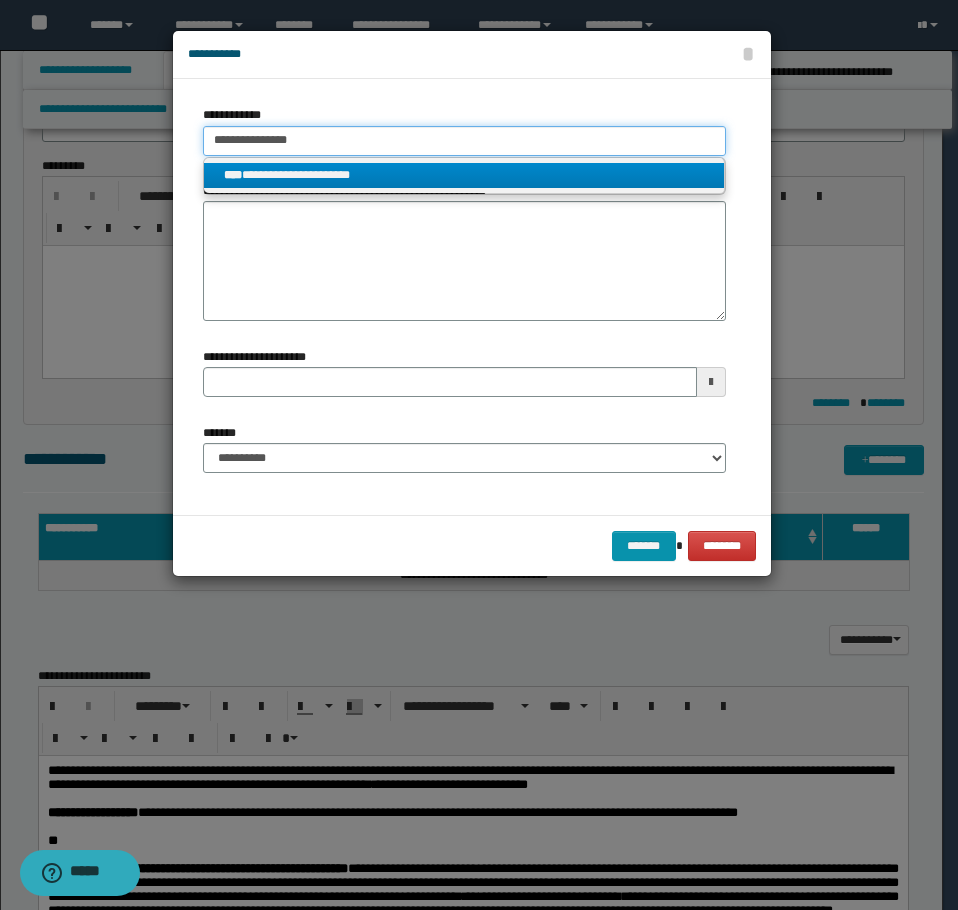 type 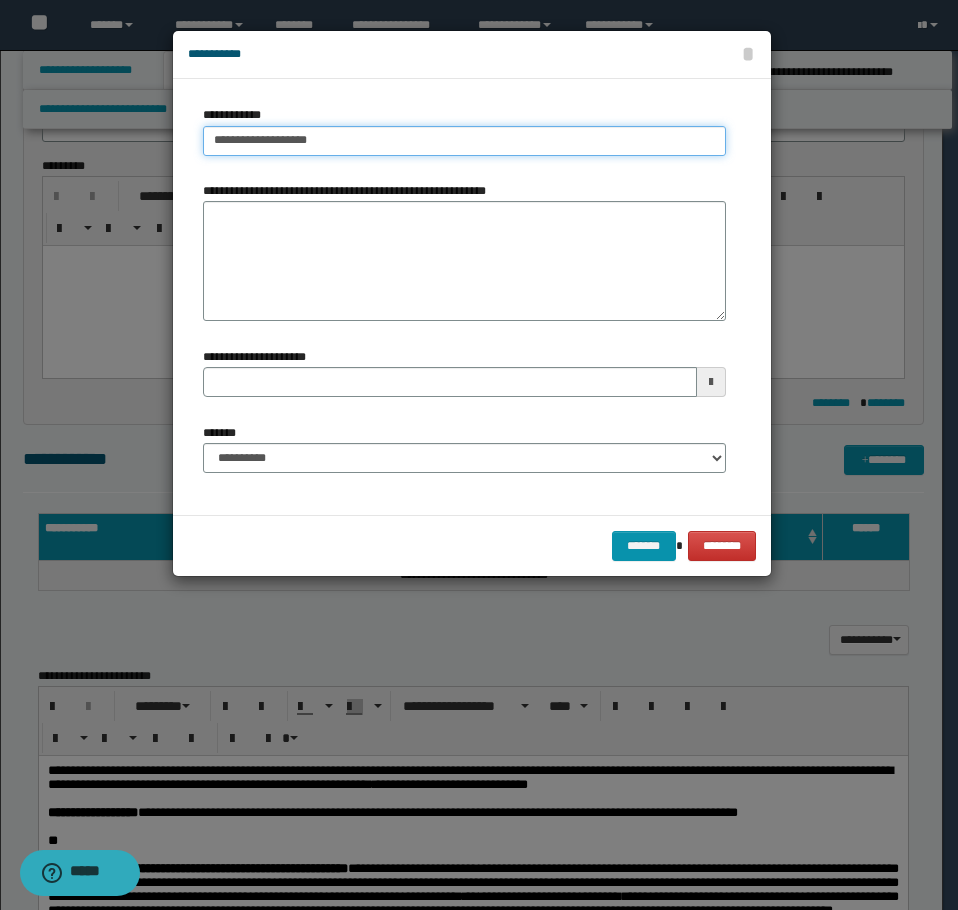 type 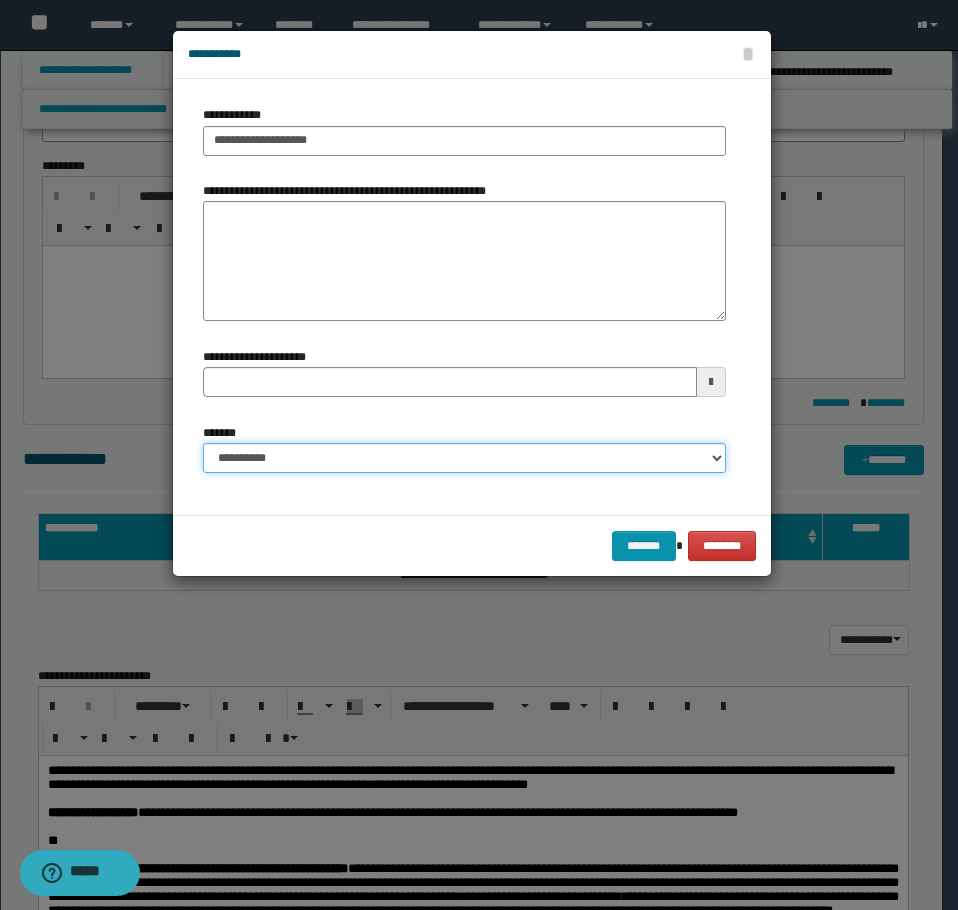 click on "**********" at bounding box center (464, 458) 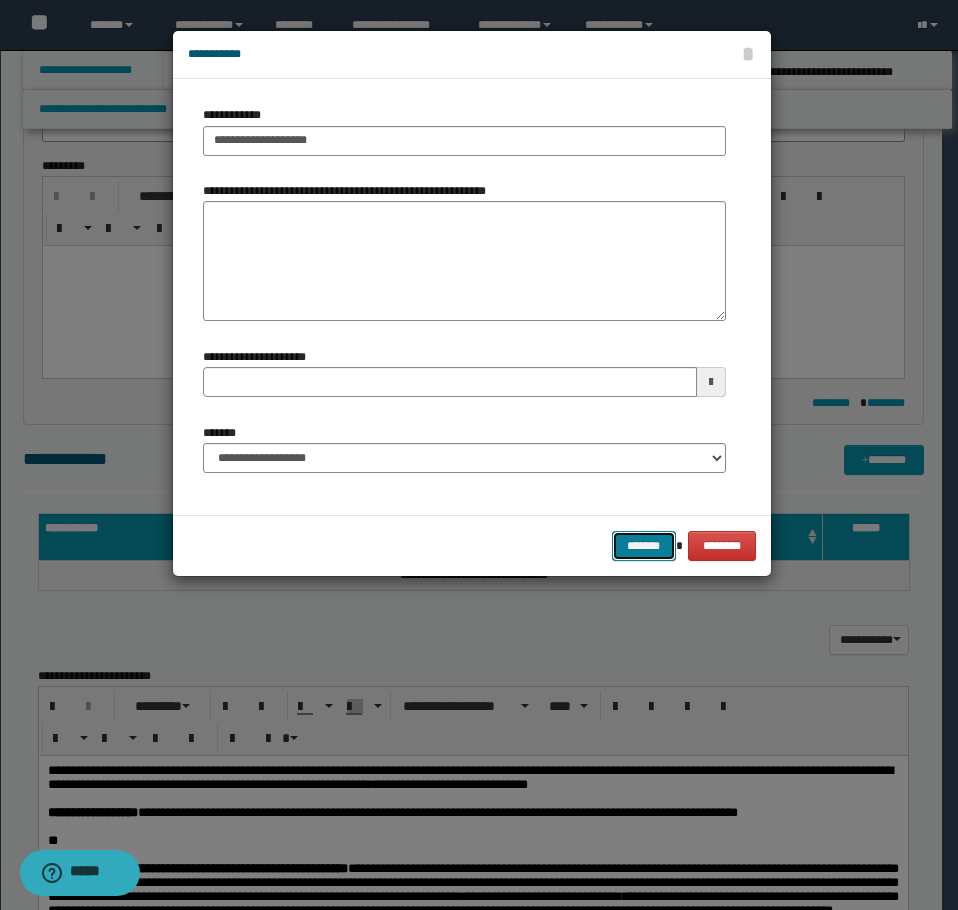 click on "*******" at bounding box center (644, 546) 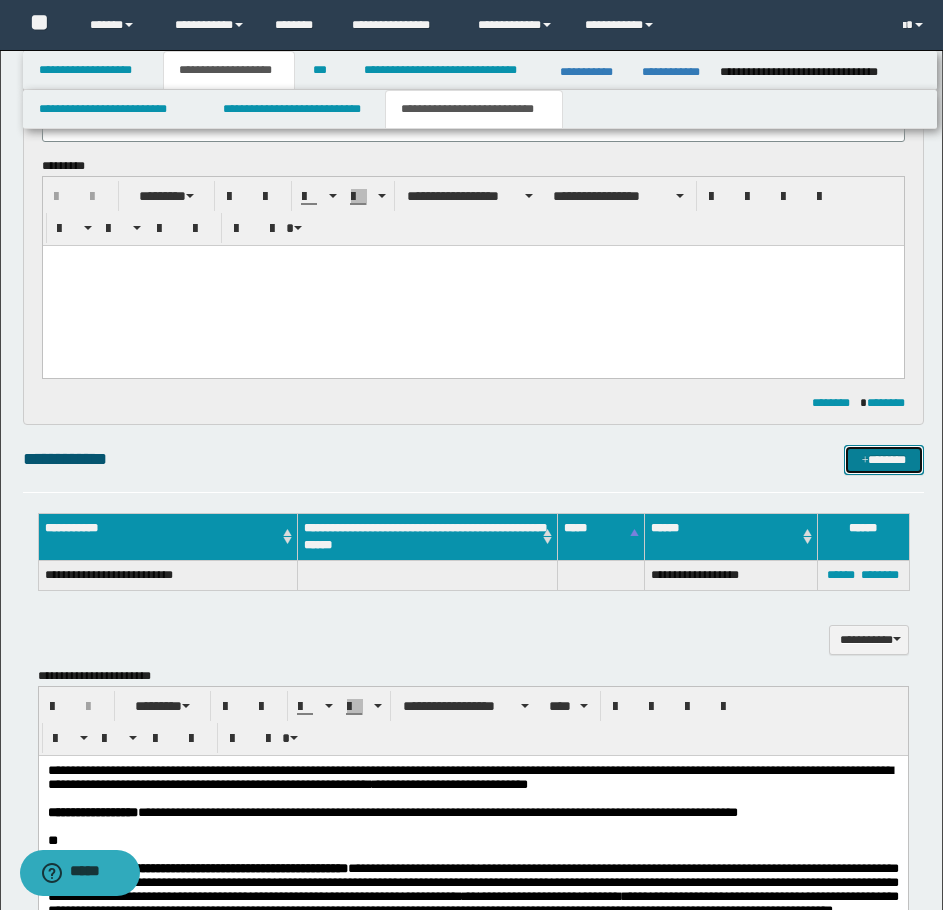 click on "*******" at bounding box center (884, 460) 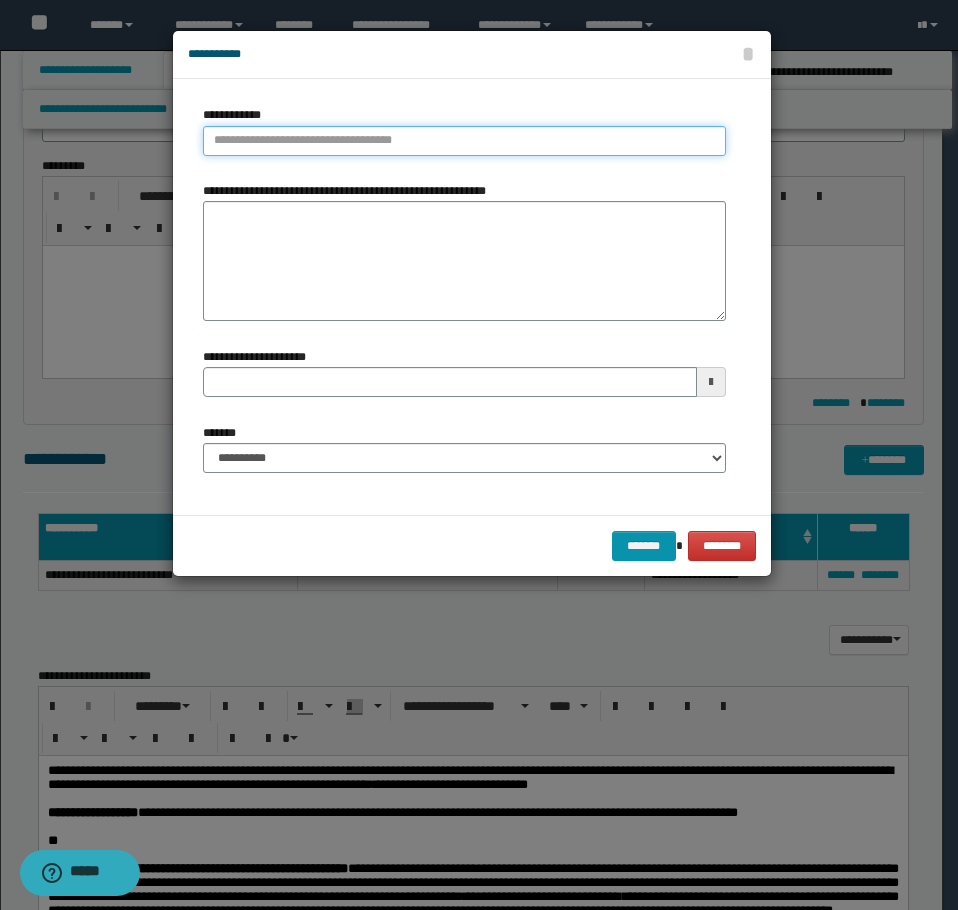 type on "**********" 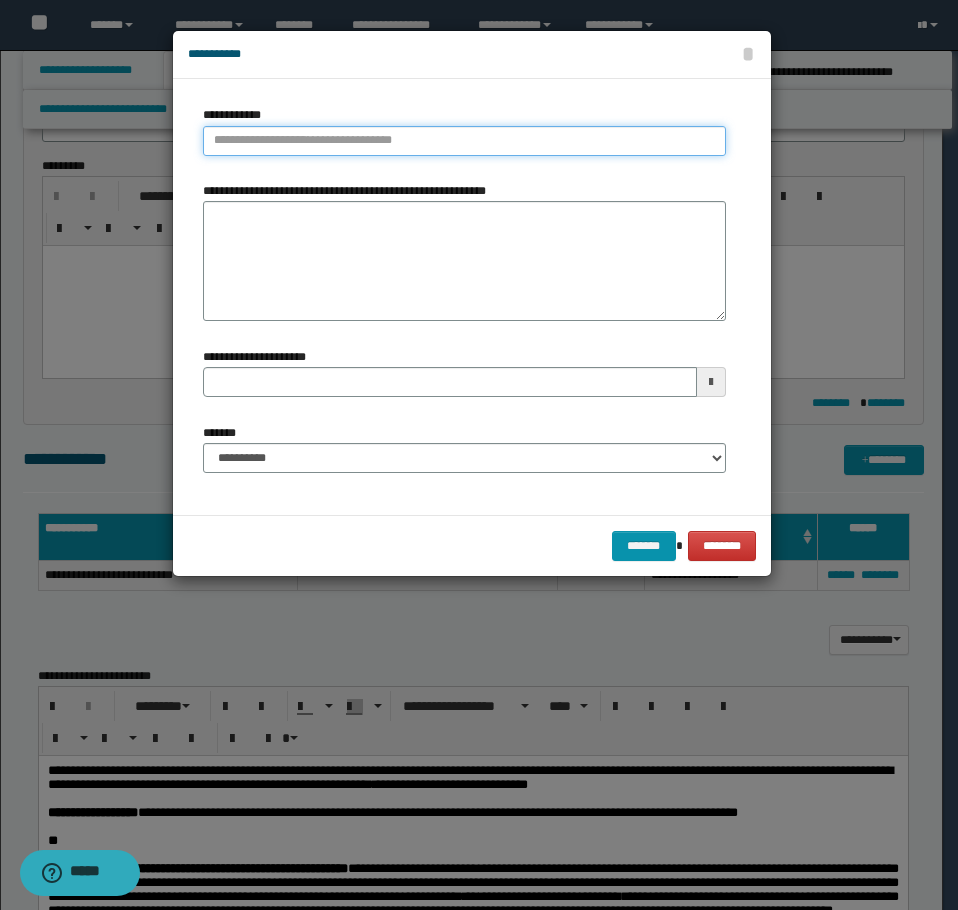 click on "**********" at bounding box center [464, 141] 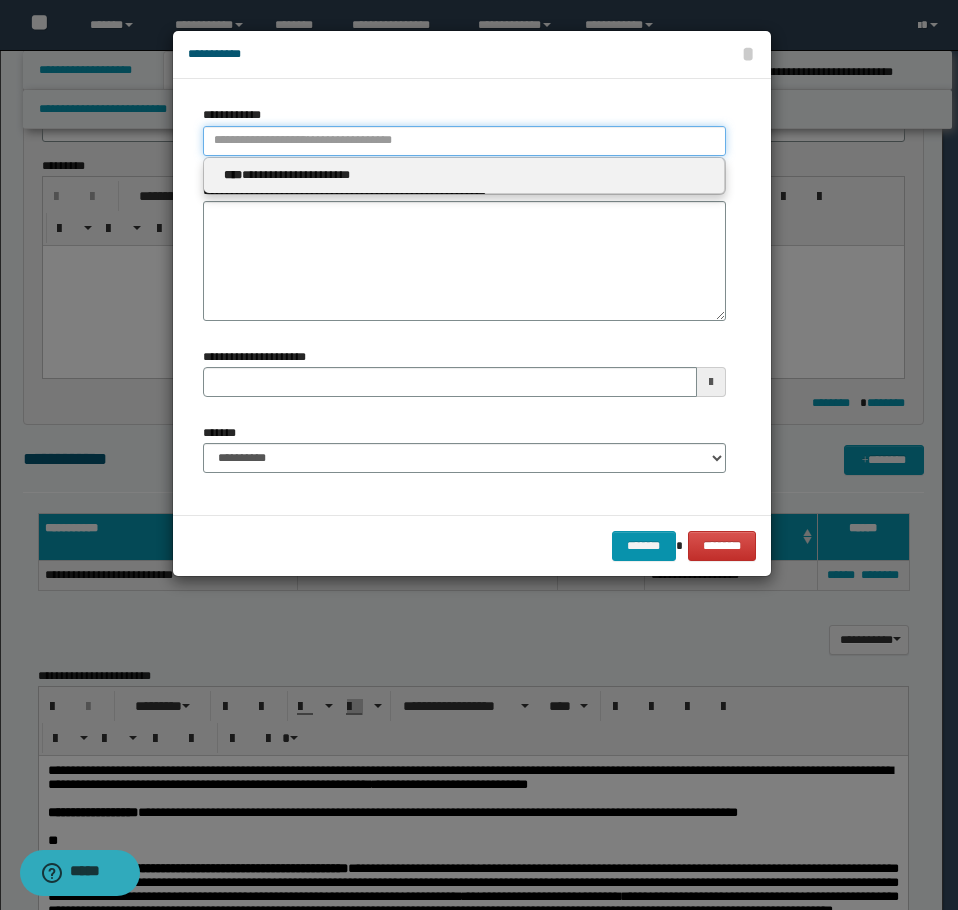 paste on "**********" 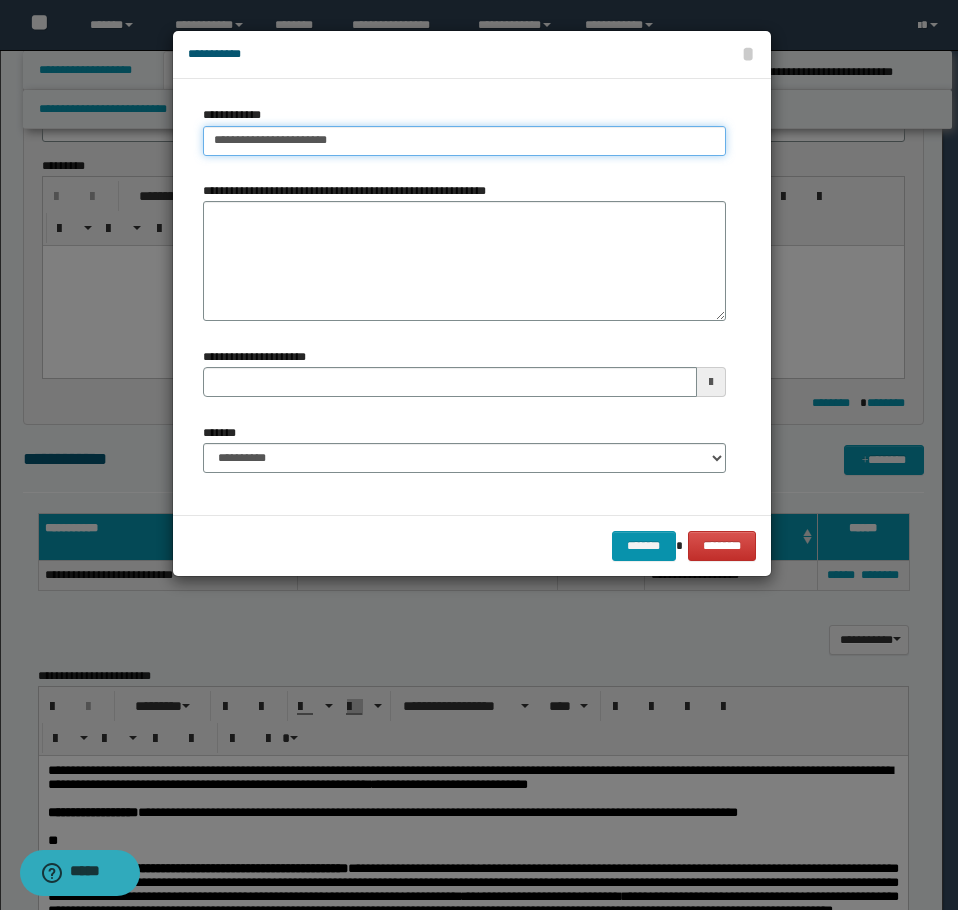 type on "**********" 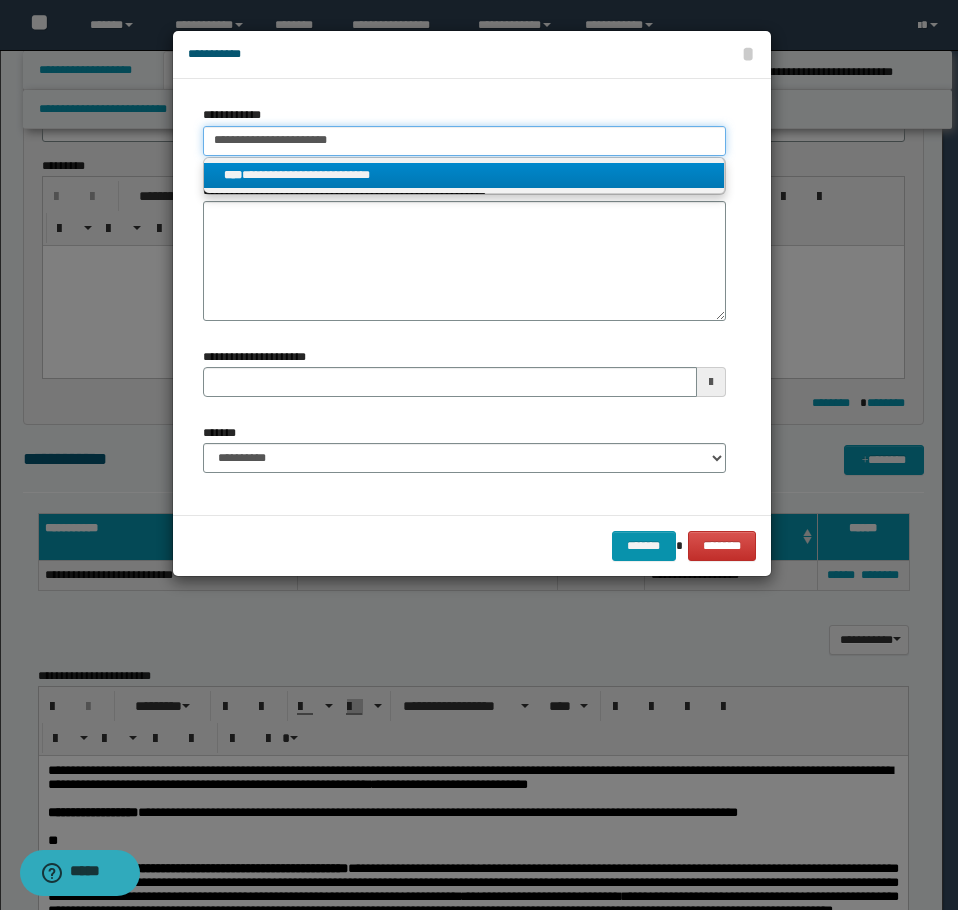 type on "**********" 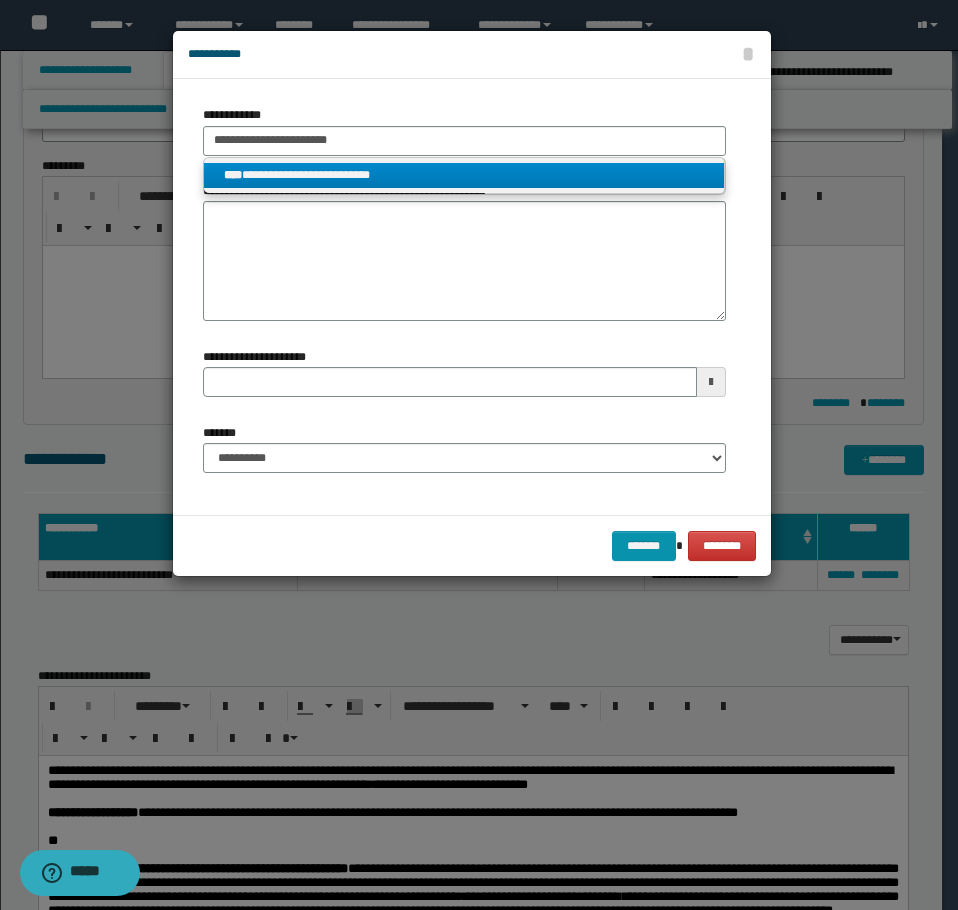 click on "**********" at bounding box center [464, 175] 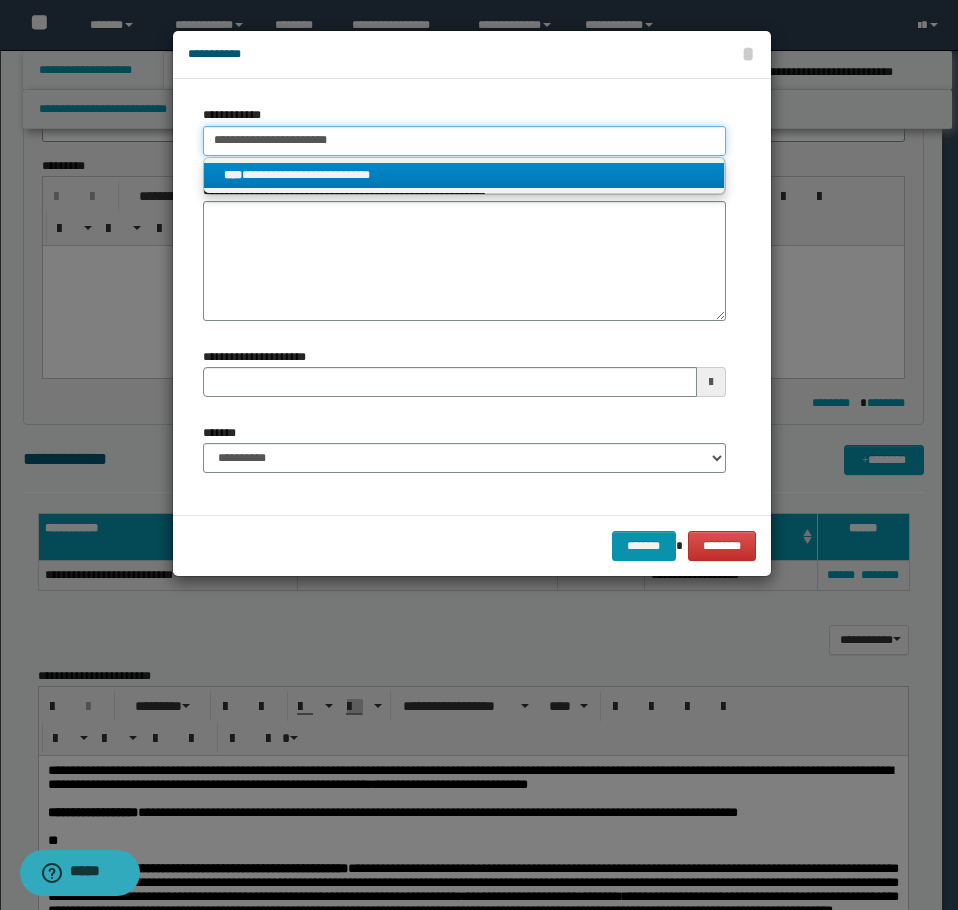 type 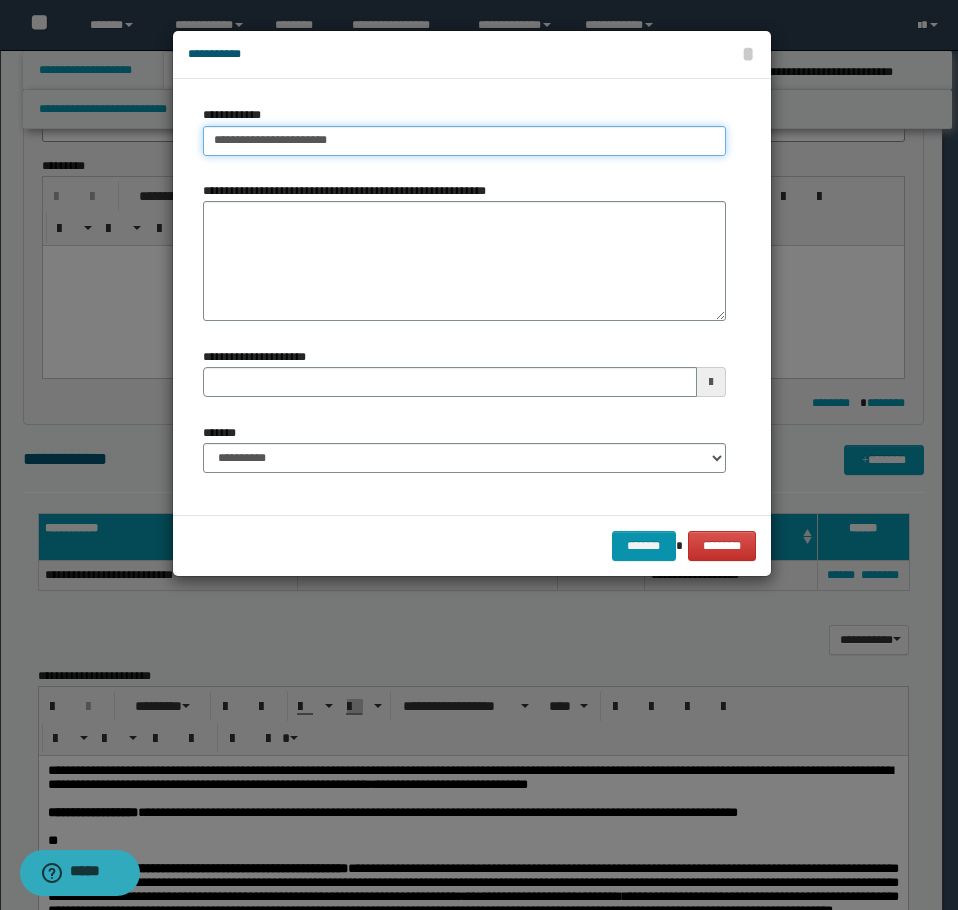 type 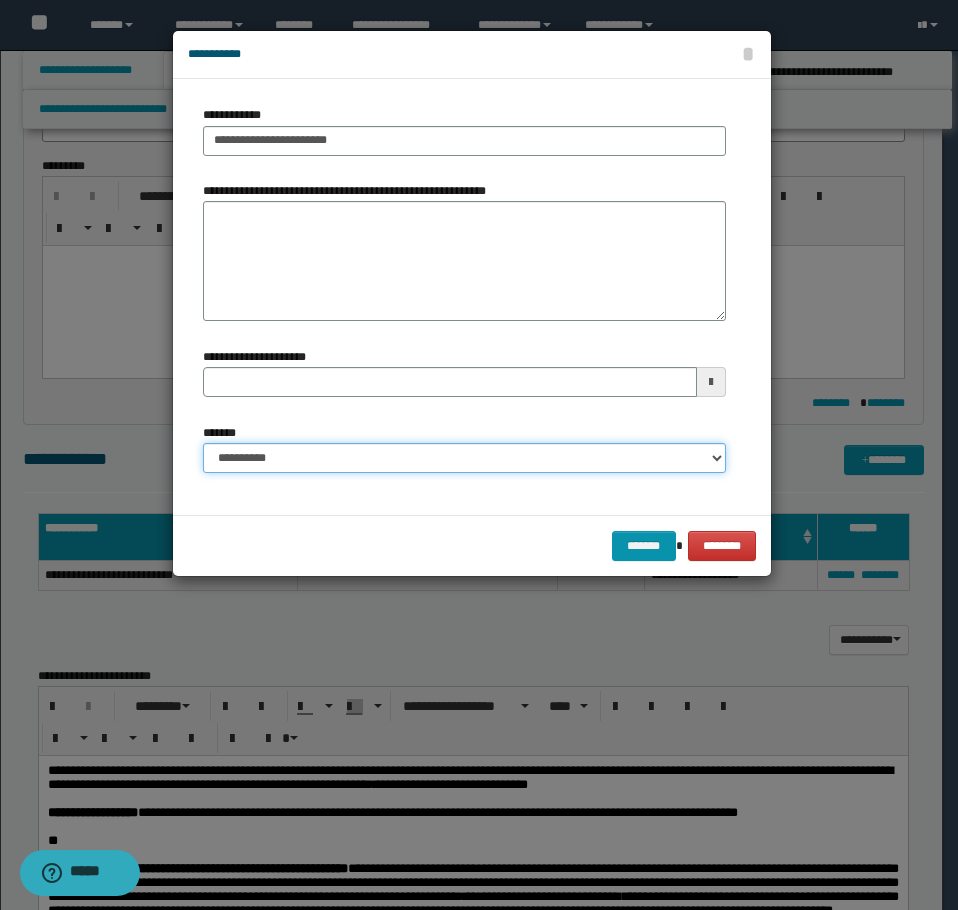 click on "**********" at bounding box center (464, 458) 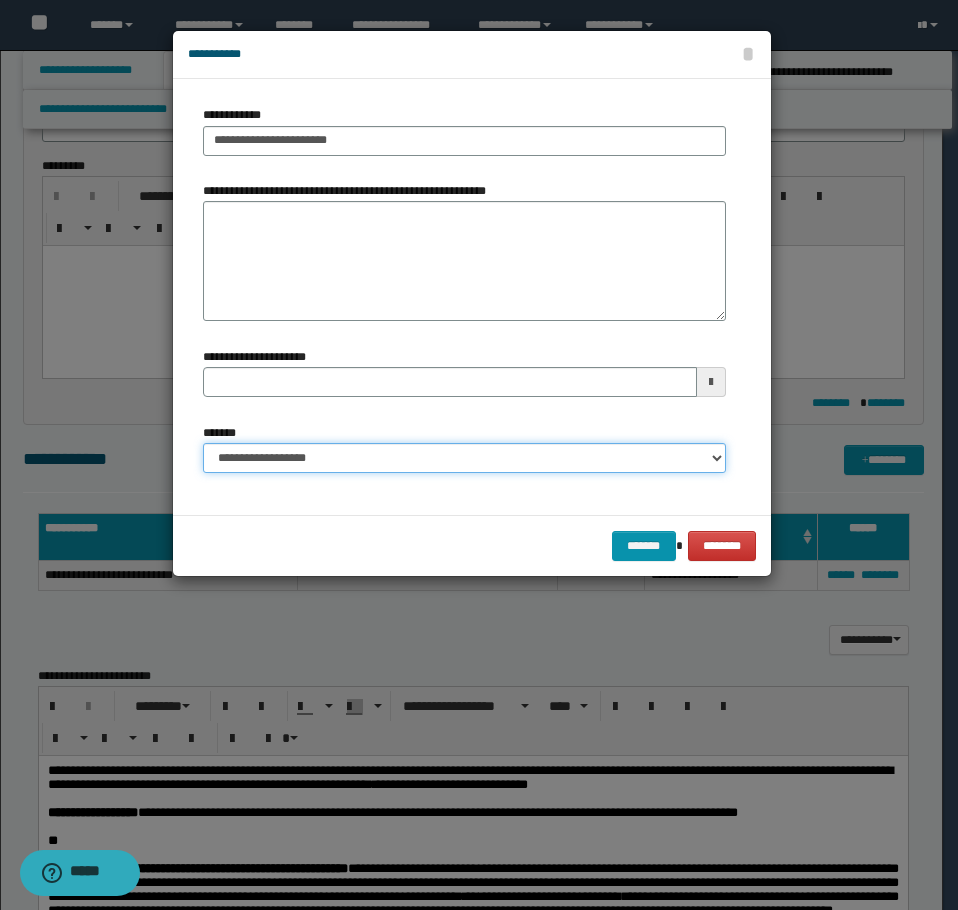 click on "**********" at bounding box center (464, 458) 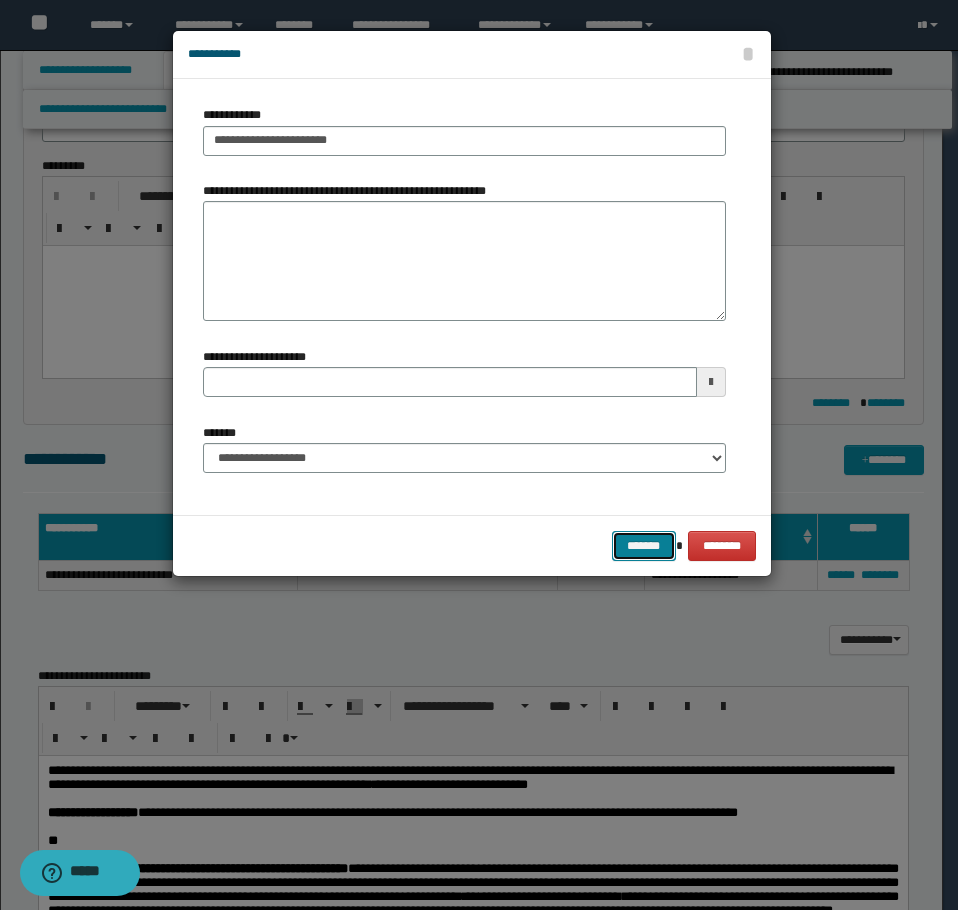 click on "*******" at bounding box center [644, 546] 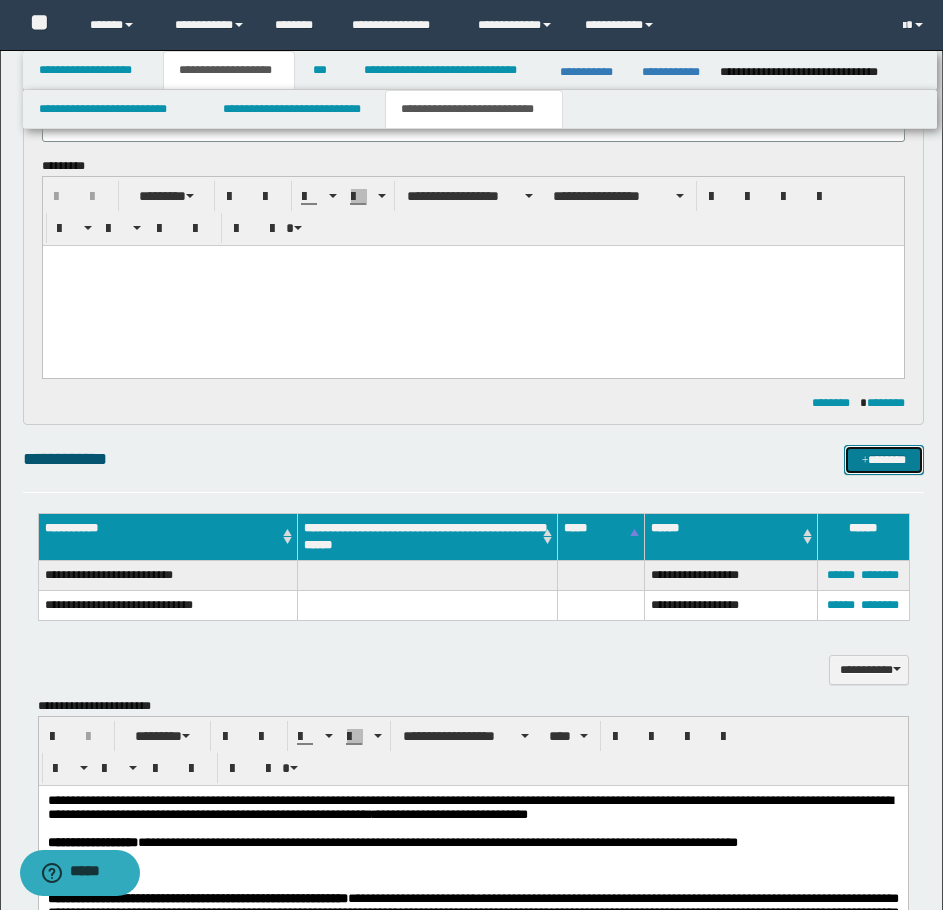 click on "*******" at bounding box center (884, 460) 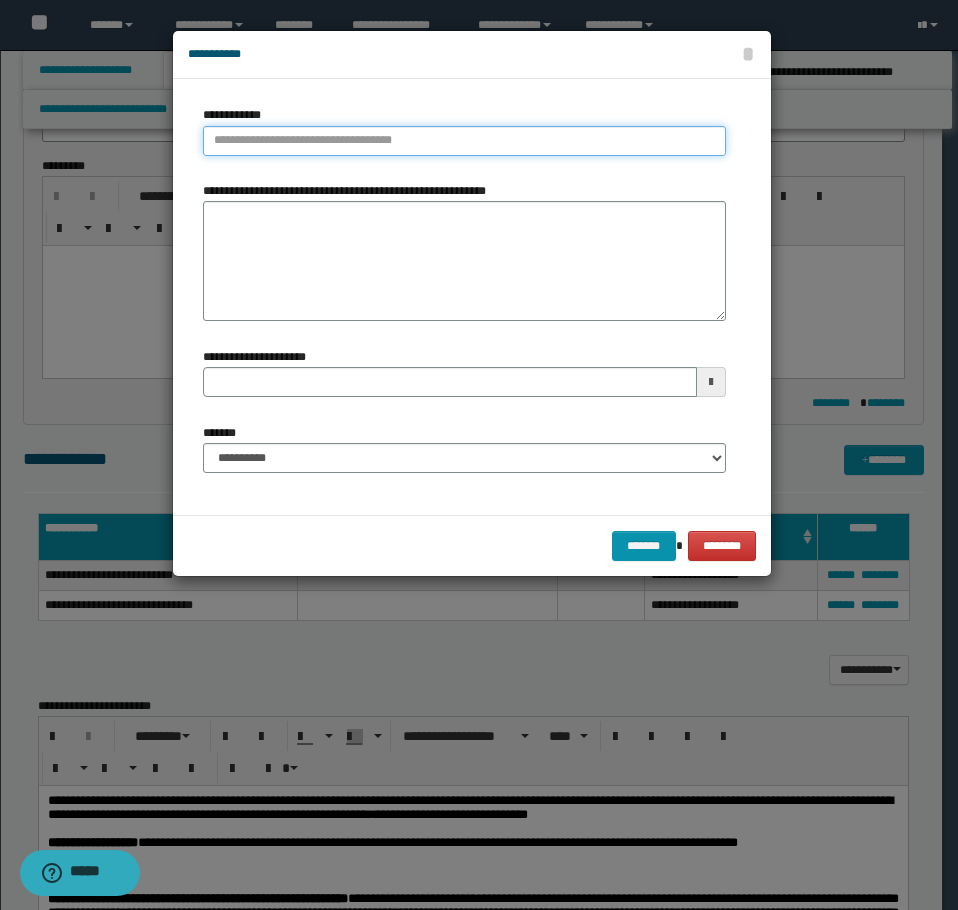 type on "**********" 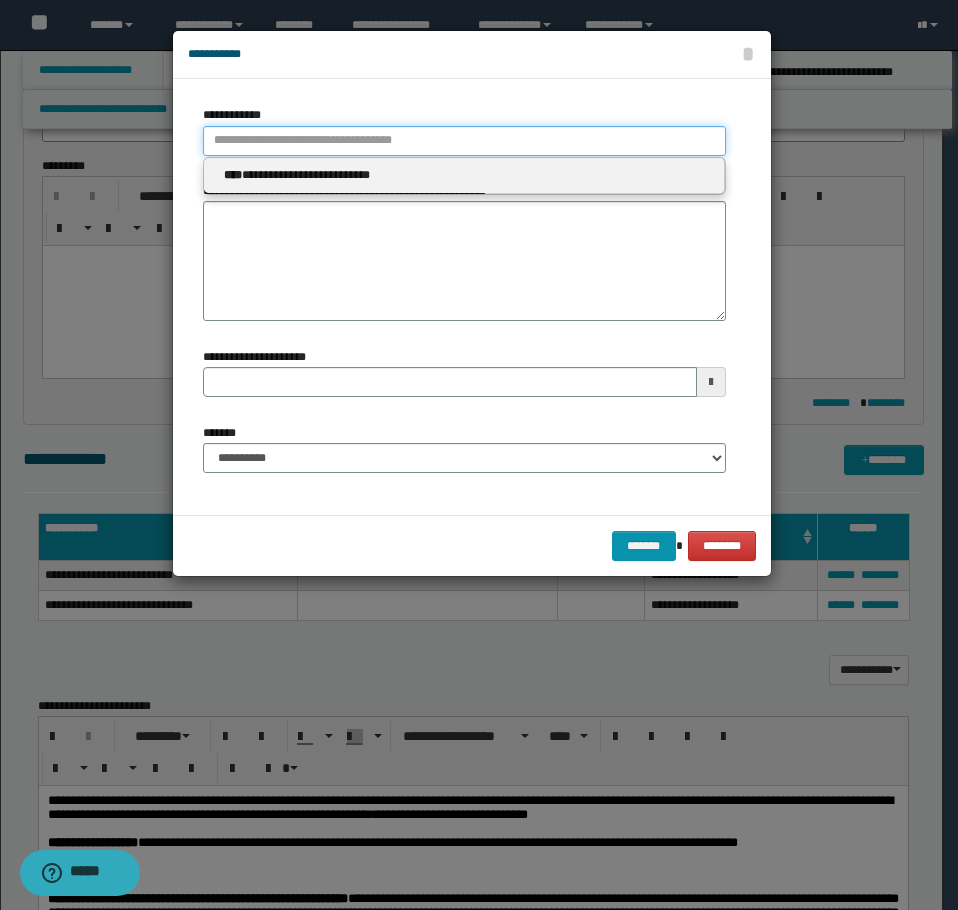 click on "**********" at bounding box center [464, 141] 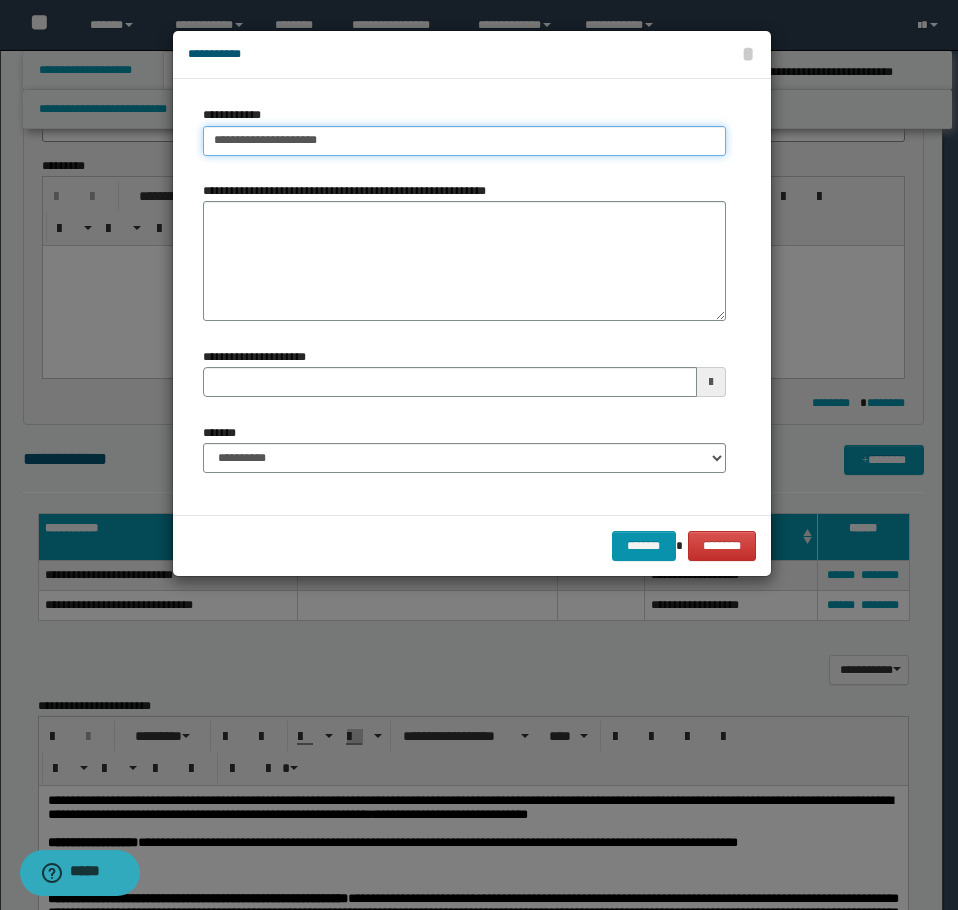 type on "**********" 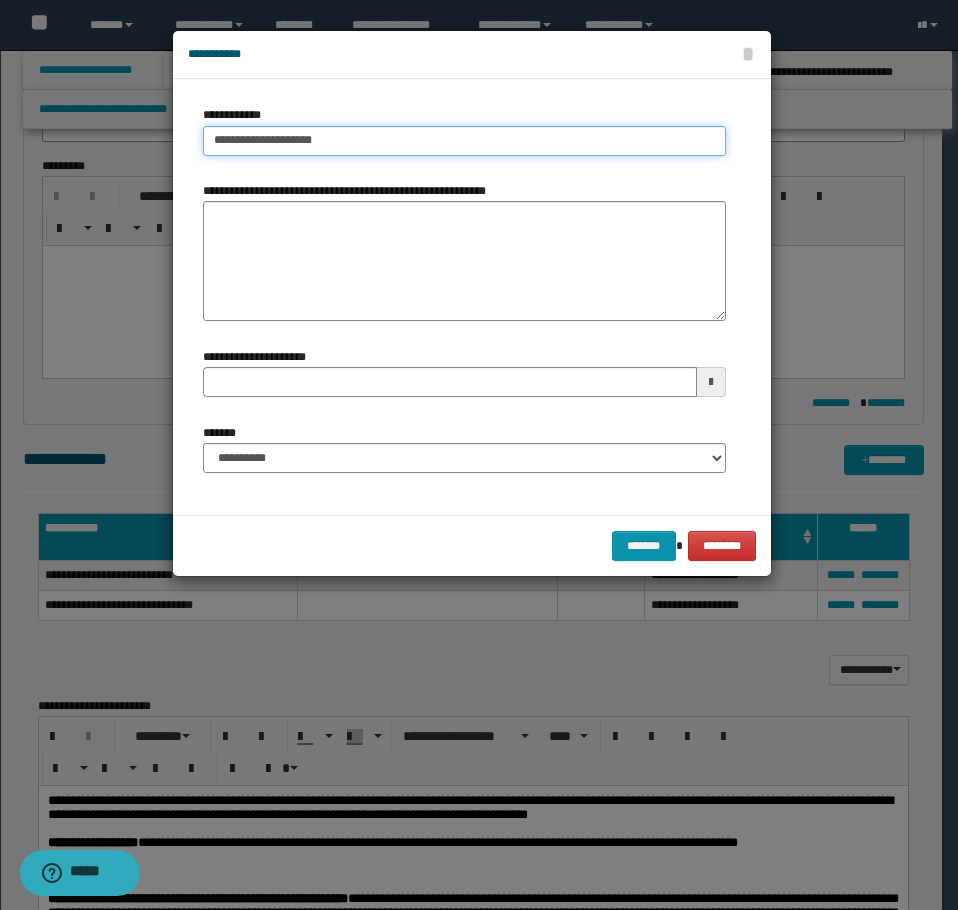 type on "**********" 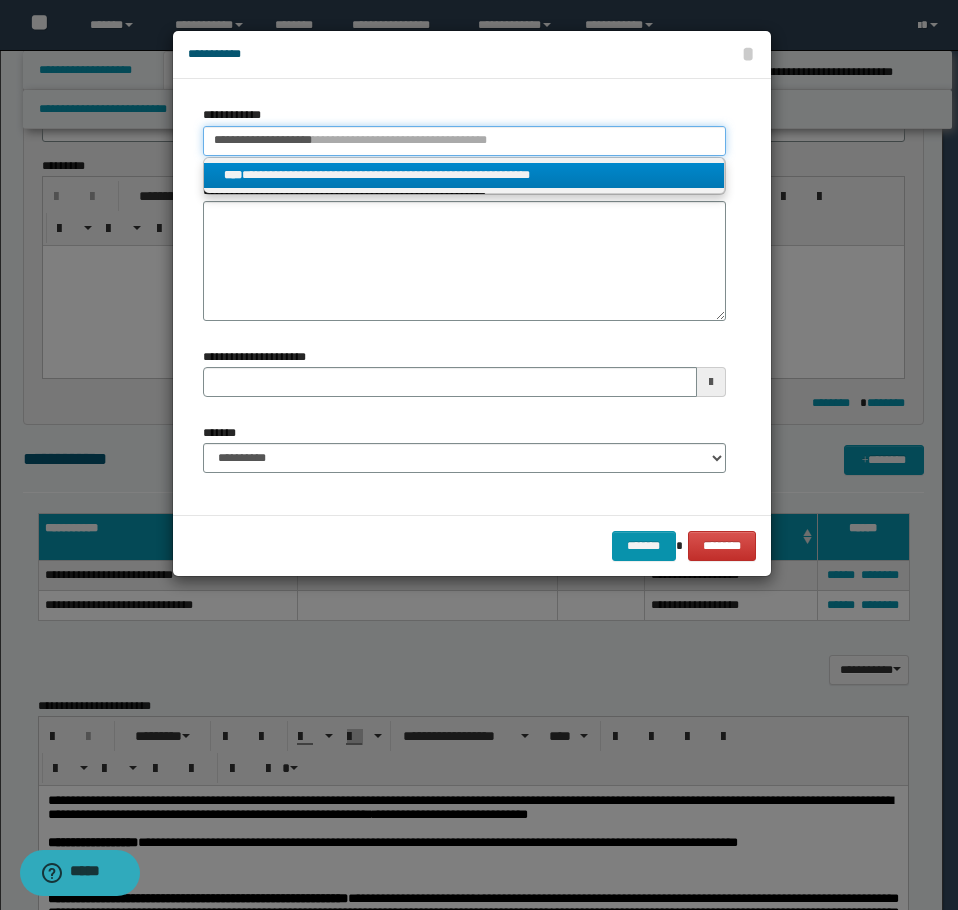 type on "**********" 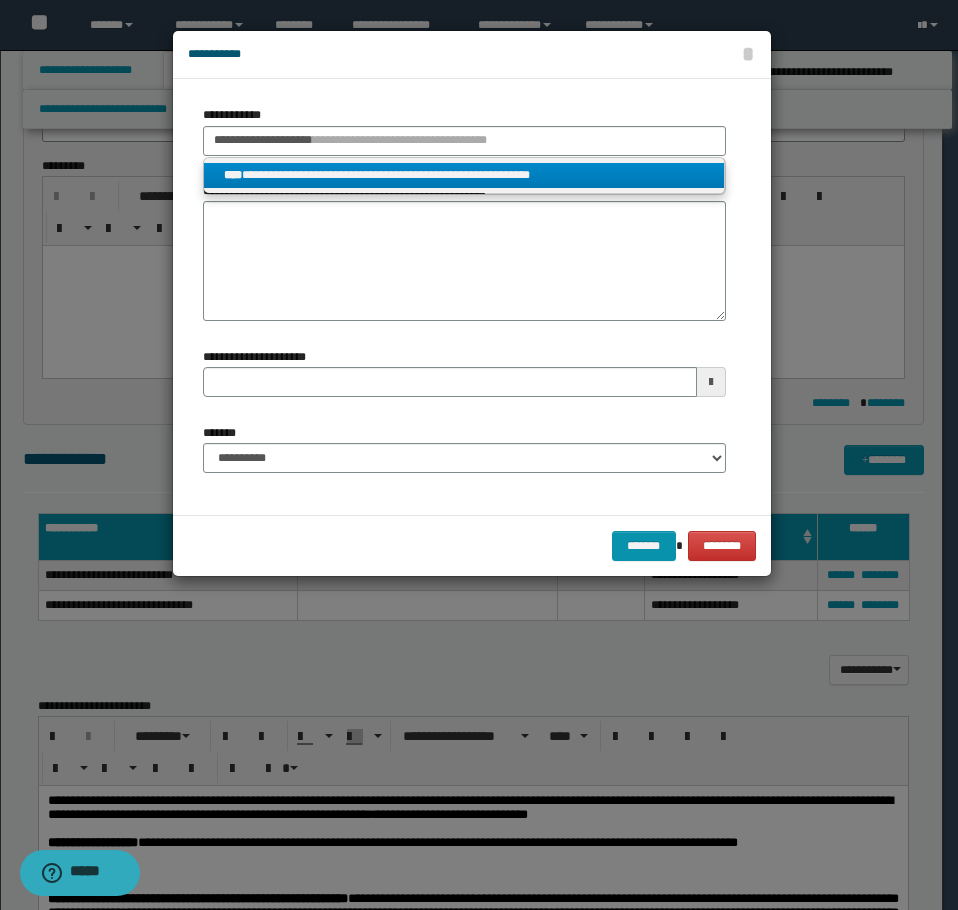 click on "**********" at bounding box center (464, 175) 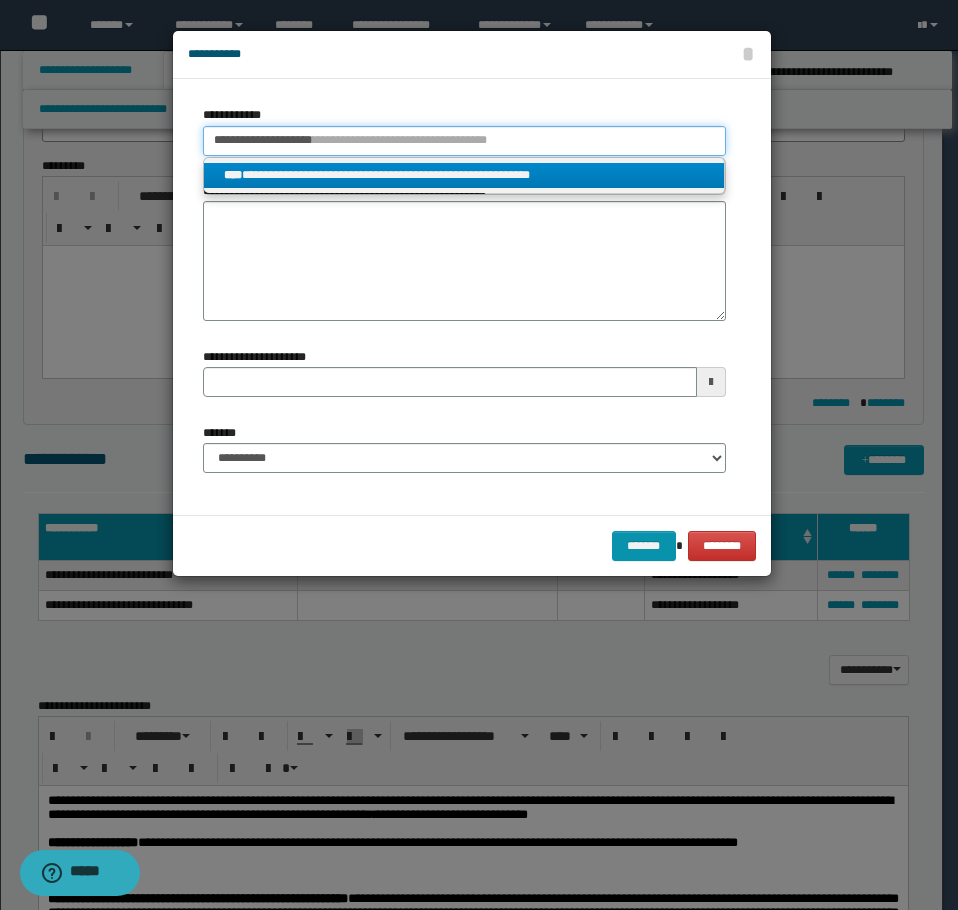 type 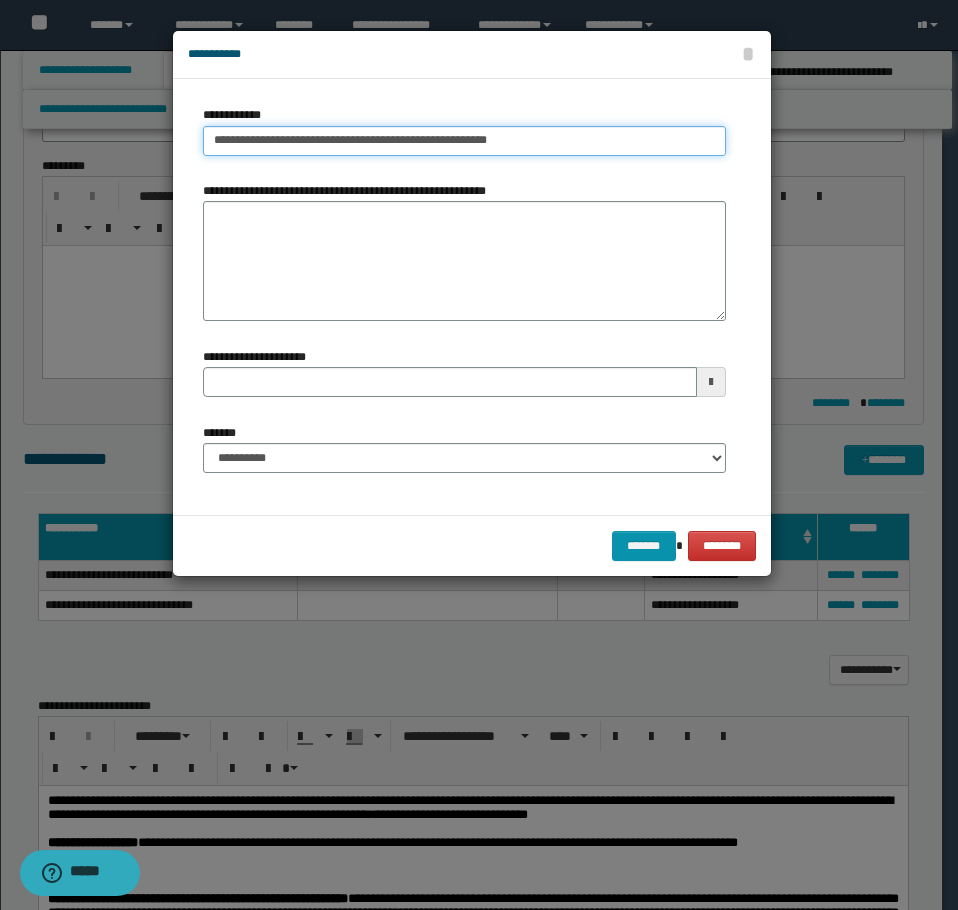 type 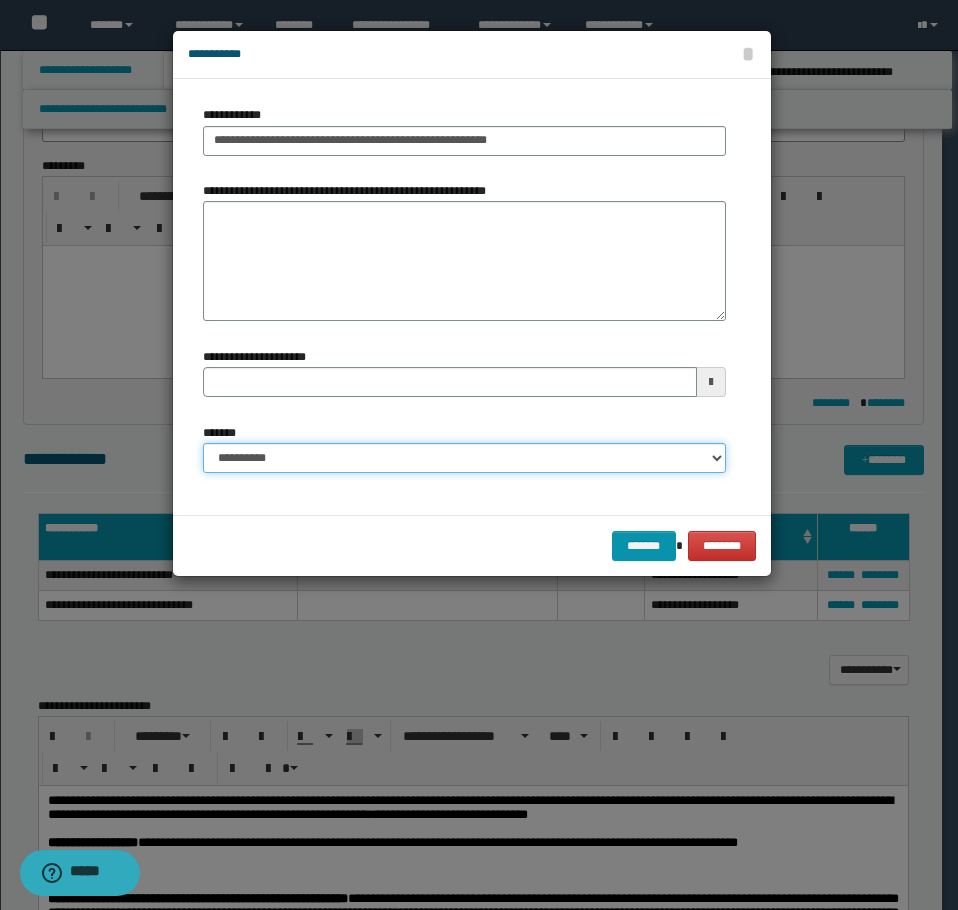 click on "**********" at bounding box center (464, 458) 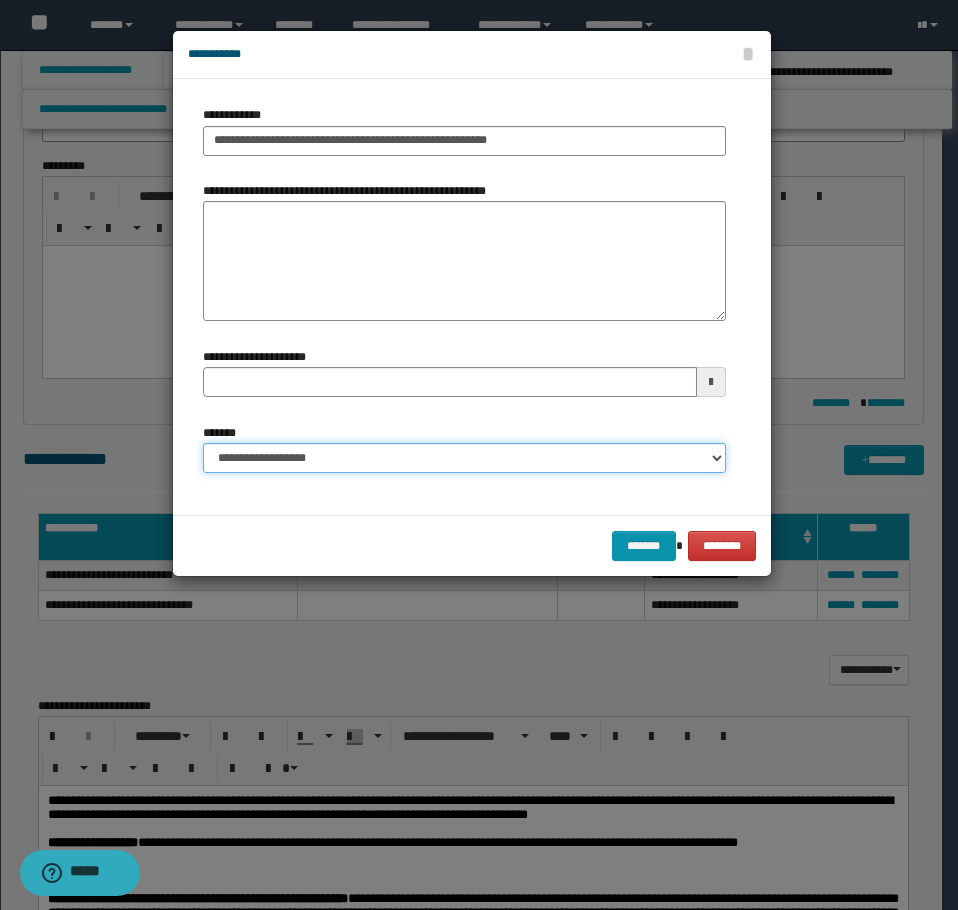 click on "**********" at bounding box center (464, 458) 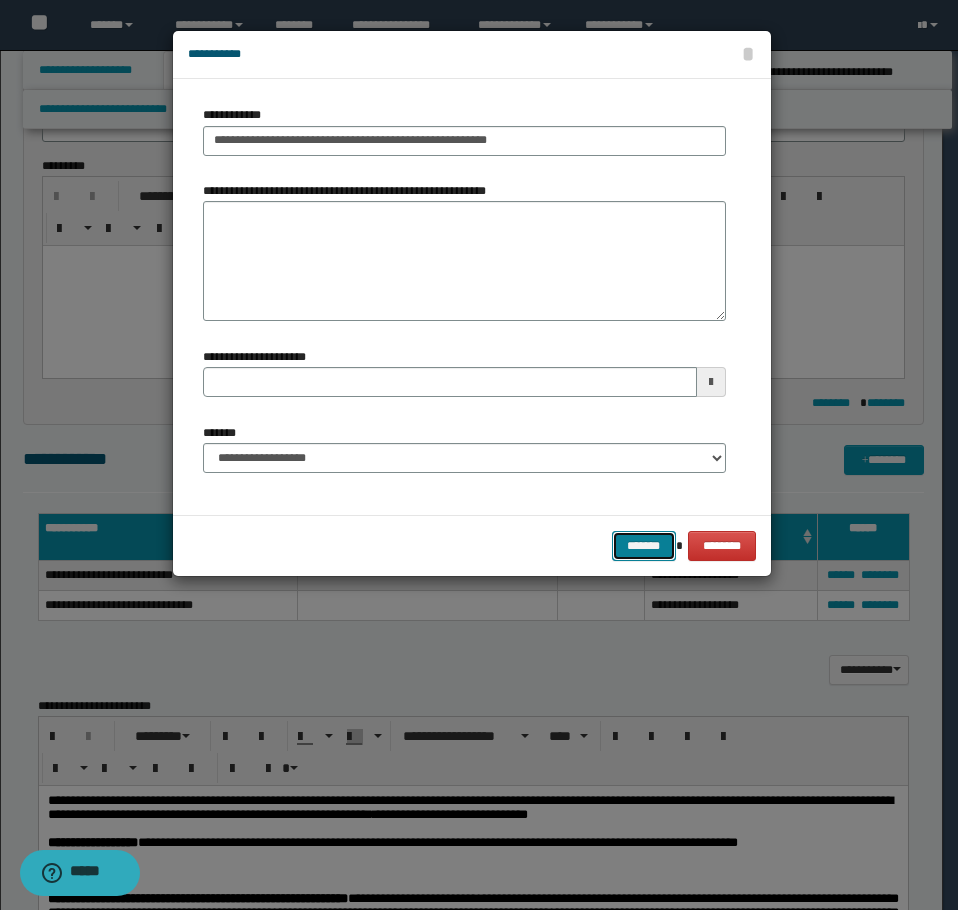 click on "*******" at bounding box center [644, 546] 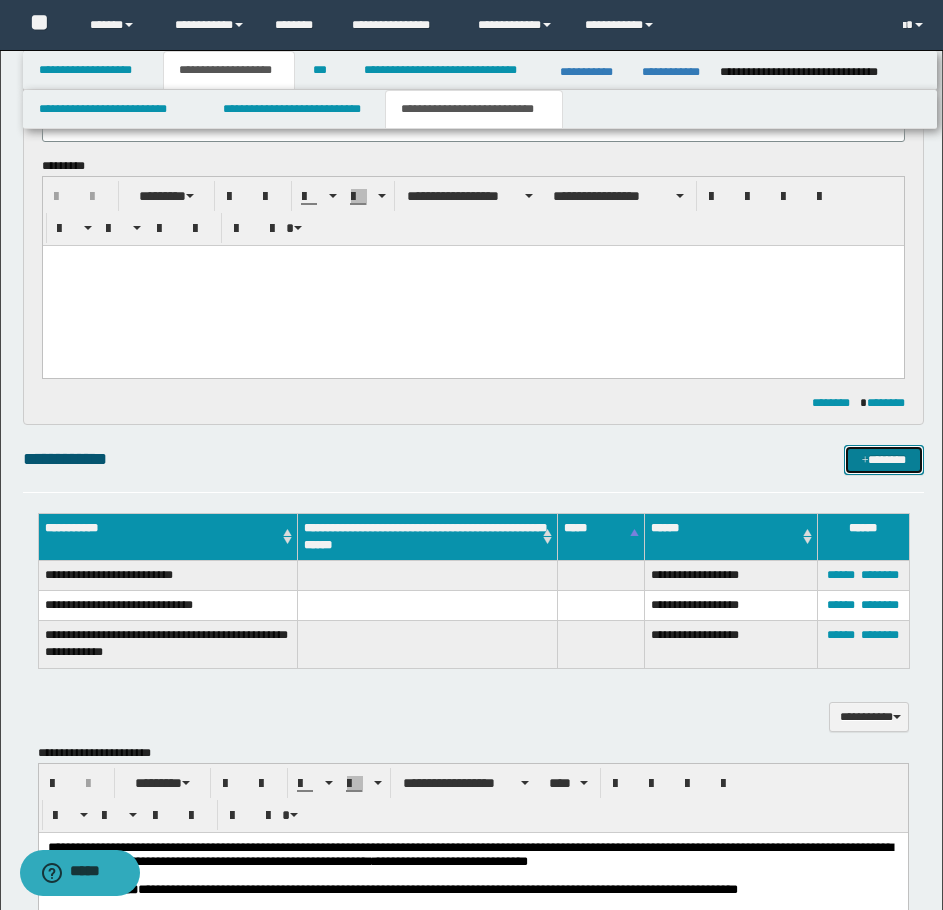click on "*******" at bounding box center (884, 460) 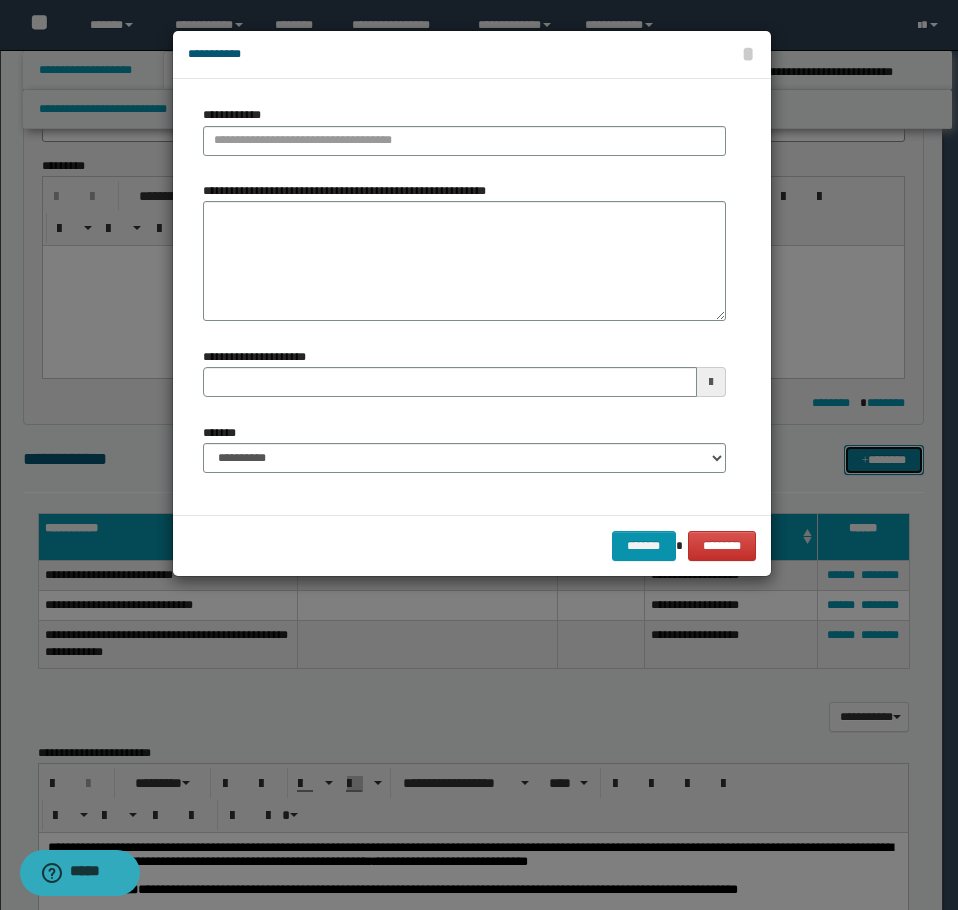type 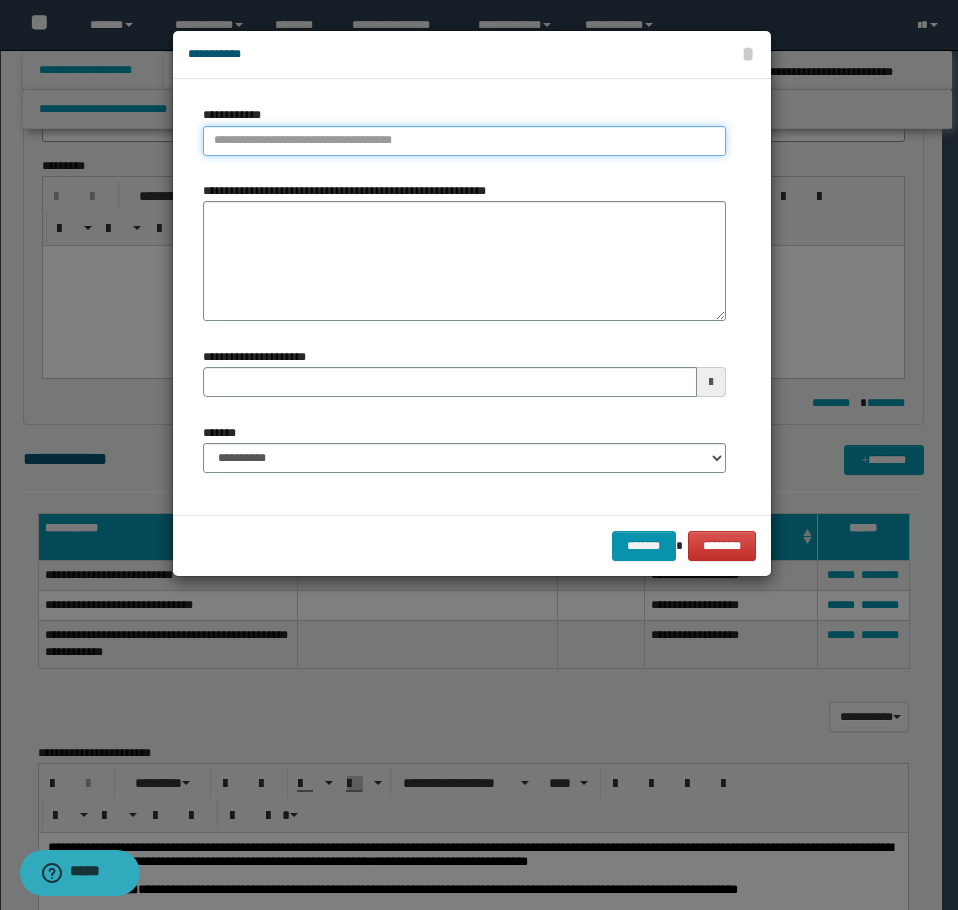 type on "**********" 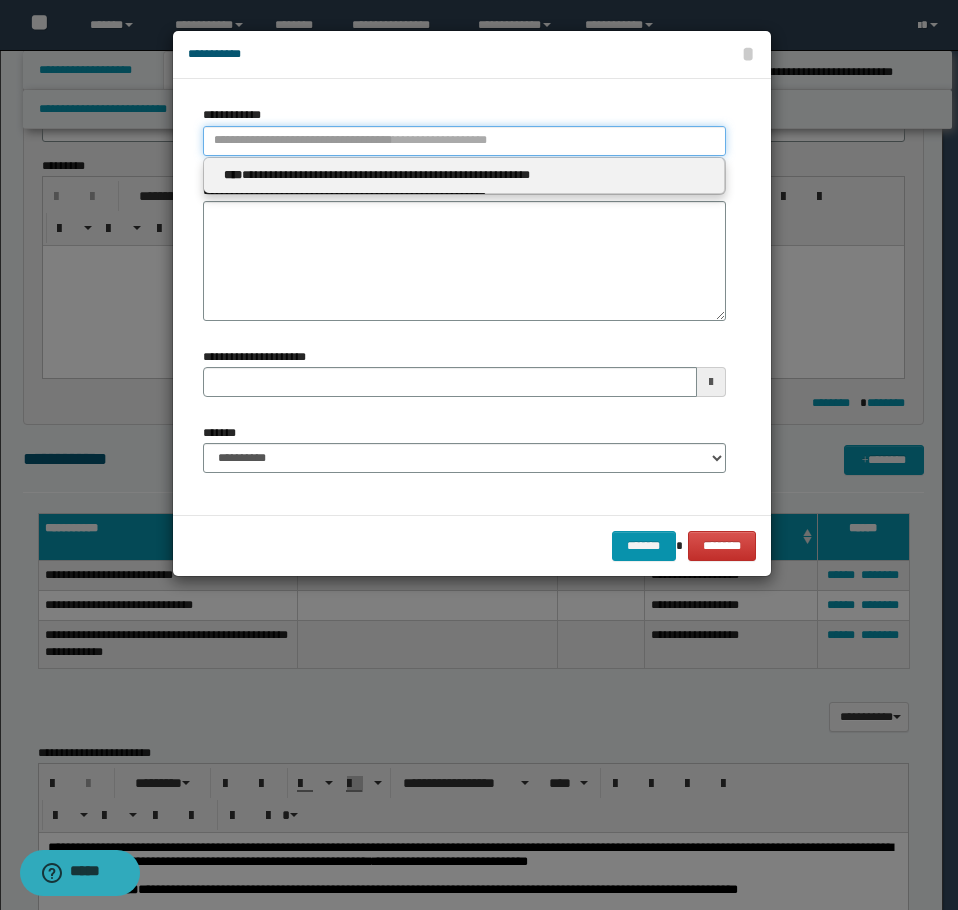 click on "**********" at bounding box center (464, 141) 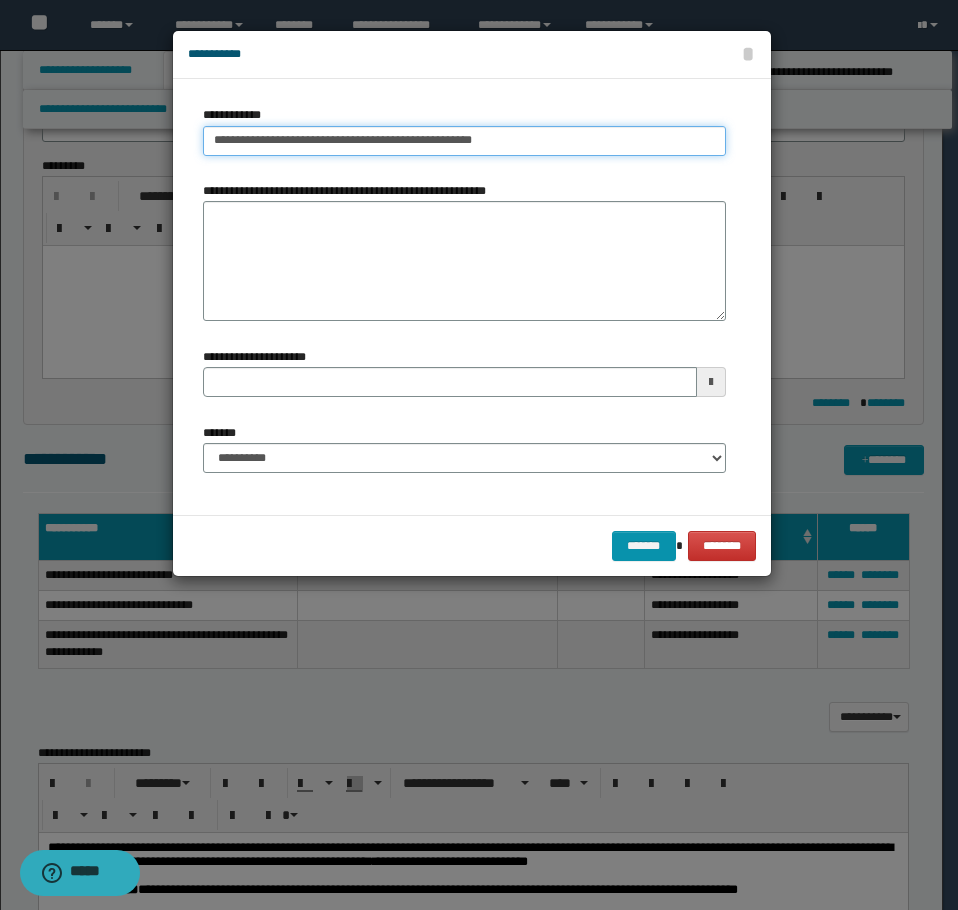 type on "**********" 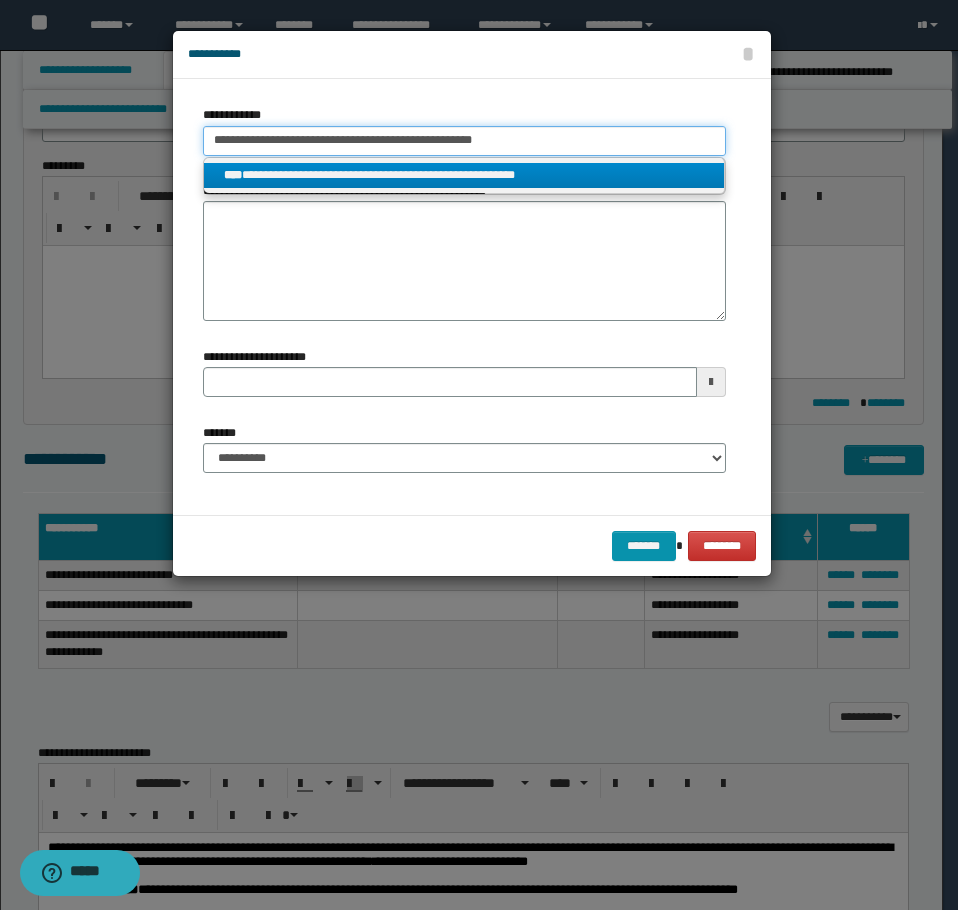 type on "**********" 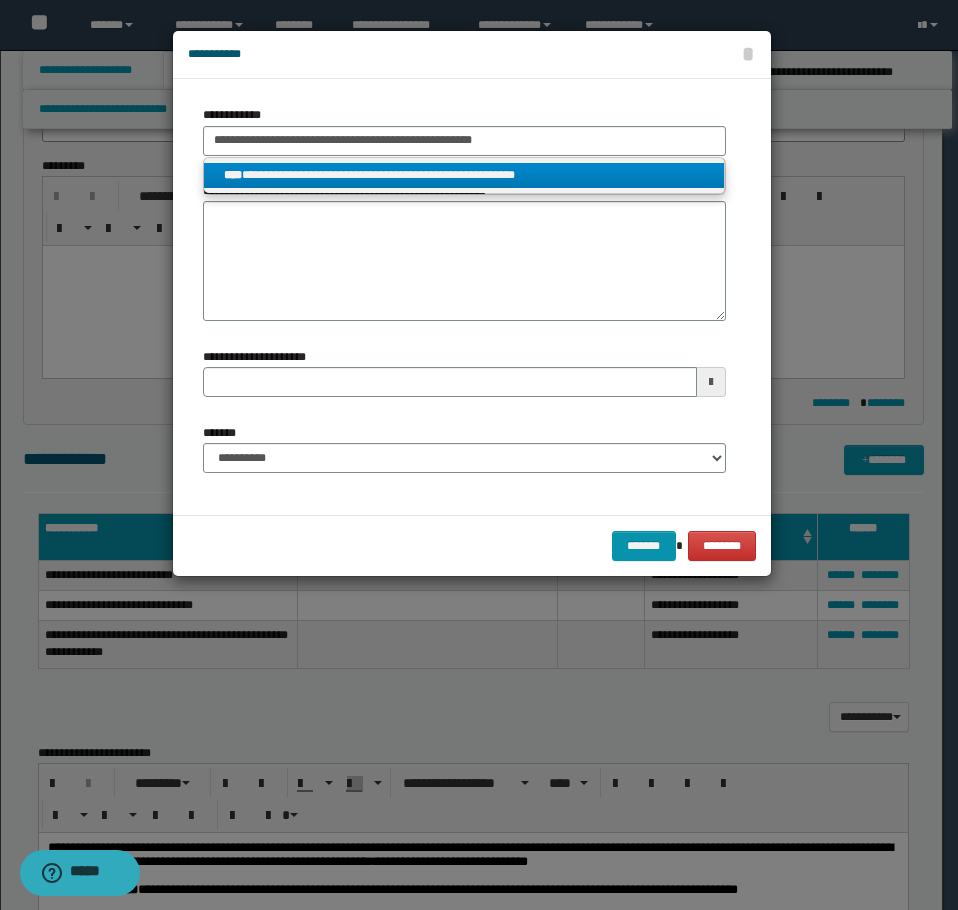 click on "**********" at bounding box center (464, 175) 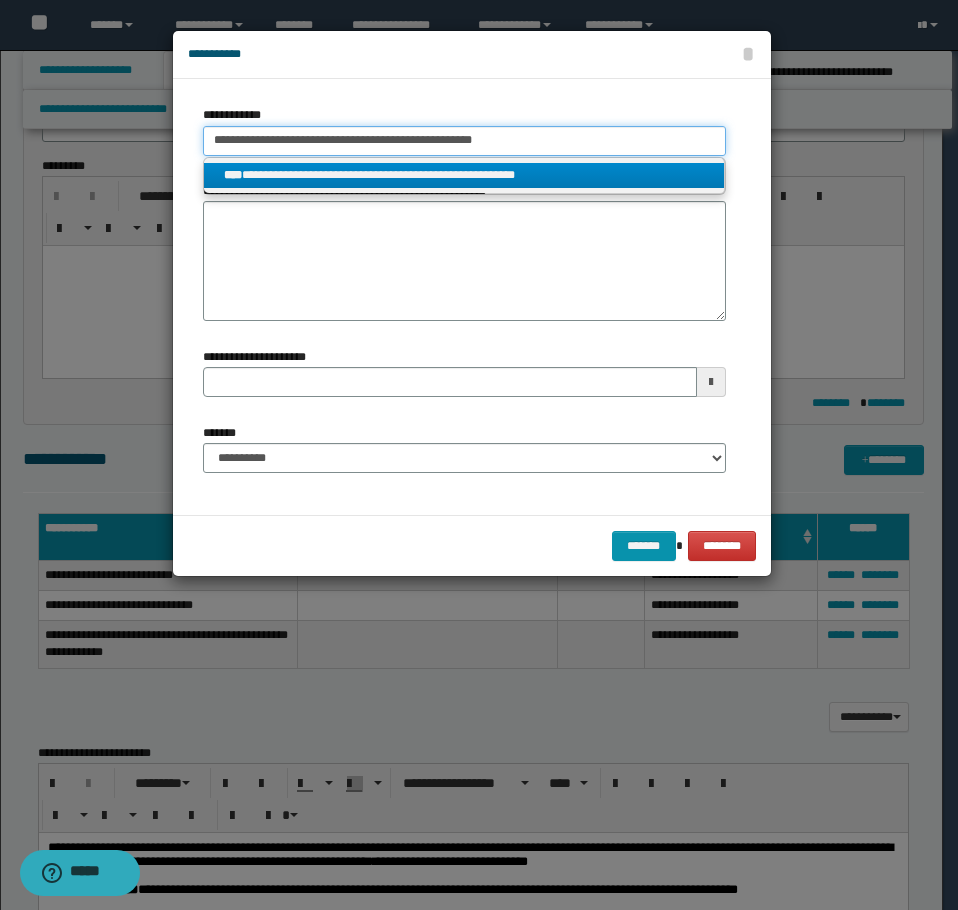 type 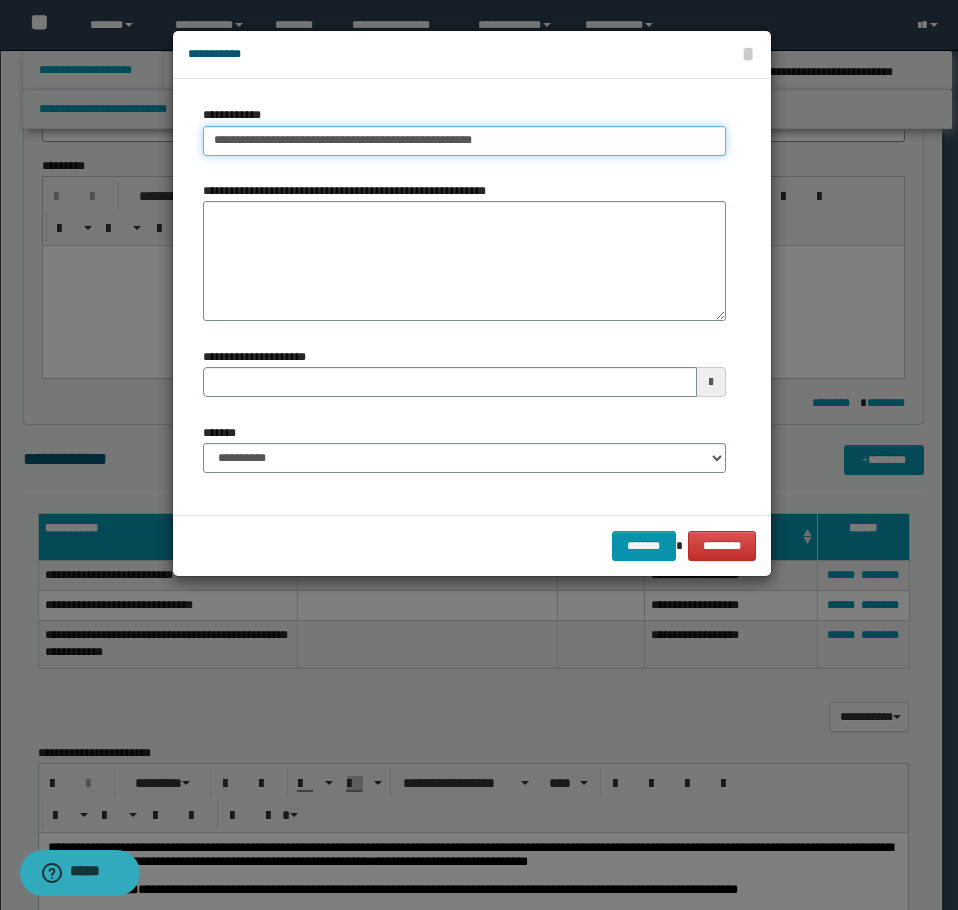 type 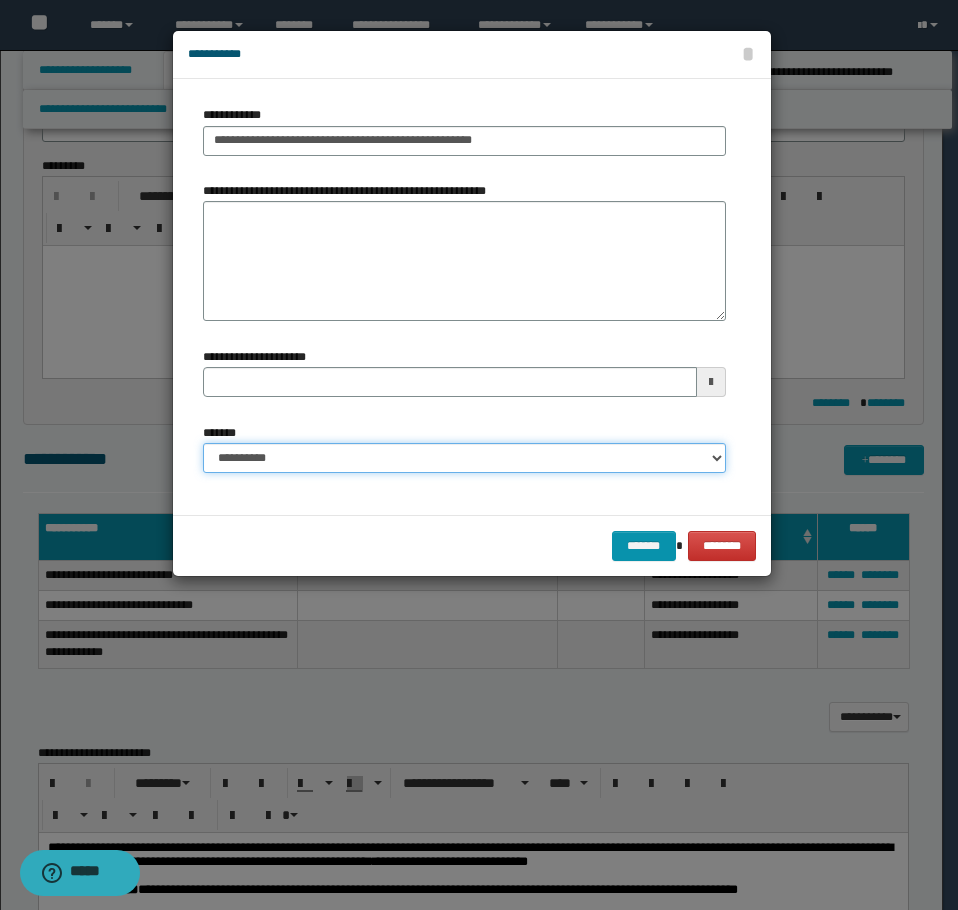 click on "**********" at bounding box center [464, 458] 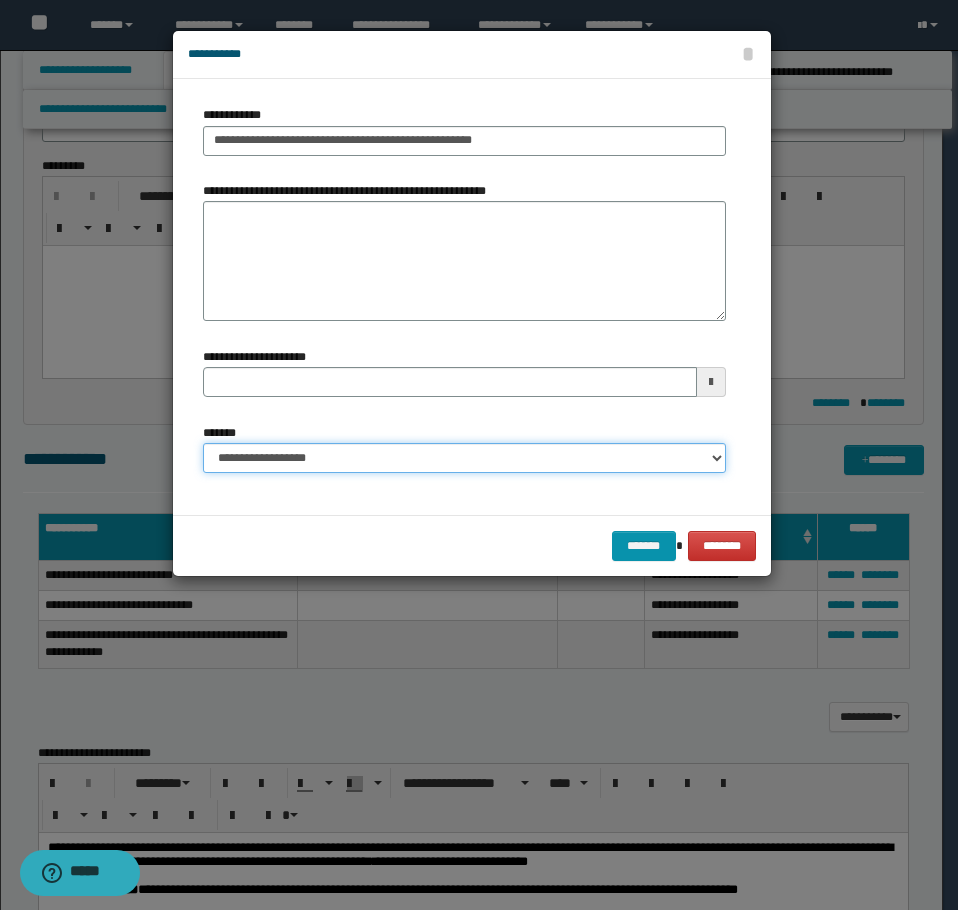 click on "**********" at bounding box center (464, 458) 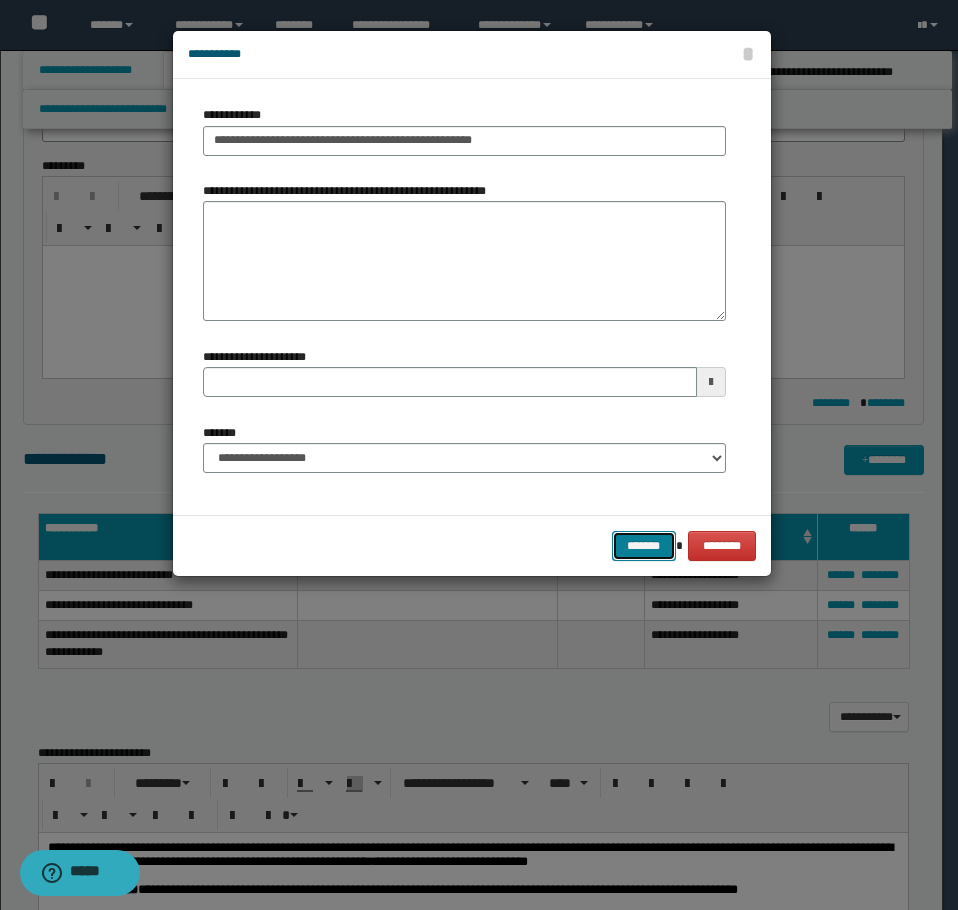 click on "*******" at bounding box center [644, 546] 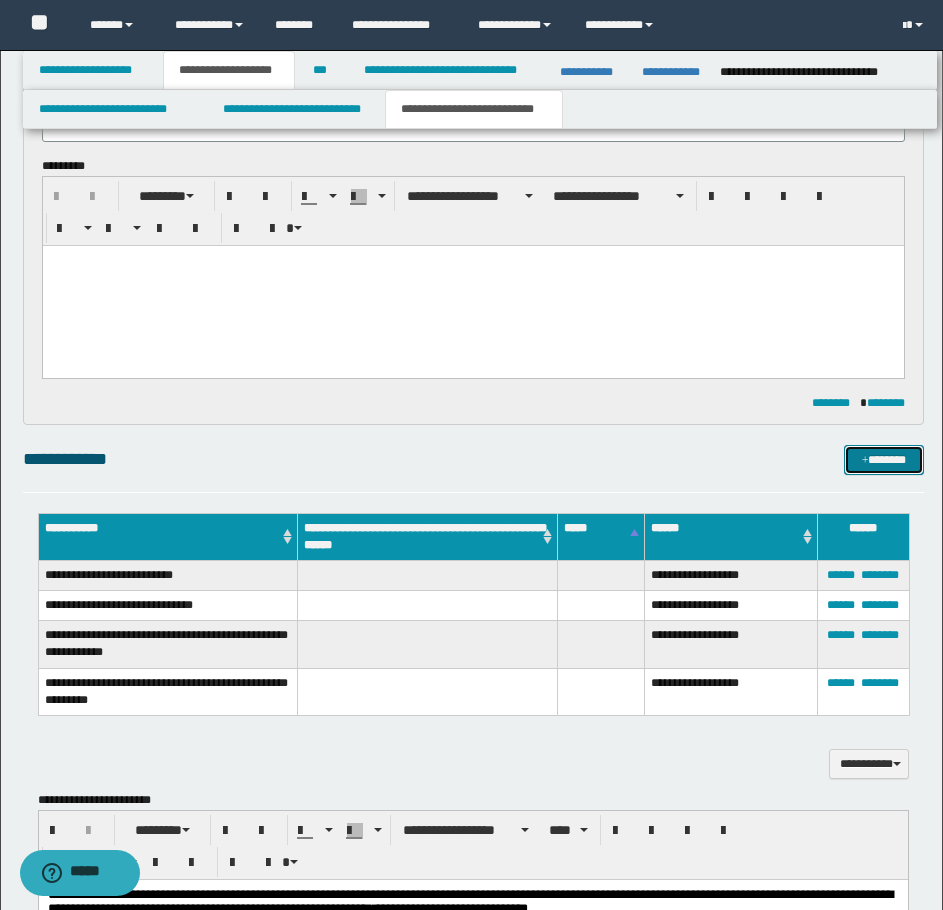 click on "*******" at bounding box center (884, 460) 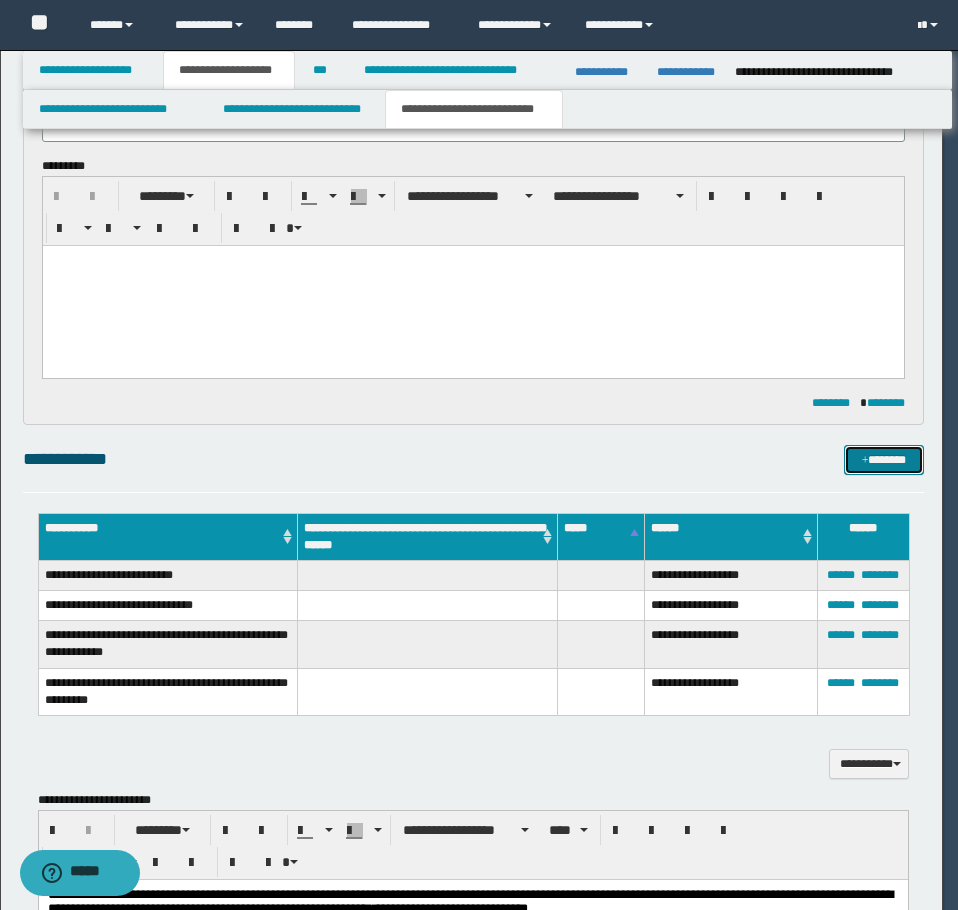 type 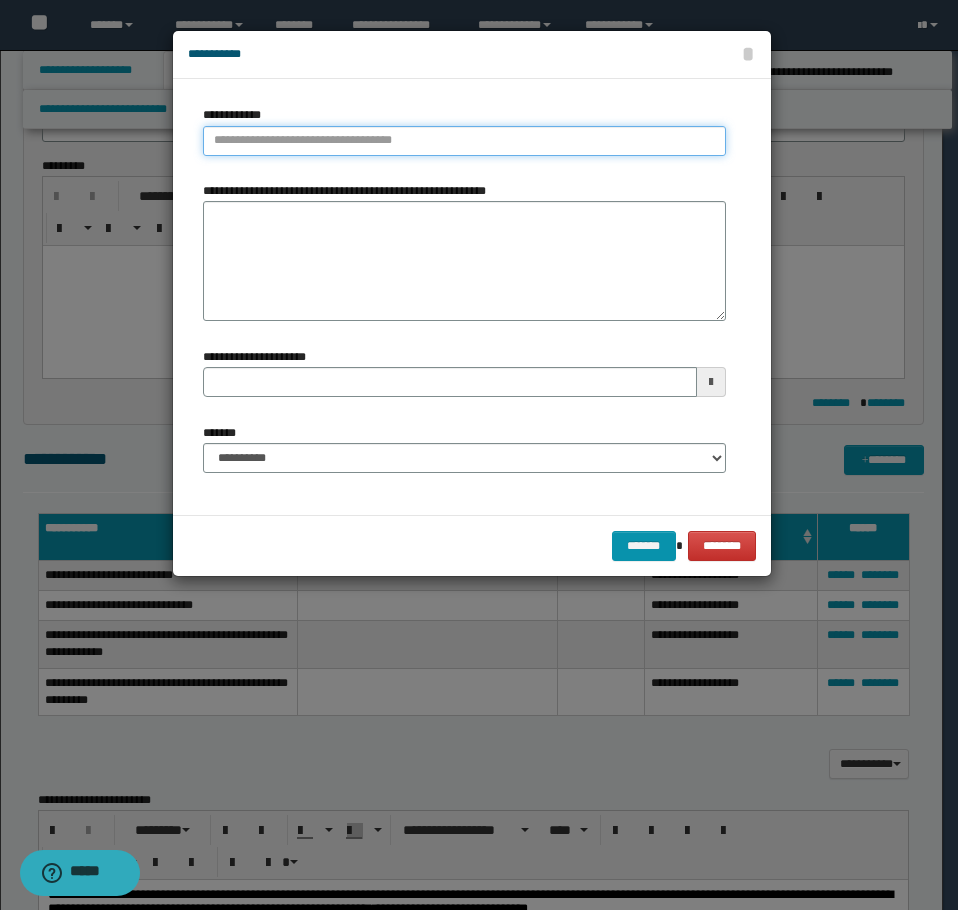 type on "**********" 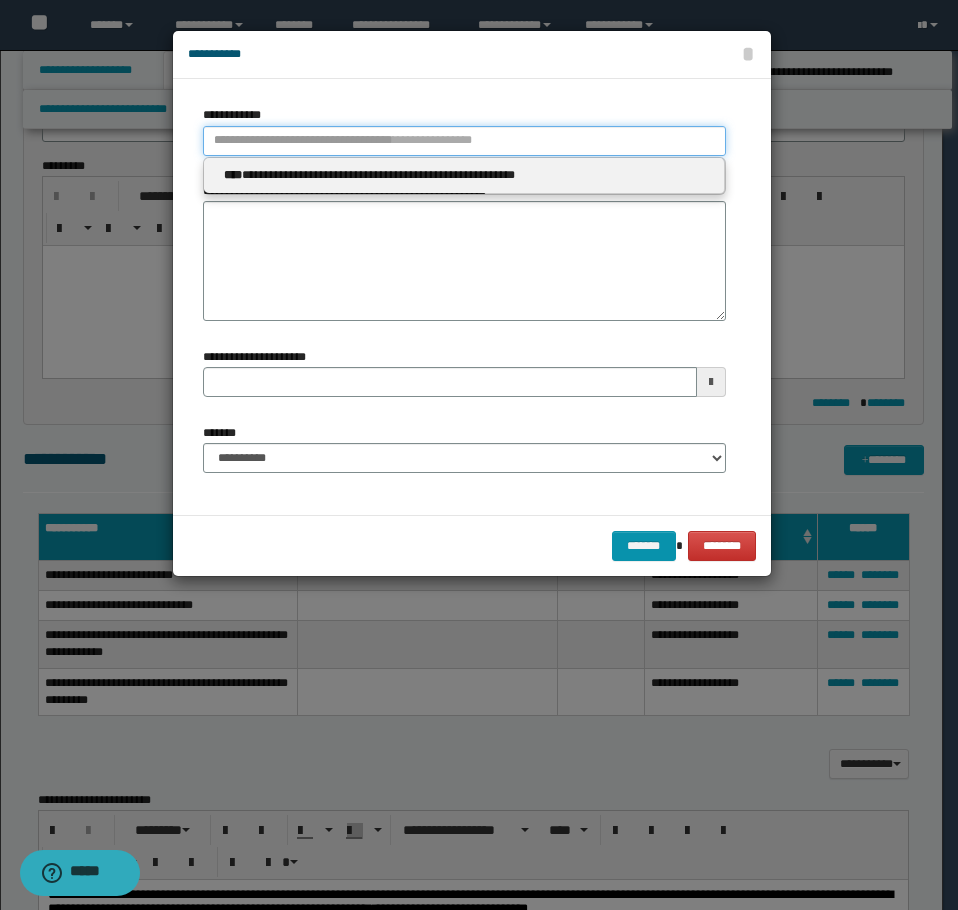 click on "**********" at bounding box center (464, 141) 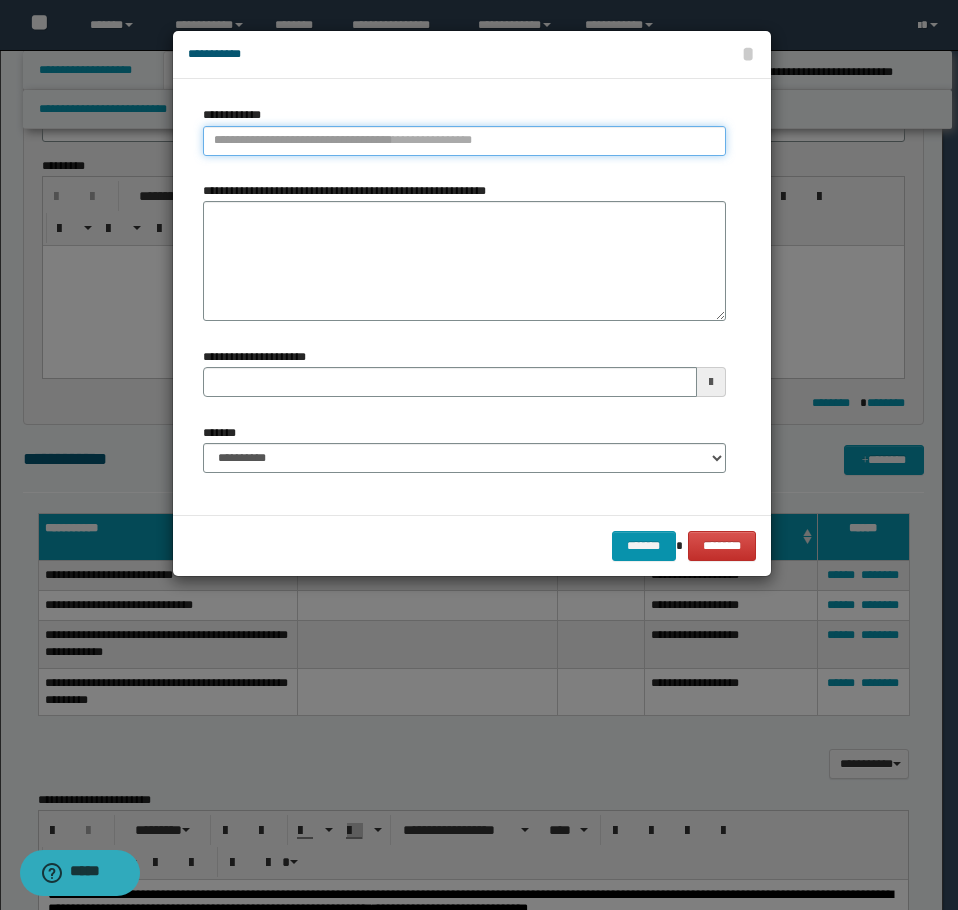 type 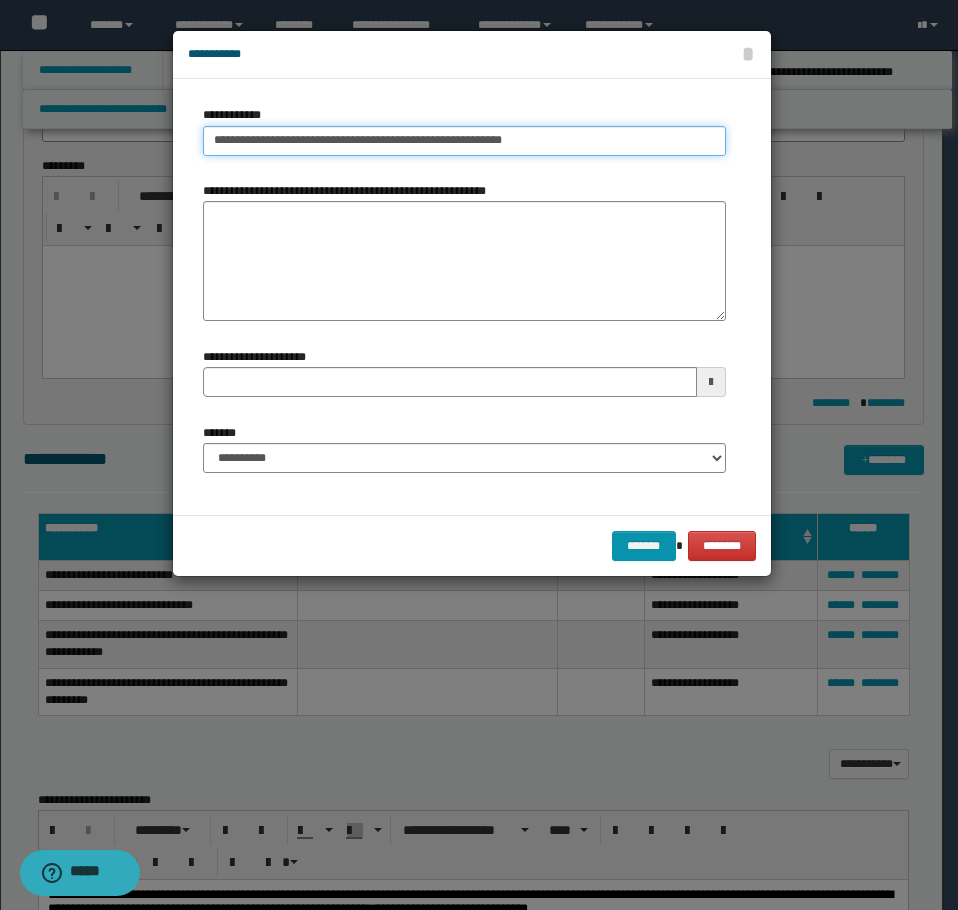 type on "**********" 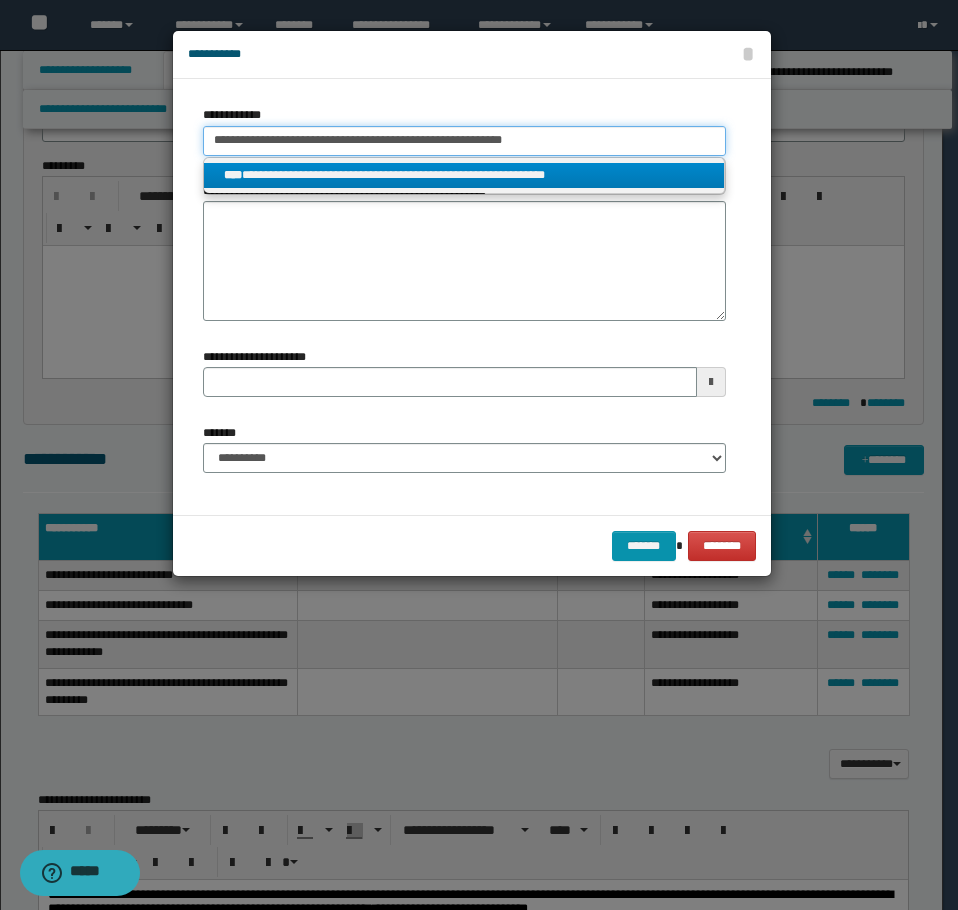 type on "**********" 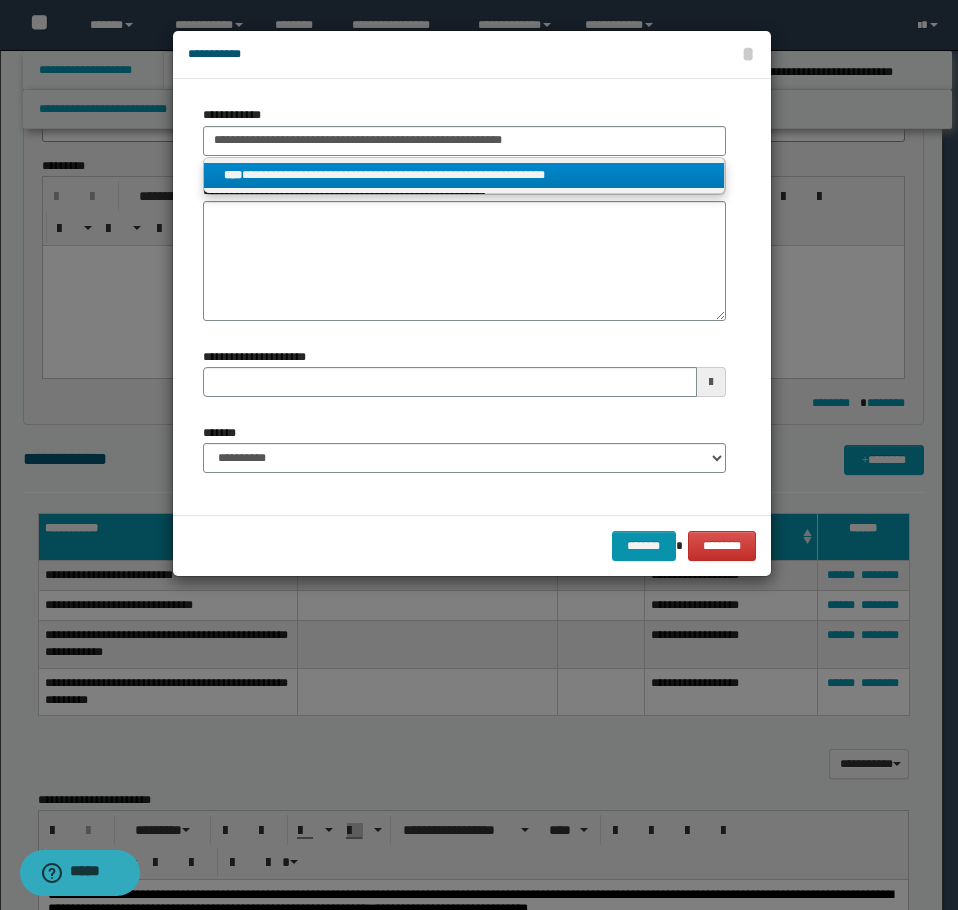 click on "**********" at bounding box center (464, 175) 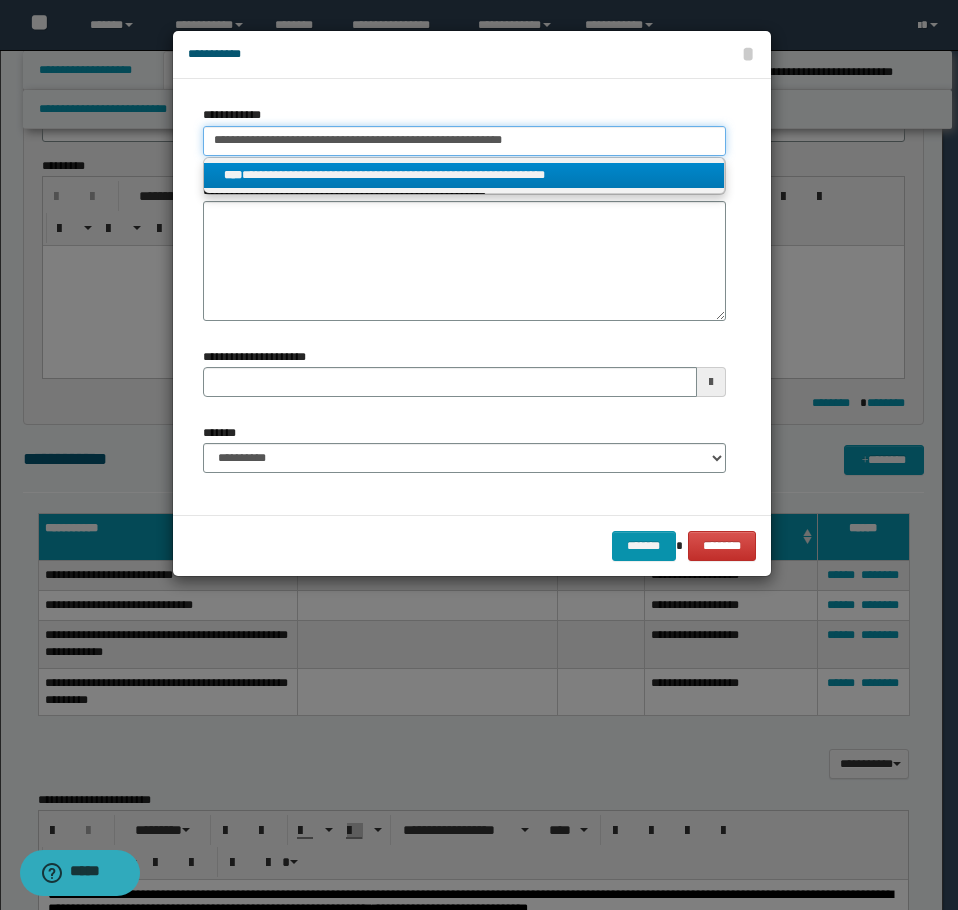 type 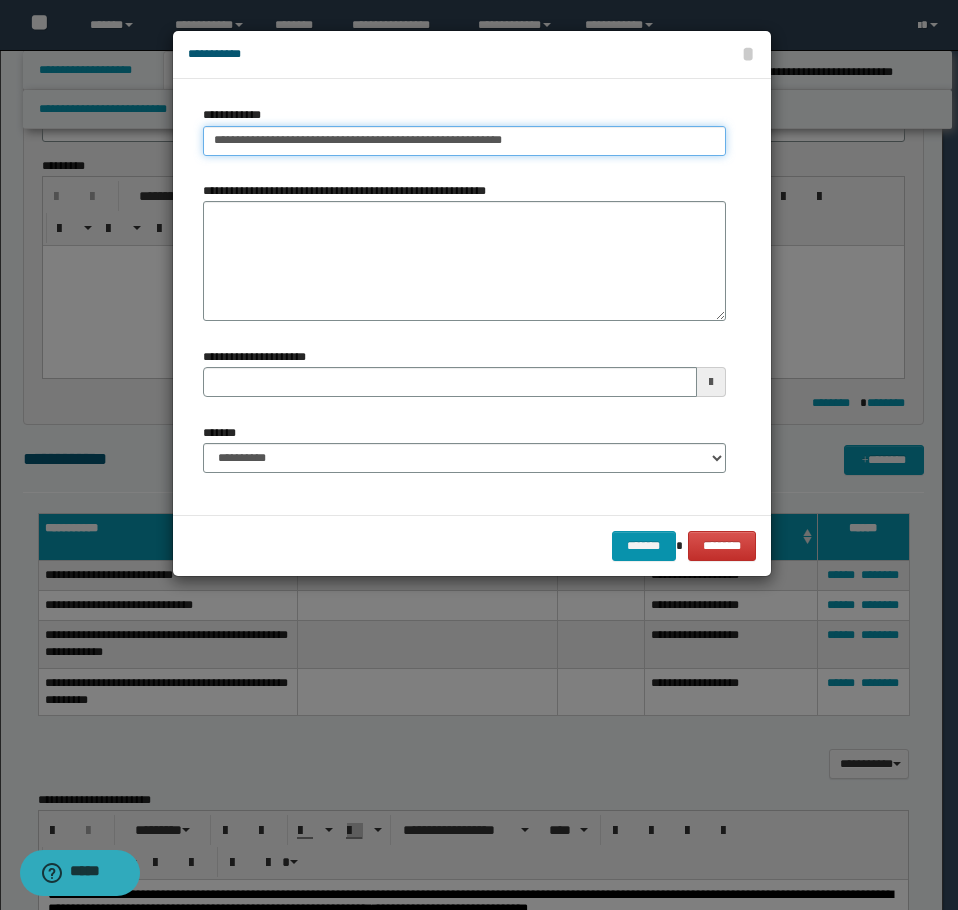 type 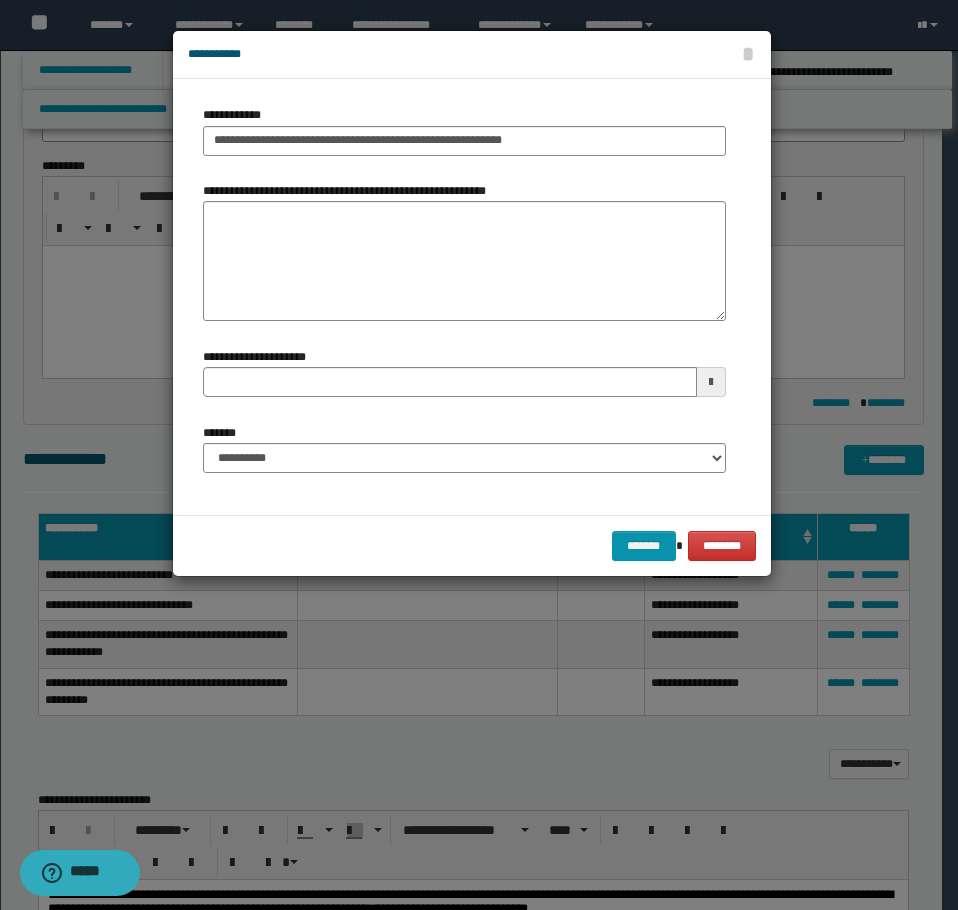 click on "**********" at bounding box center [464, 456] 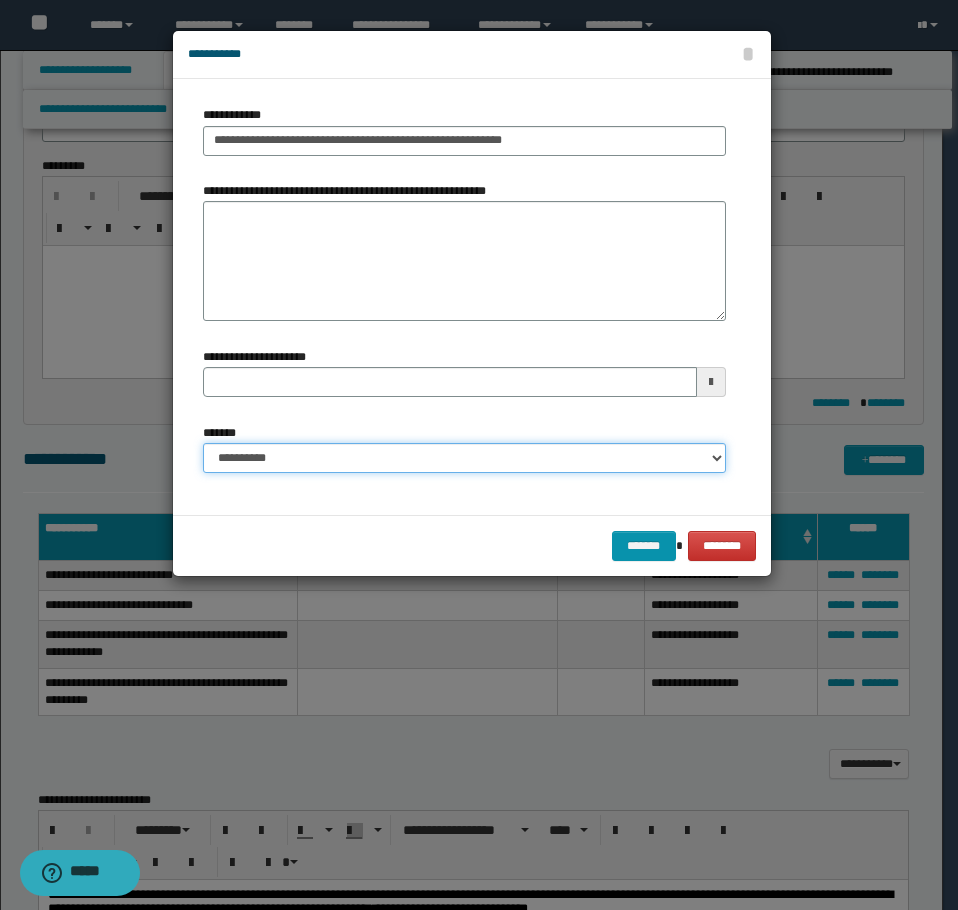 click on "**********" at bounding box center (464, 458) 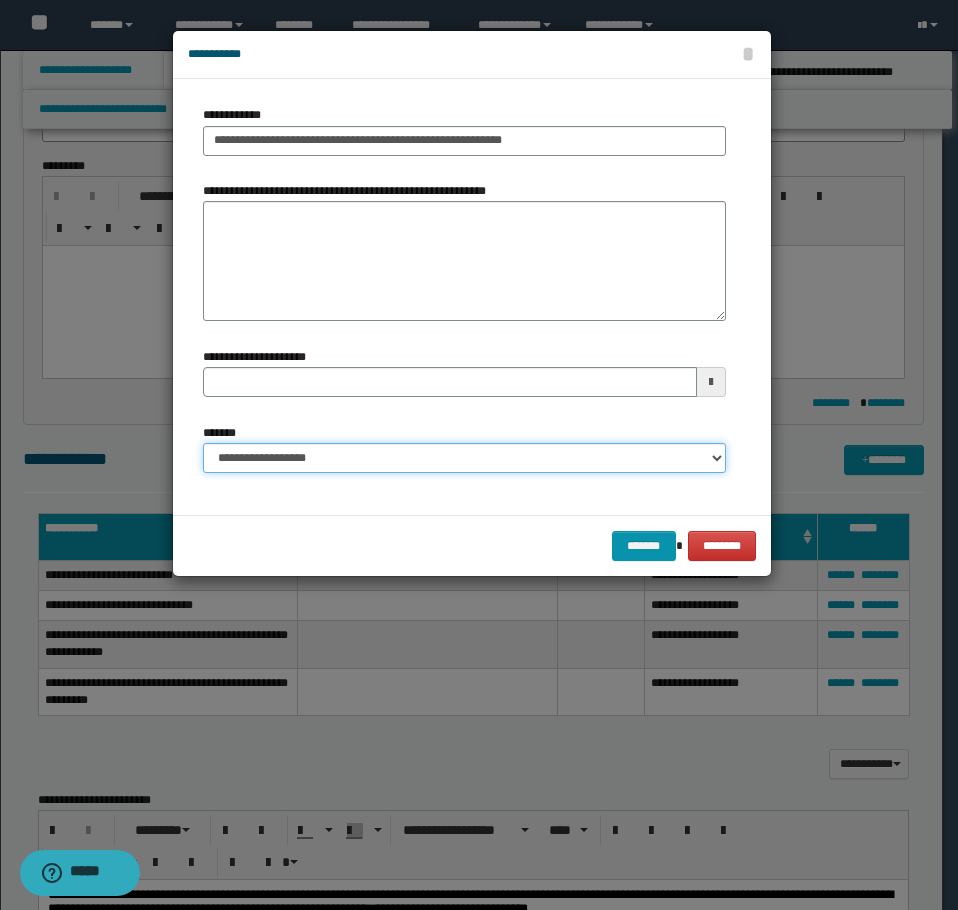 click on "**********" at bounding box center (464, 458) 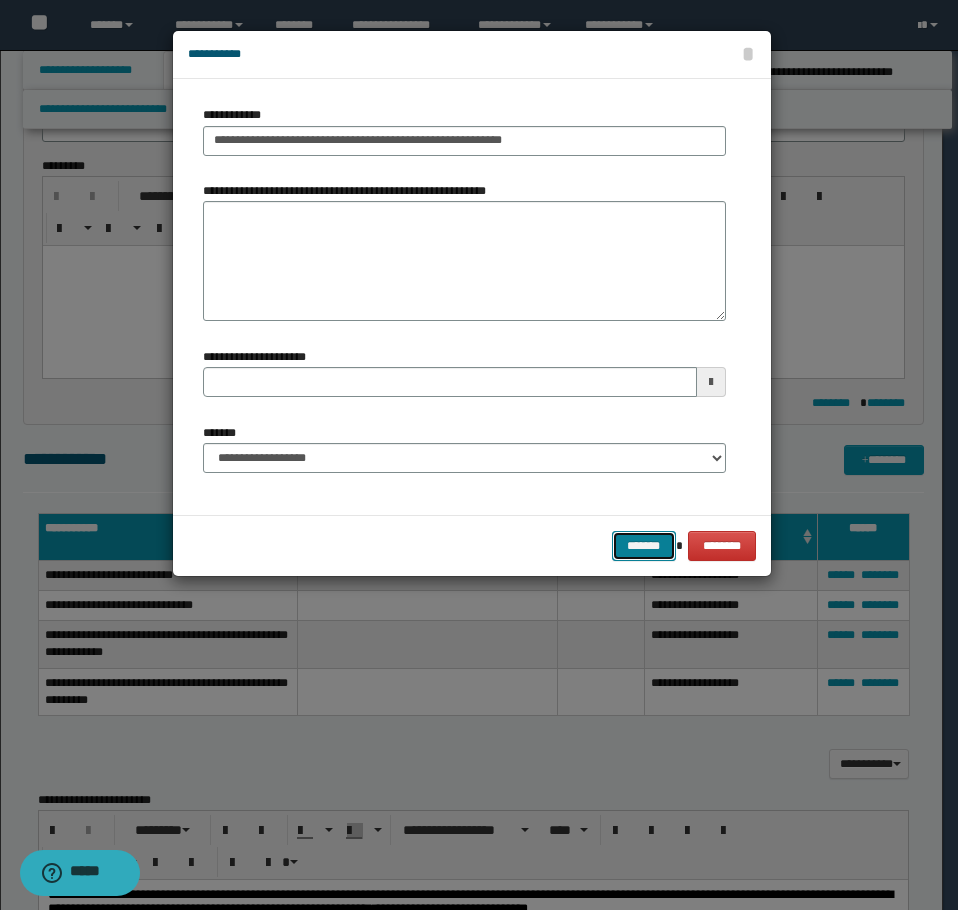 click on "*******" at bounding box center [644, 546] 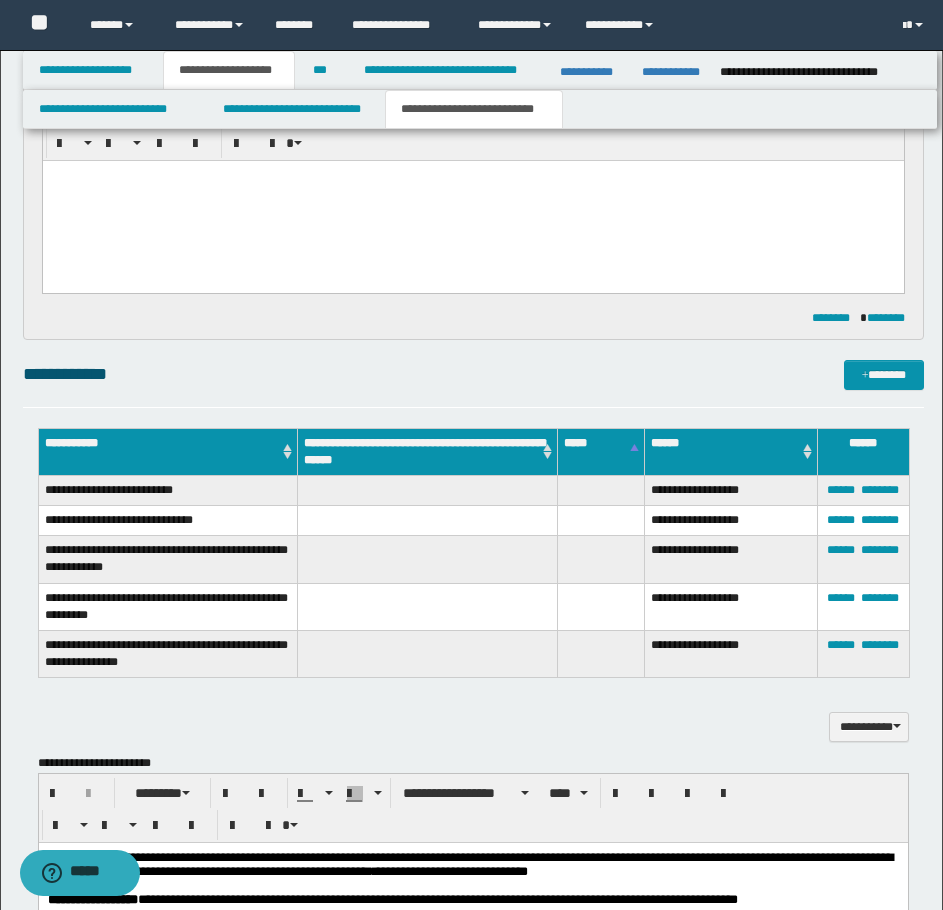 scroll, scrollTop: 1146, scrollLeft: 0, axis: vertical 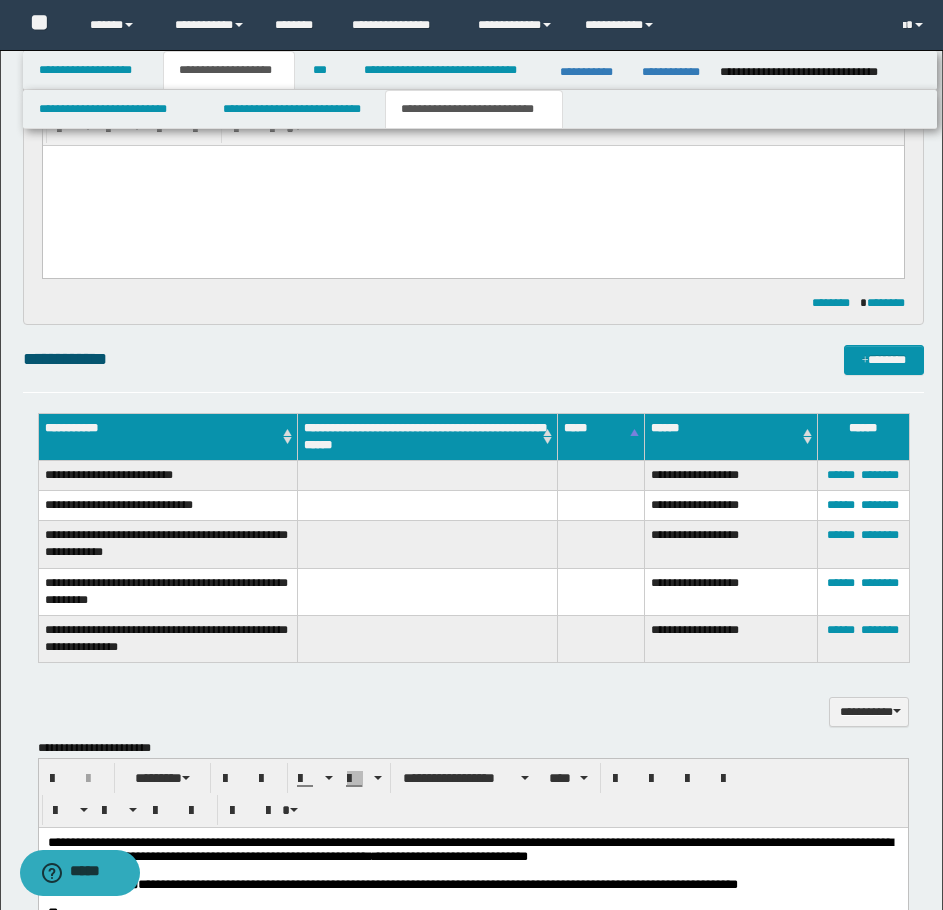 drag, startPoint x: 225, startPoint y: 643, endPoint x: 205, endPoint y: 643, distance: 20 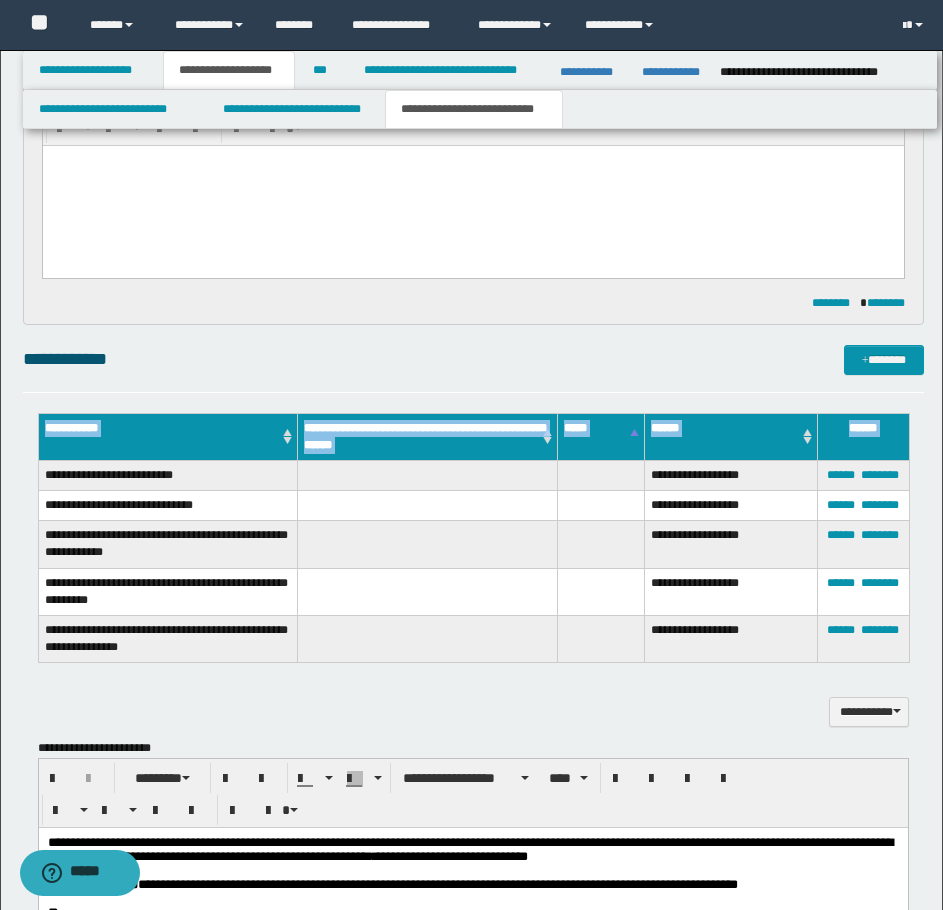 drag, startPoint x: 48, startPoint y: 474, endPoint x: 913, endPoint y: 638, distance: 880.40955 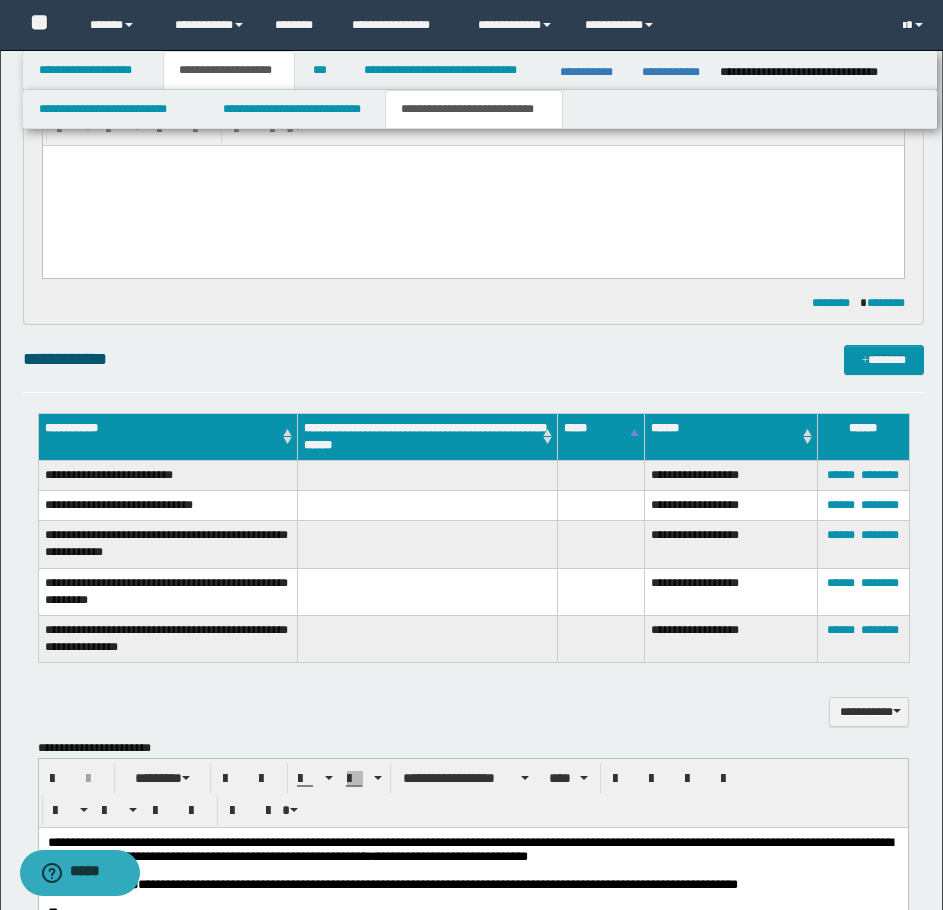 click on "**********" at bounding box center [473, 701] 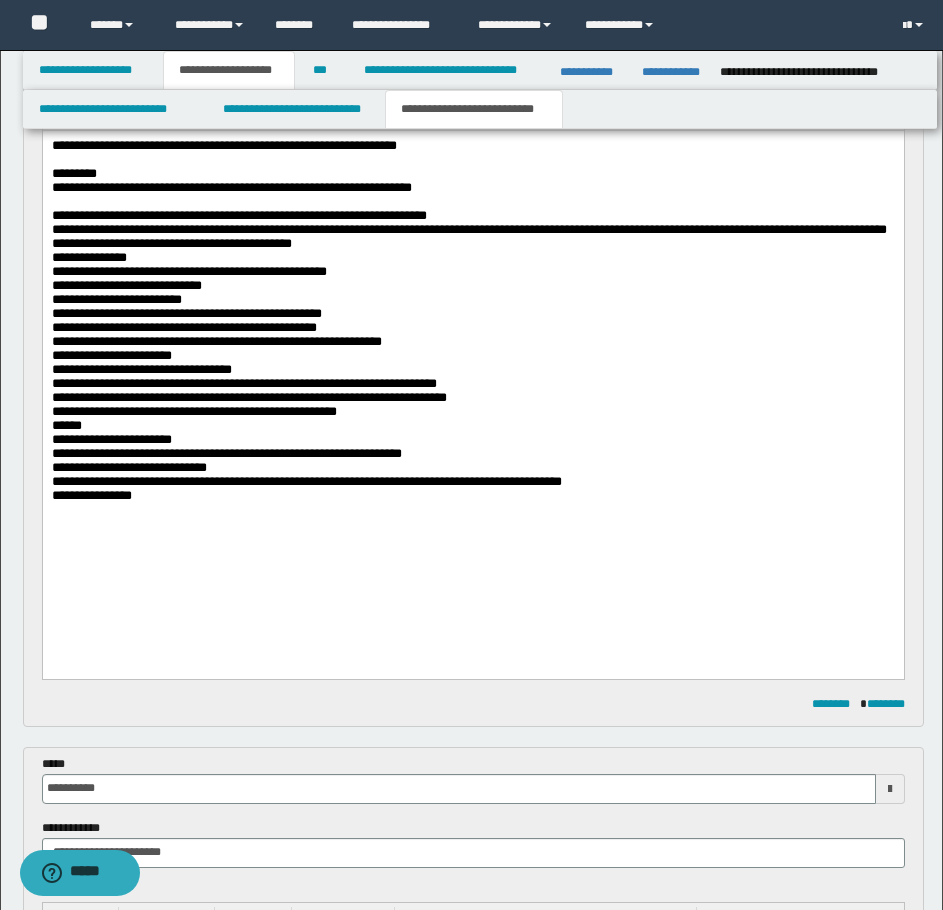 scroll, scrollTop: 128, scrollLeft: 0, axis: vertical 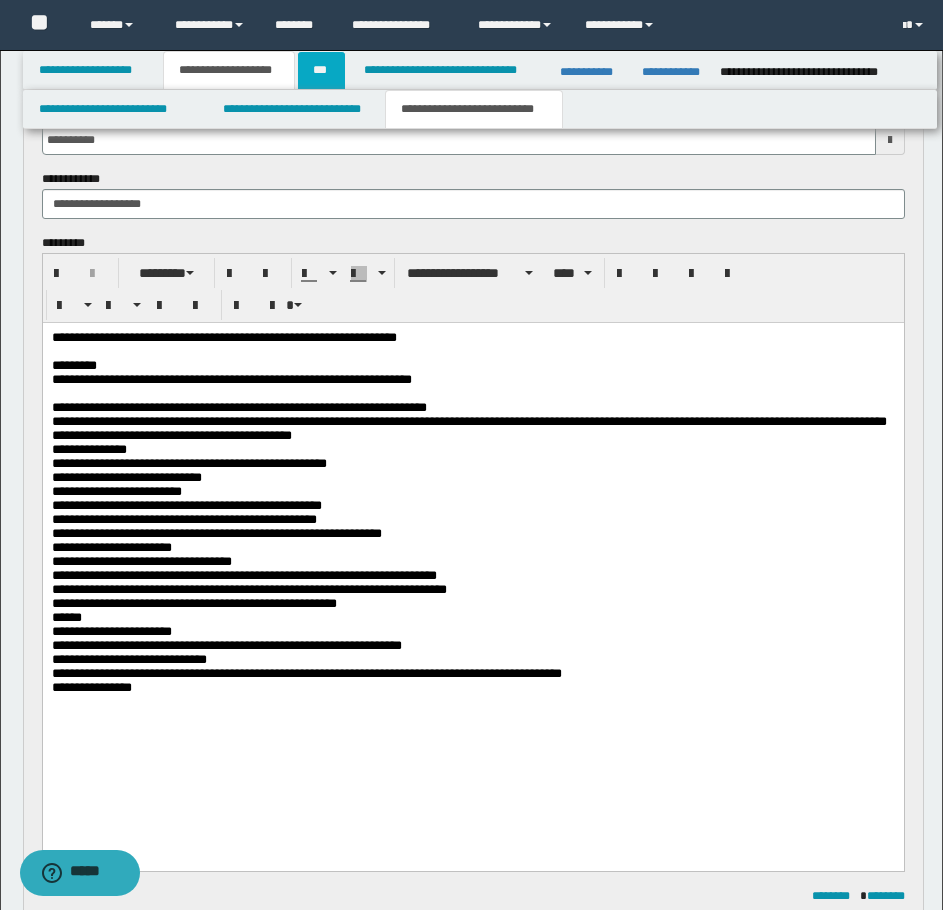 click on "***" at bounding box center (321, 70) 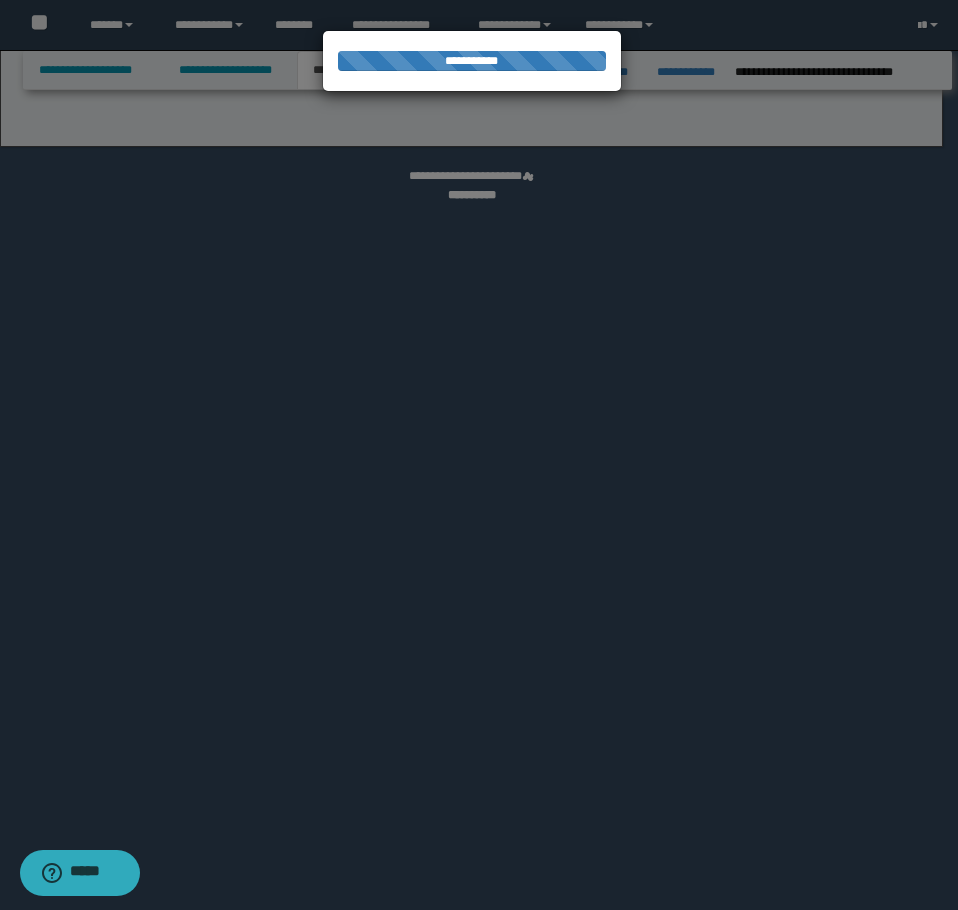 select on "*" 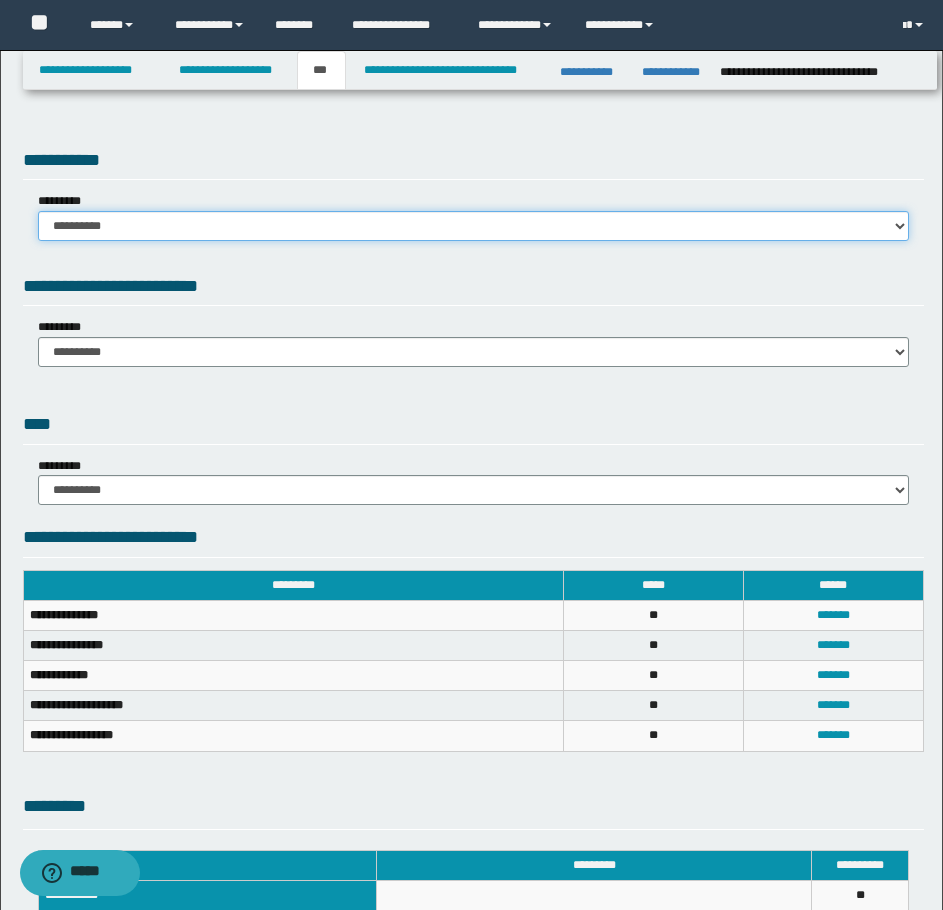drag, startPoint x: 728, startPoint y: 218, endPoint x: 721, endPoint y: 228, distance: 12.206555 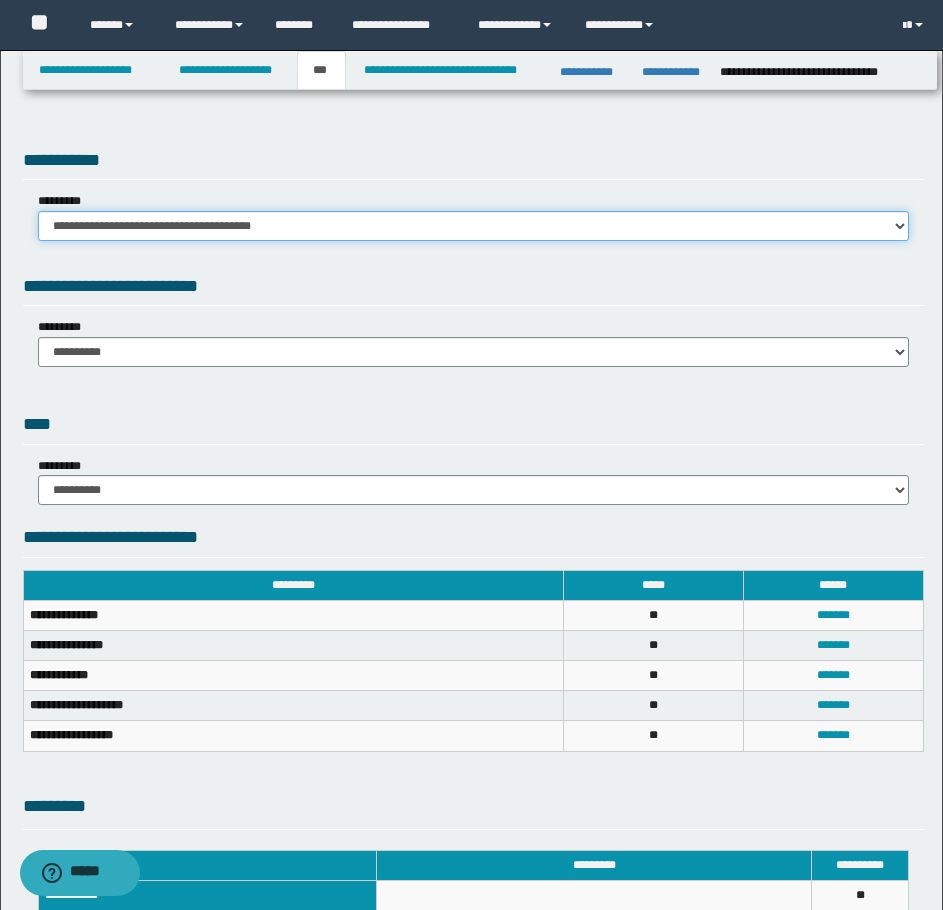 click on "**********" at bounding box center (473, 226) 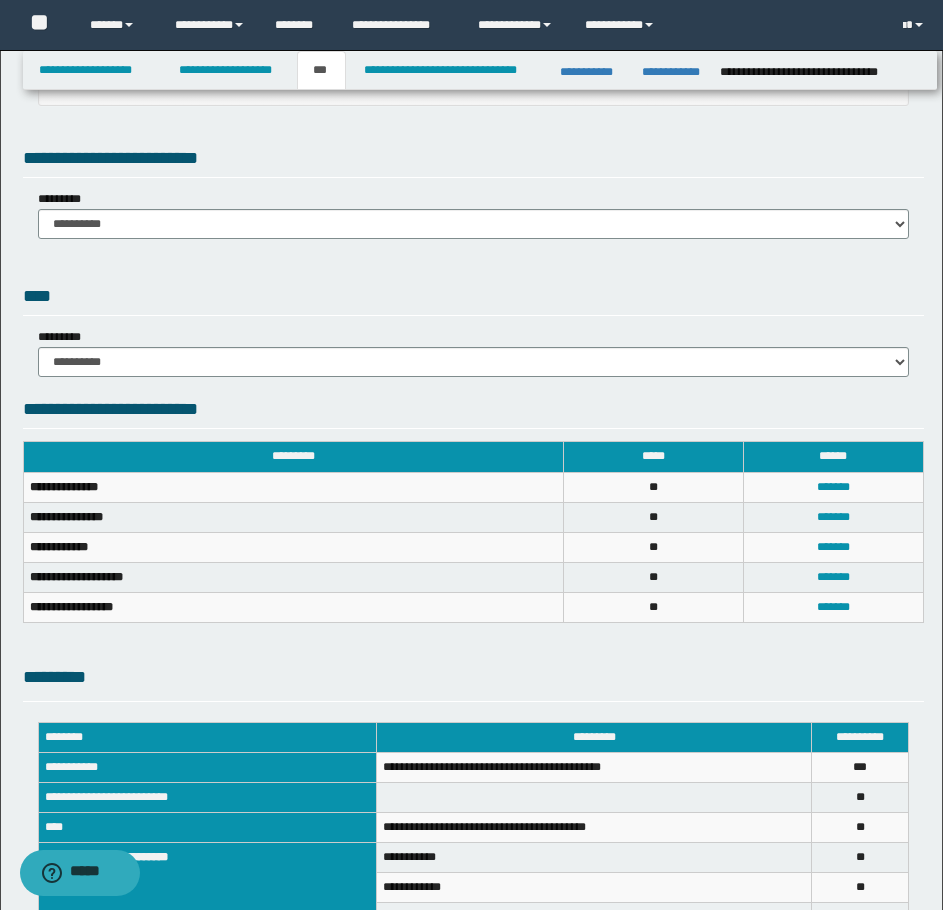 scroll, scrollTop: 300, scrollLeft: 0, axis: vertical 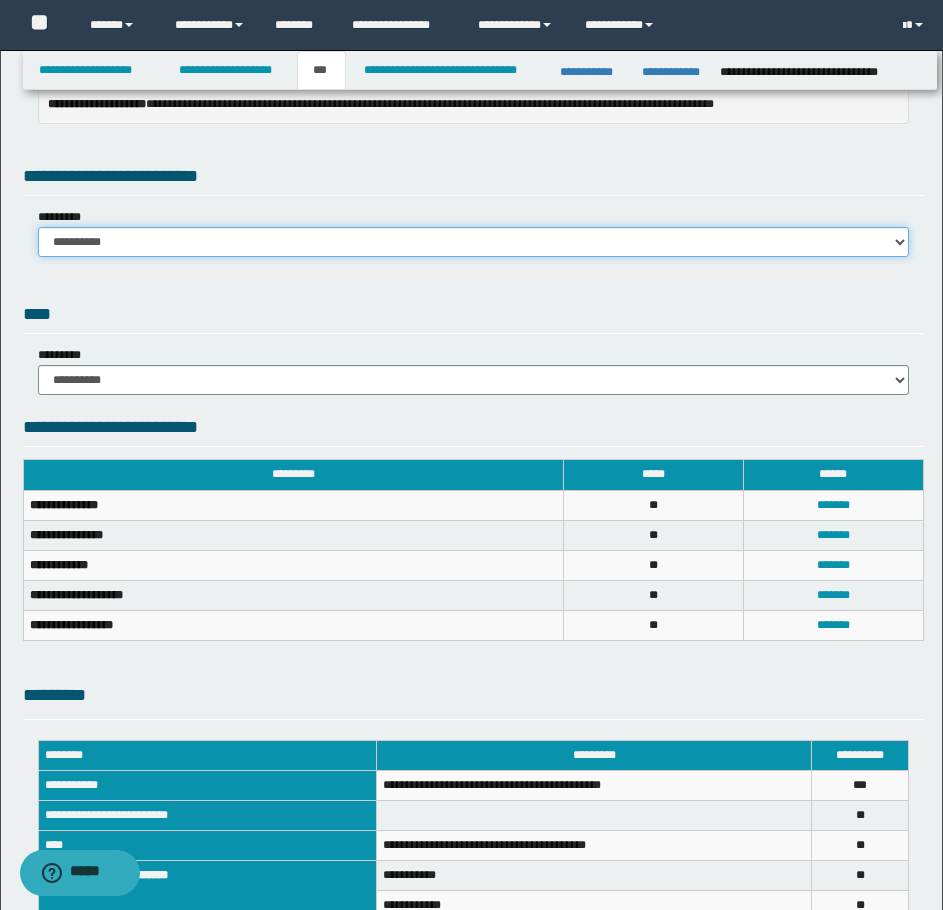 click on "**********" at bounding box center [473, 242] 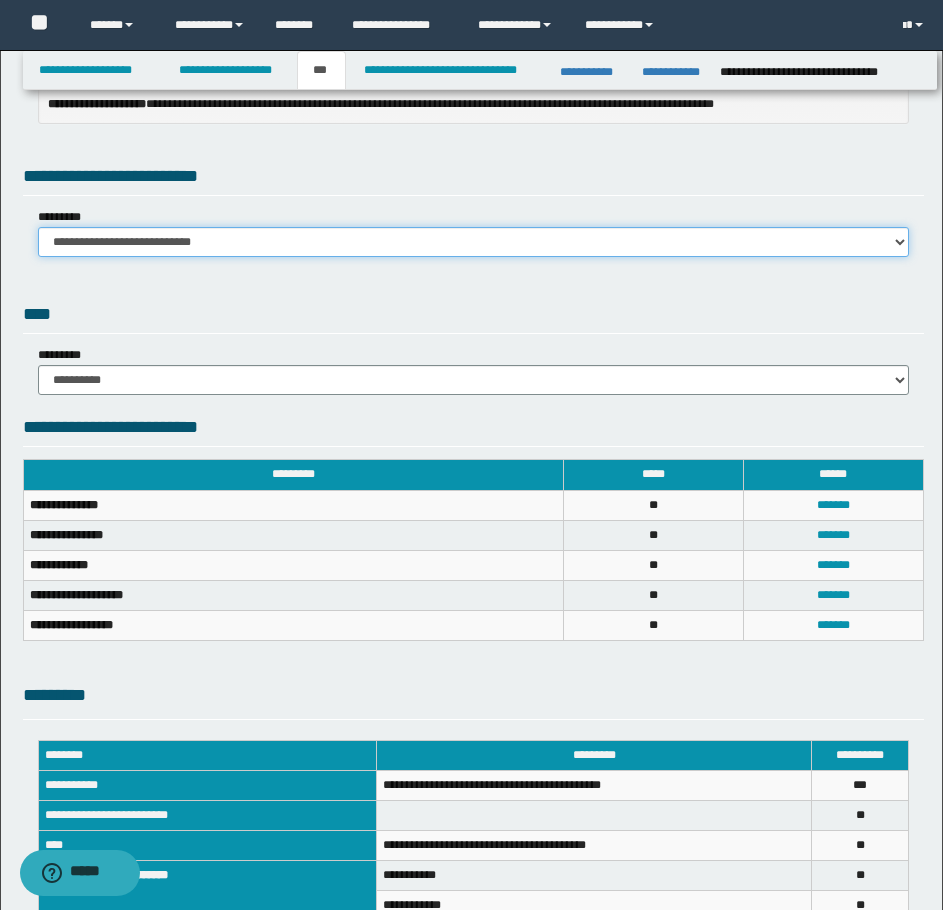 click on "**********" at bounding box center (473, 242) 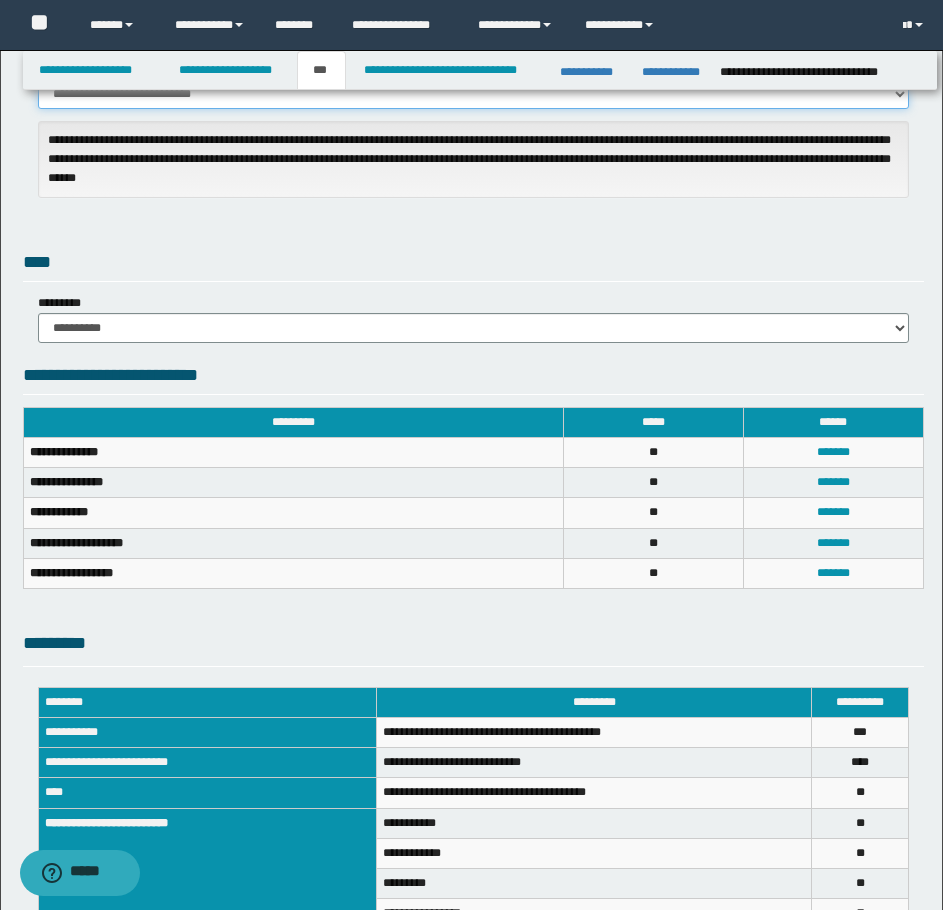 scroll, scrollTop: 356, scrollLeft: 0, axis: vertical 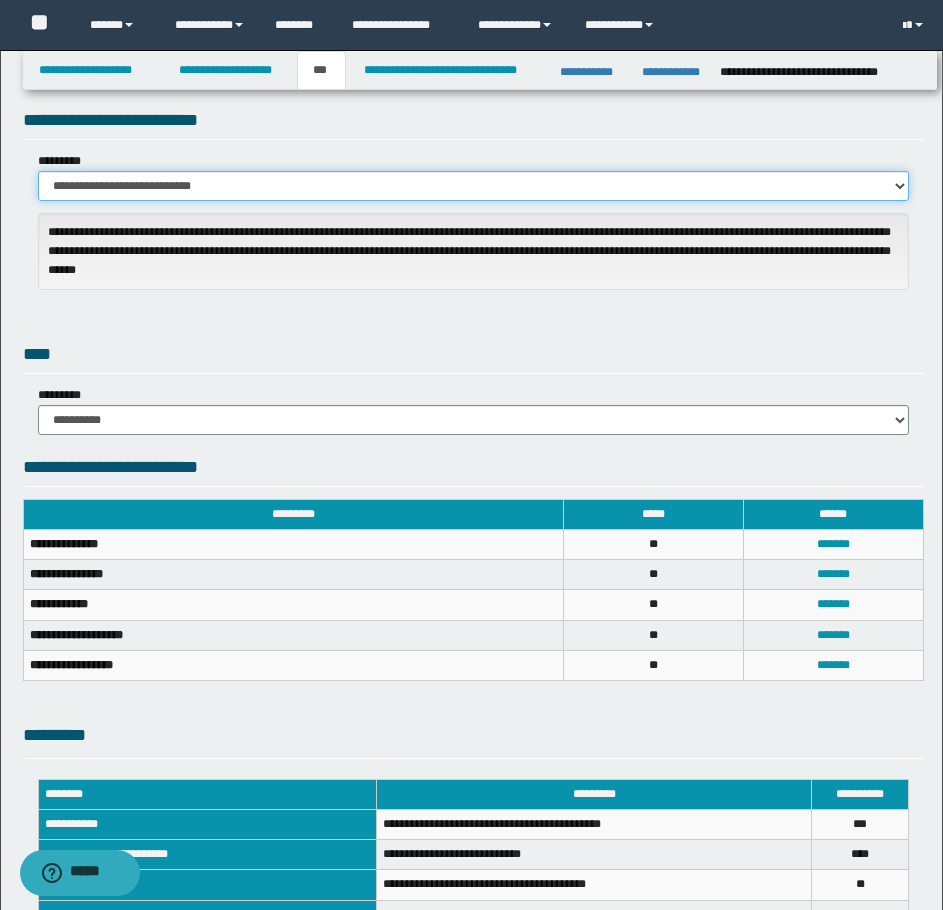 click on "**********" at bounding box center [473, 186] 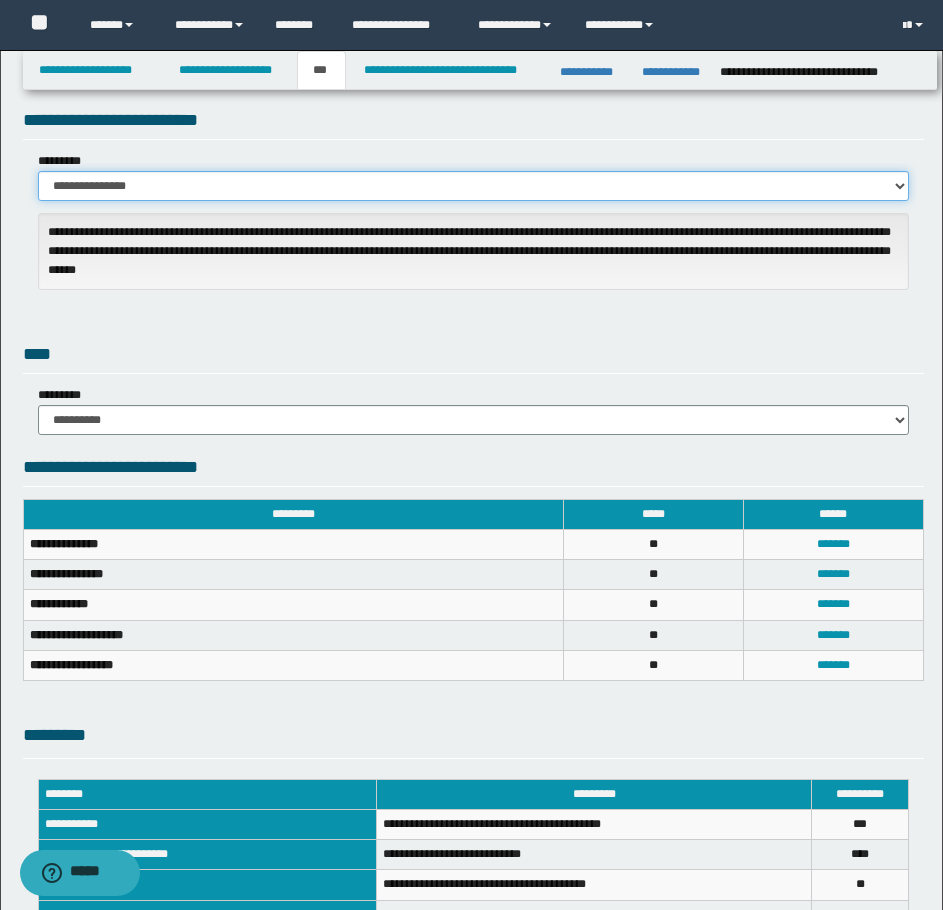 click on "**********" at bounding box center (473, 186) 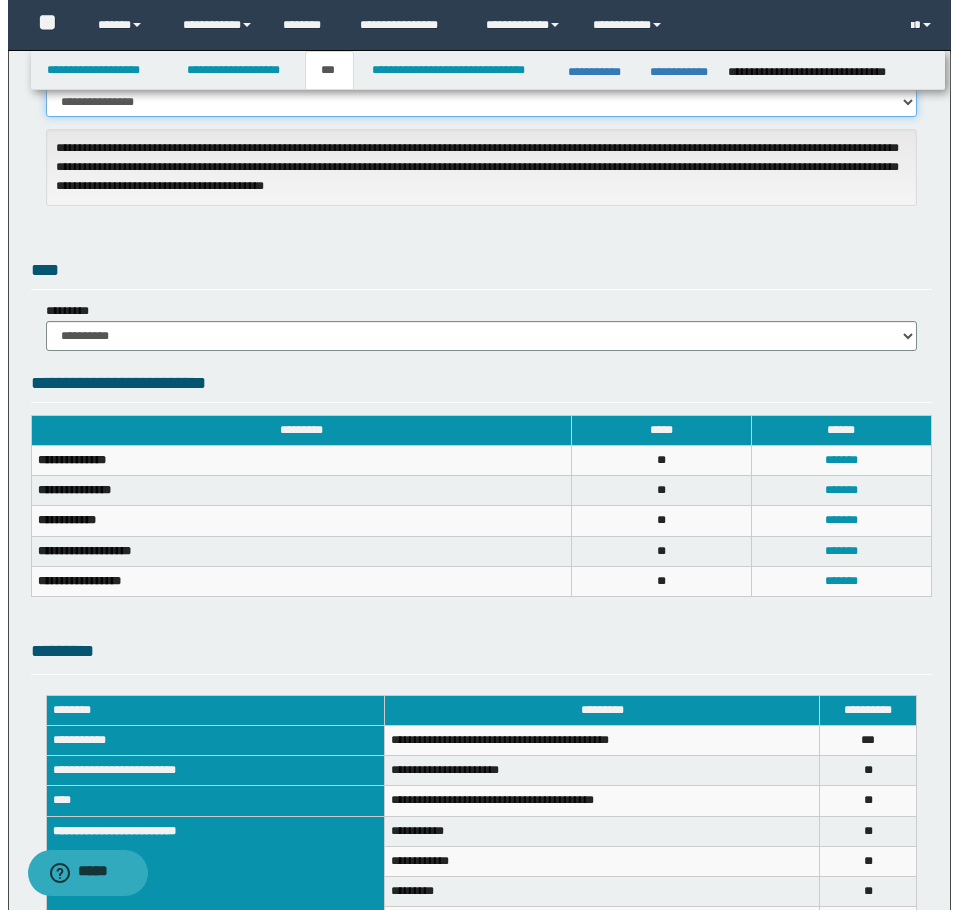 scroll, scrollTop: 656, scrollLeft: 0, axis: vertical 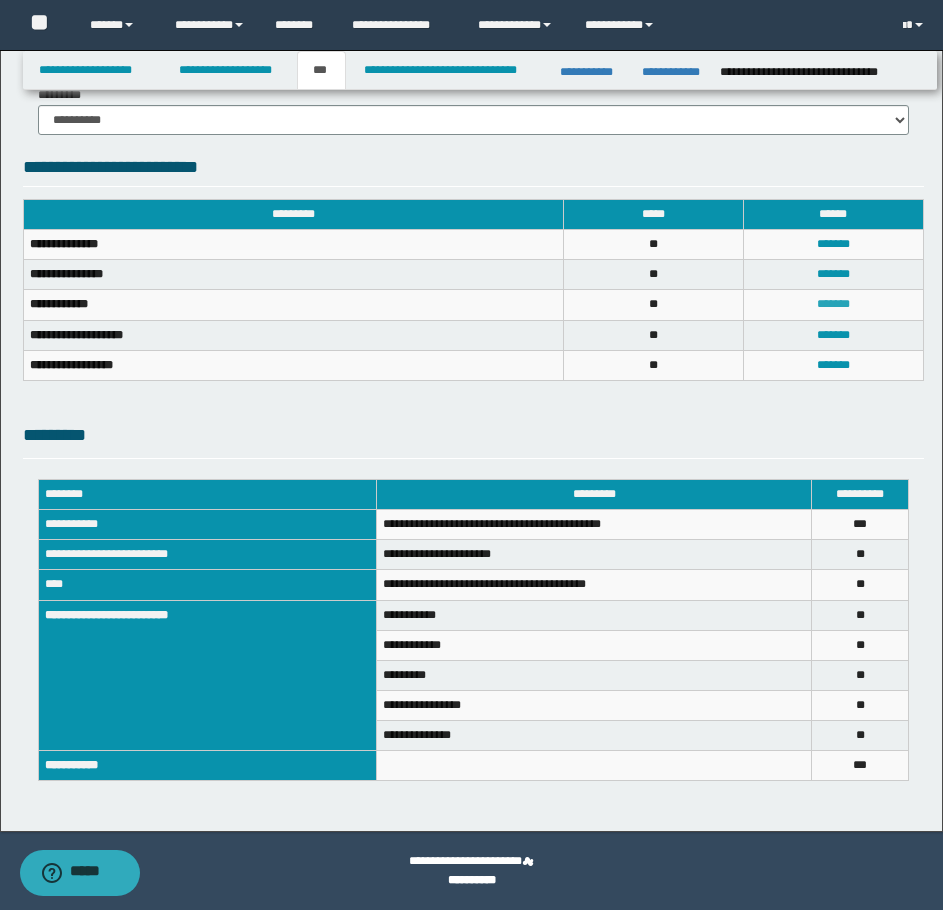 click on "*******" at bounding box center [833, 304] 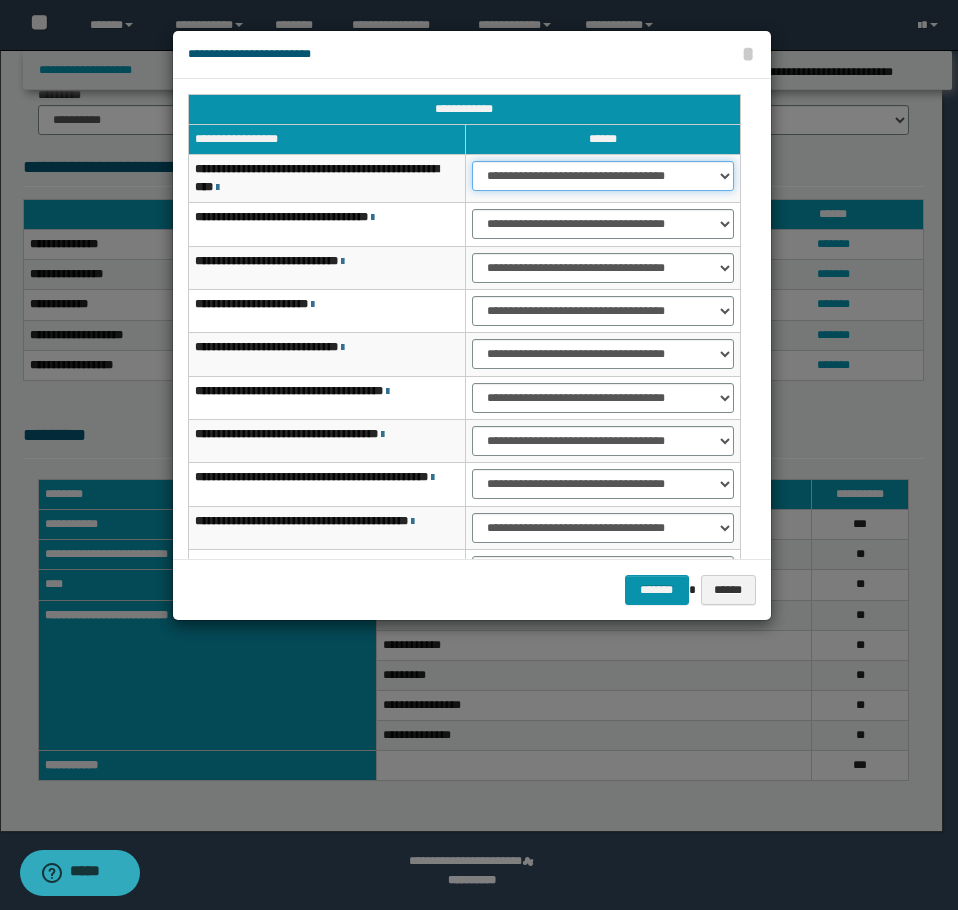 click on "**********" at bounding box center (603, 176) 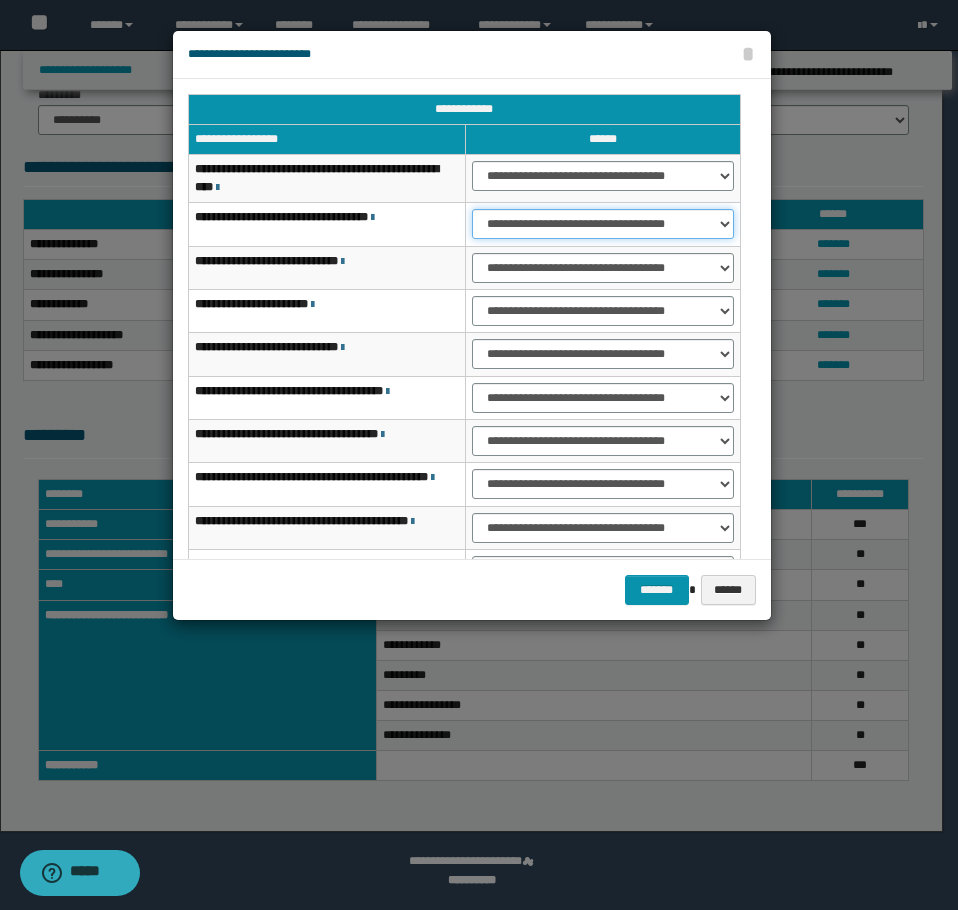 click on "**********" at bounding box center [603, 224] 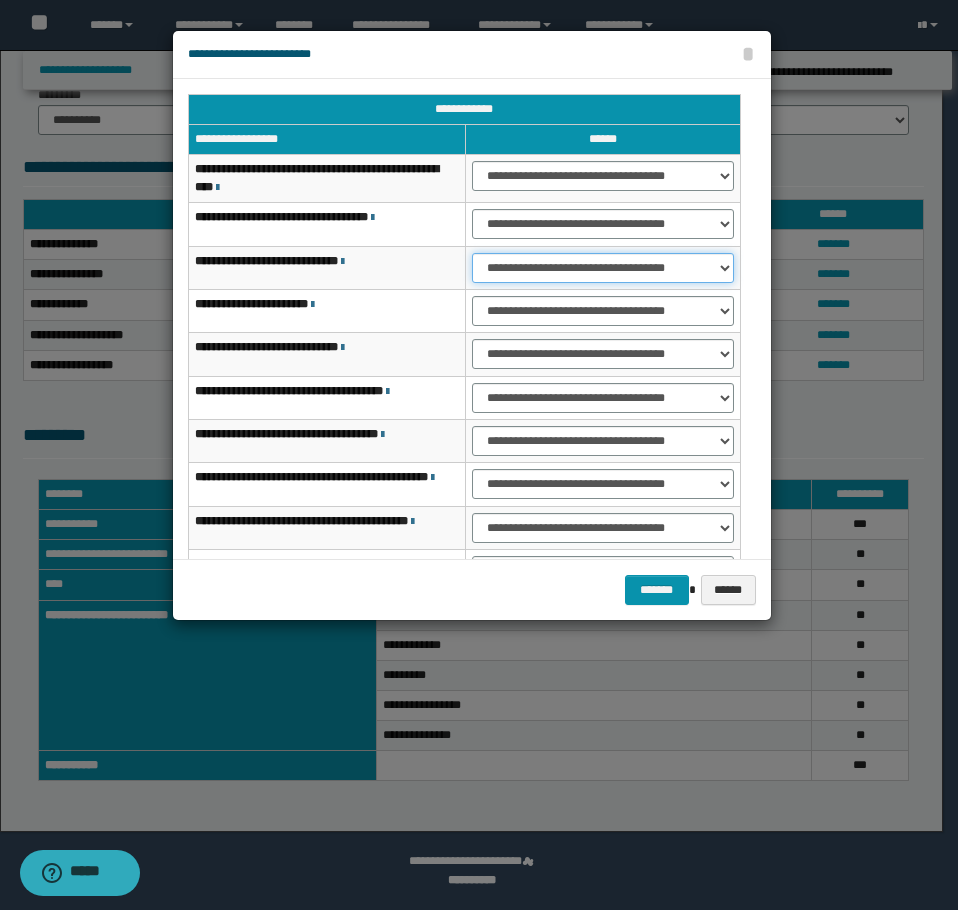 click on "**********" at bounding box center (603, 268) 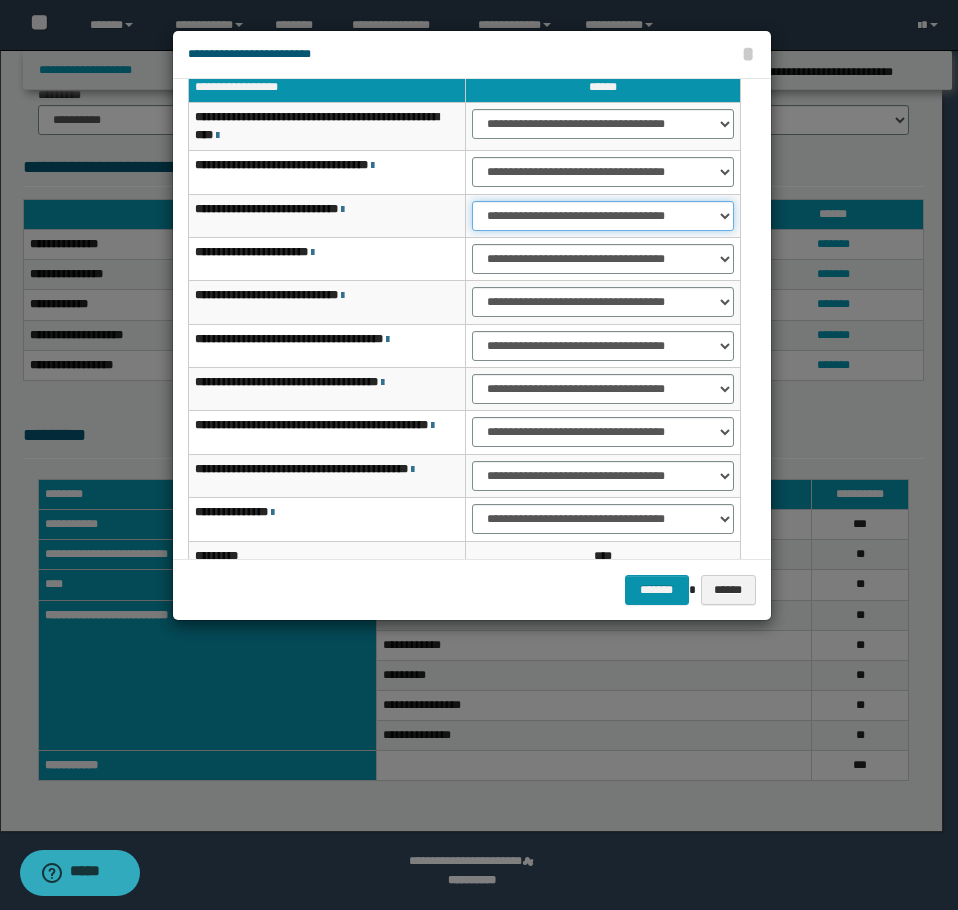 scroll, scrollTop: 100, scrollLeft: 0, axis: vertical 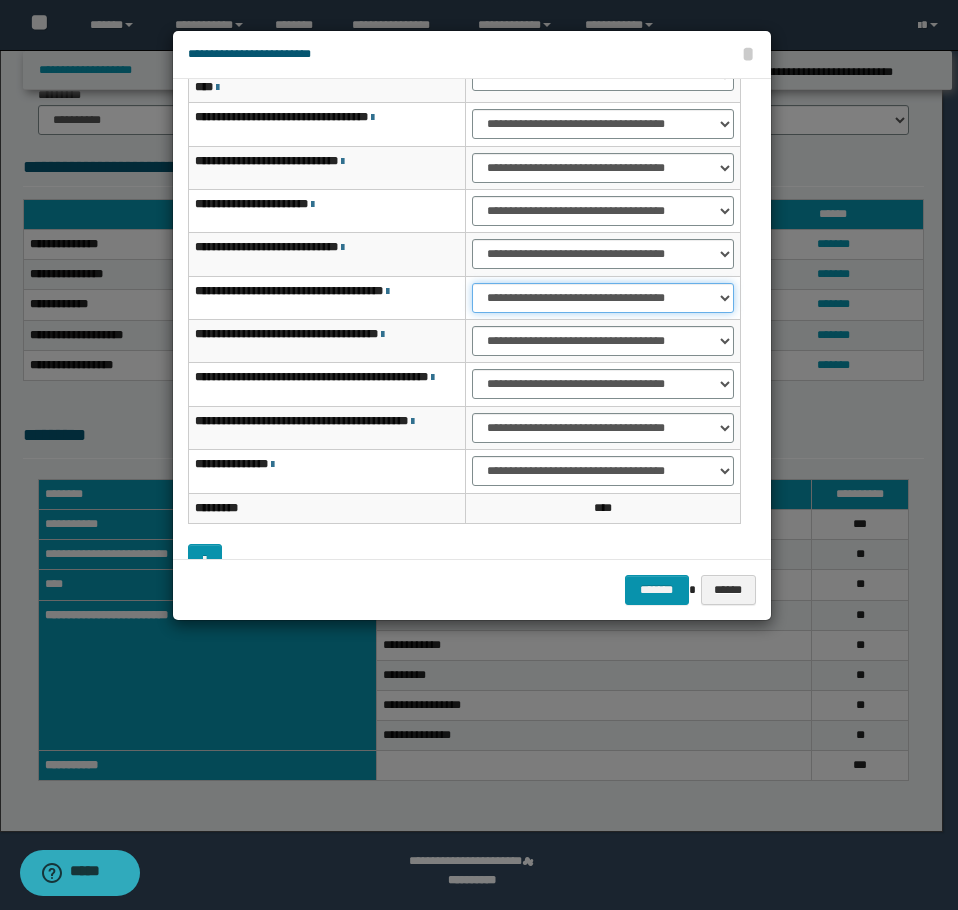 click on "**********" at bounding box center [603, 298] 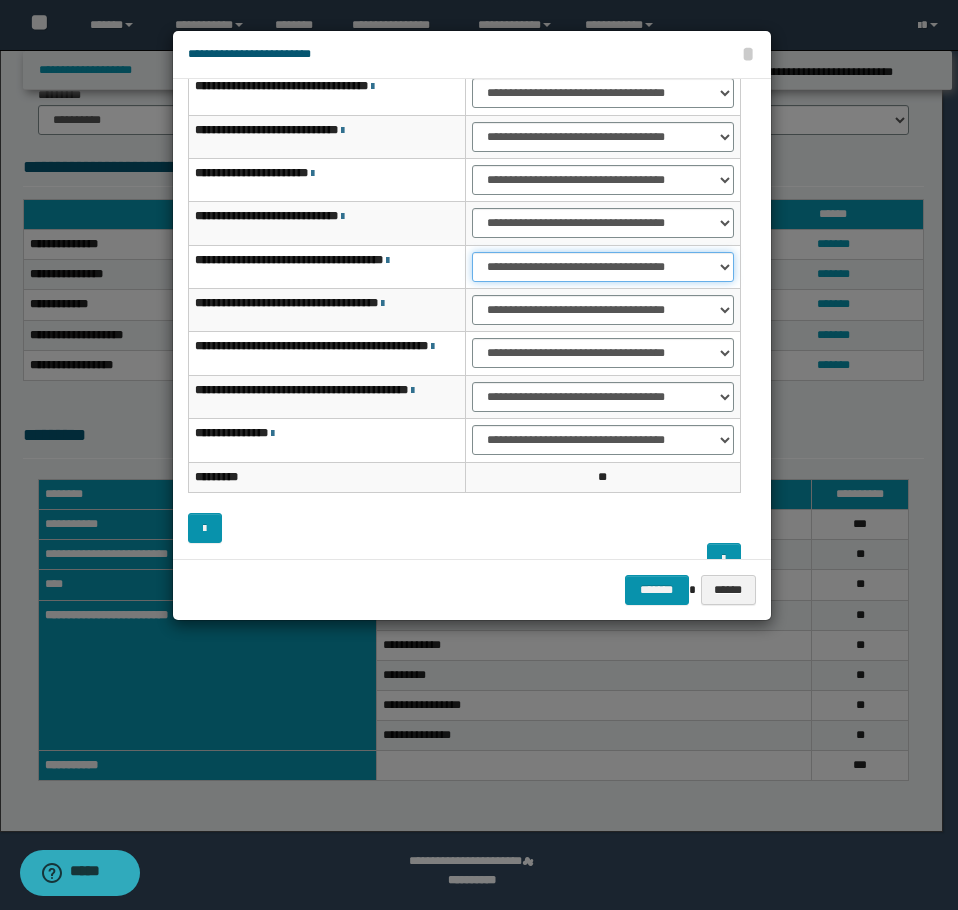 scroll, scrollTop: 160, scrollLeft: 0, axis: vertical 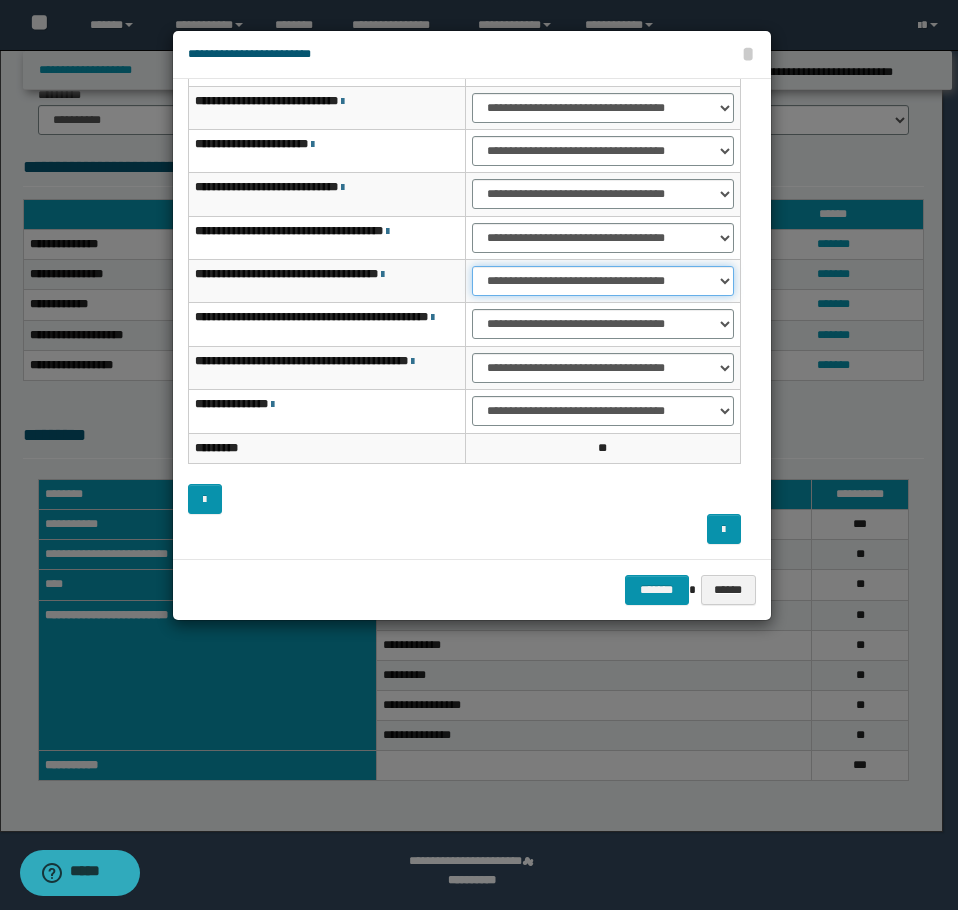 click on "**********" at bounding box center (603, 281) 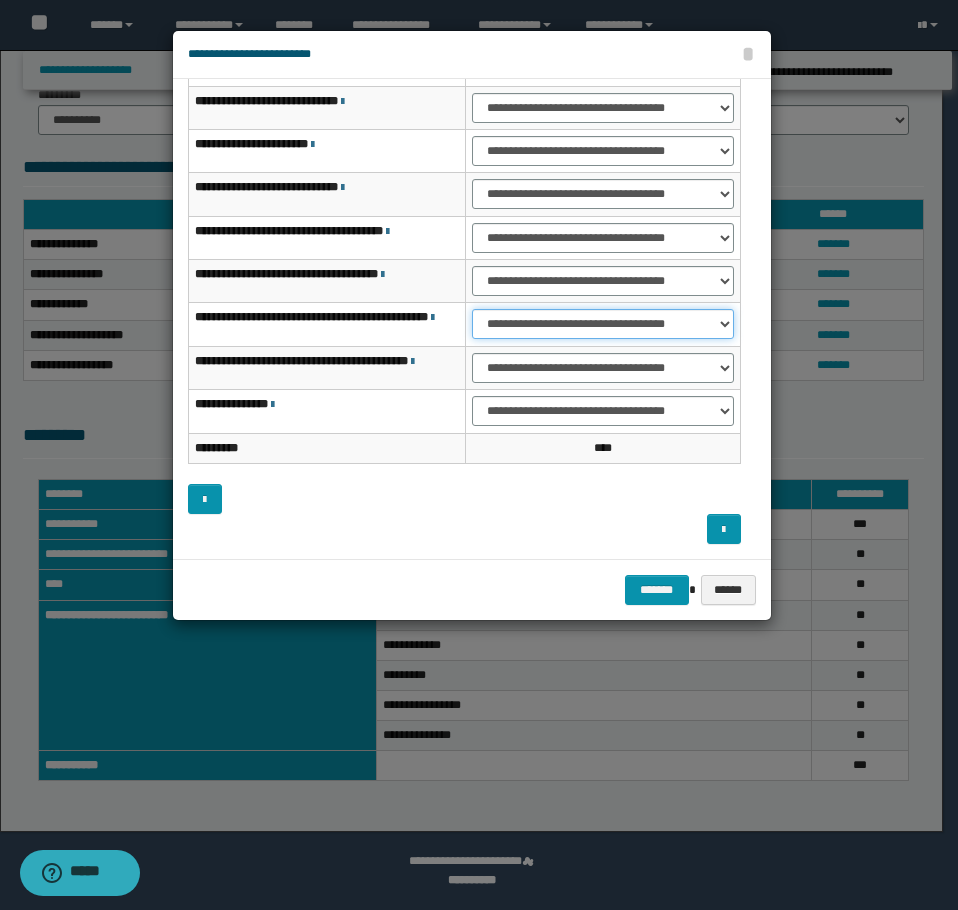 click on "**********" at bounding box center [603, 324] 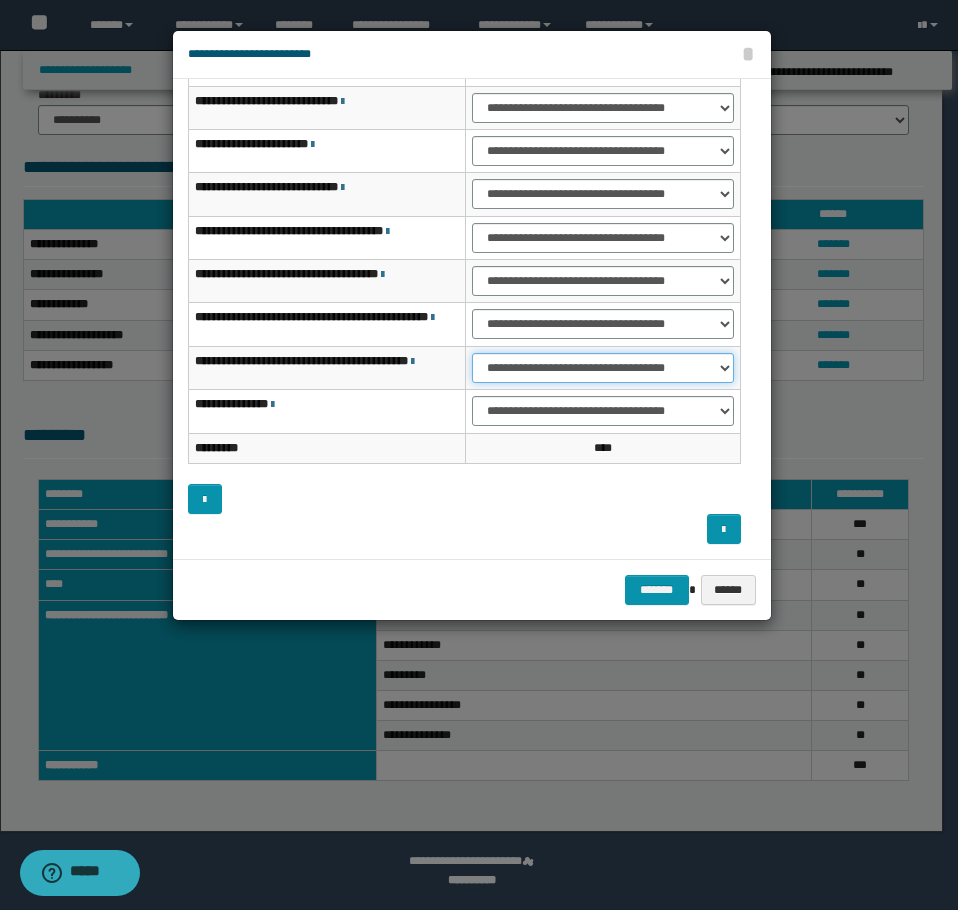 click on "**********" at bounding box center [603, 368] 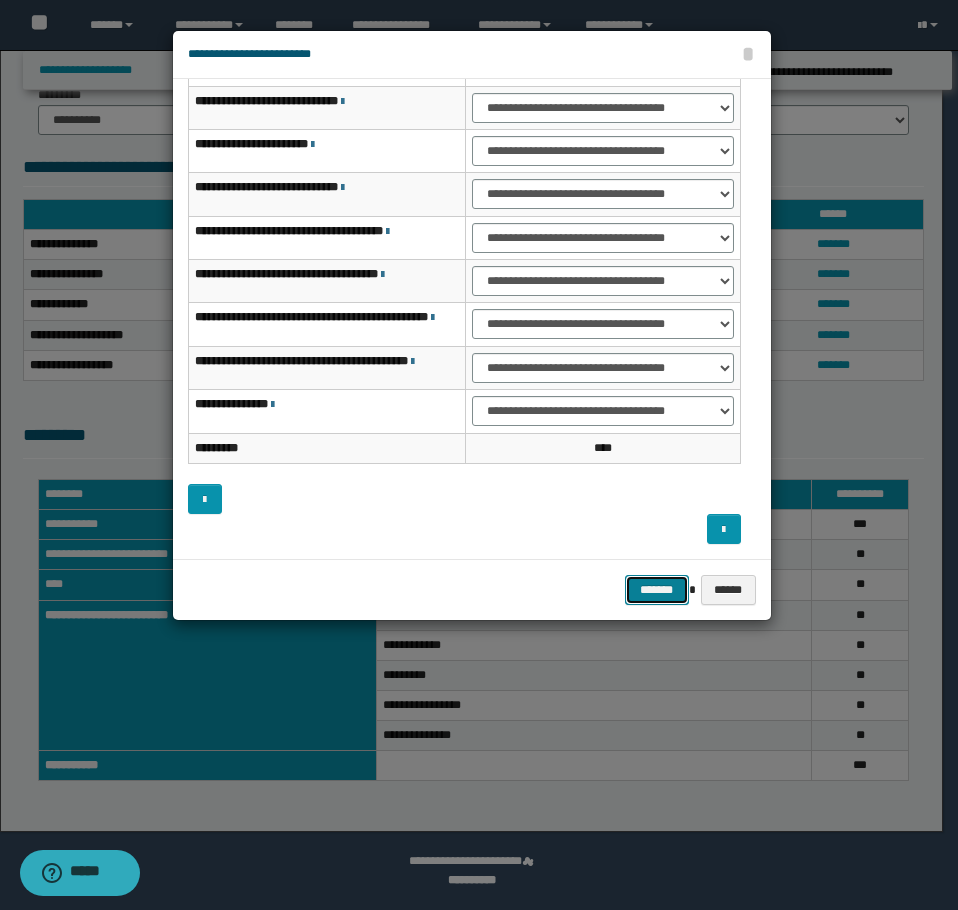 click on "*******" at bounding box center (657, 590) 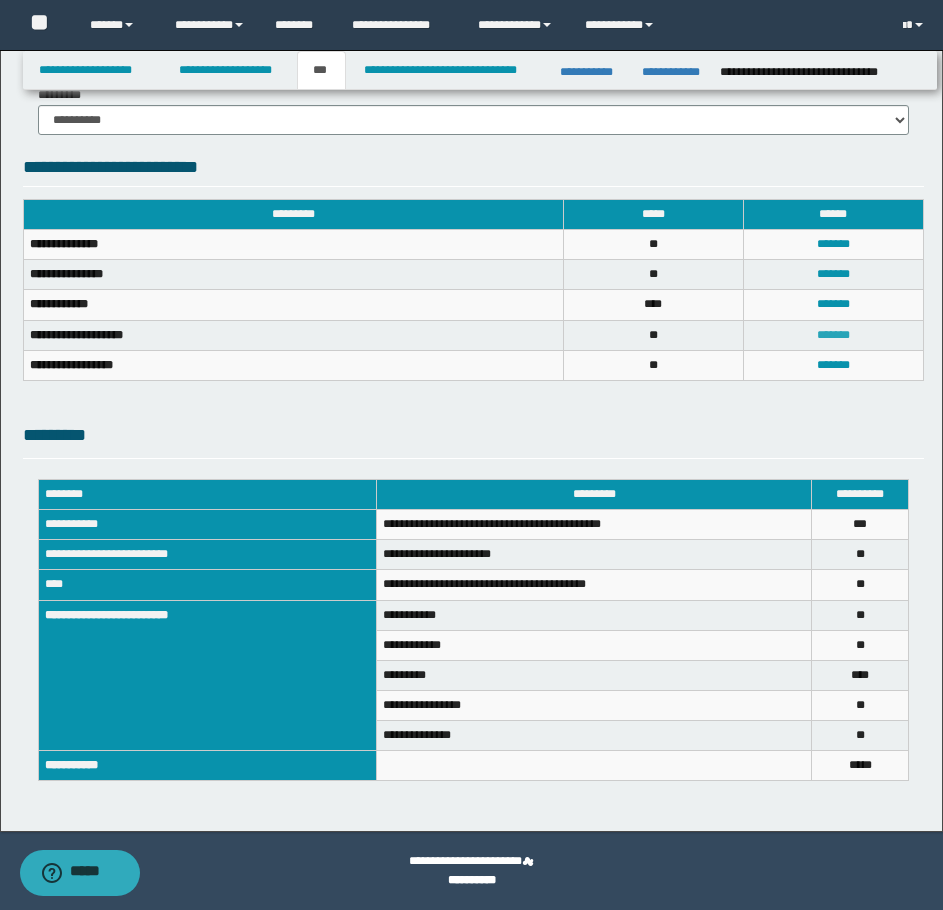 click on "*******" at bounding box center (833, 335) 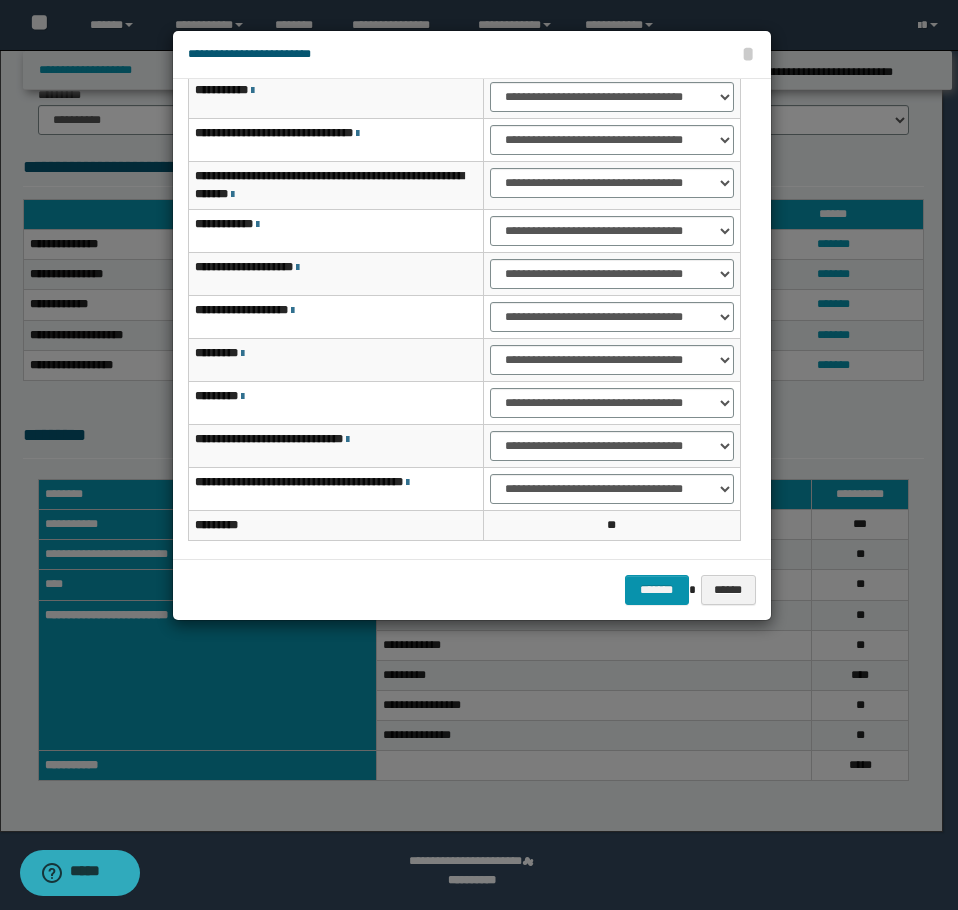 scroll, scrollTop: 0, scrollLeft: 0, axis: both 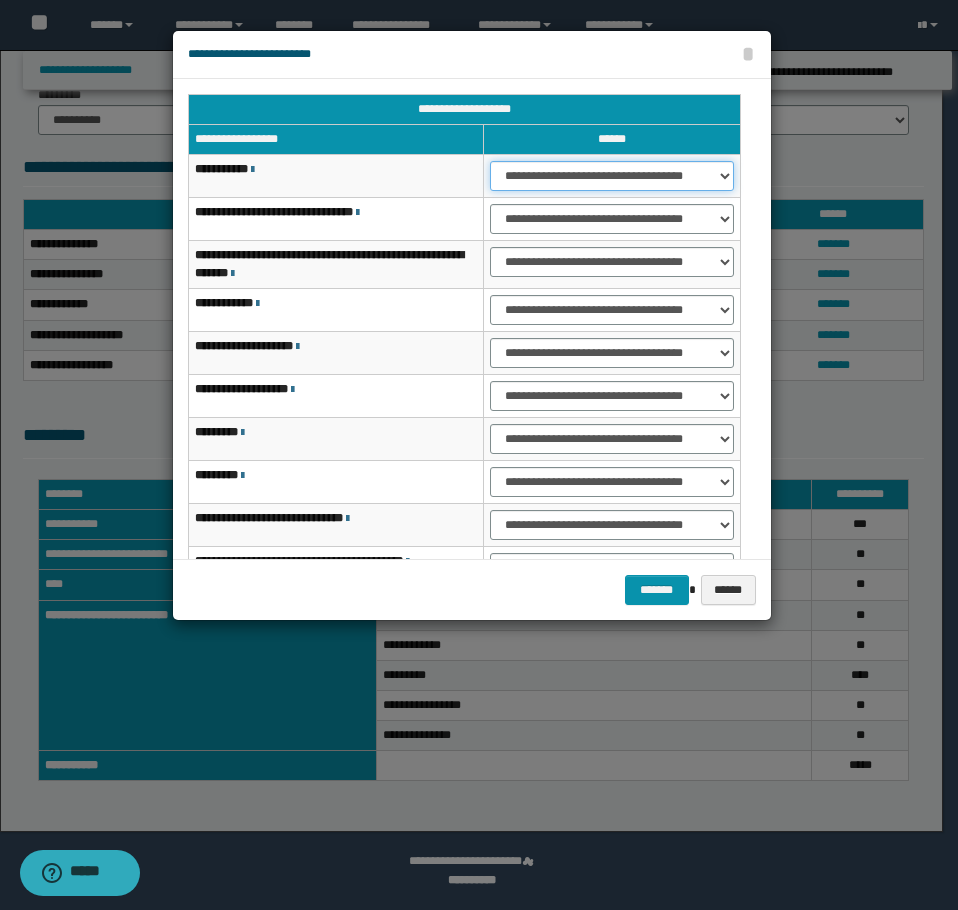 drag, startPoint x: 622, startPoint y: 176, endPoint x: 607, endPoint y: 185, distance: 17.492855 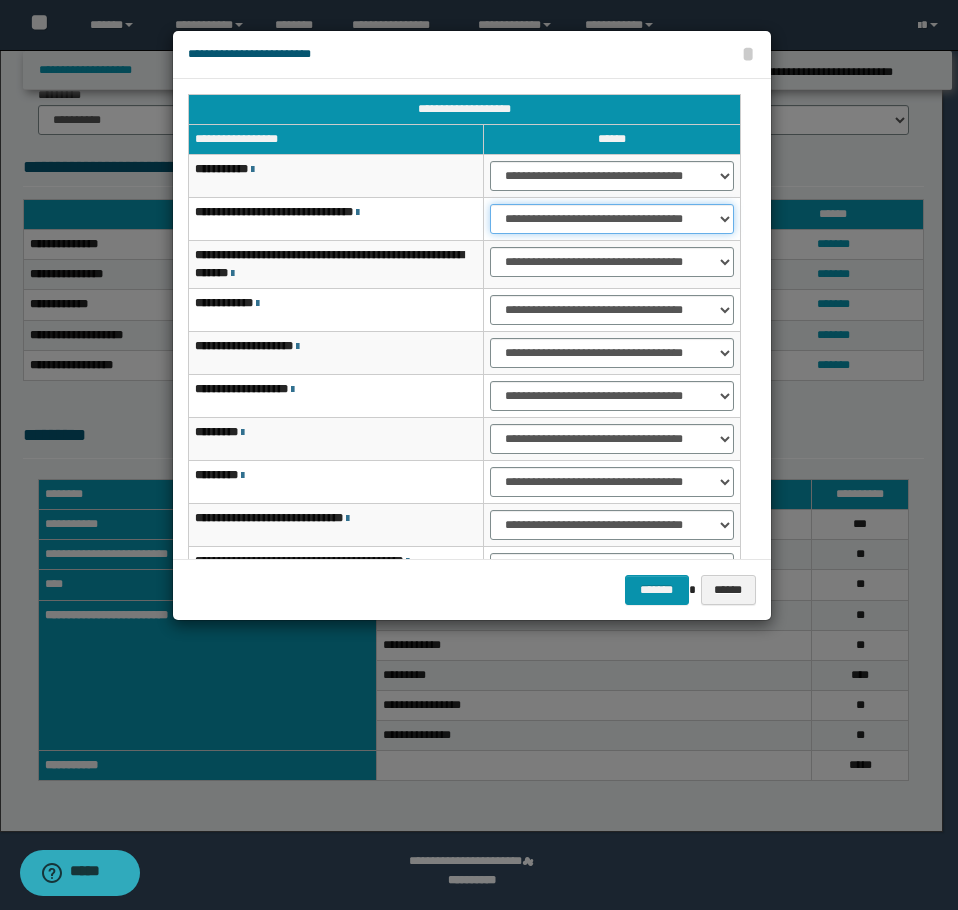 click on "**********" at bounding box center [611, 219] 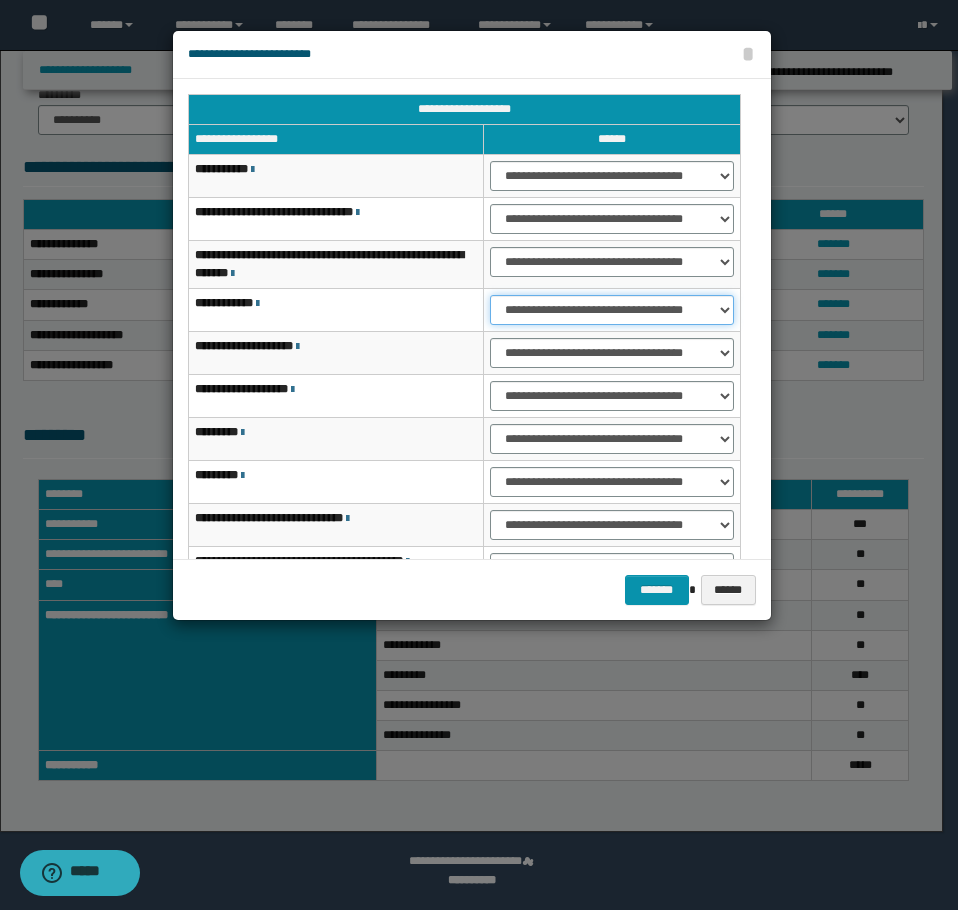 click on "**********" at bounding box center (611, 310) 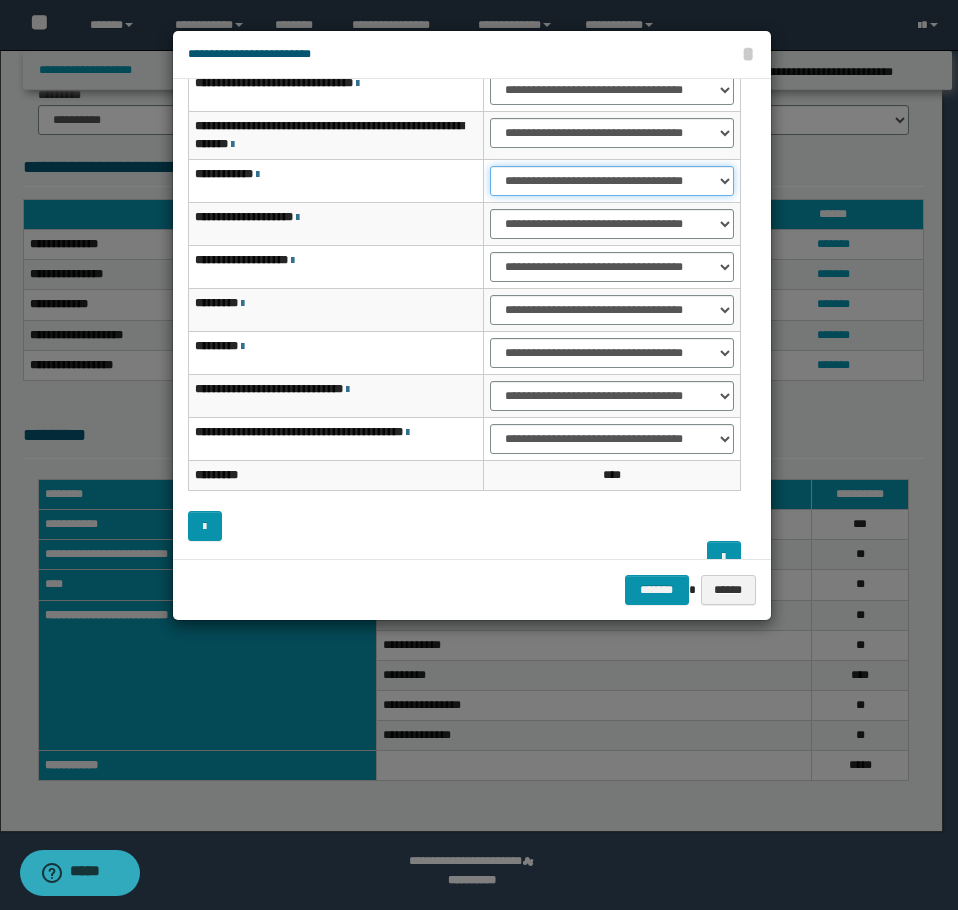 scroll, scrollTop: 156, scrollLeft: 0, axis: vertical 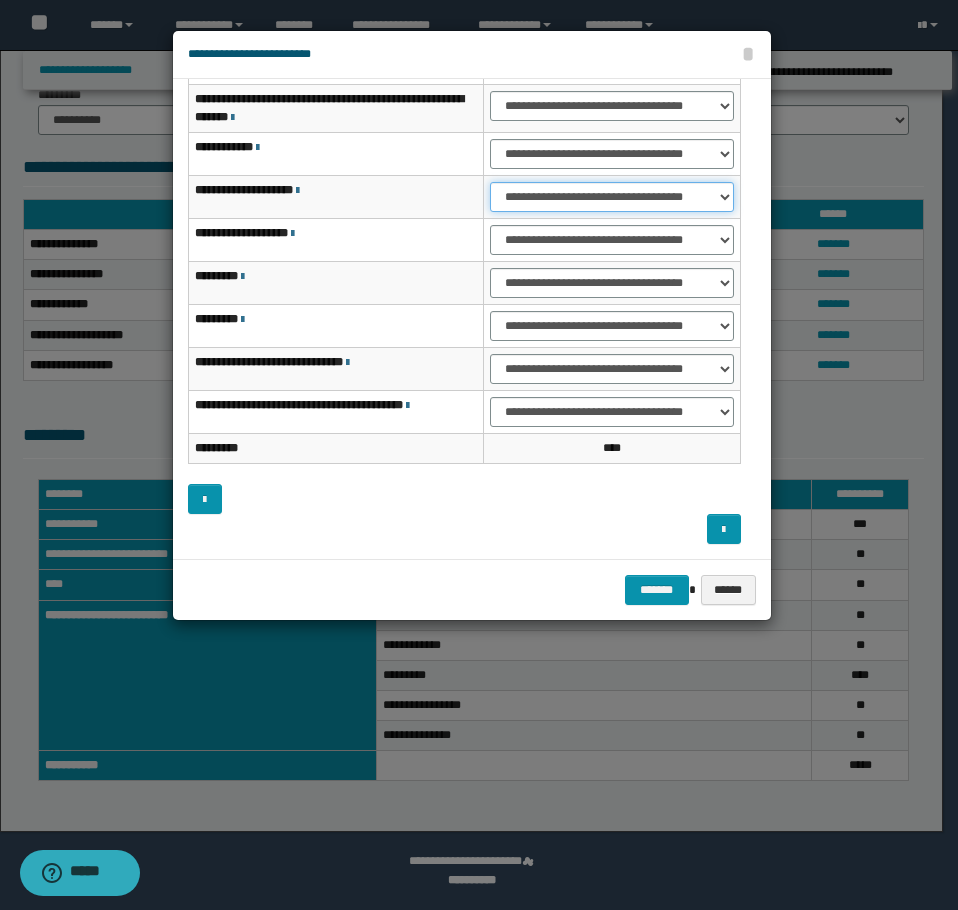 click on "**********" at bounding box center [611, 197] 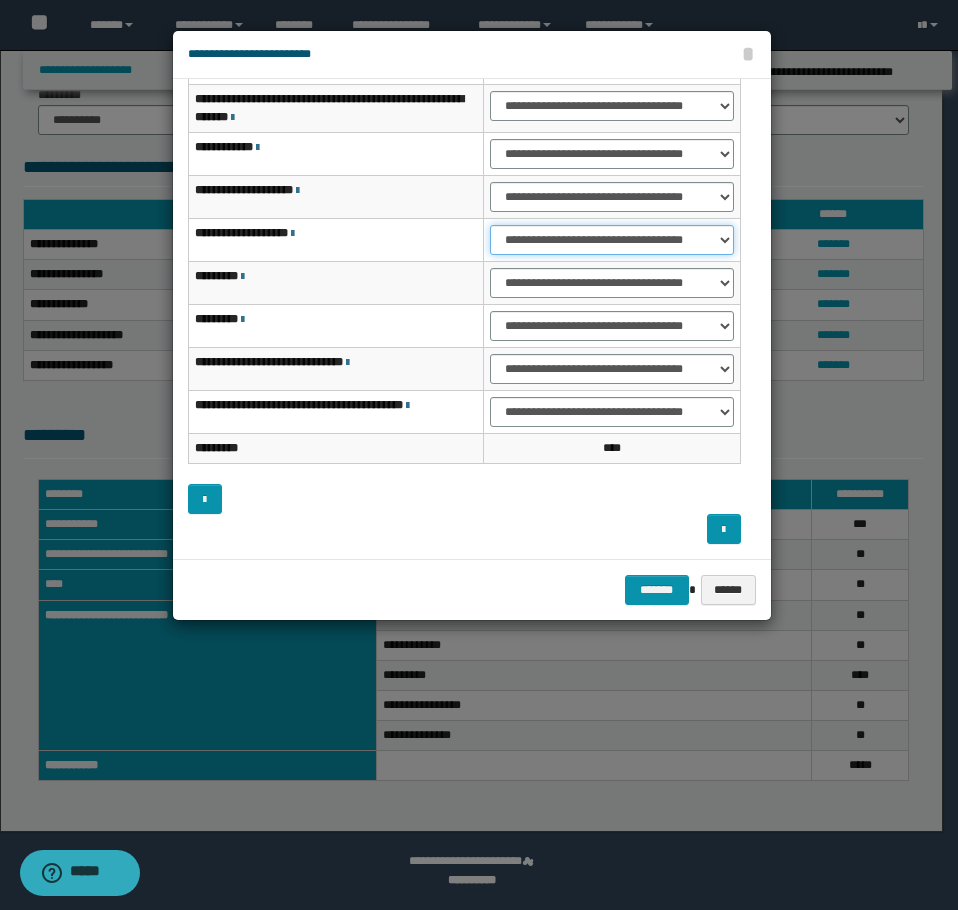 click on "**********" at bounding box center (611, 240) 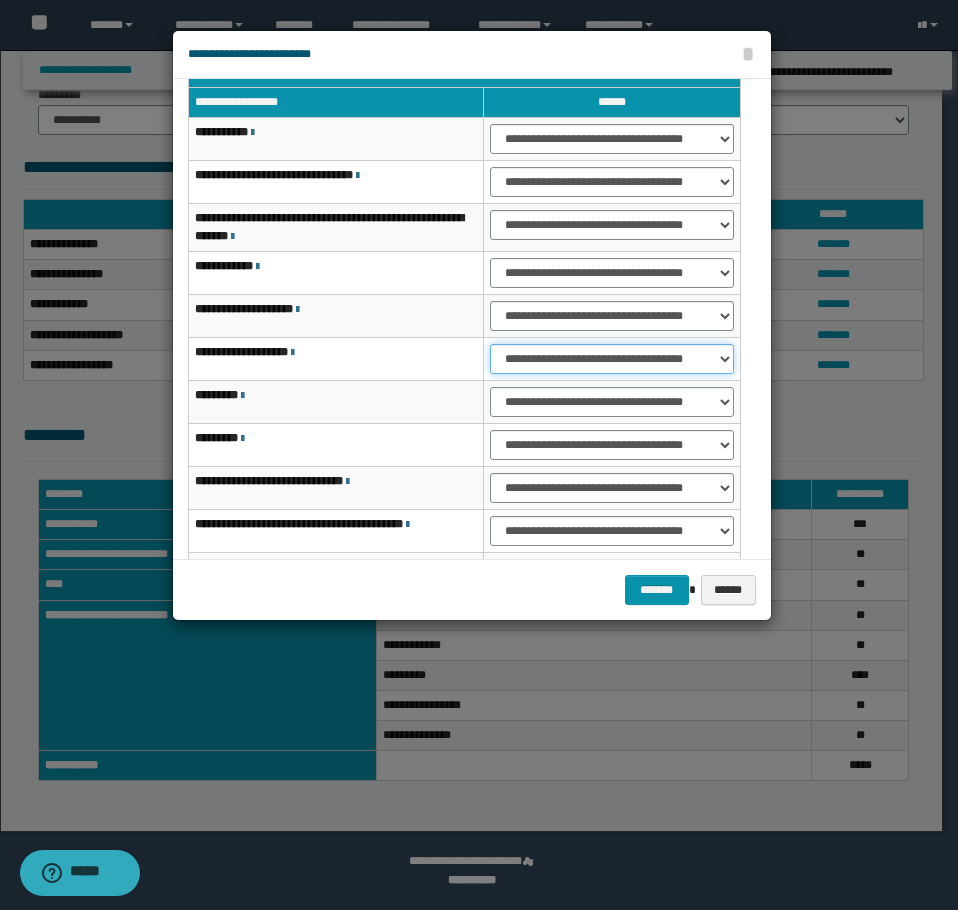 scroll, scrollTop: 100, scrollLeft: 0, axis: vertical 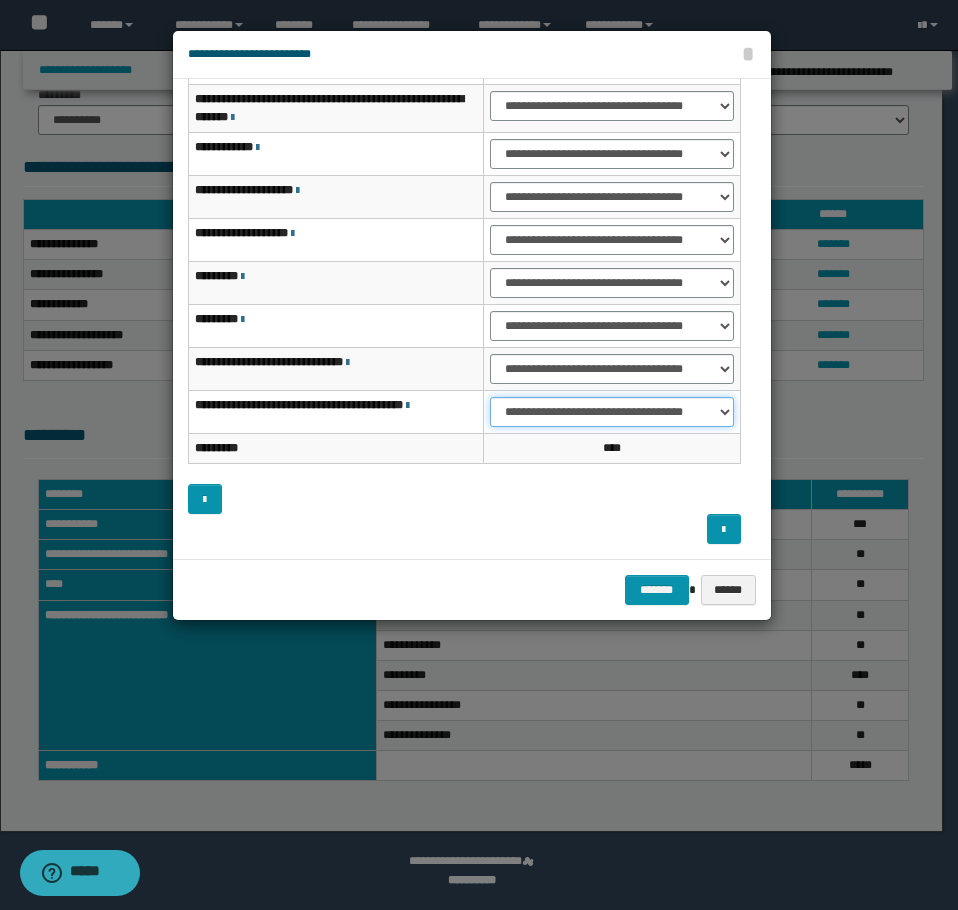 click on "**********" at bounding box center (611, 412) 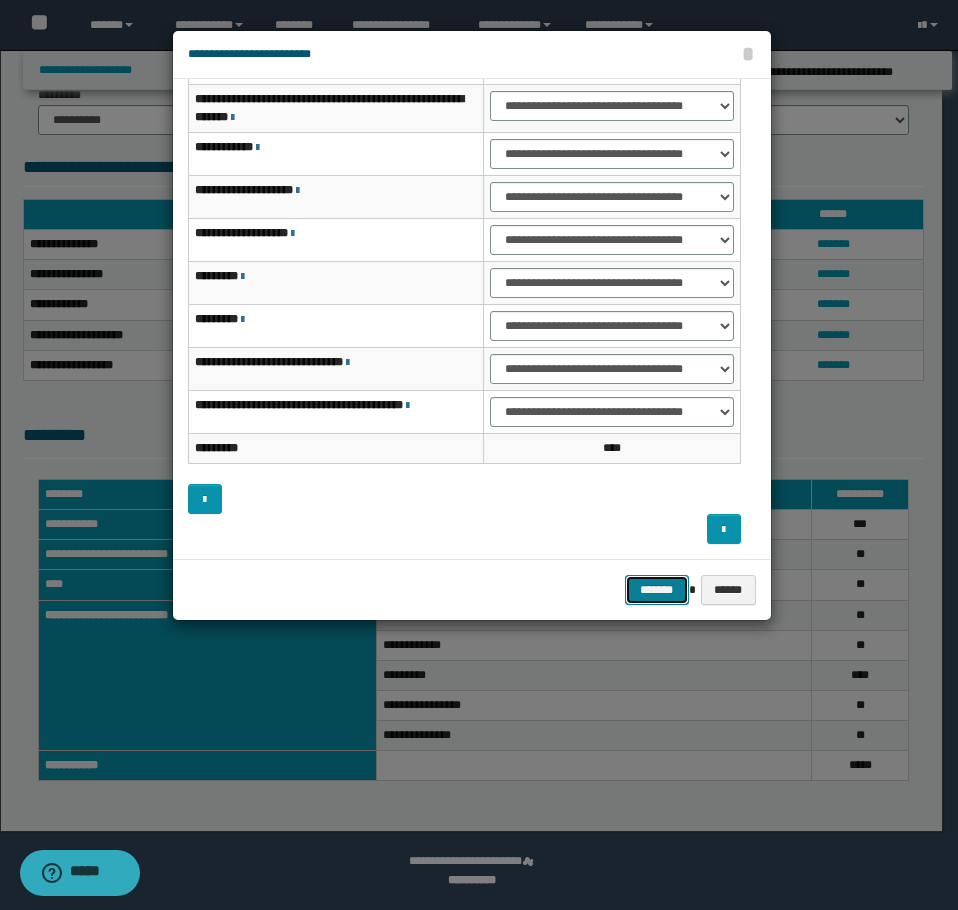 click on "*******" at bounding box center (657, 590) 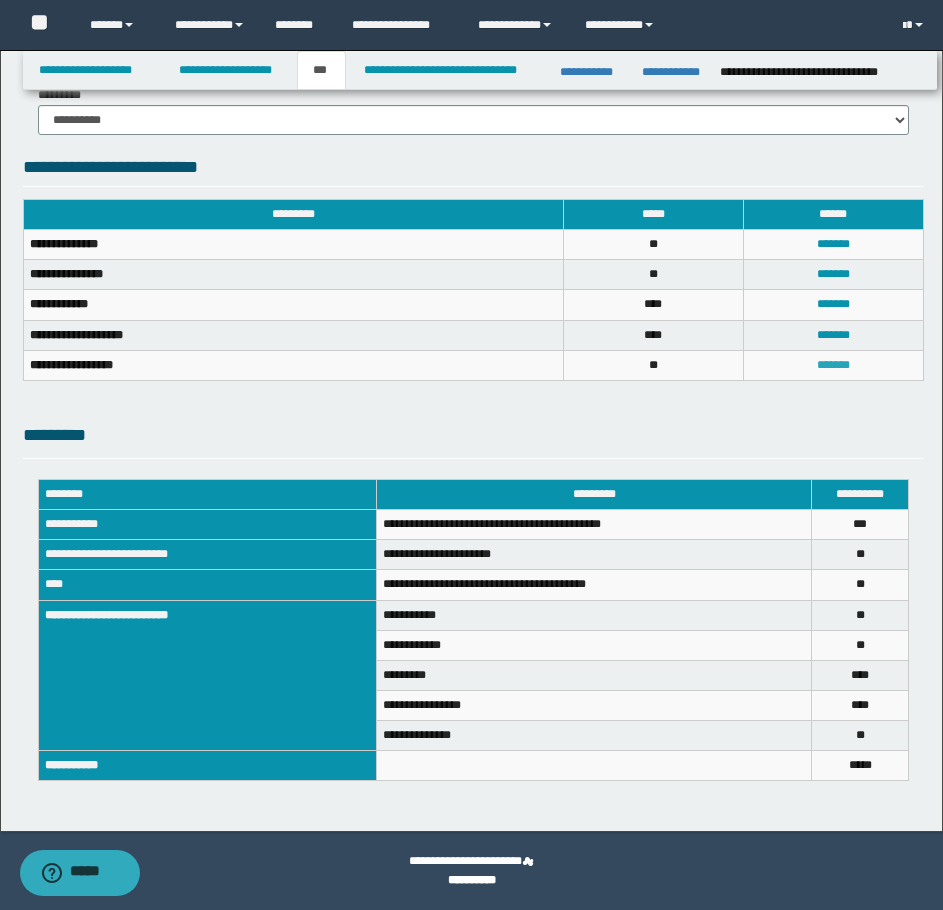 click on "*******" at bounding box center [833, 365] 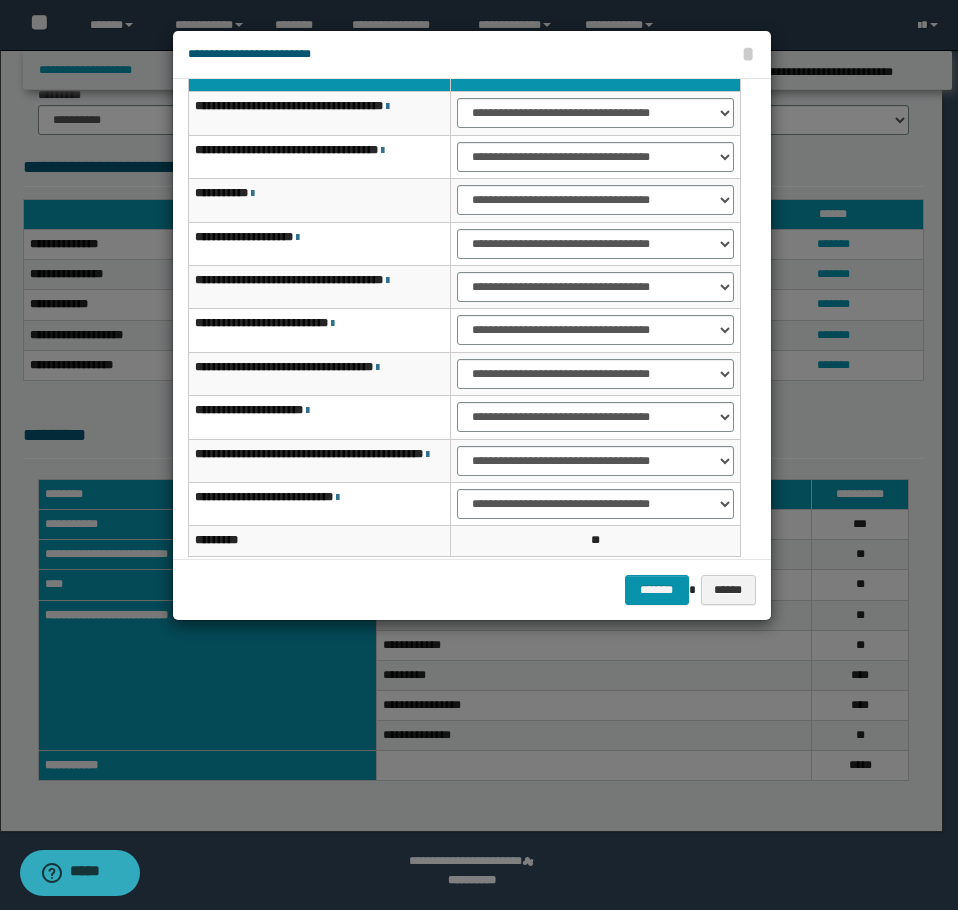 scroll, scrollTop: 0, scrollLeft: 0, axis: both 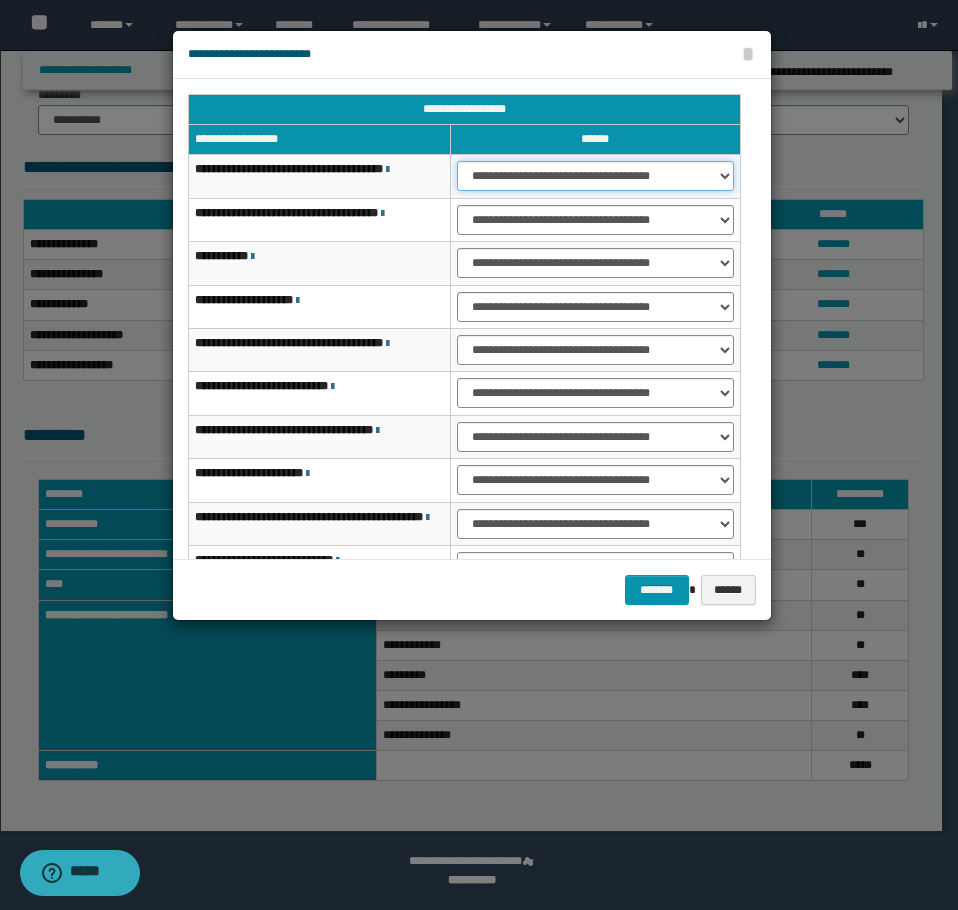 click on "**********" at bounding box center (595, 176) 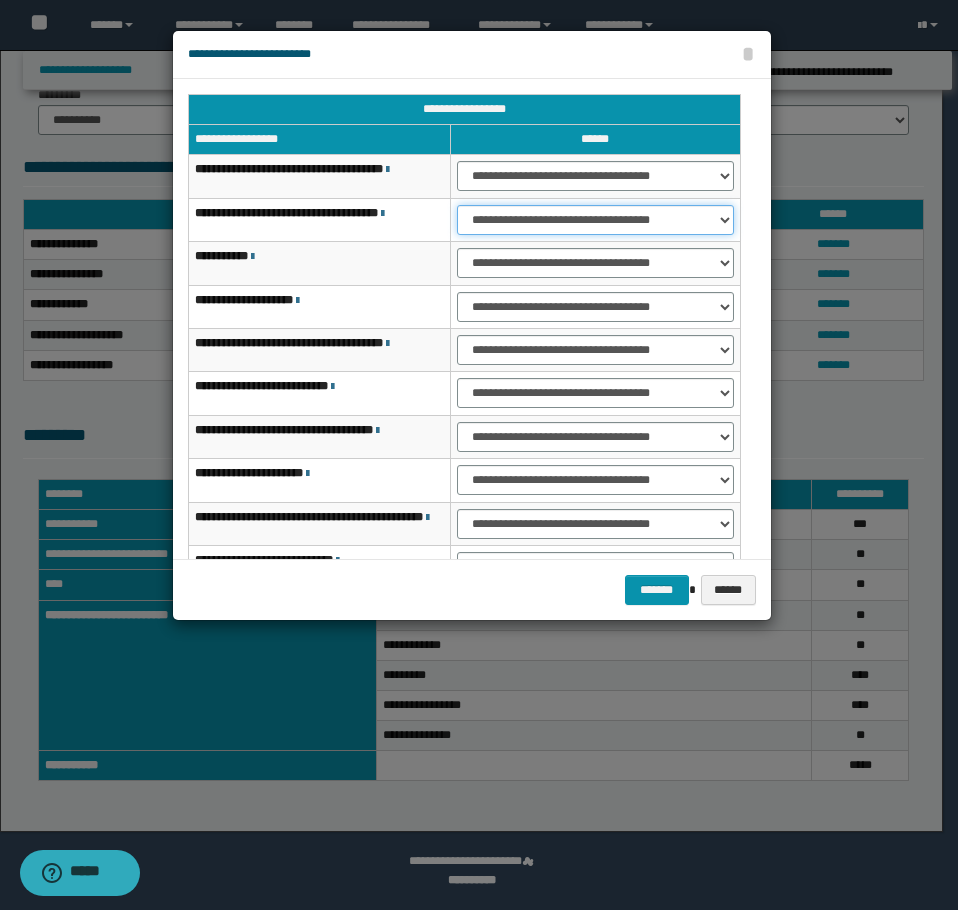 click on "**********" at bounding box center [595, 220] 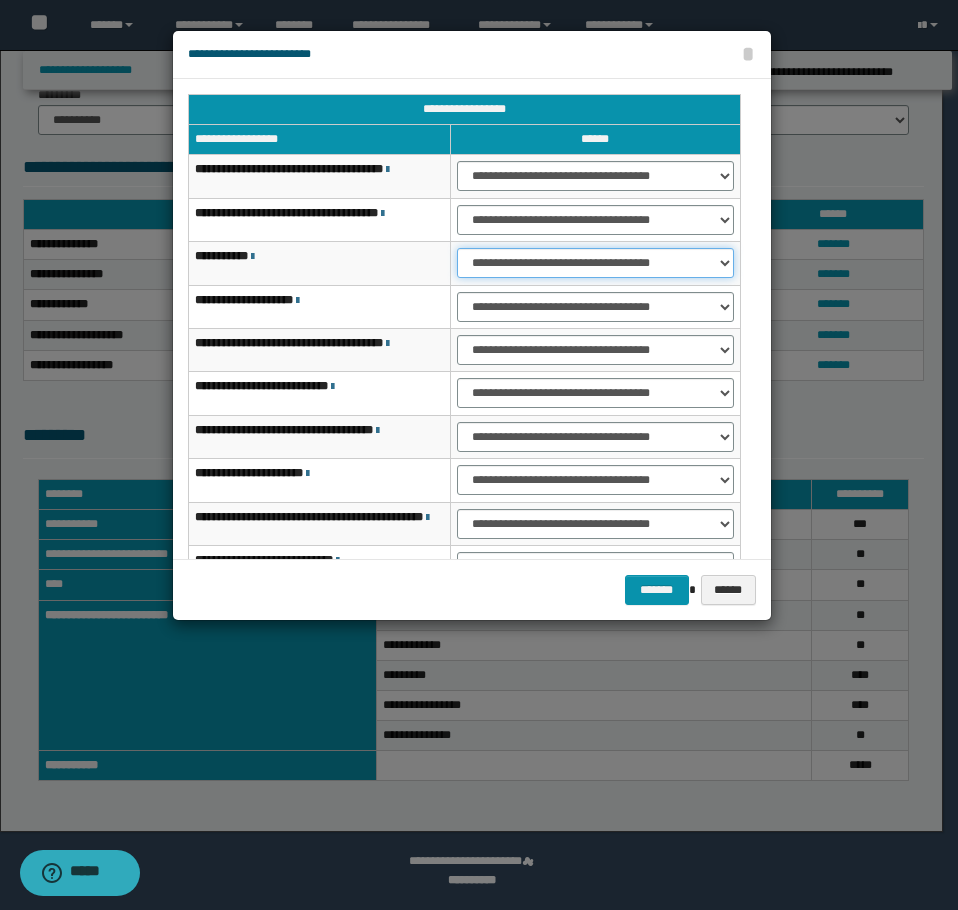 click on "**********" at bounding box center [595, 263] 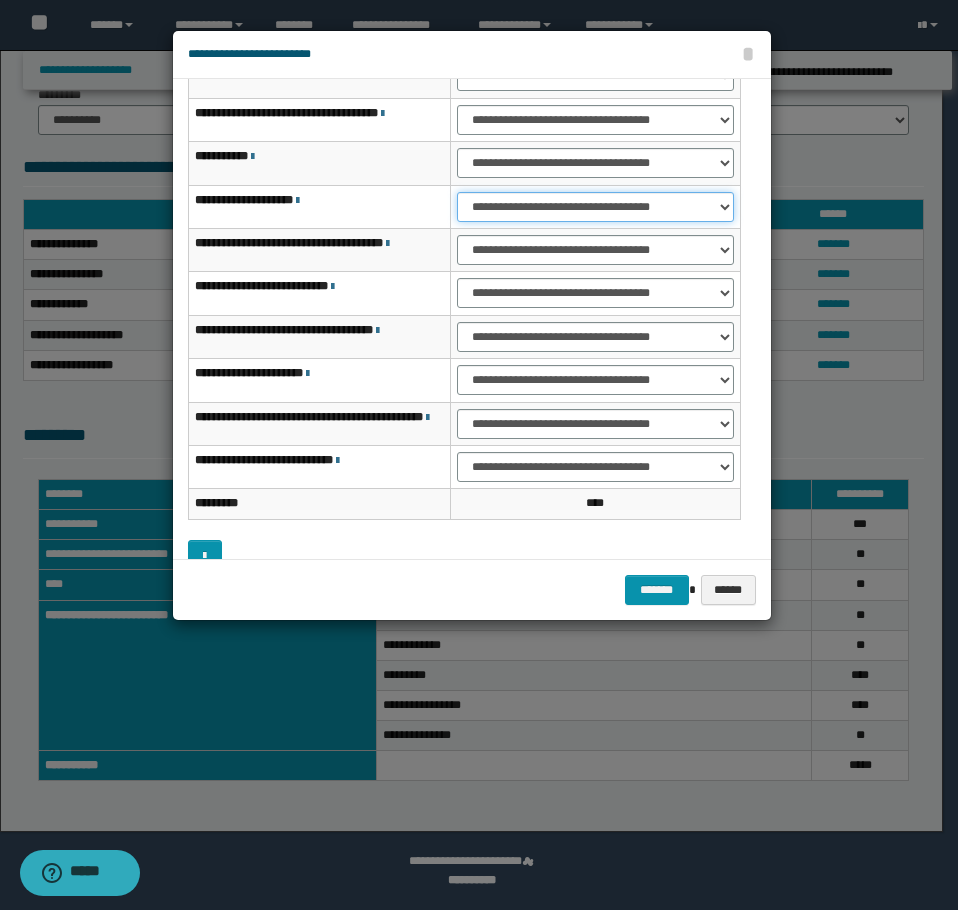 click on "**********" at bounding box center [595, 207] 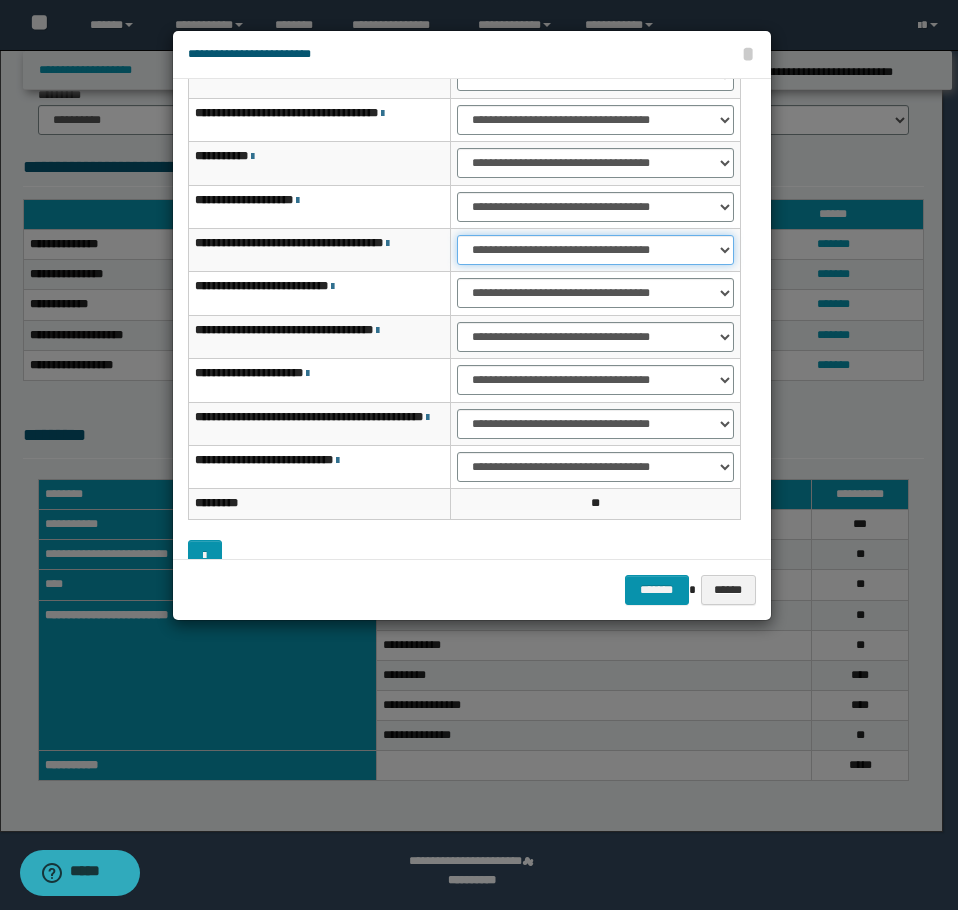 click on "**********" at bounding box center [595, 250] 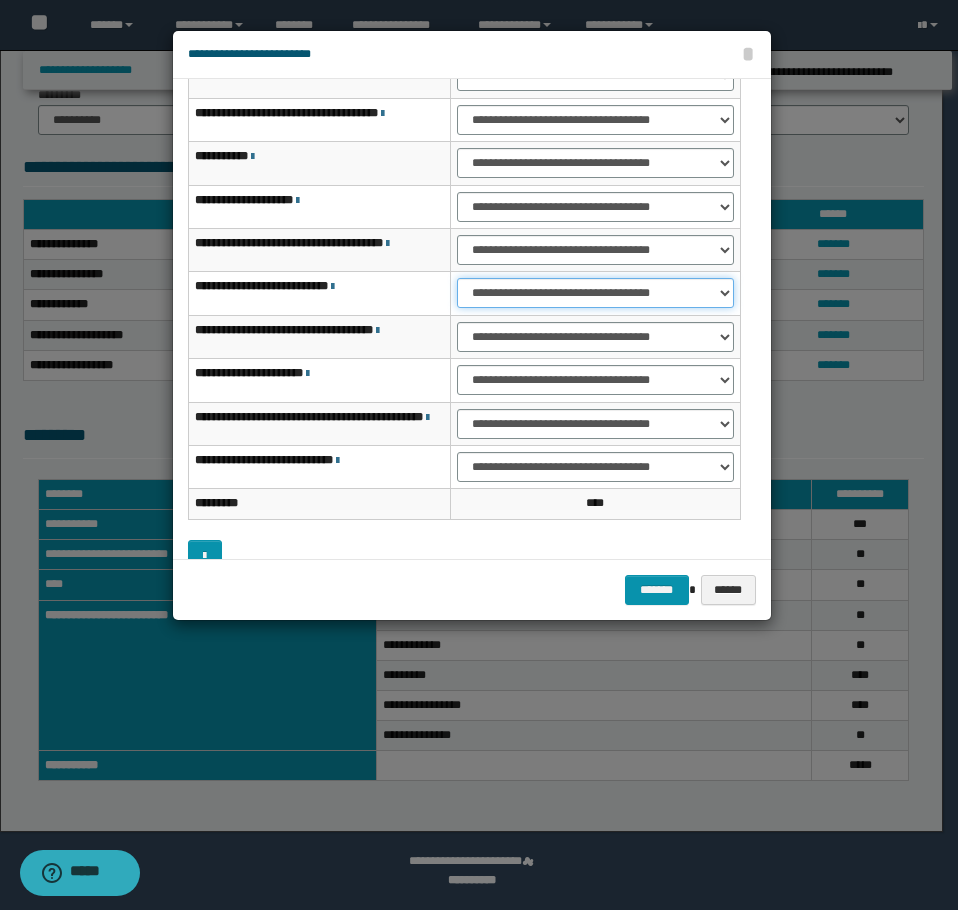 click on "**********" at bounding box center [595, 293] 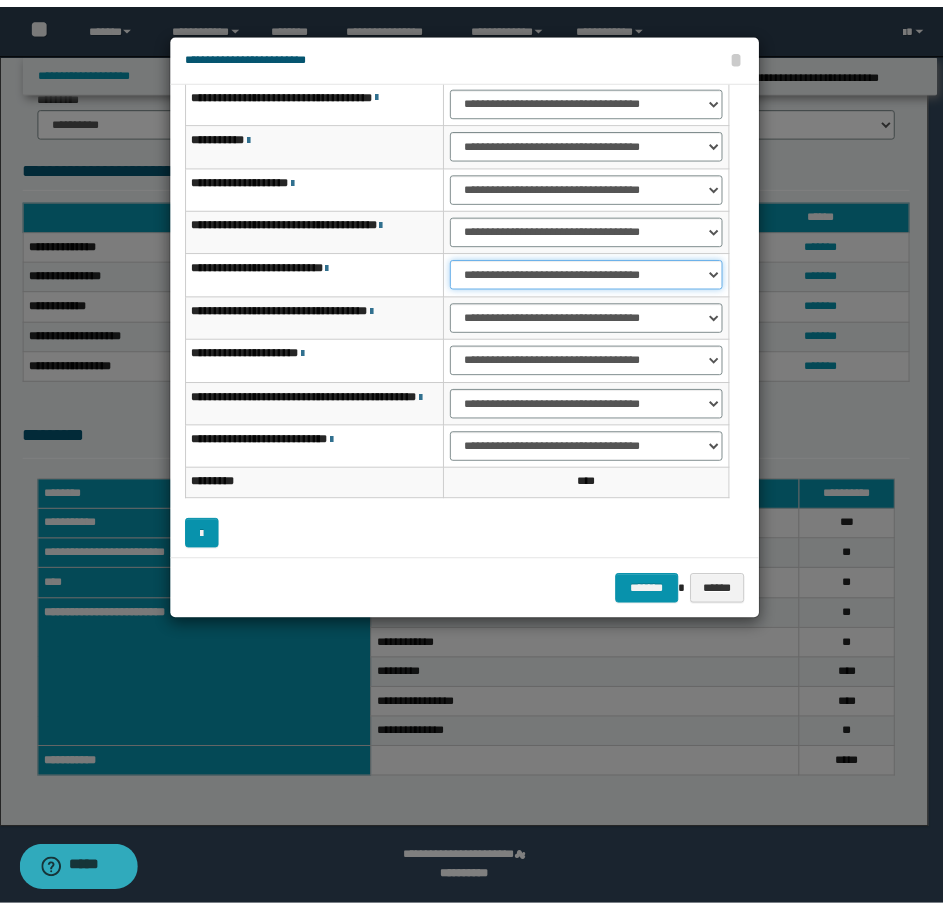 scroll, scrollTop: 127, scrollLeft: 0, axis: vertical 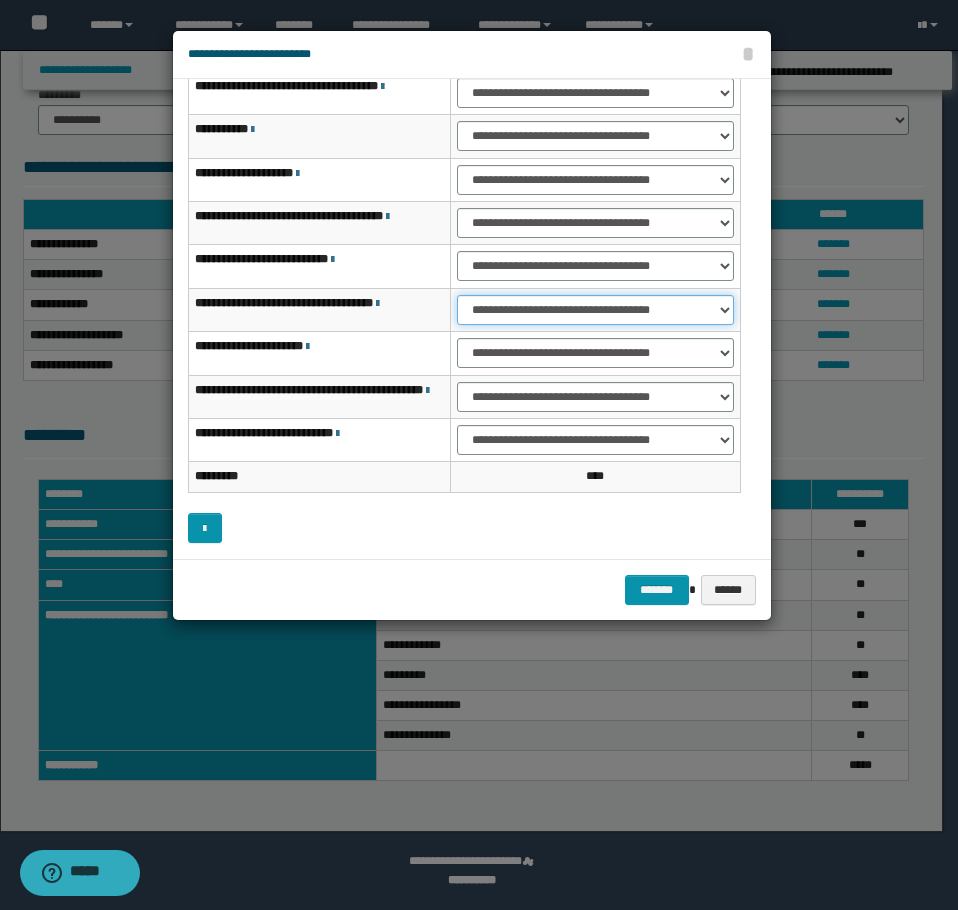 click on "**********" at bounding box center [595, 310] 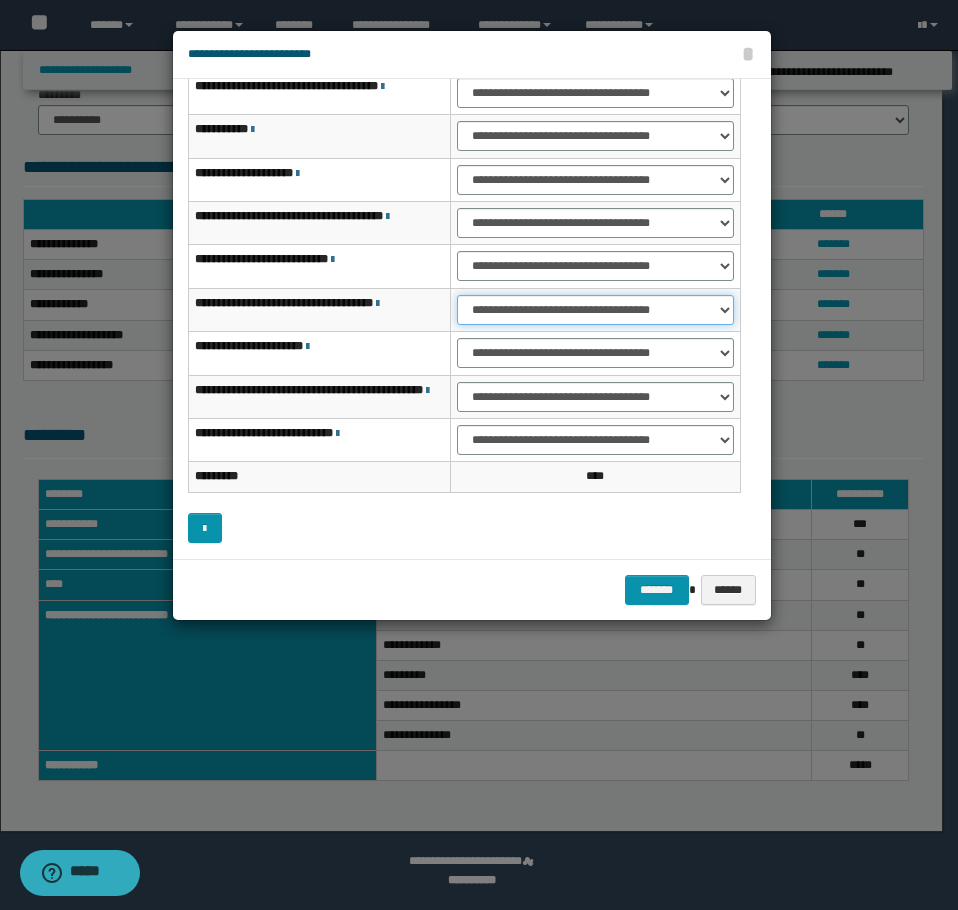 select on "***" 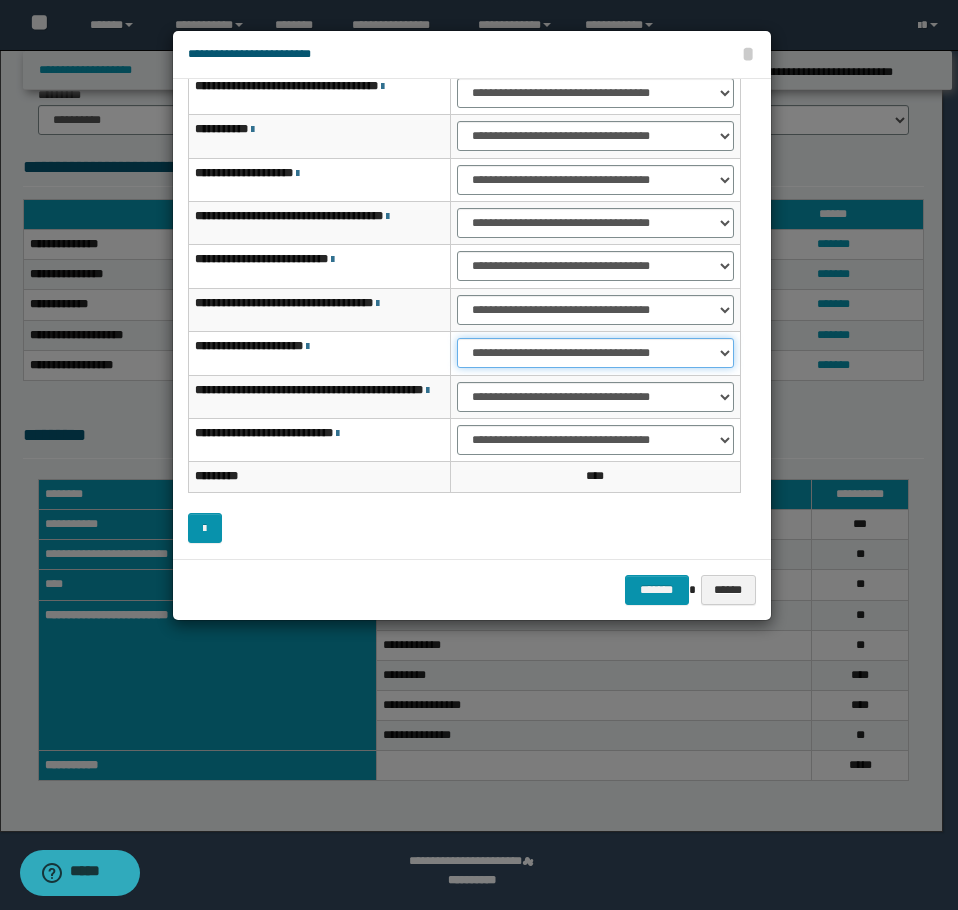 click on "**********" at bounding box center (595, 353) 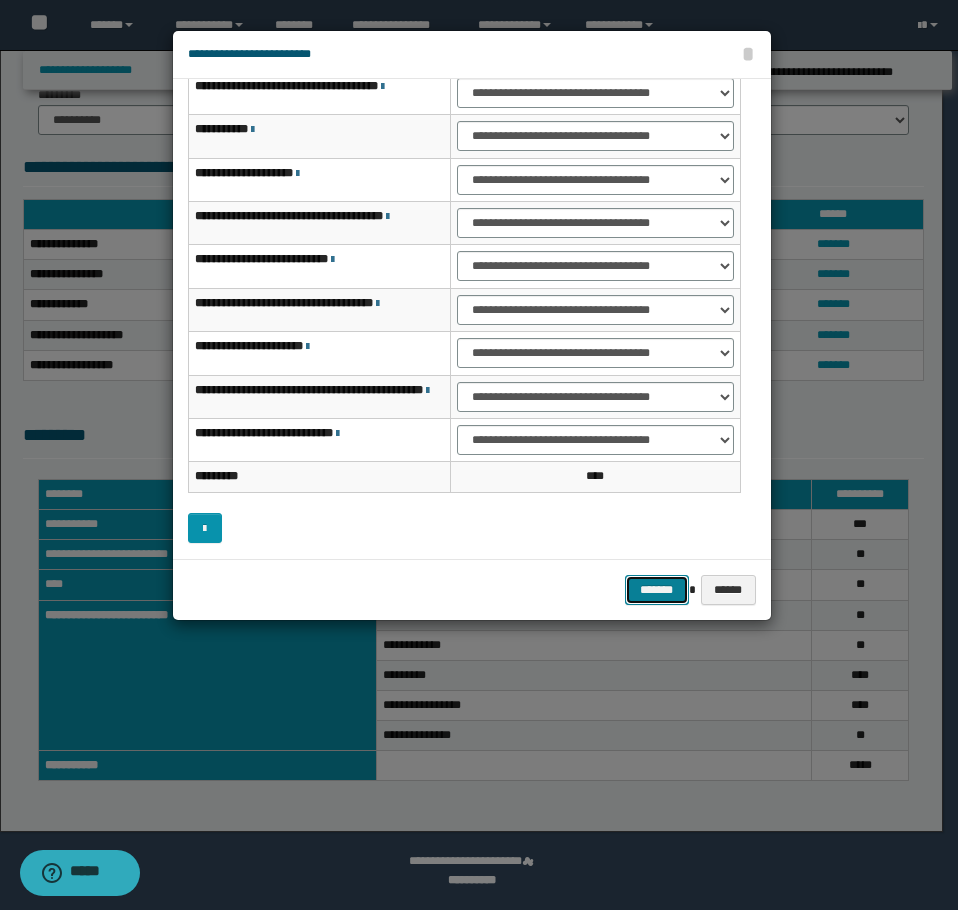 click on "*******" at bounding box center [657, 590] 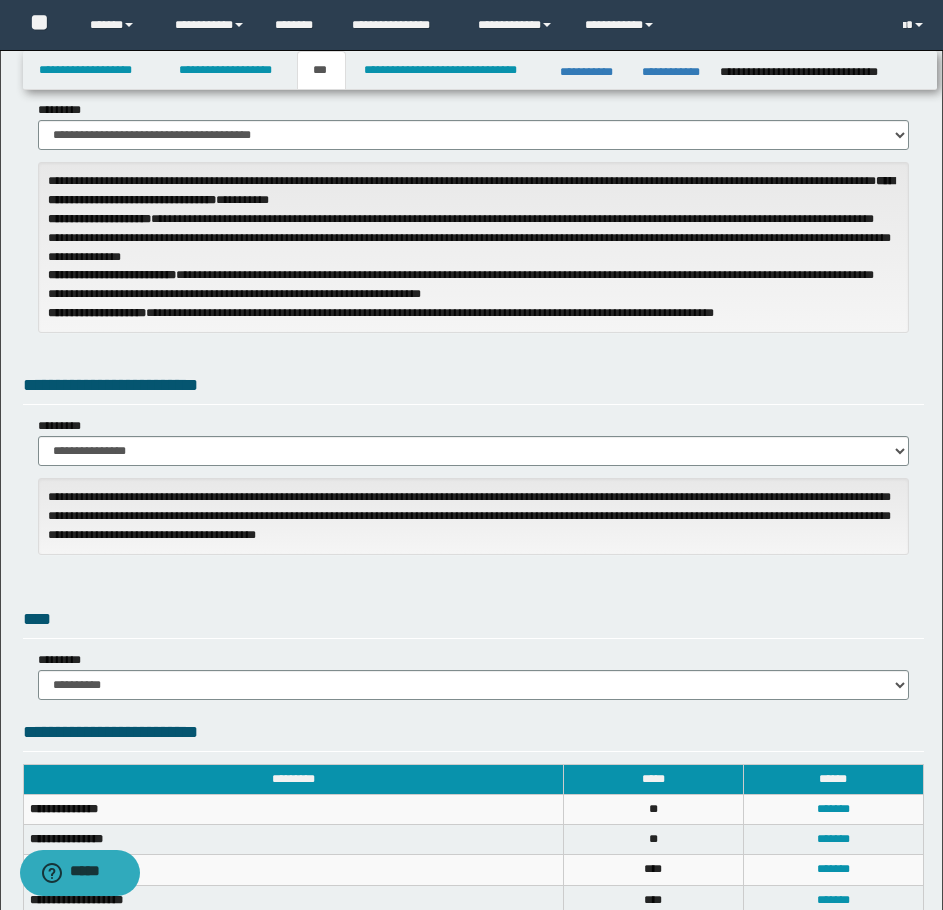 scroll, scrollTop: 656, scrollLeft: 0, axis: vertical 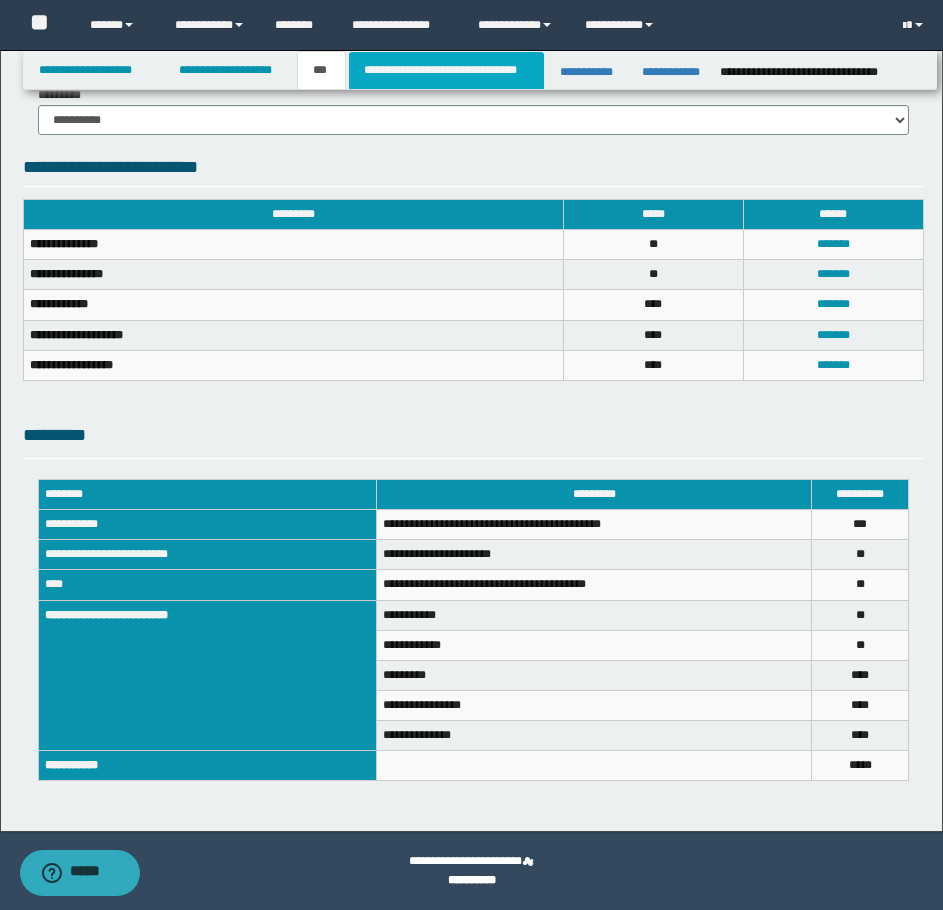 click on "**********" at bounding box center (446, 70) 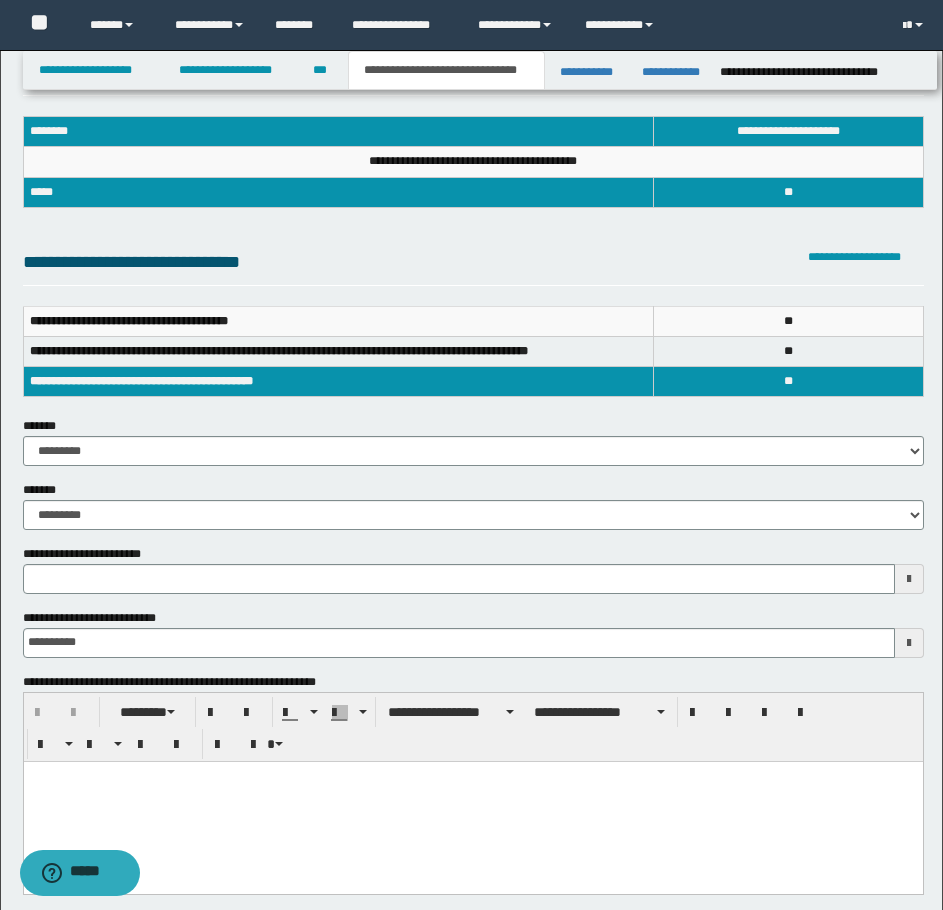 scroll, scrollTop: 300, scrollLeft: 0, axis: vertical 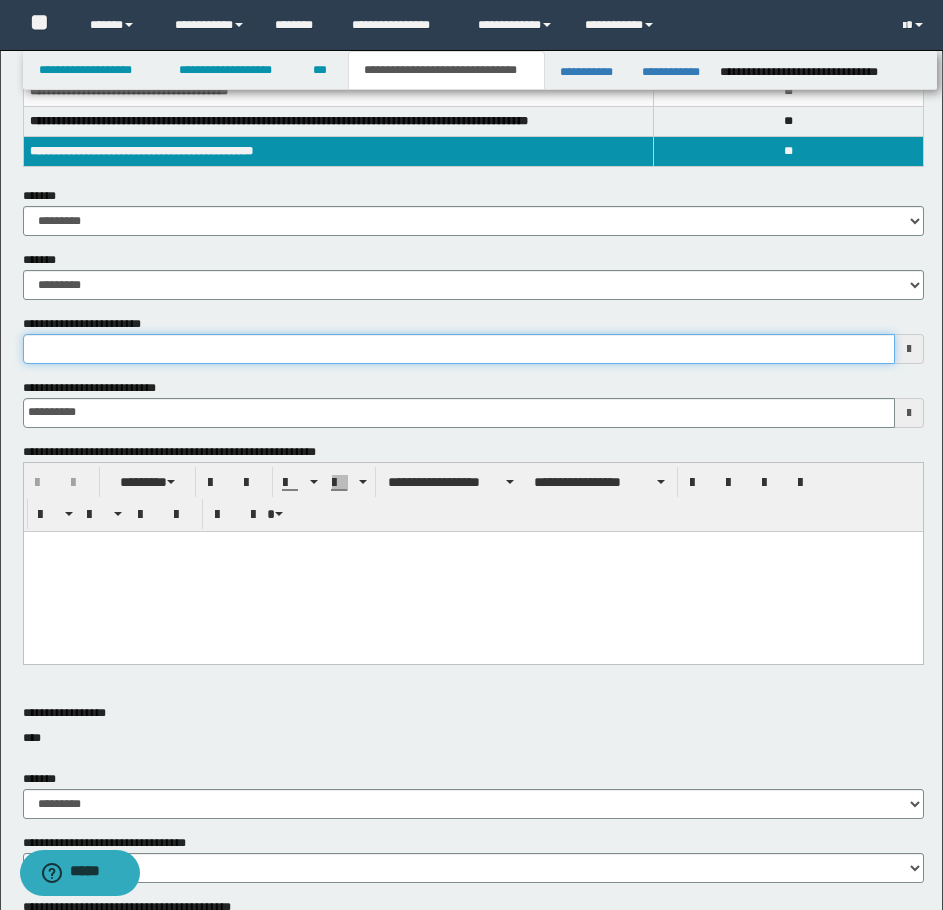 click on "**********" at bounding box center [459, 349] 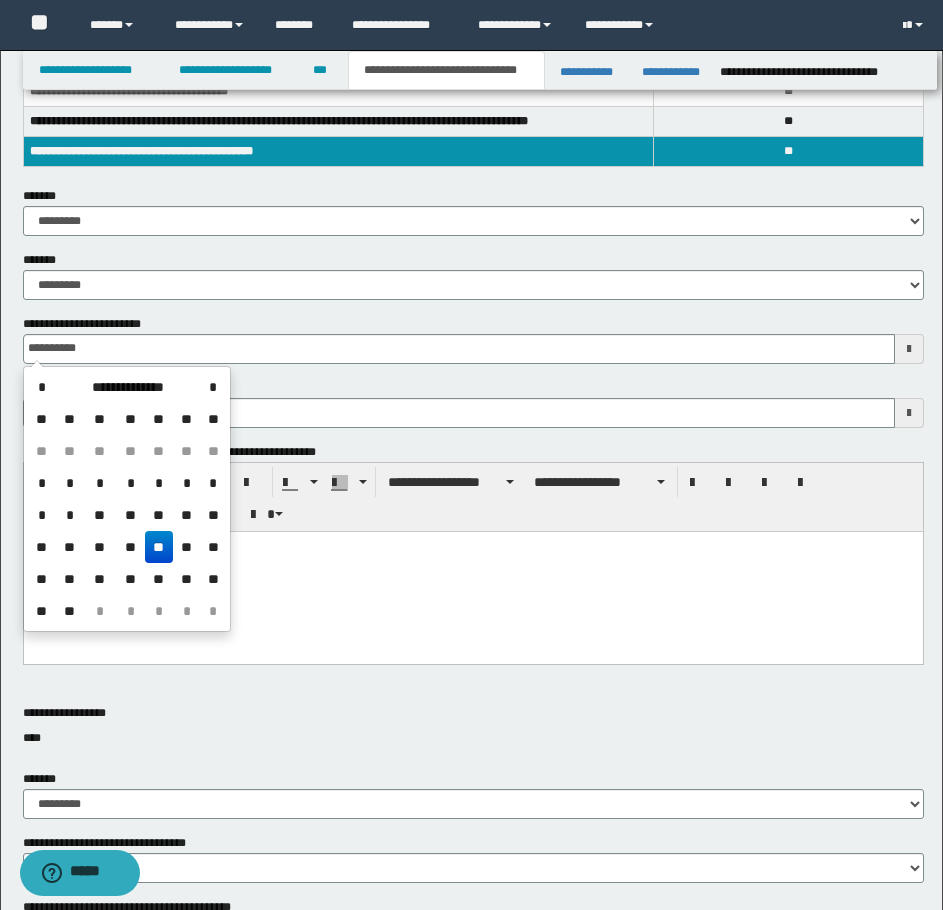 type on "**********" 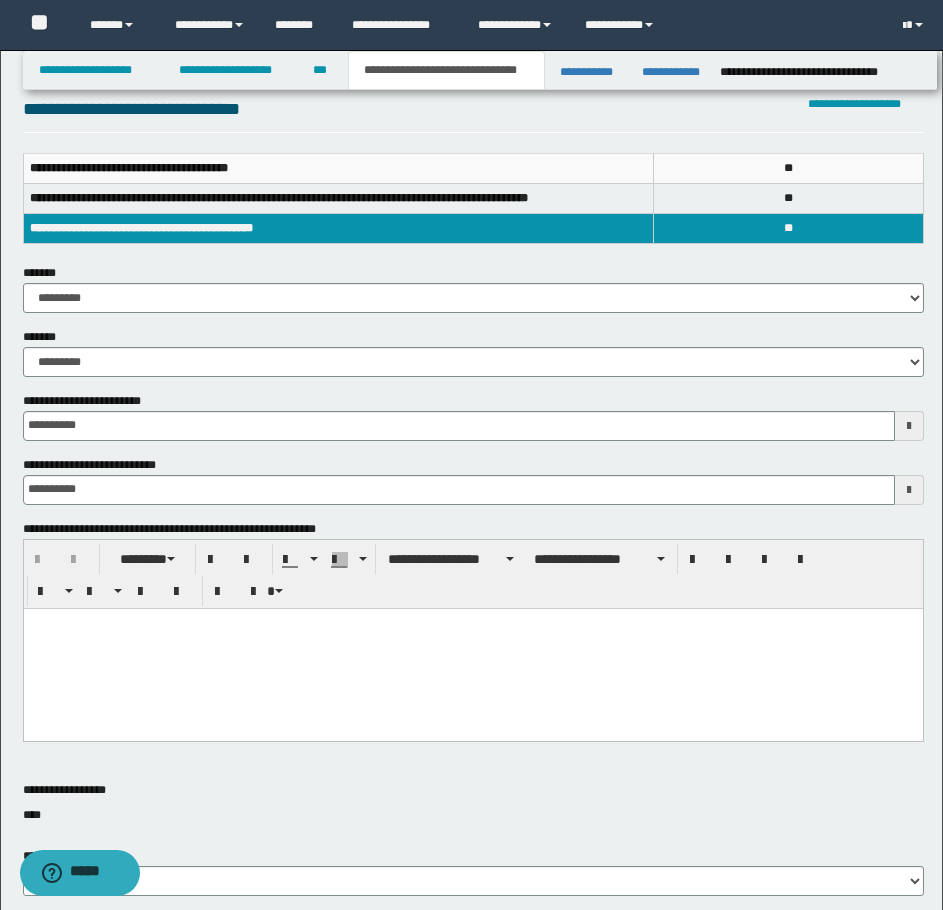scroll, scrollTop: 0, scrollLeft: 0, axis: both 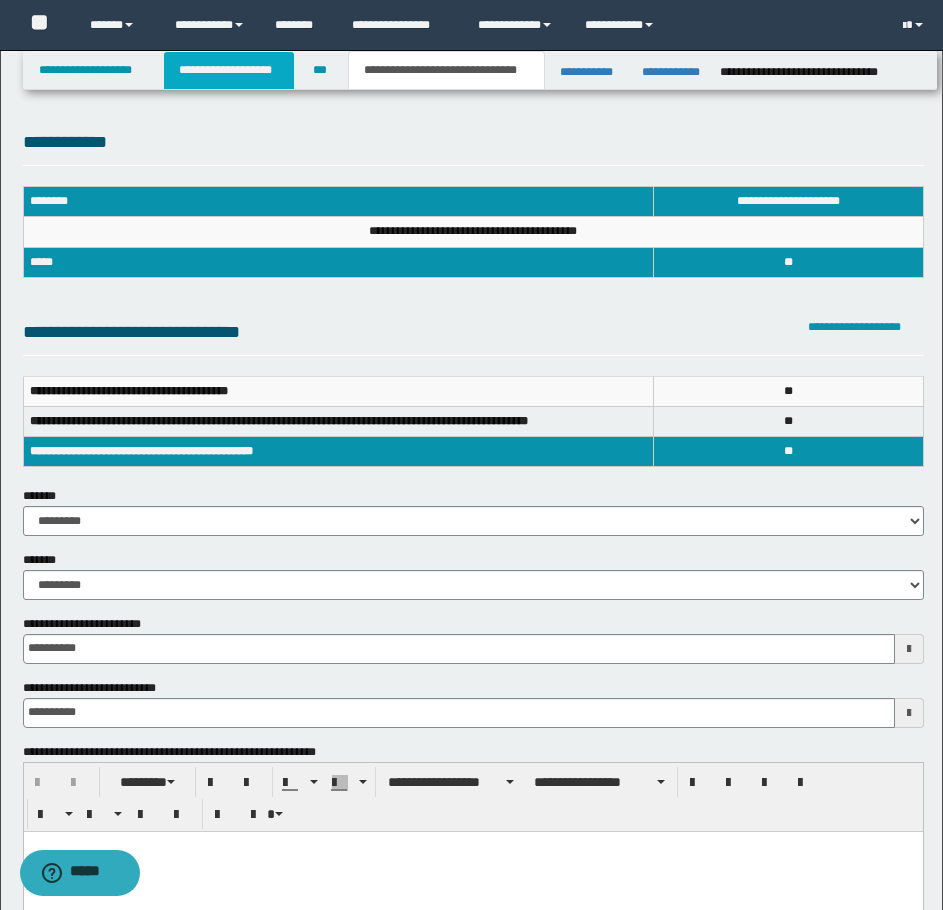 click on "**********" at bounding box center [229, 70] 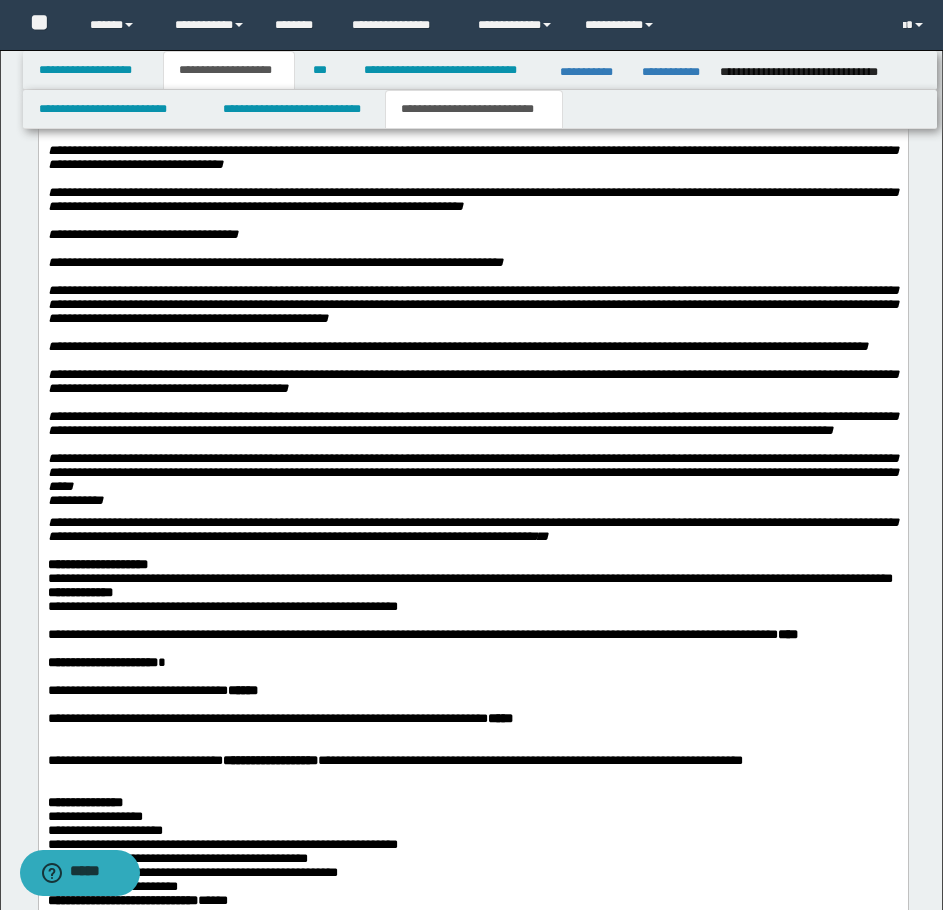 scroll, scrollTop: 3645, scrollLeft: 0, axis: vertical 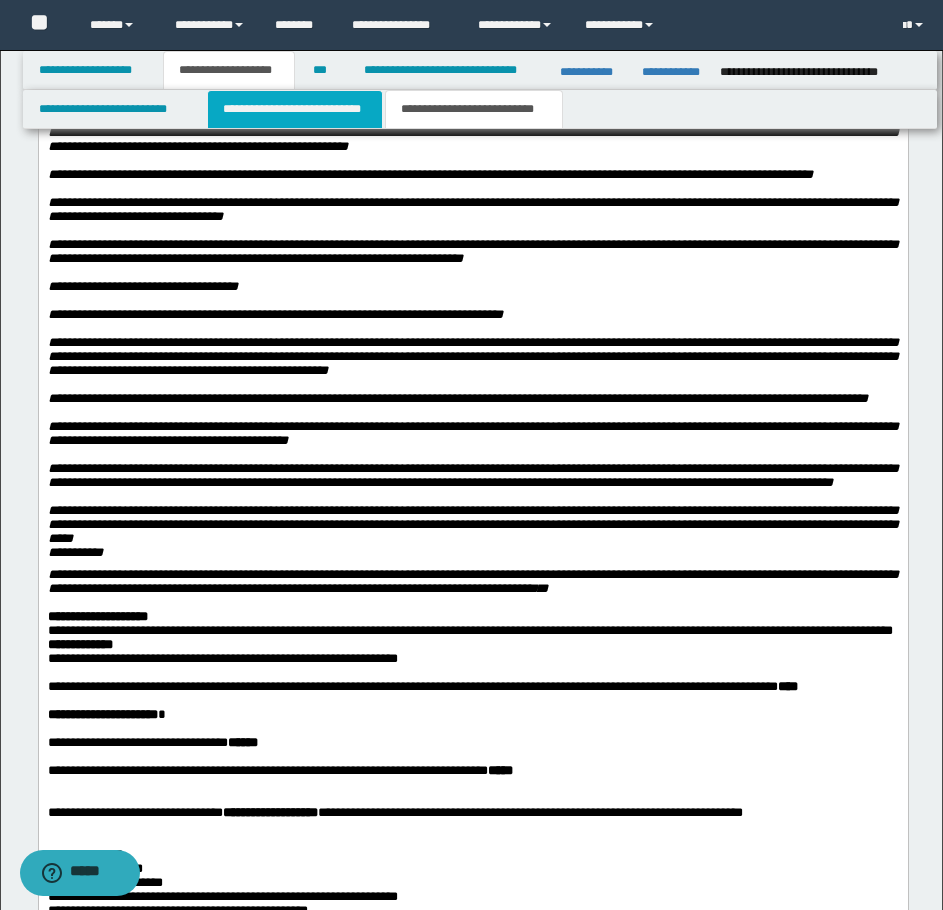 click on "**********" at bounding box center (295, 109) 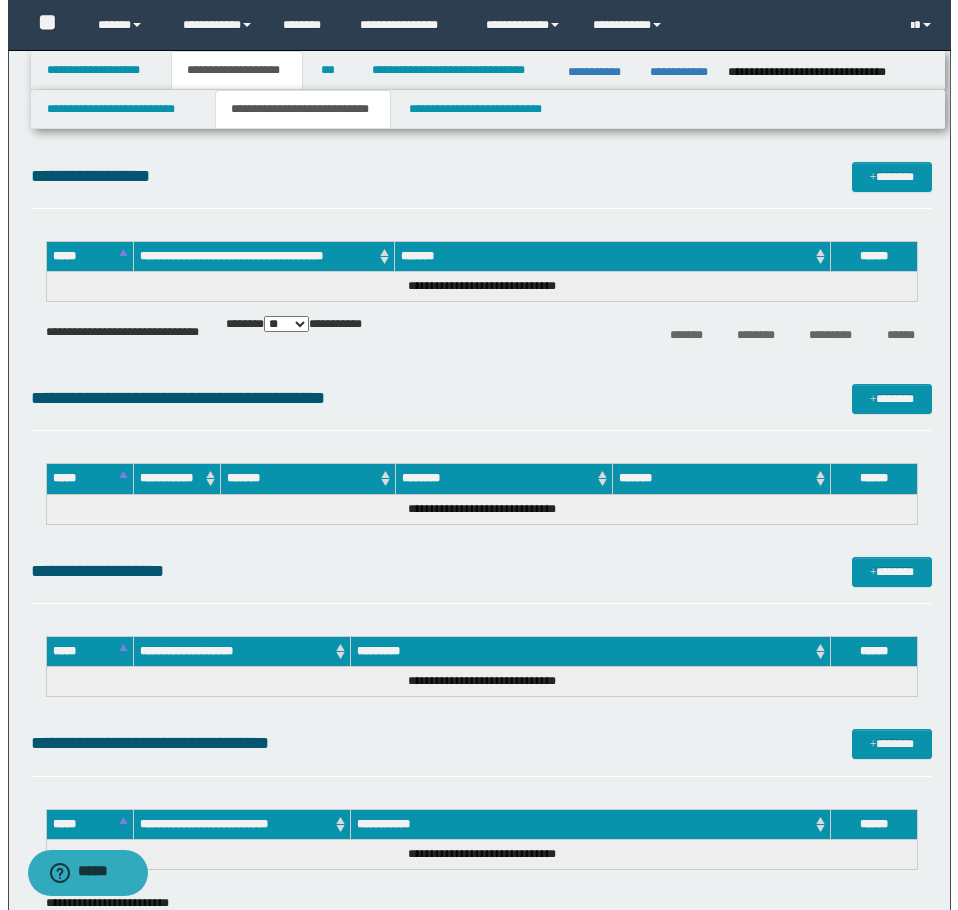 scroll, scrollTop: 5751, scrollLeft: 0, axis: vertical 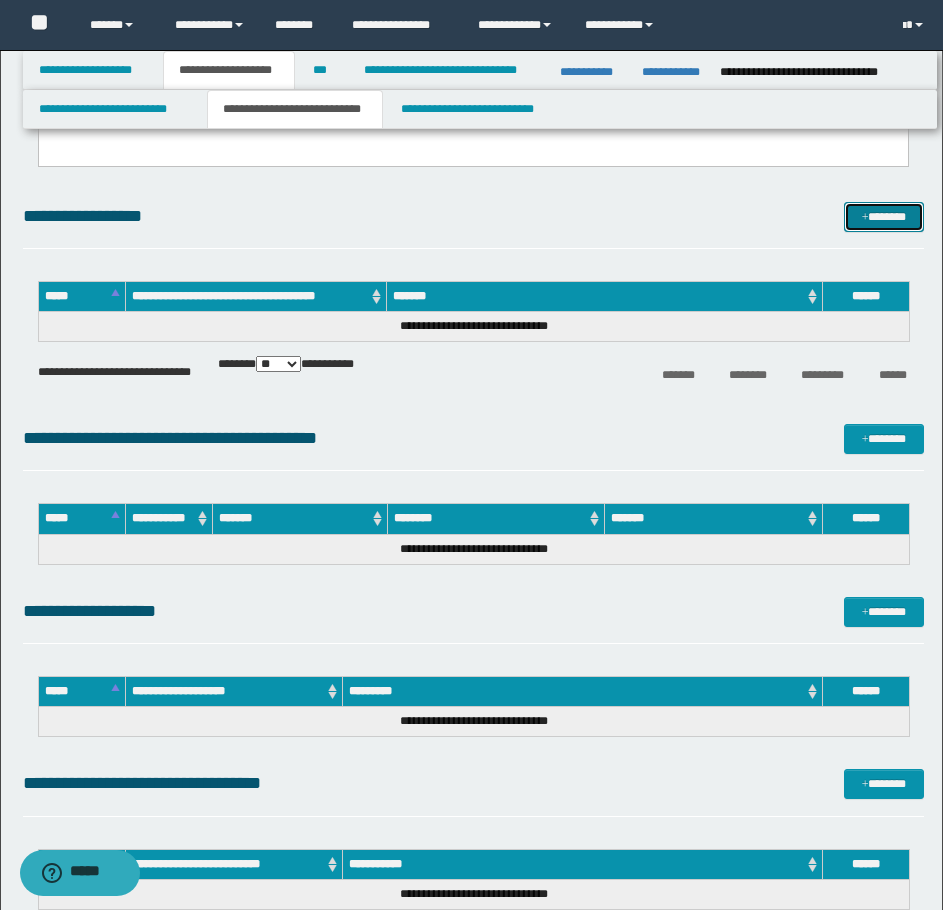 click on "*******" at bounding box center [884, 217] 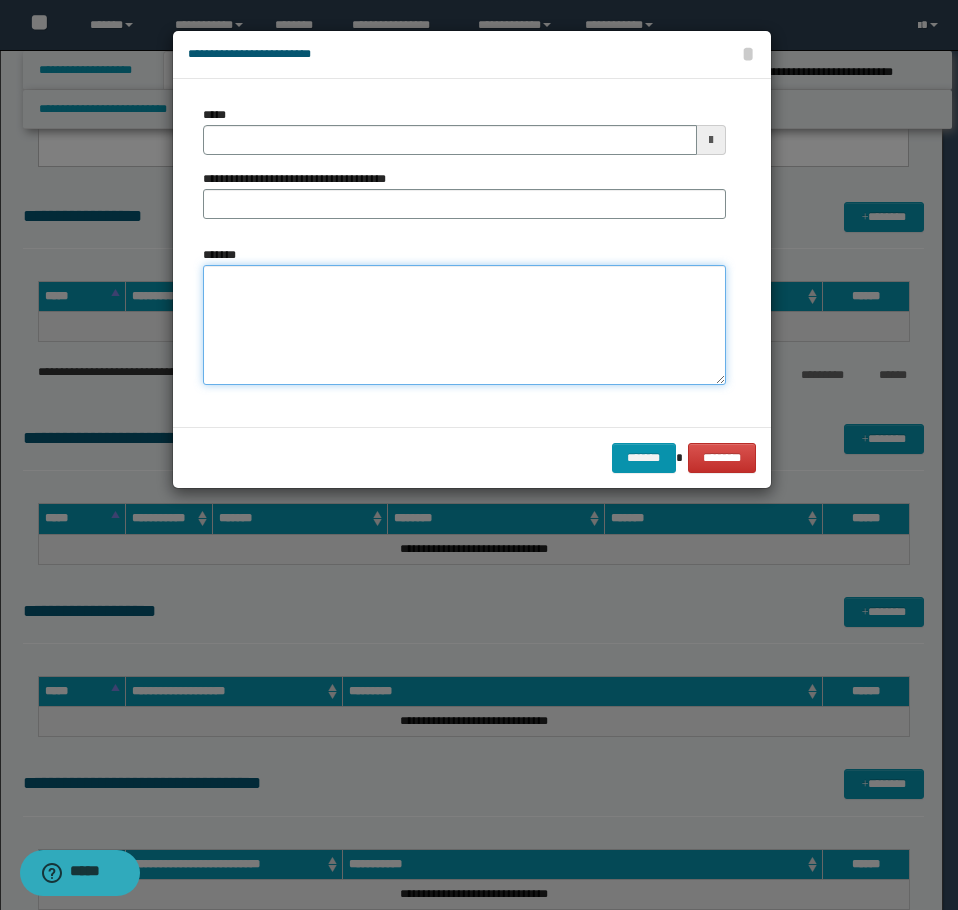 click on "*******" at bounding box center [464, 325] 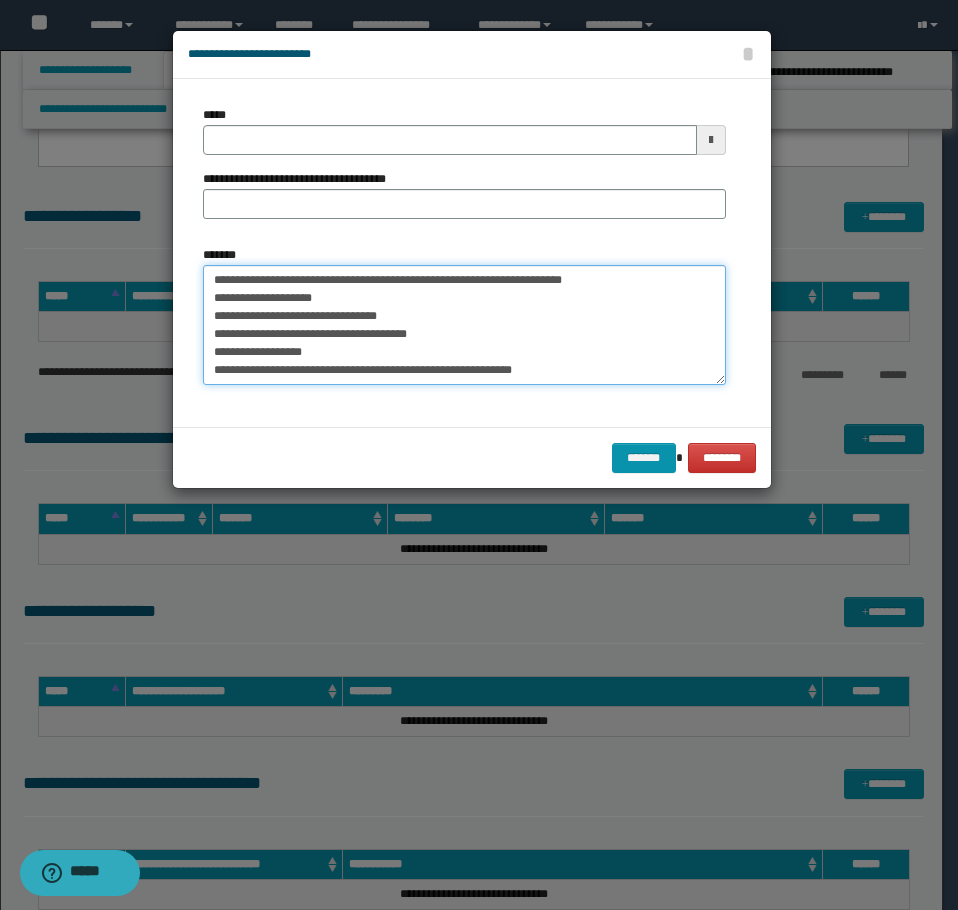 scroll, scrollTop: 0, scrollLeft: 0, axis: both 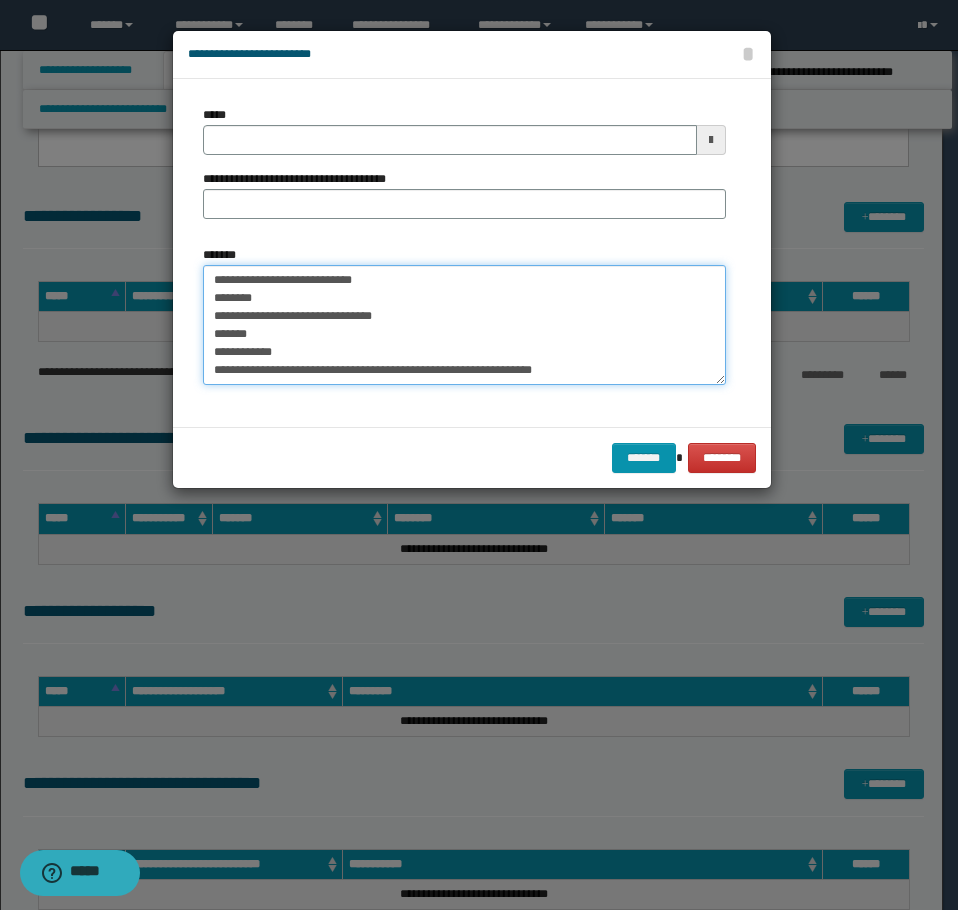 click on "*******" at bounding box center (464, 325) 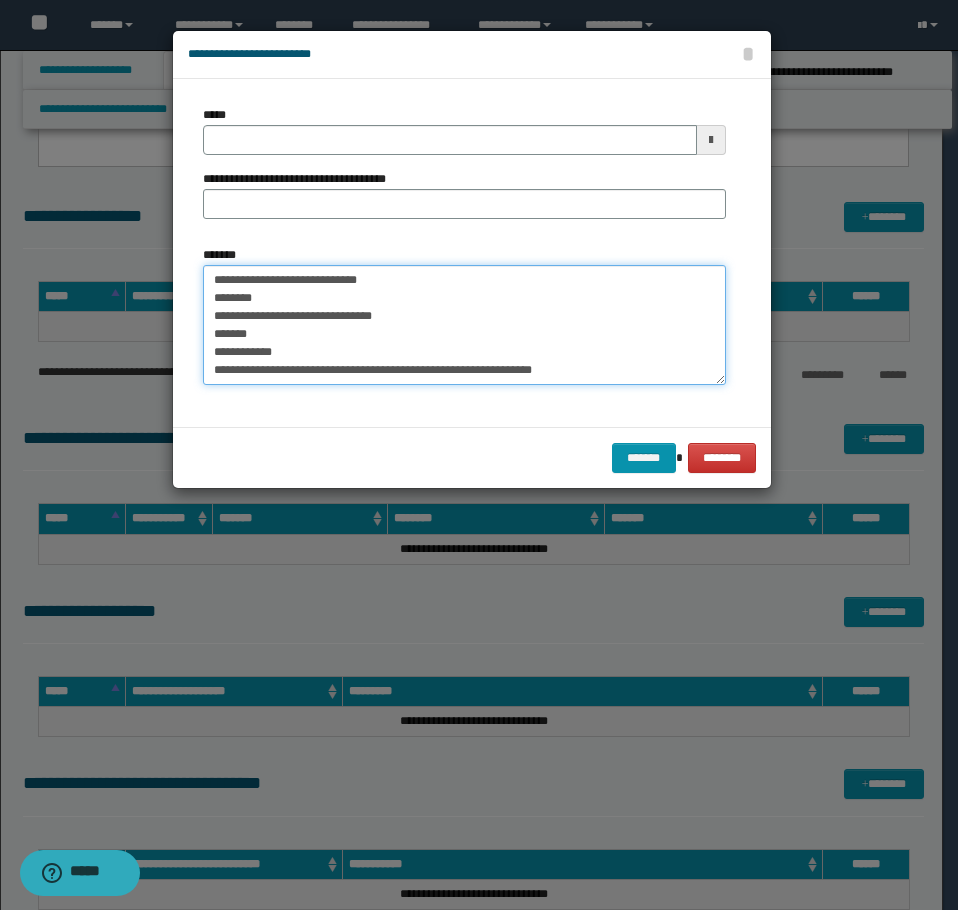 click on "*******" at bounding box center (464, 325) 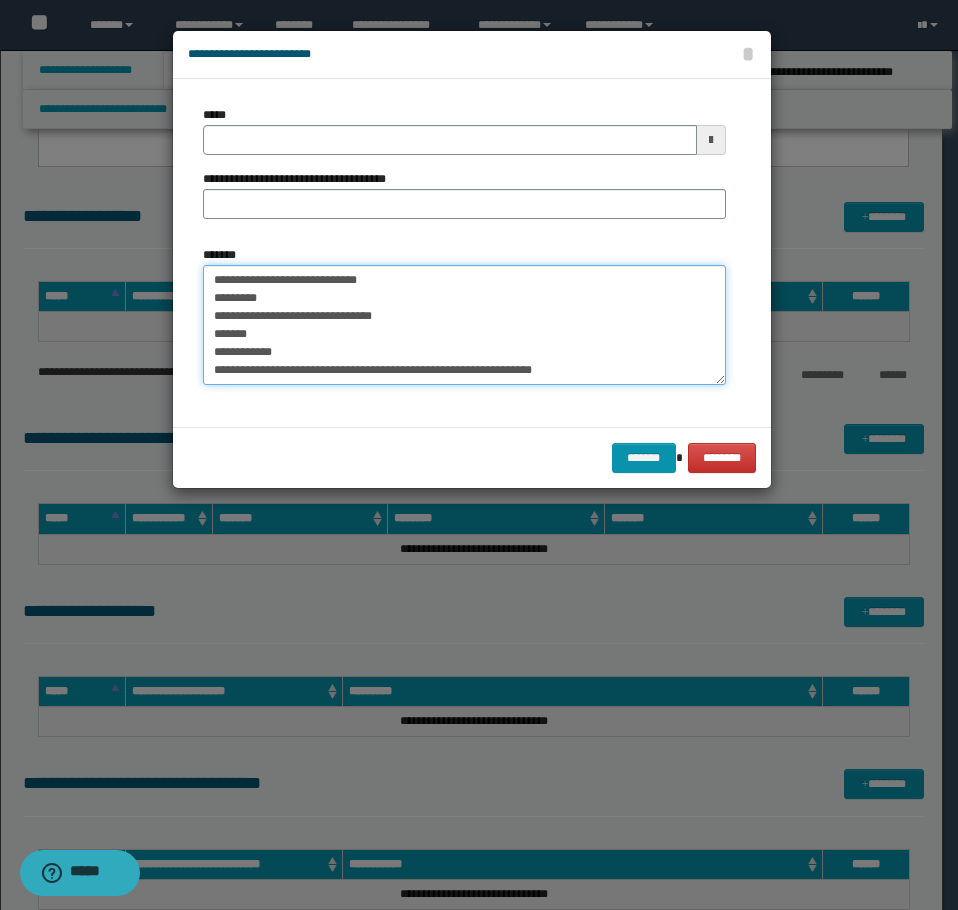 click on "*******" at bounding box center (464, 325) 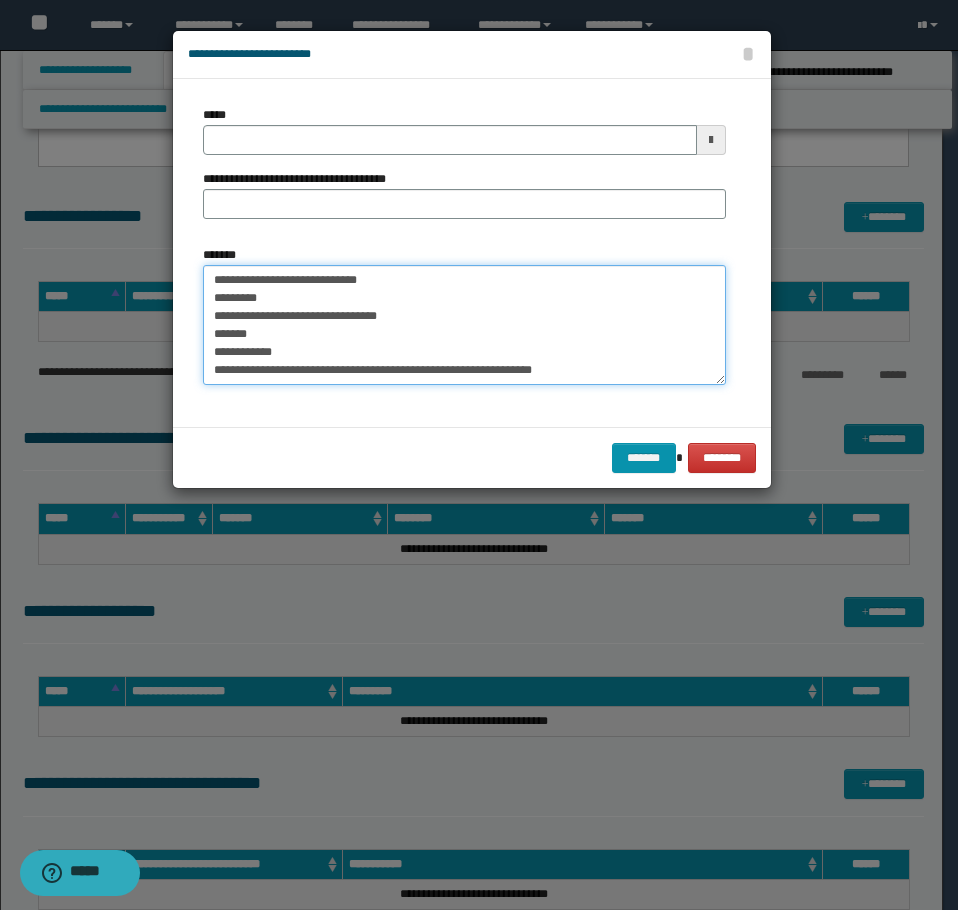 click on "*******" at bounding box center (464, 325) 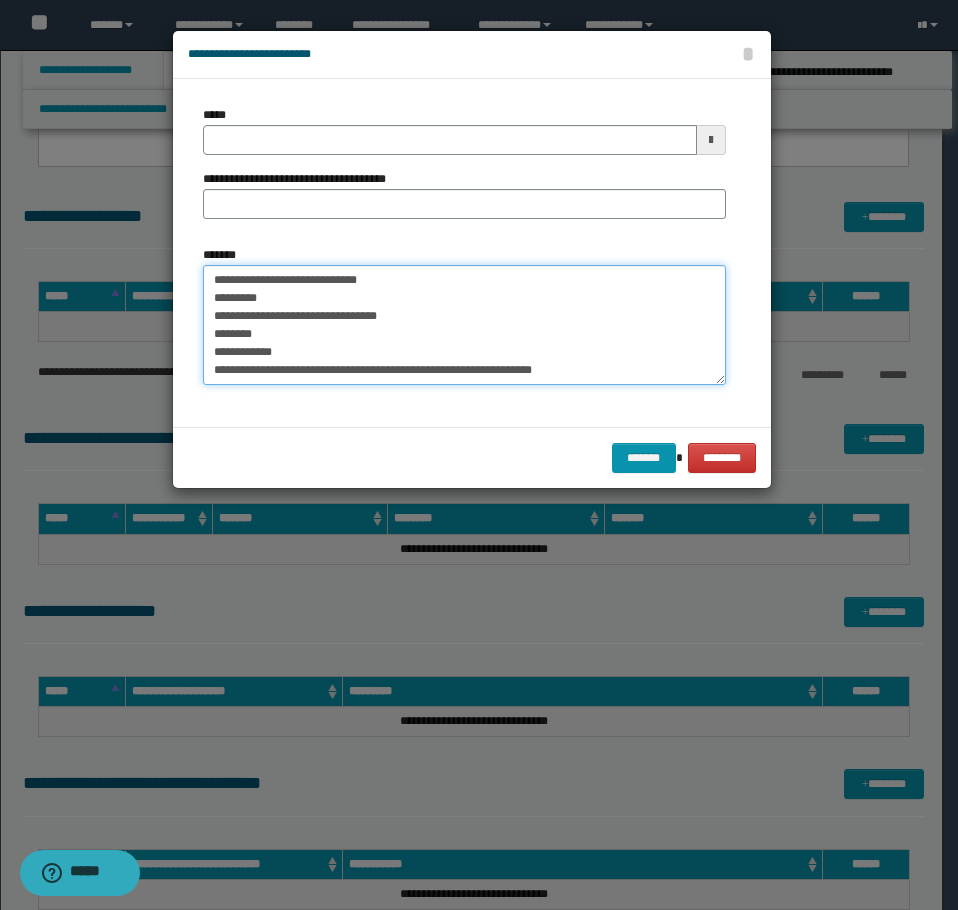 click on "*******" at bounding box center (464, 325) 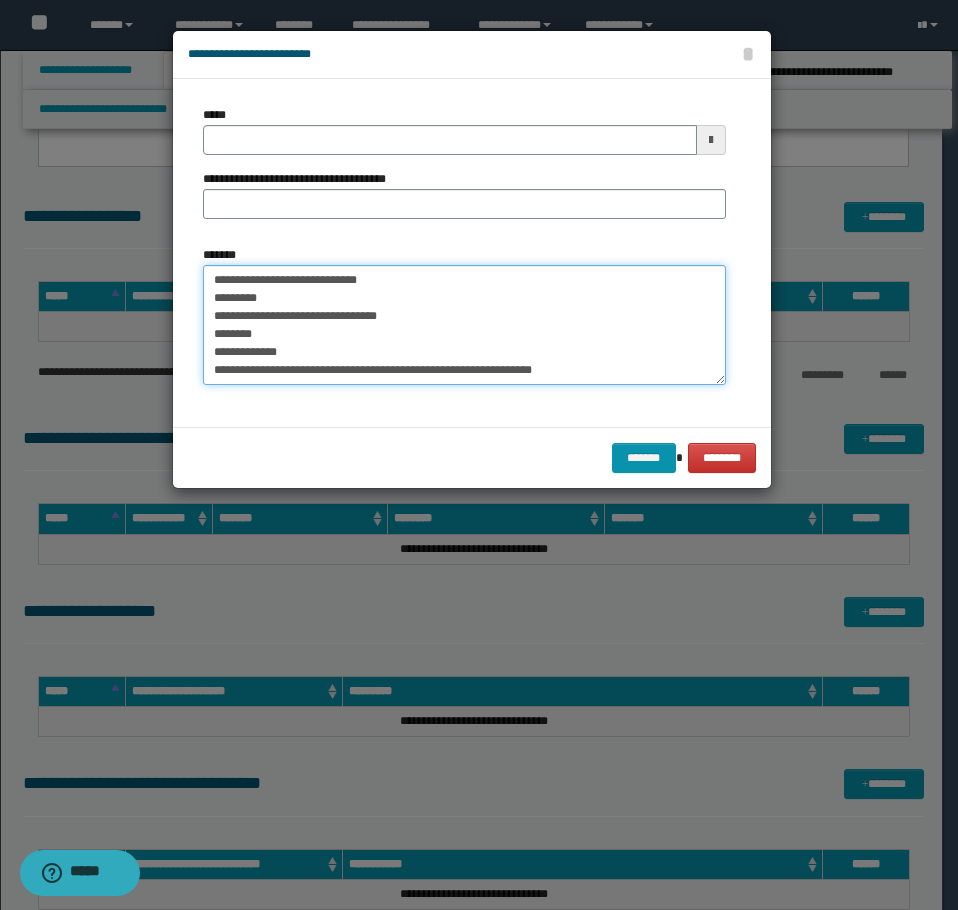 click on "*******" at bounding box center [464, 325] 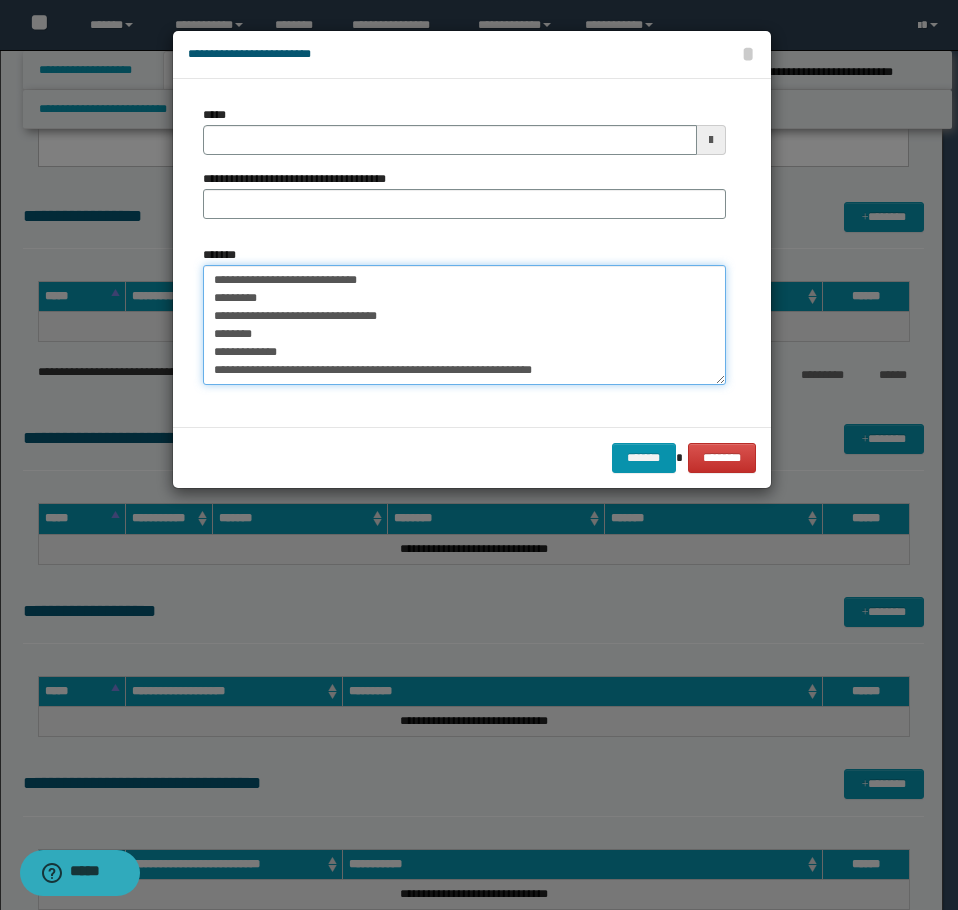 scroll, scrollTop: 100, scrollLeft: 0, axis: vertical 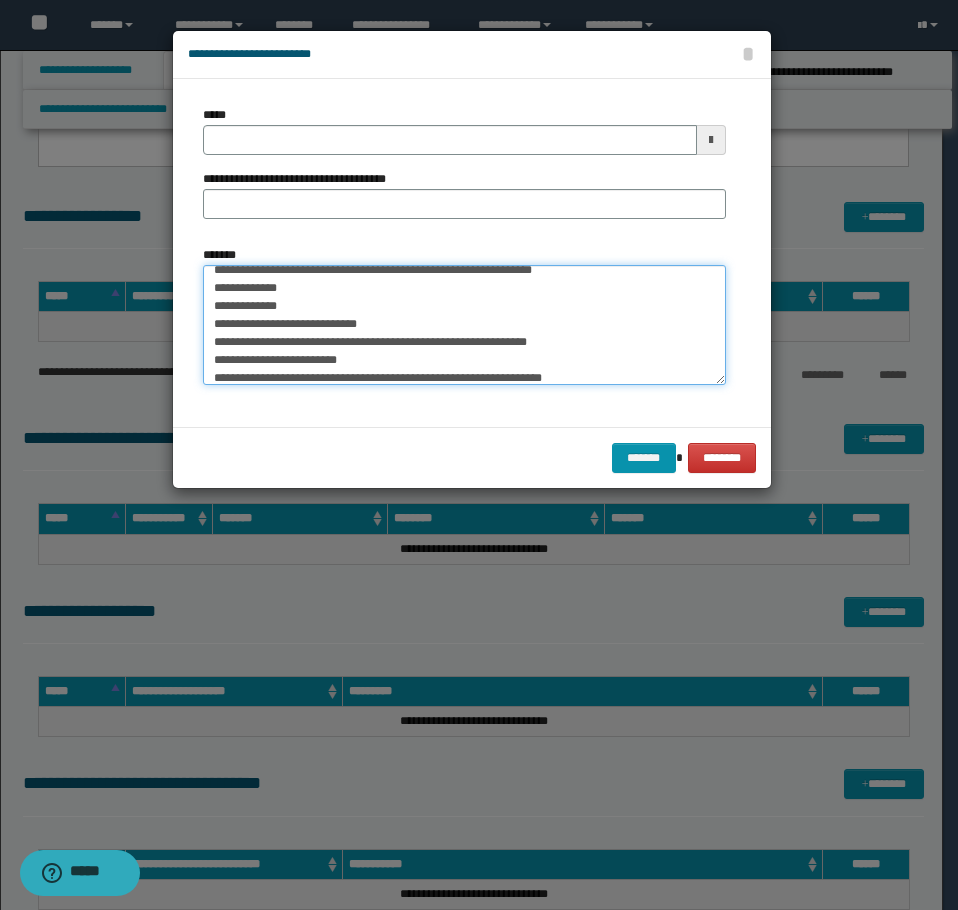 click on "*******" at bounding box center (464, 325) 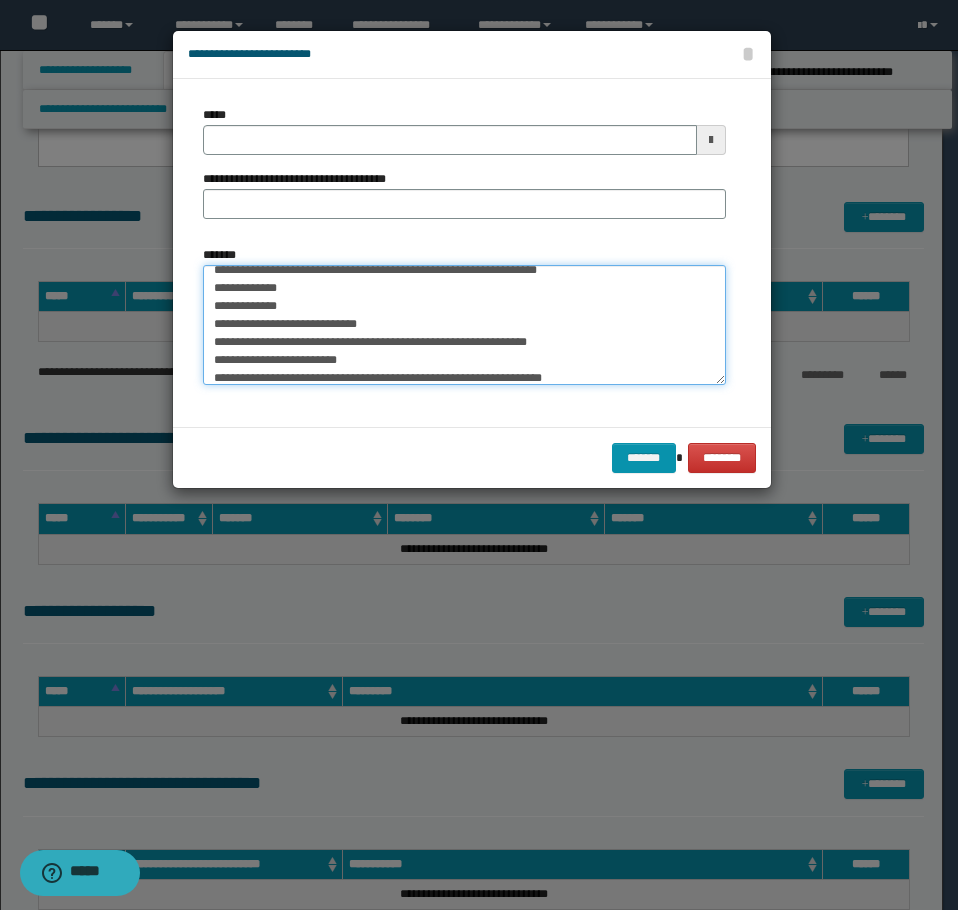 scroll, scrollTop: 95, scrollLeft: 0, axis: vertical 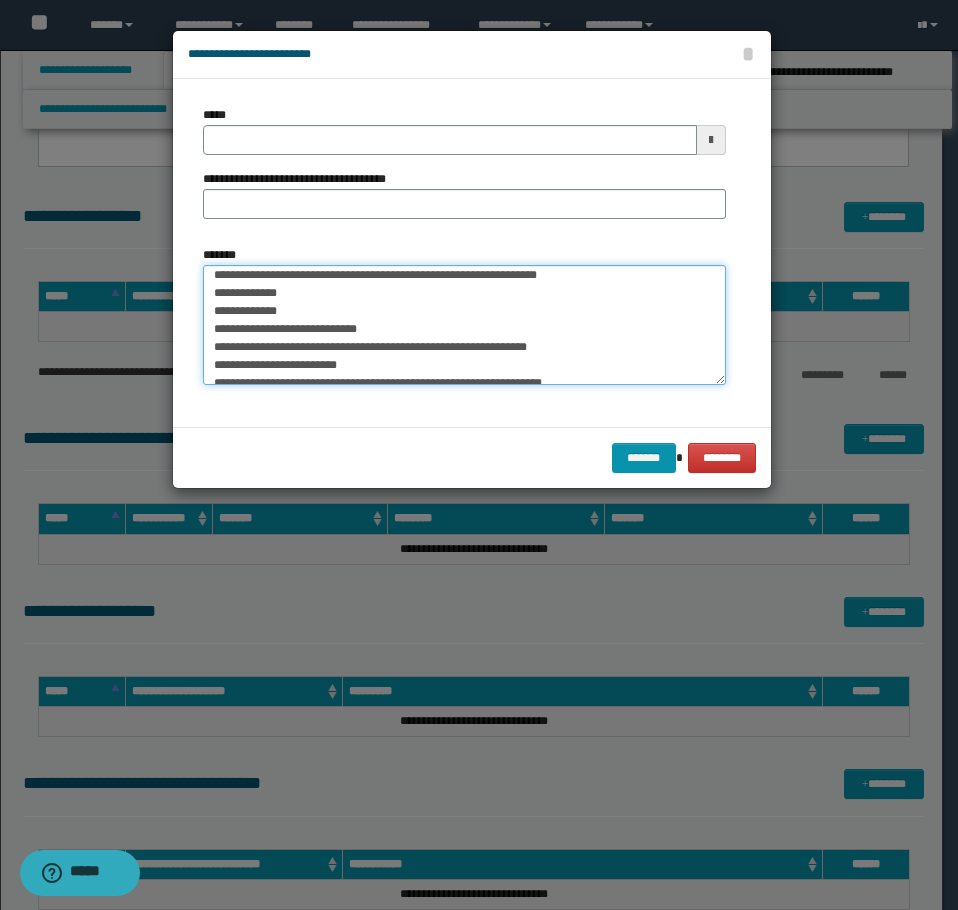 click on "*******" at bounding box center (464, 325) 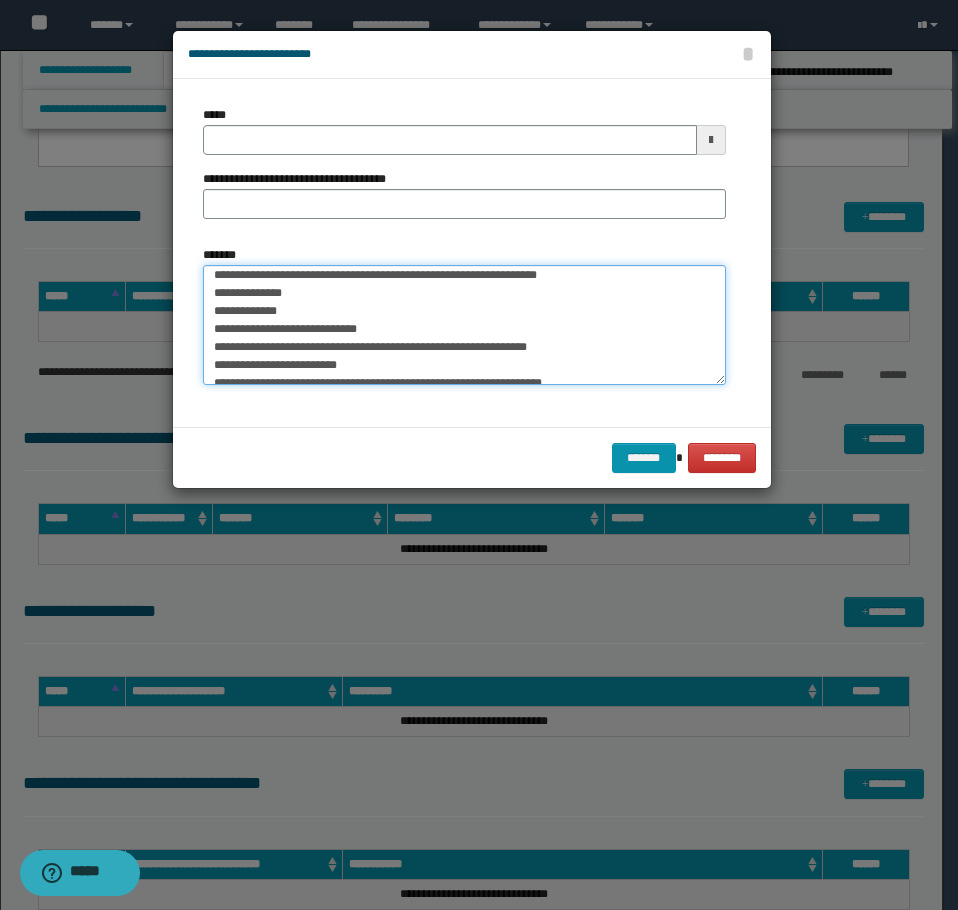 click on "*******" at bounding box center [464, 325] 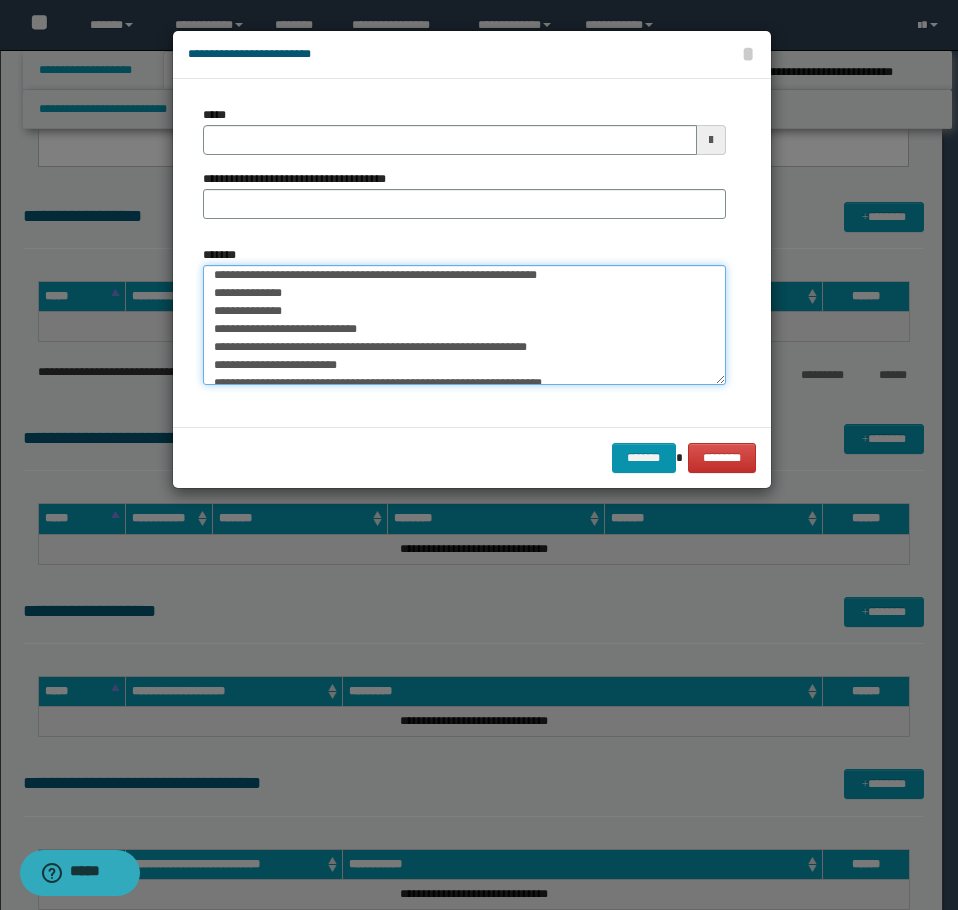 click on "*******" at bounding box center (464, 325) 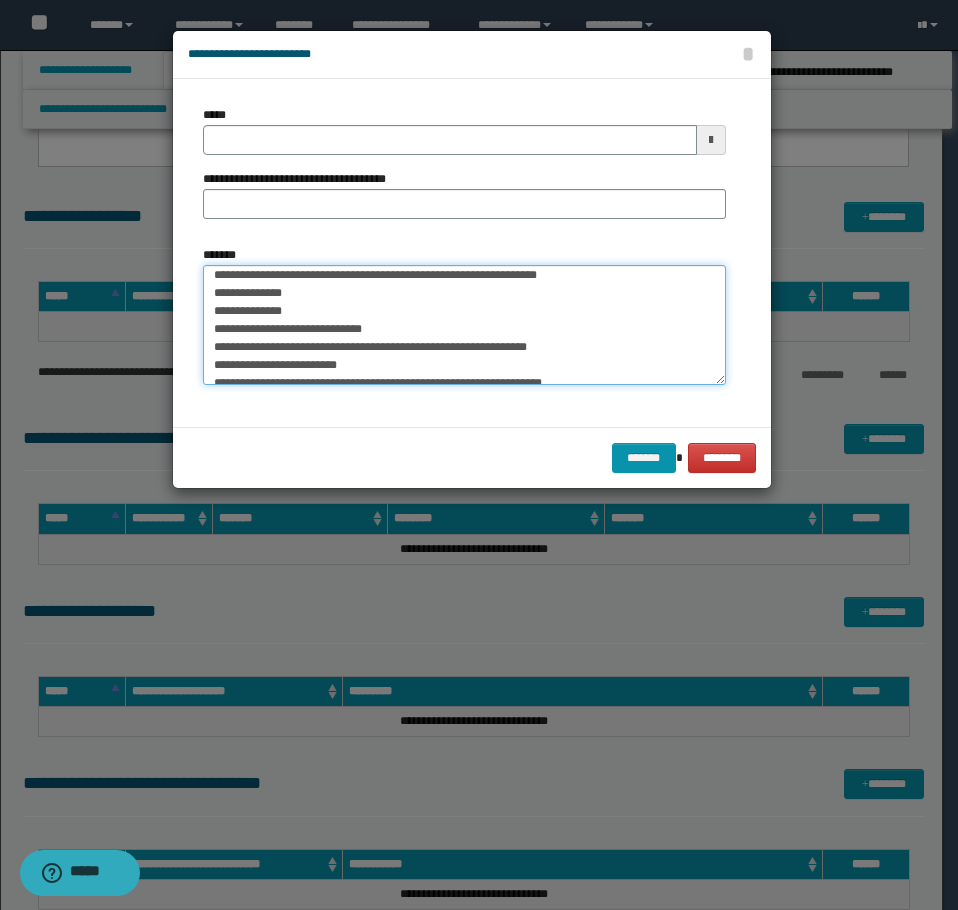click on "*******" at bounding box center (464, 325) 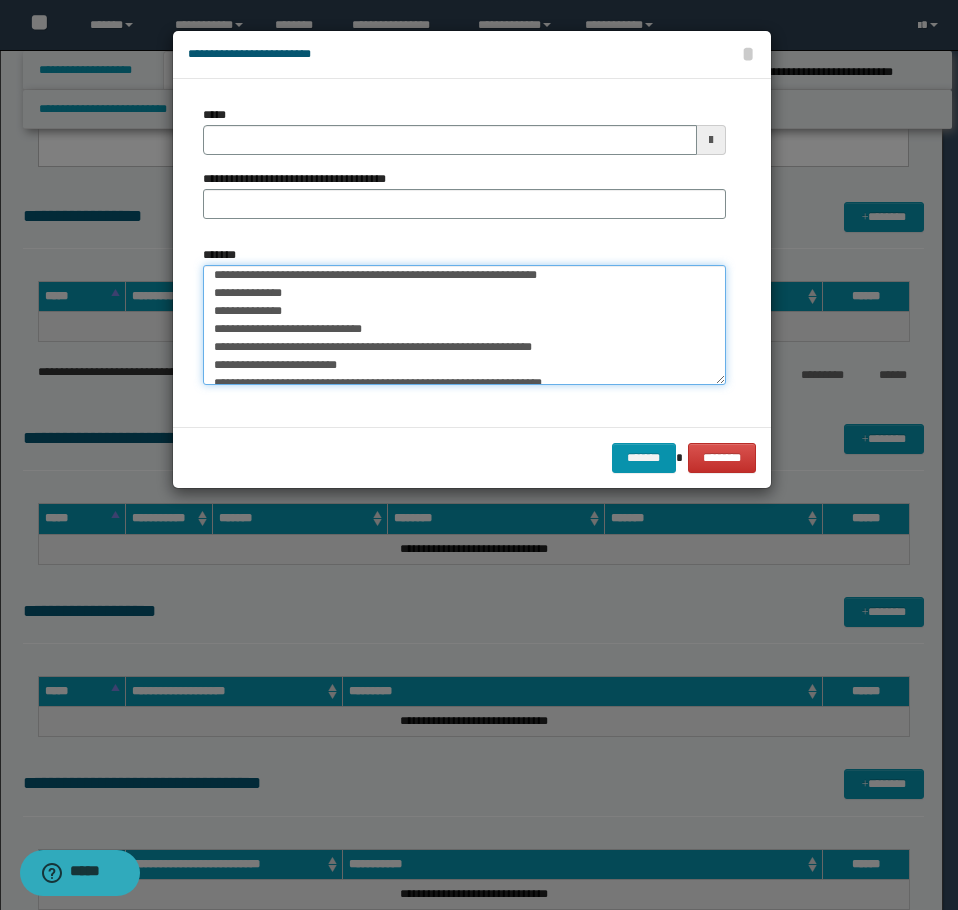 click on "*******" at bounding box center [464, 325] 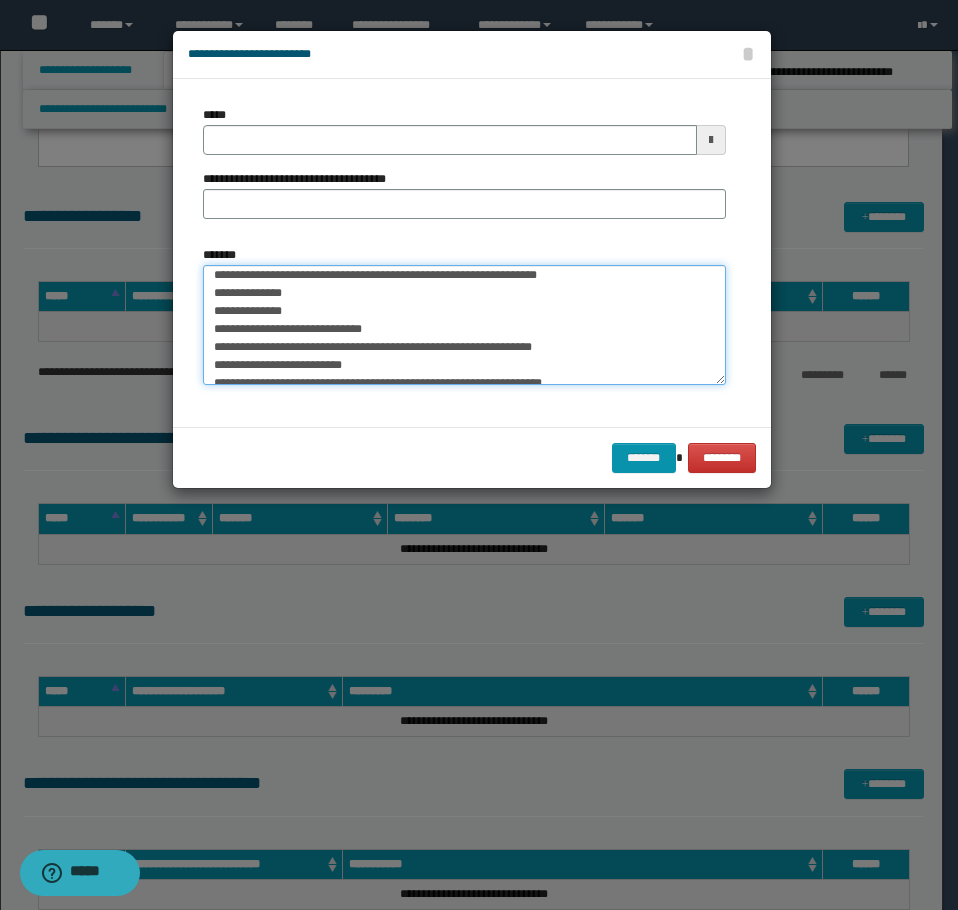 scroll, scrollTop: 195, scrollLeft: 0, axis: vertical 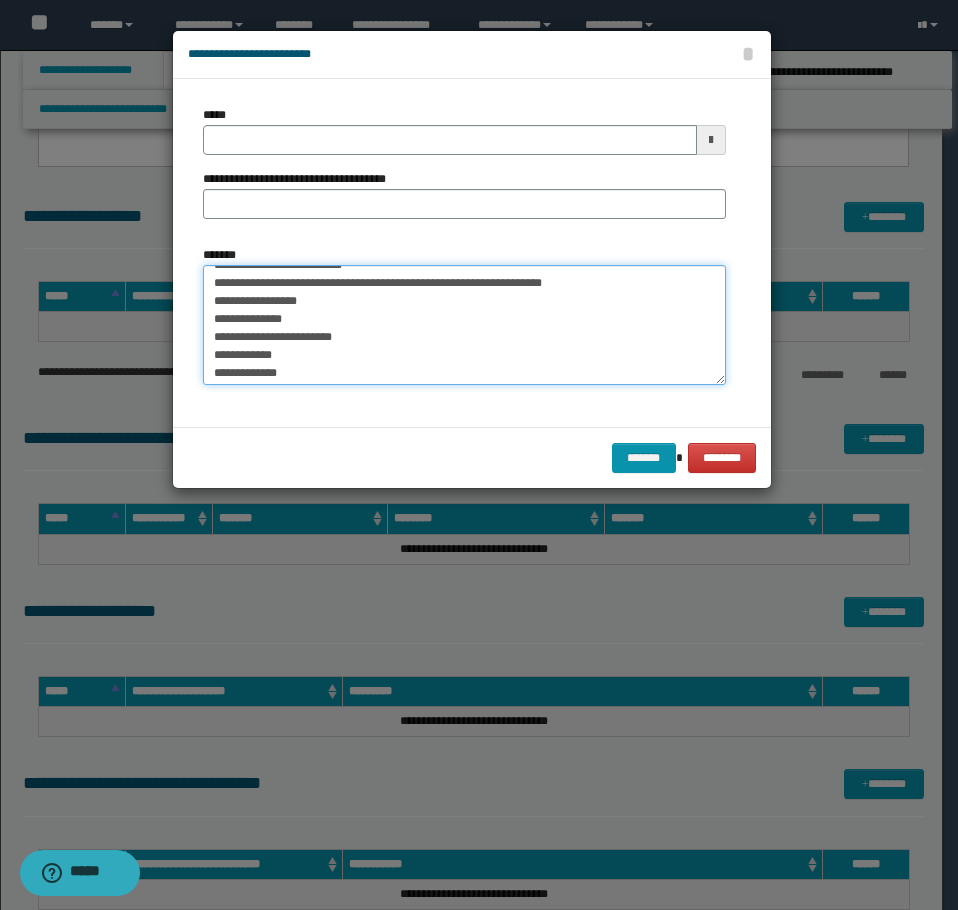 click on "*******" at bounding box center (464, 325) 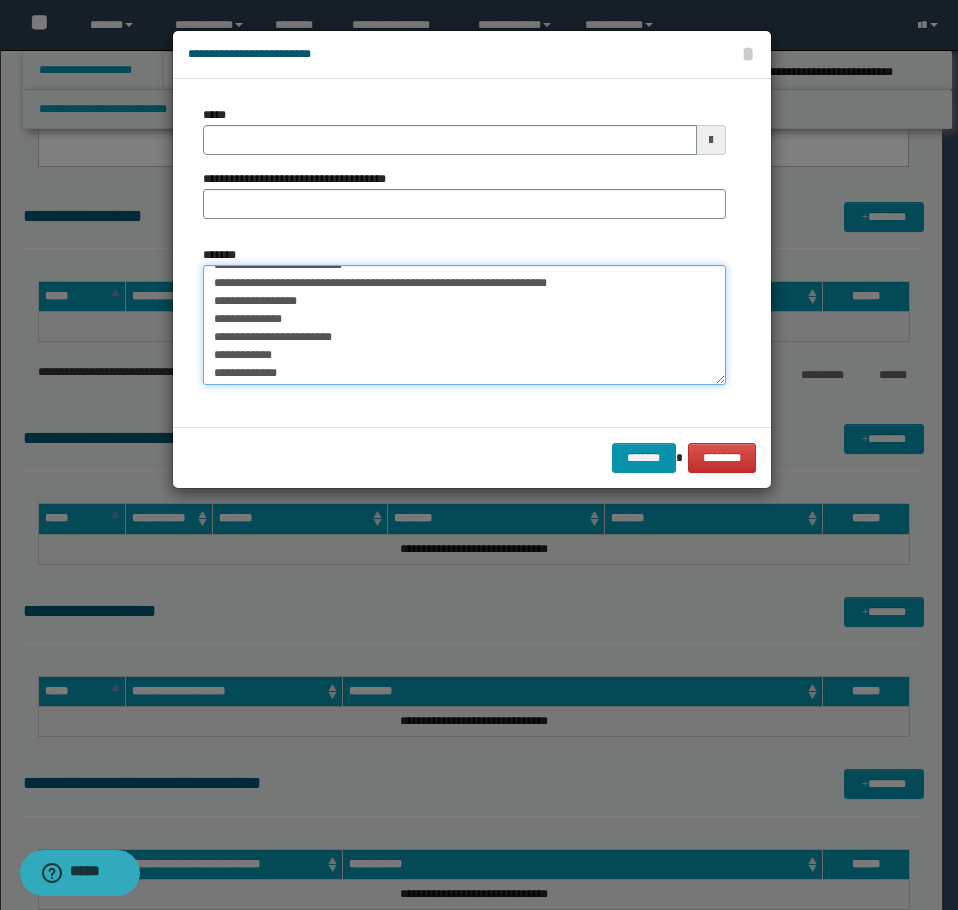 click on "*******" at bounding box center (464, 325) 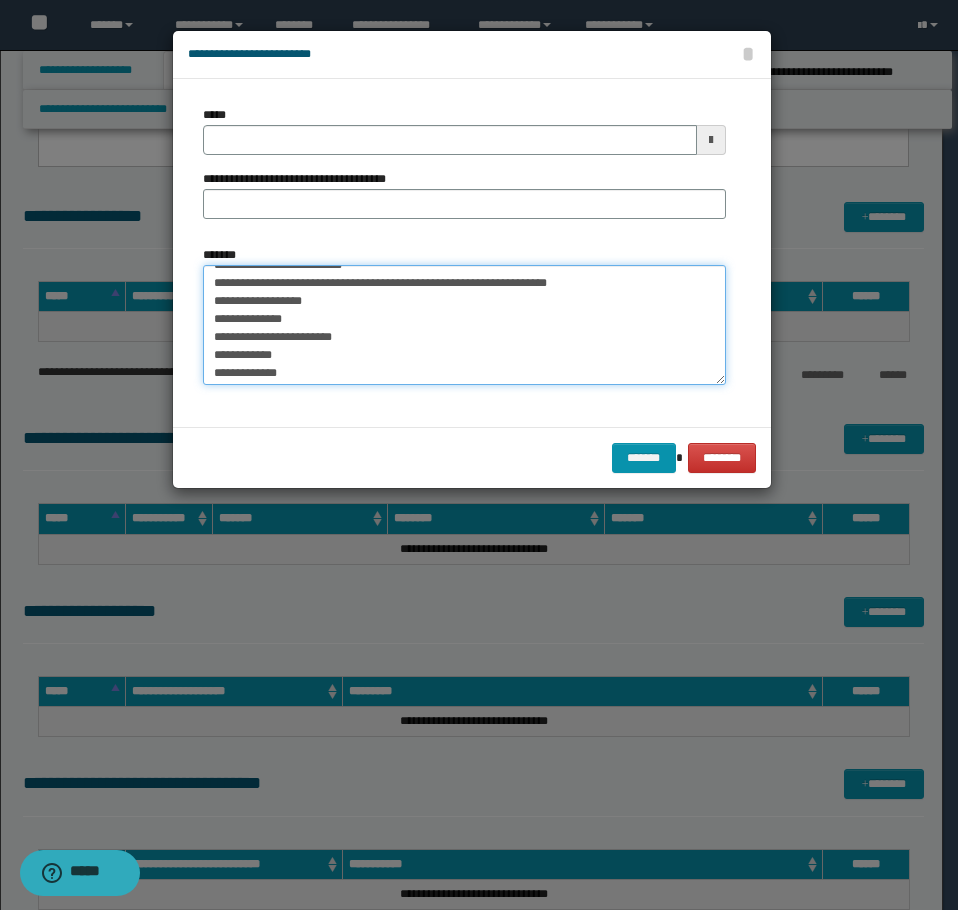 click on "*******" at bounding box center (464, 325) 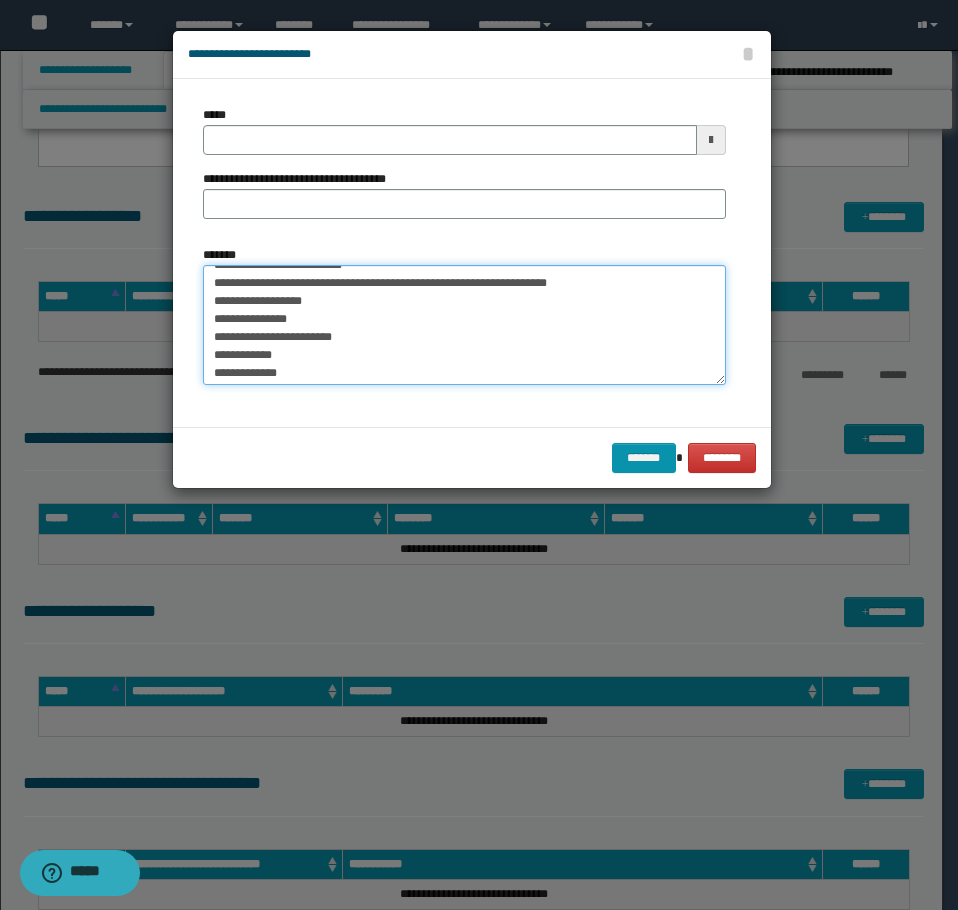click on "*******" at bounding box center (464, 325) 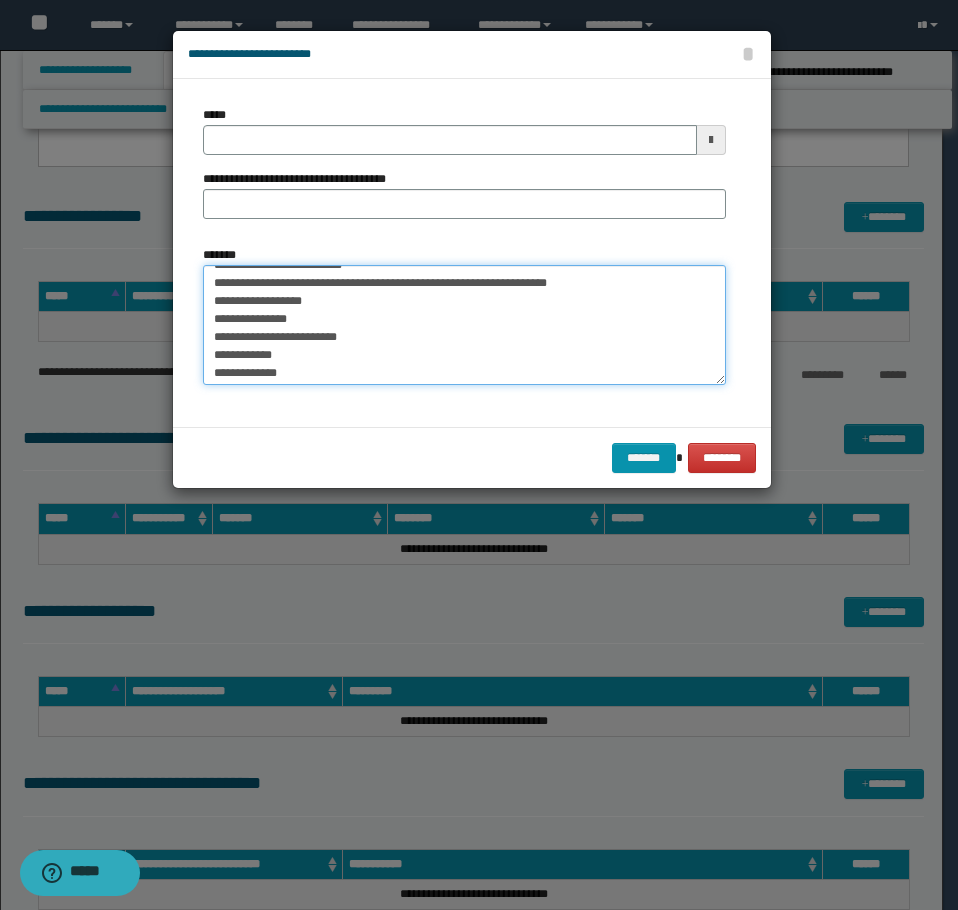 click on "*******" at bounding box center (464, 325) 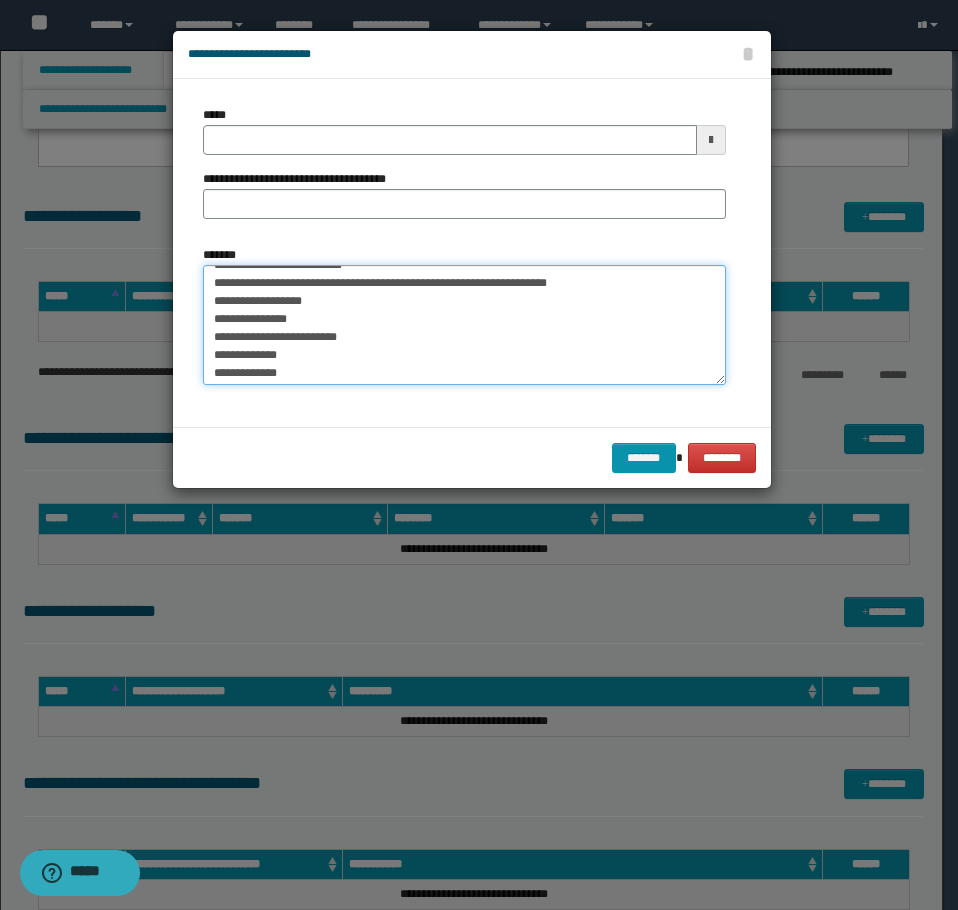 click on "*******" at bounding box center (464, 325) 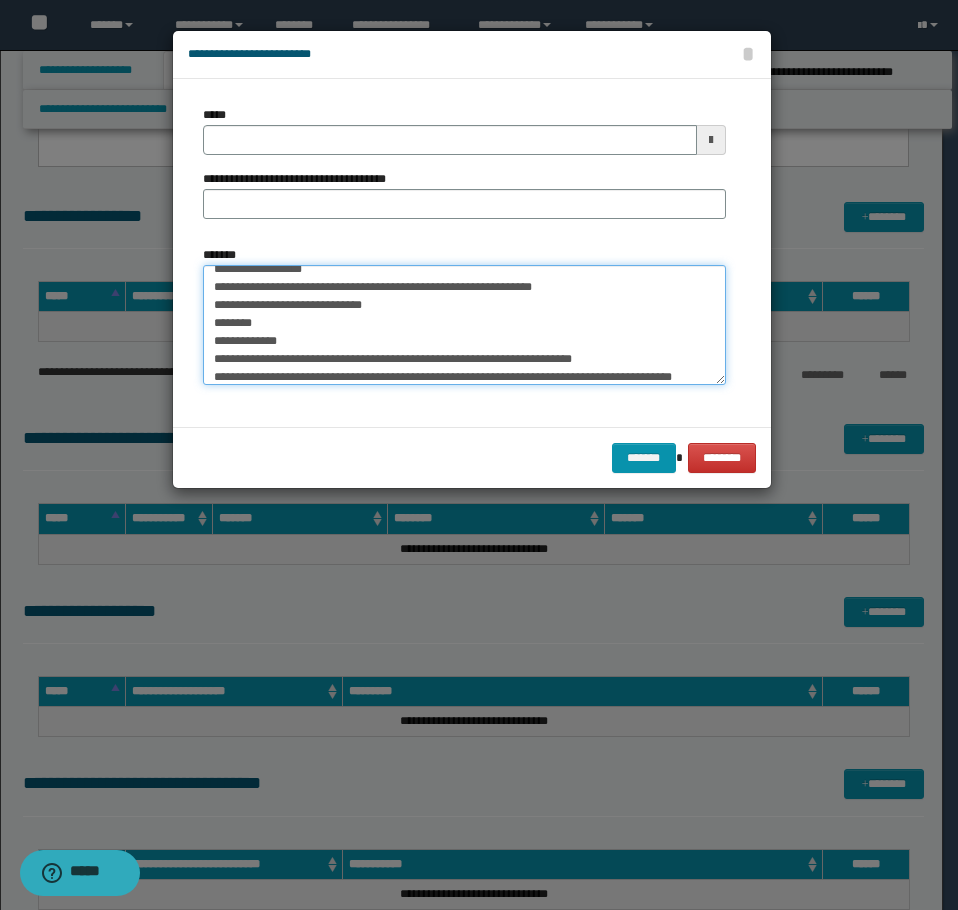 scroll, scrollTop: 295, scrollLeft: 0, axis: vertical 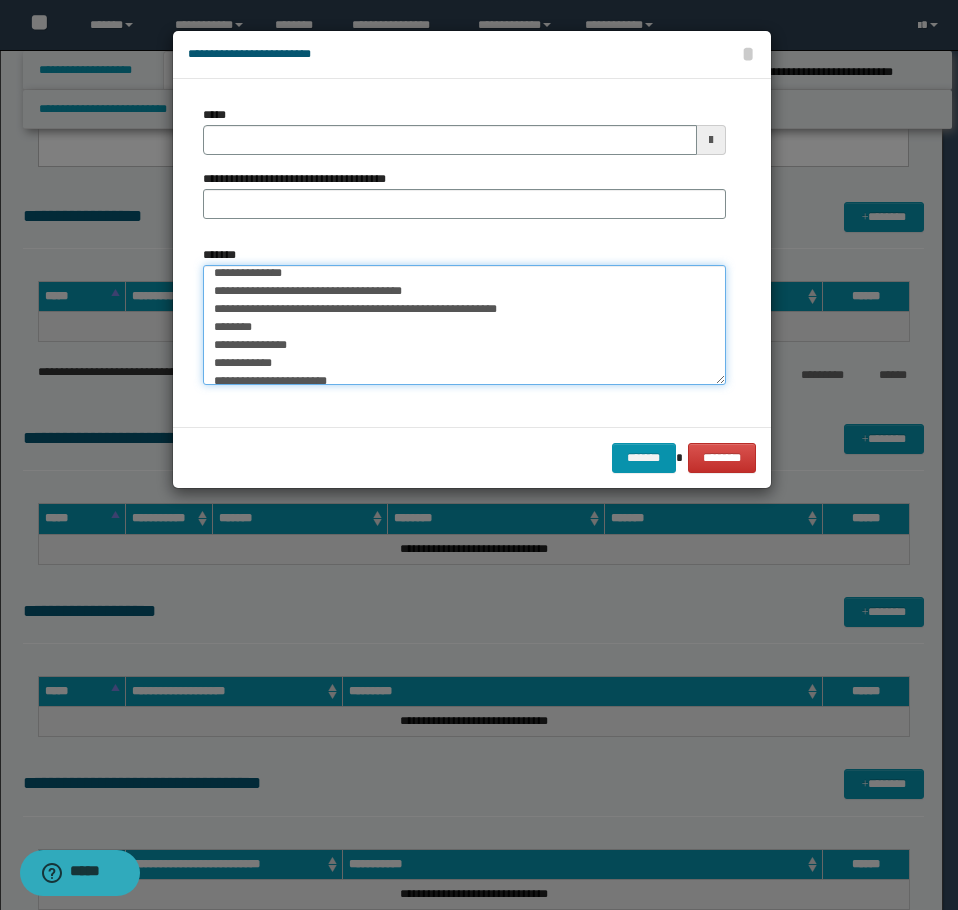click on "*******" at bounding box center [464, 325] 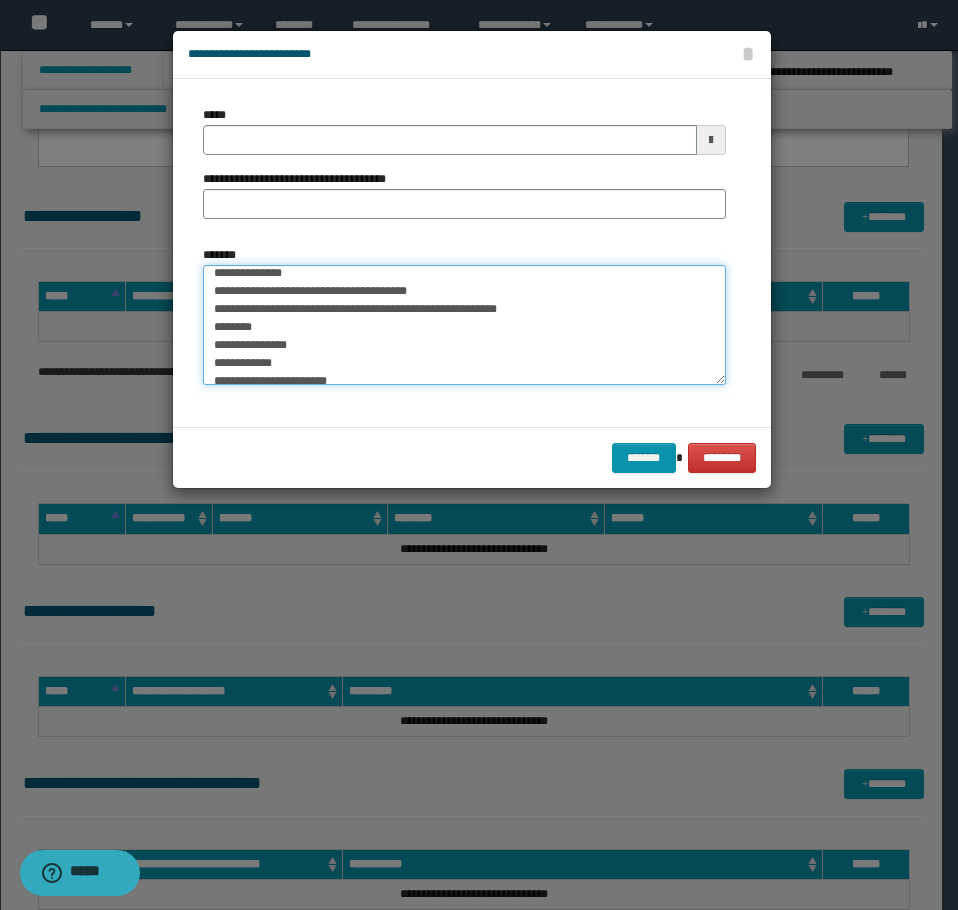 click on "*******" at bounding box center (464, 325) 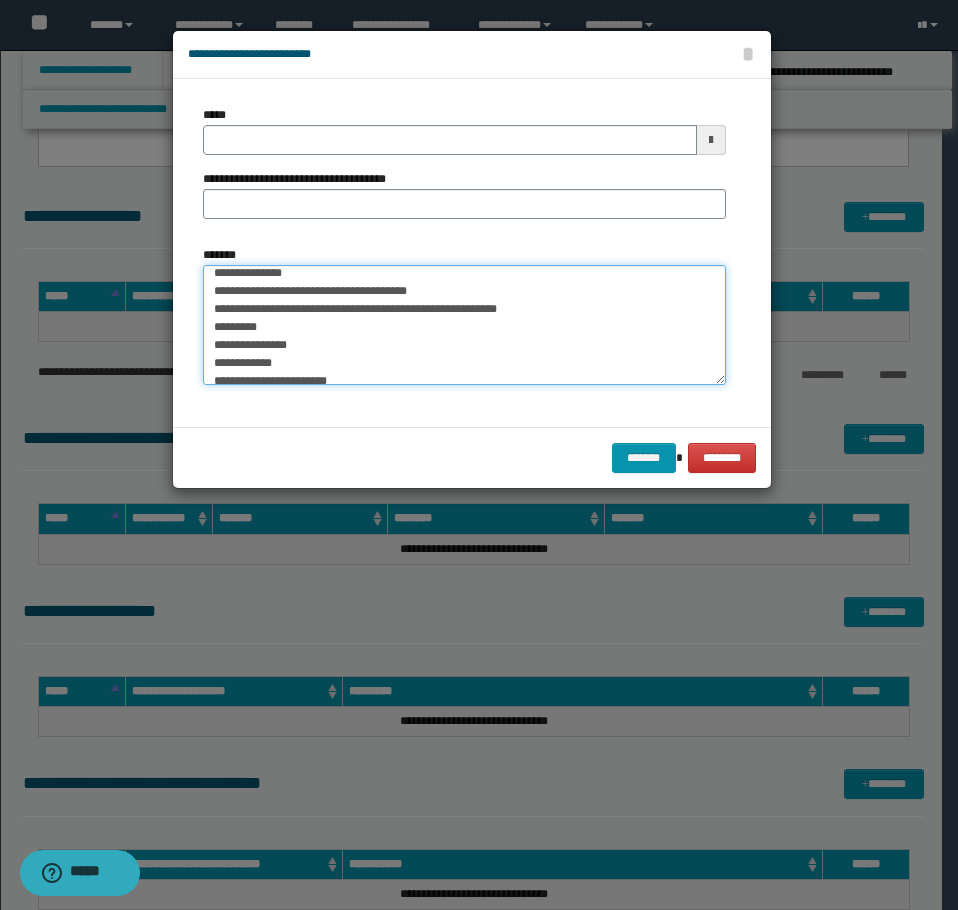 drag, startPoint x: 287, startPoint y: 347, endPoint x: 322, endPoint y: 399, distance: 62.681736 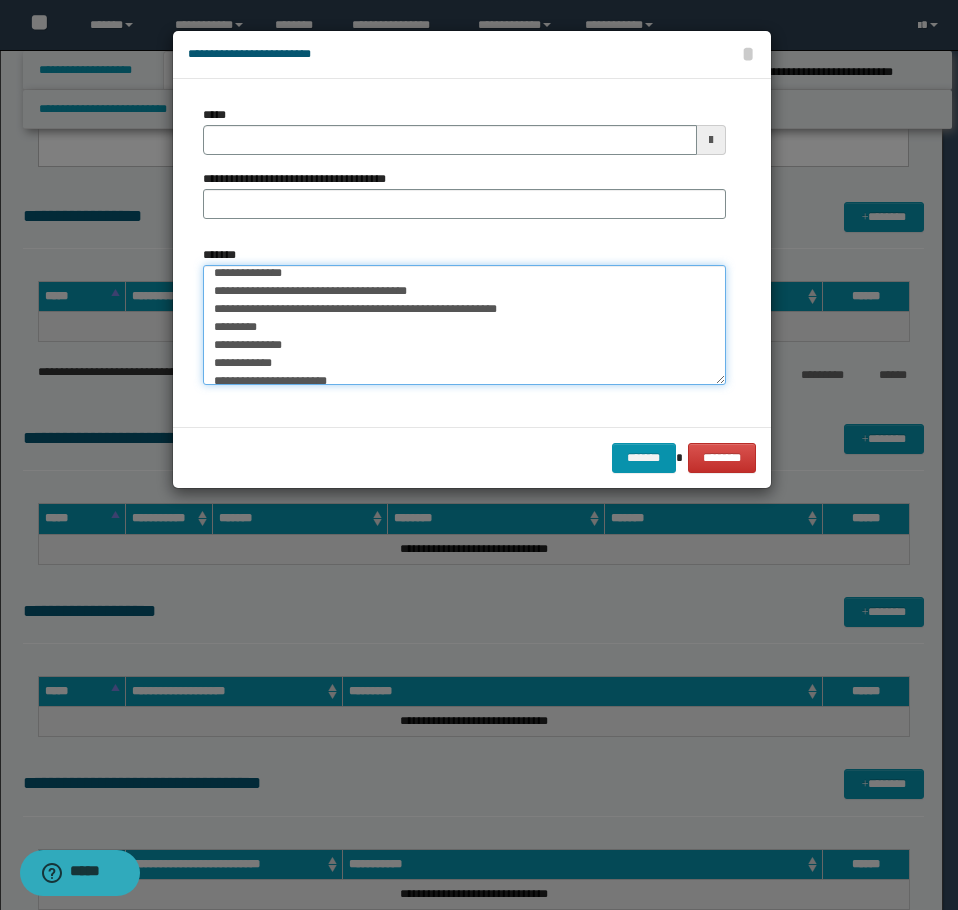 click on "*******" at bounding box center [464, 325] 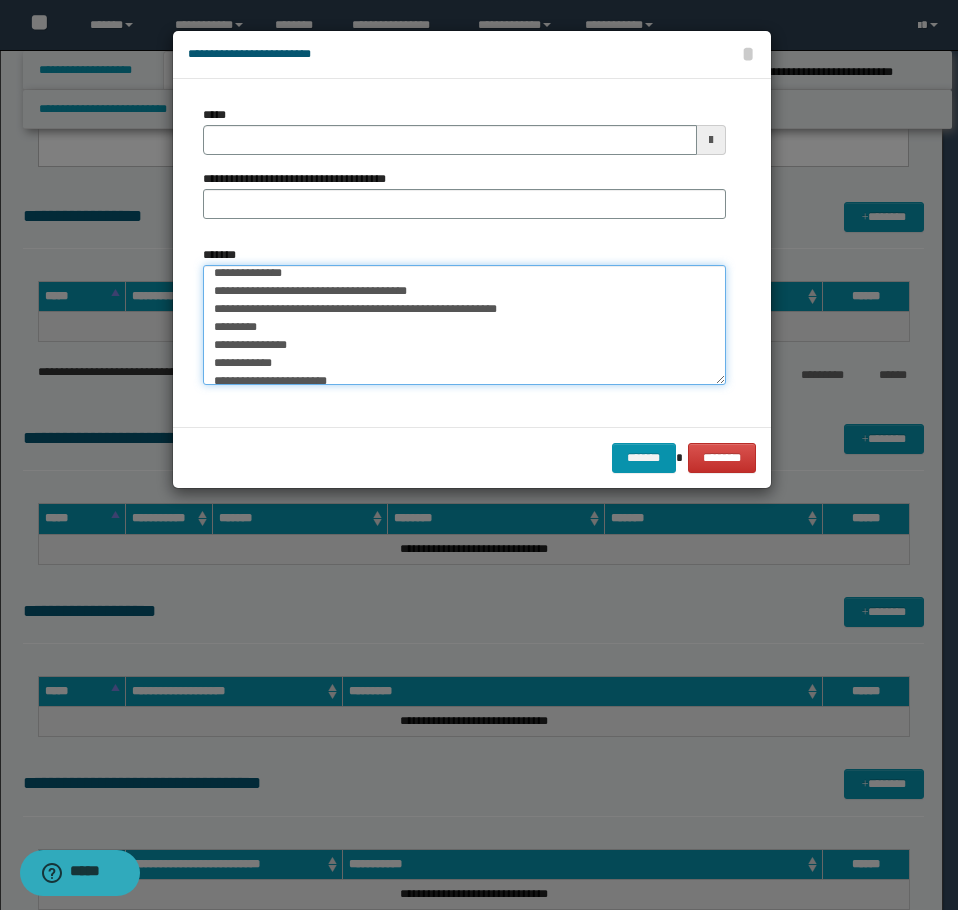 click on "*******" at bounding box center (464, 325) 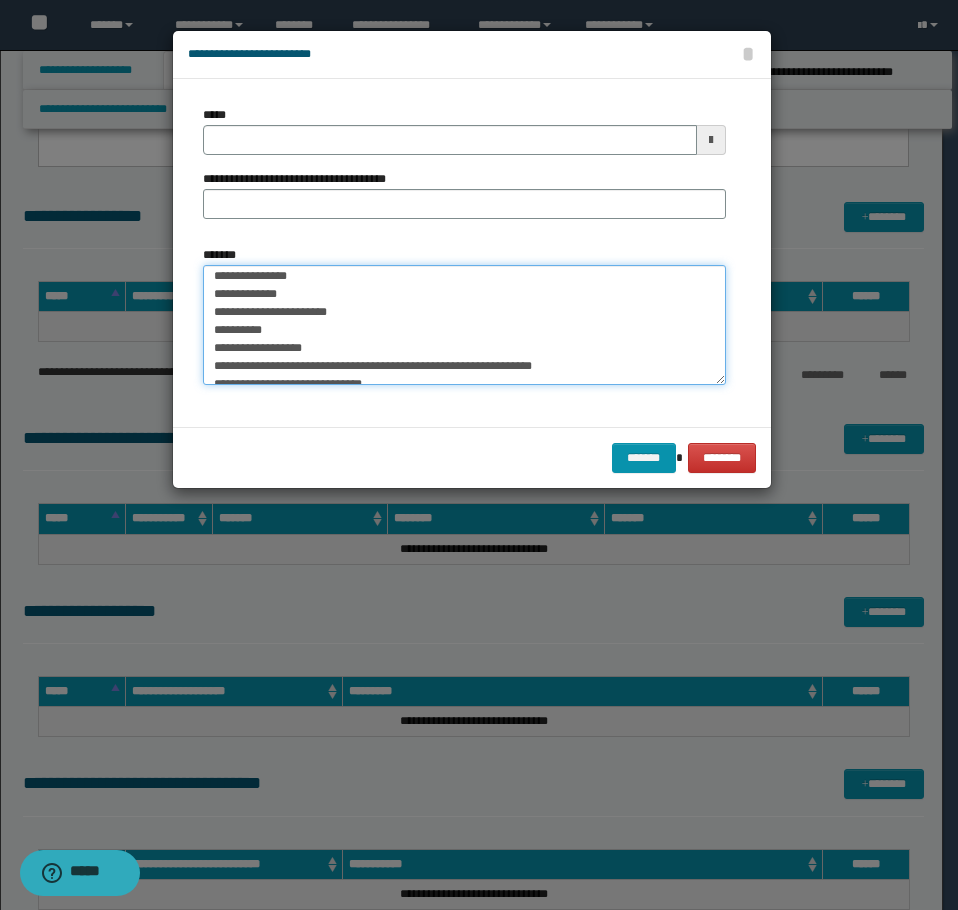 scroll, scrollTop: 395, scrollLeft: 0, axis: vertical 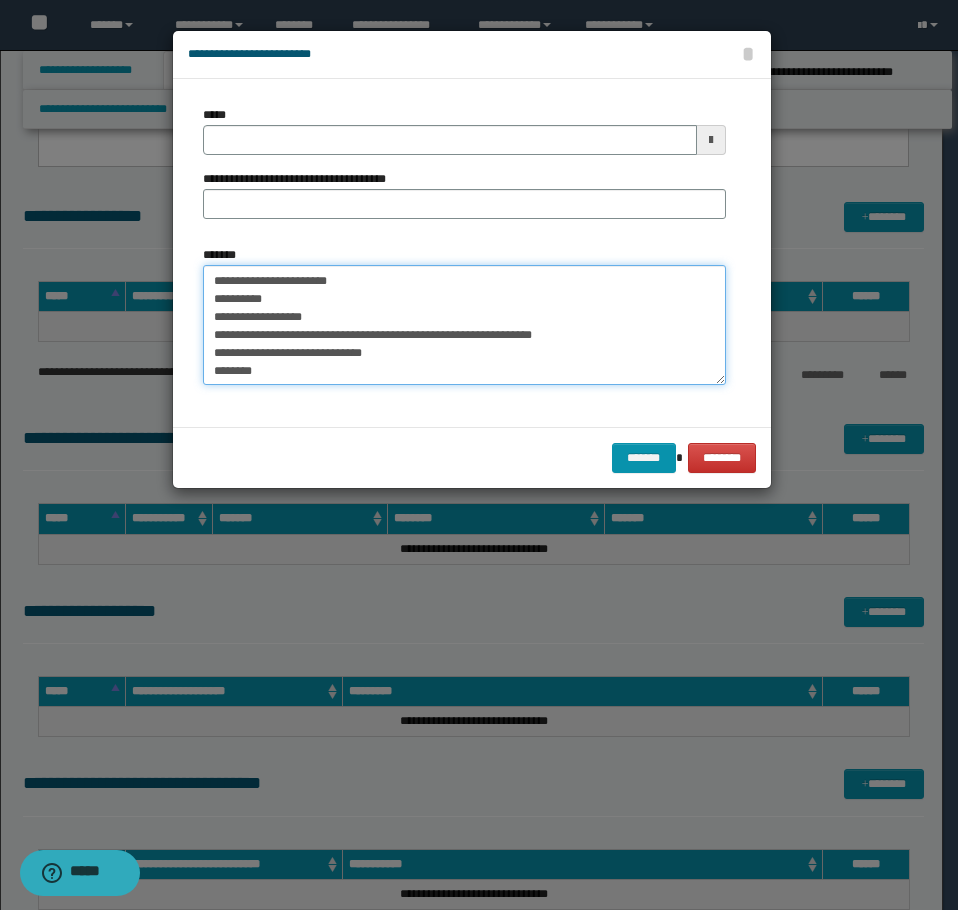 click on "*******" at bounding box center (464, 325) 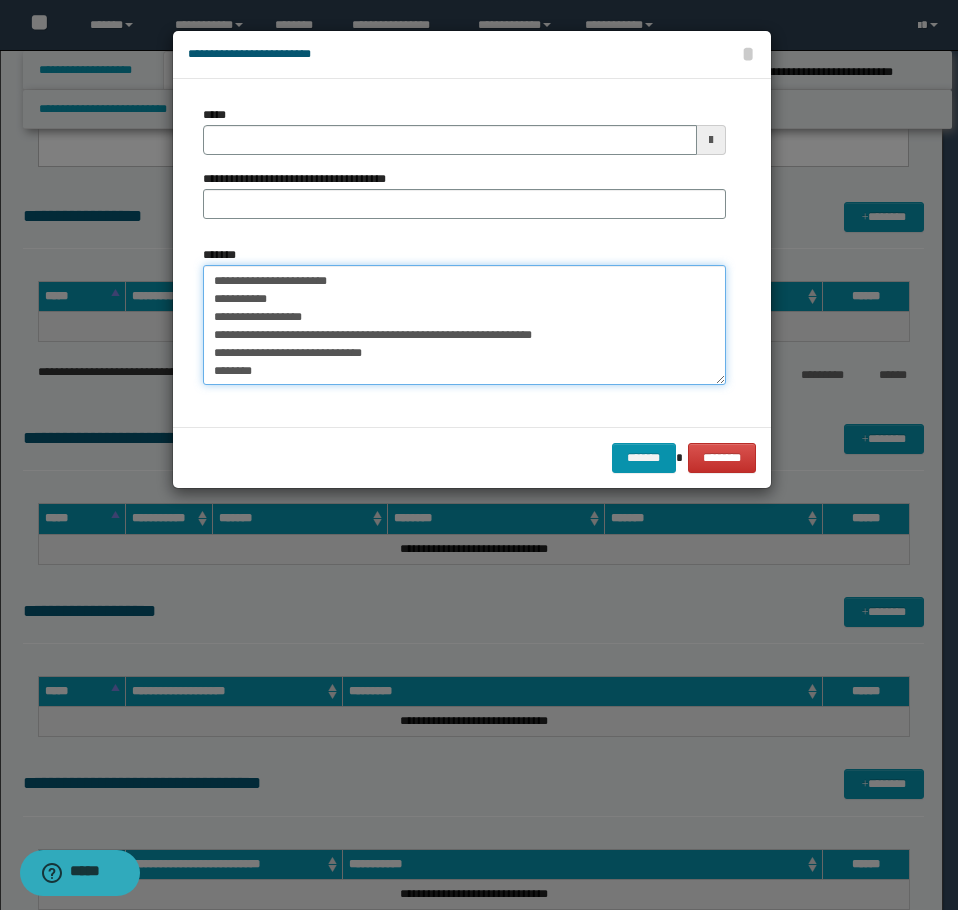 click on "*******" at bounding box center [464, 325] 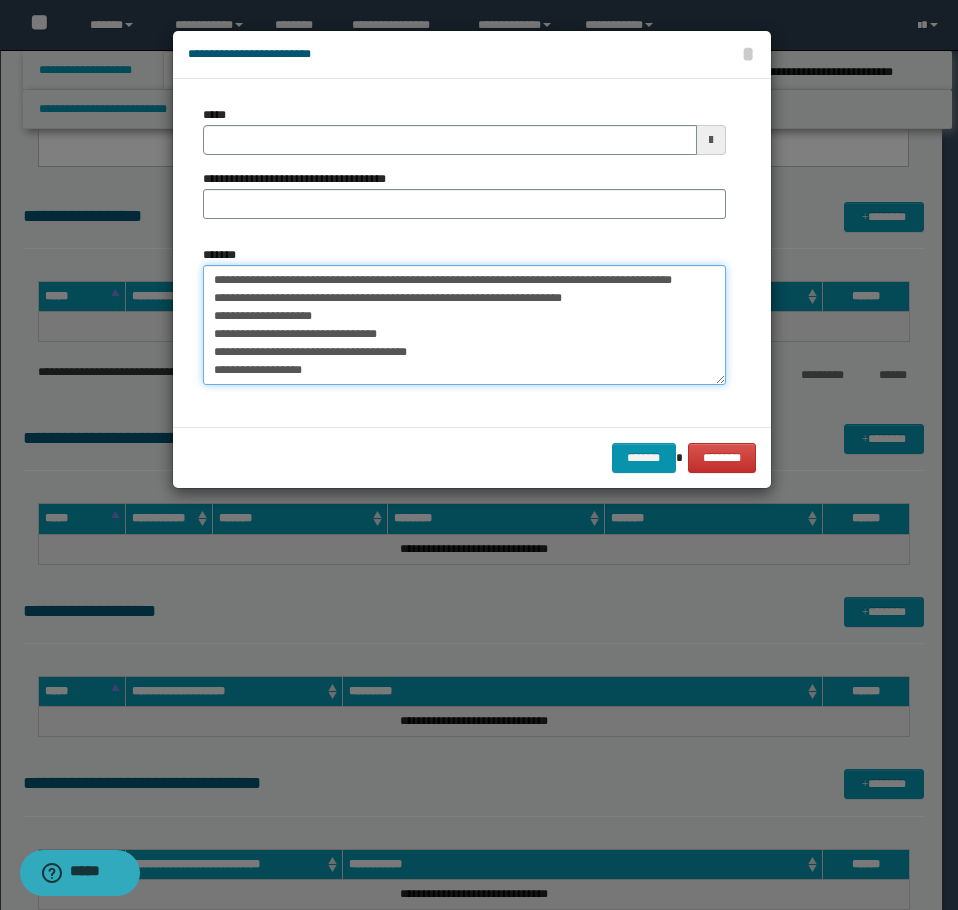 scroll, scrollTop: 495, scrollLeft: 0, axis: vertical 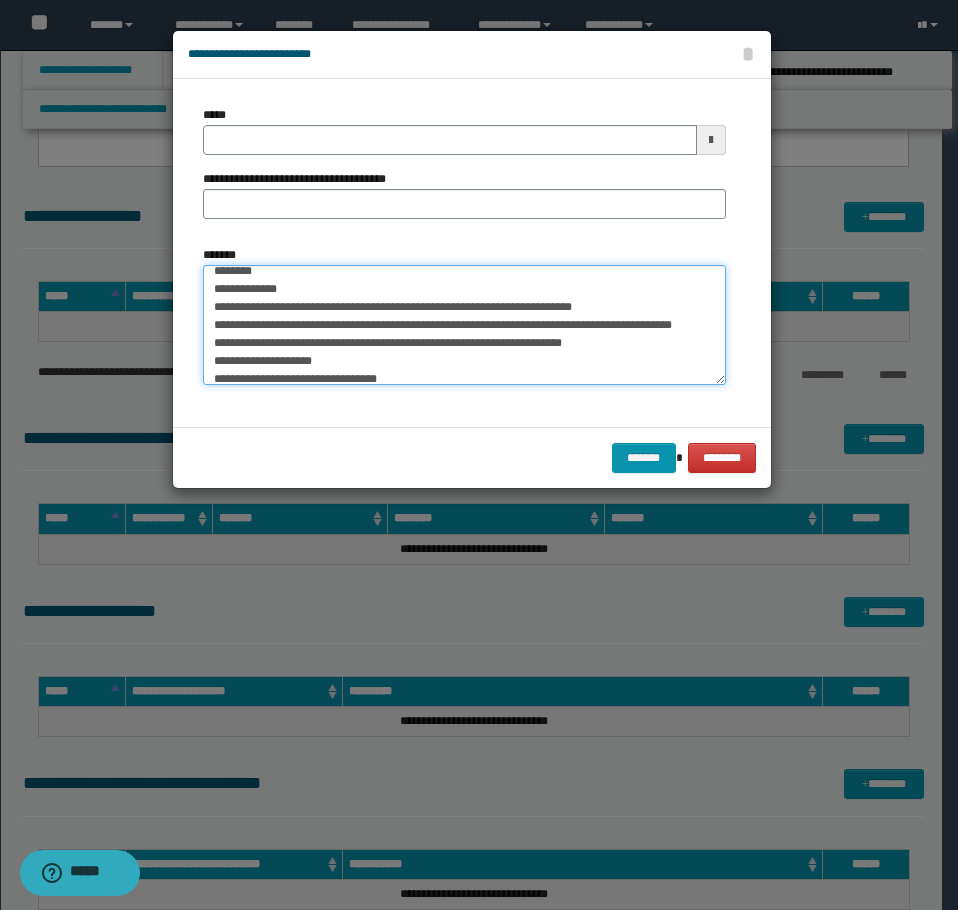 drag, startPoint x: 240, startPoint y: 272, endPoint x: 230, endPoint y: 296, distance: 26 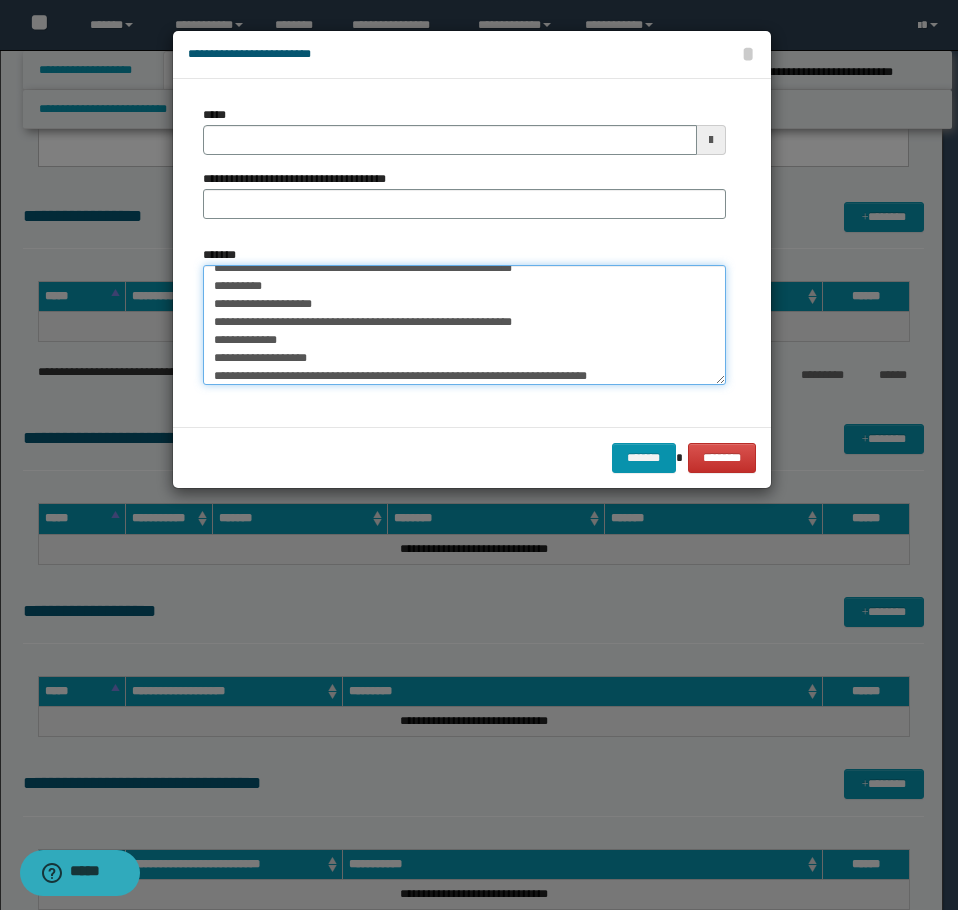 scroll, scrollTop: 695, scrollLeft: 0, axis: vertical 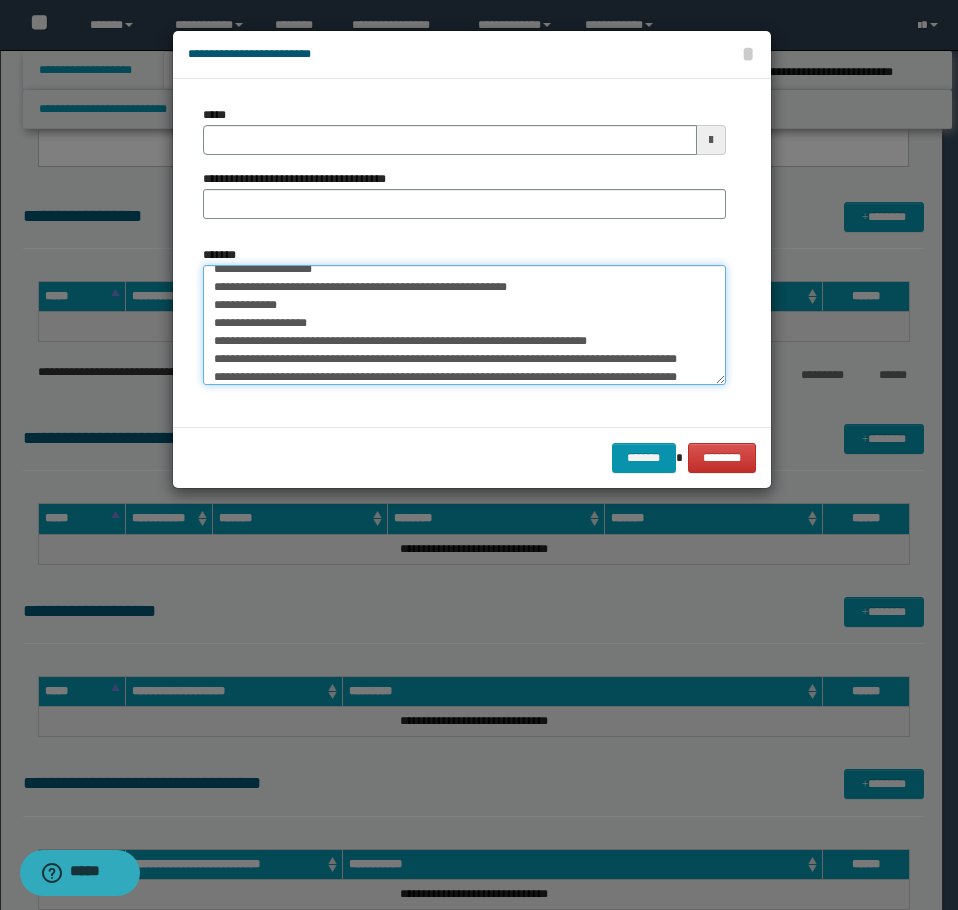 drag, startPoint x: 221, startPoint y: 324, endPoint x: 284, endPoint y: 310, distance: 64.53681 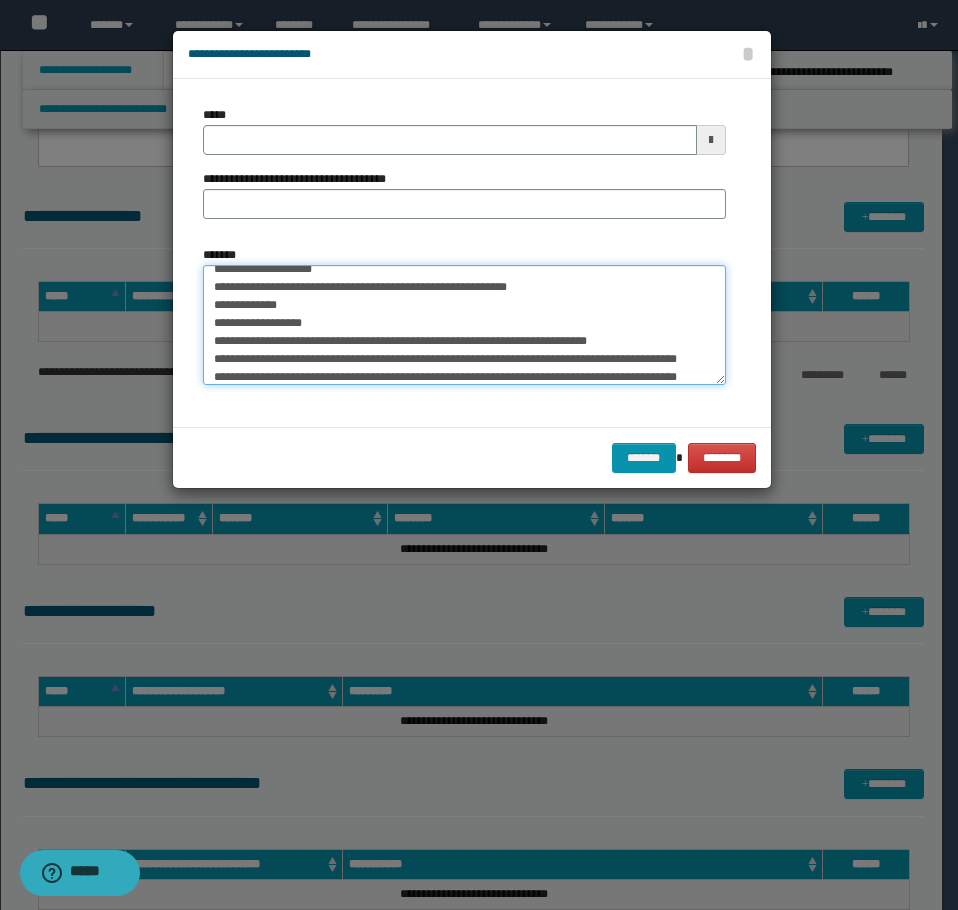 click on "*******" at bounding box center (464, 325) 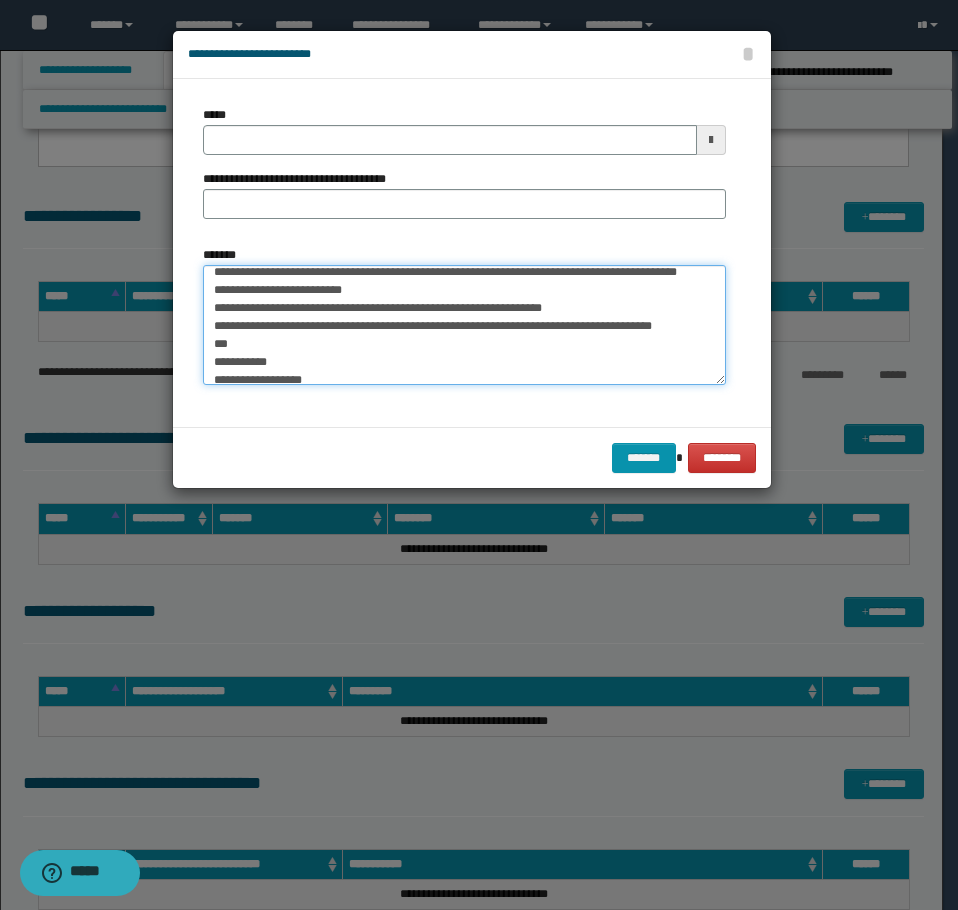 scroll, scrollTop: 764, scrollLeft: 0, axis: vertical 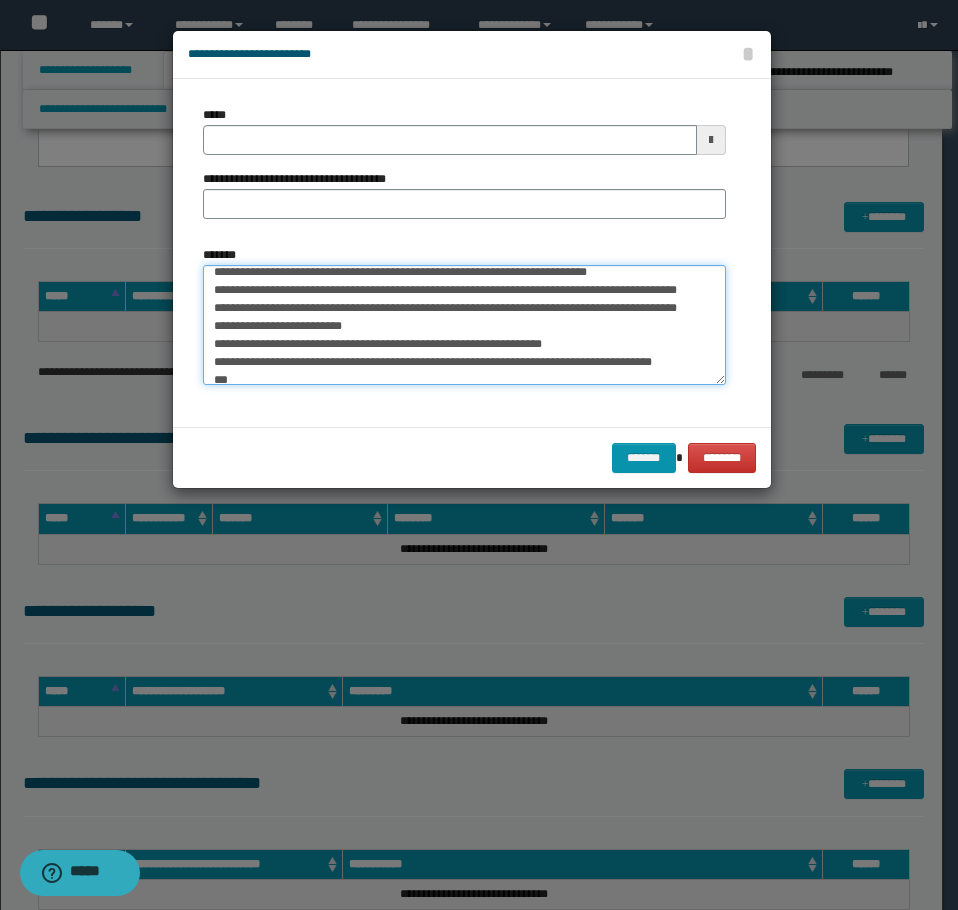 drag, startPoint x: 305, startPoint y: 344, endPoint x: 614, endPoint y: 322, distance: 309.7822 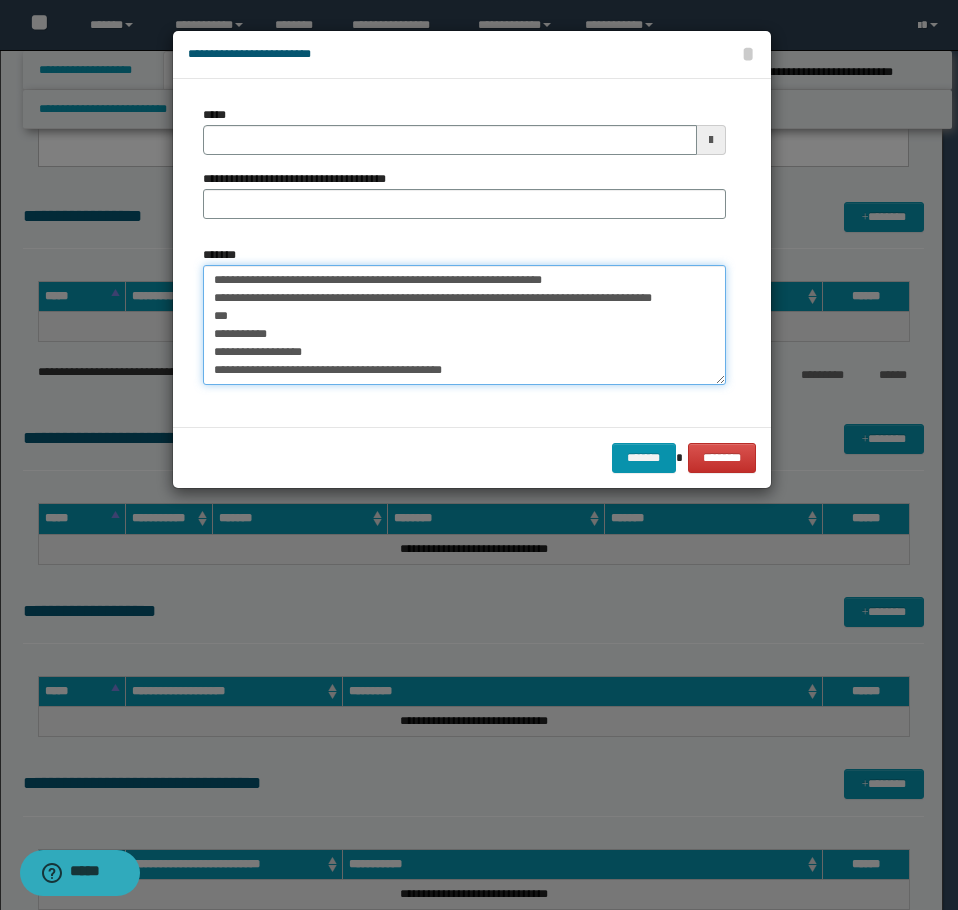 scroll, scrollTop: 864, scrollLeft: 0, axis: vertical 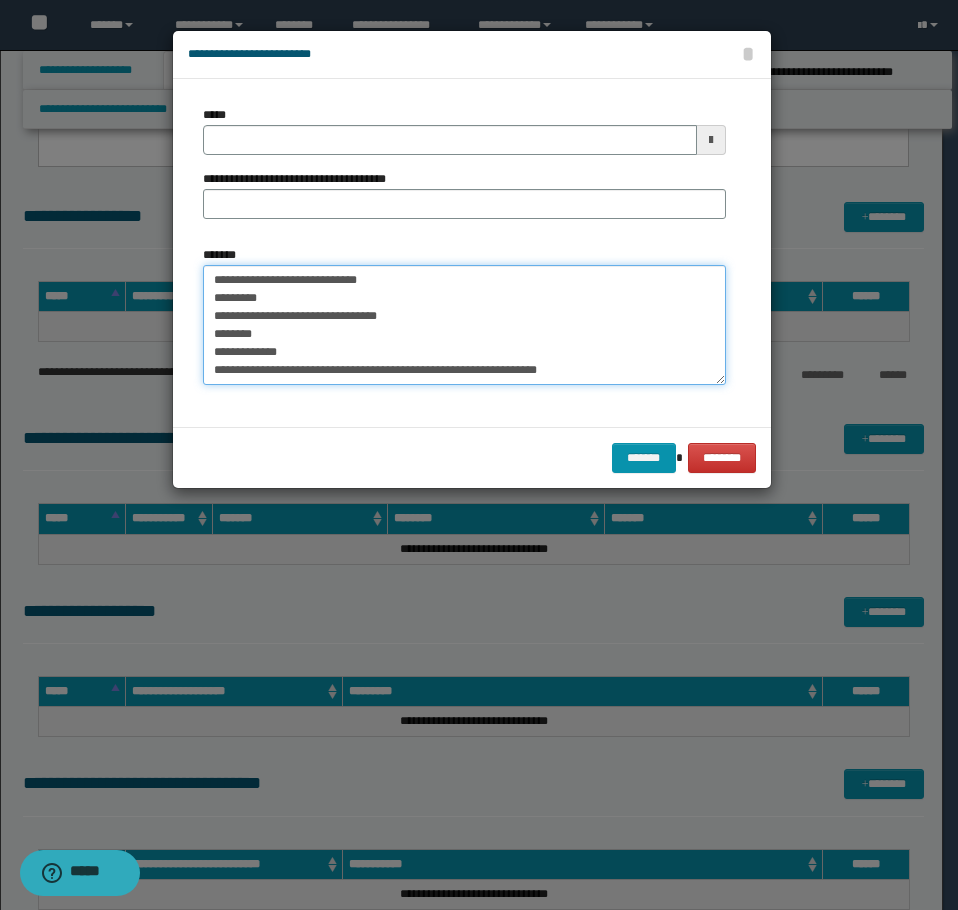 click on "*******" at bounding box center [464, 325] 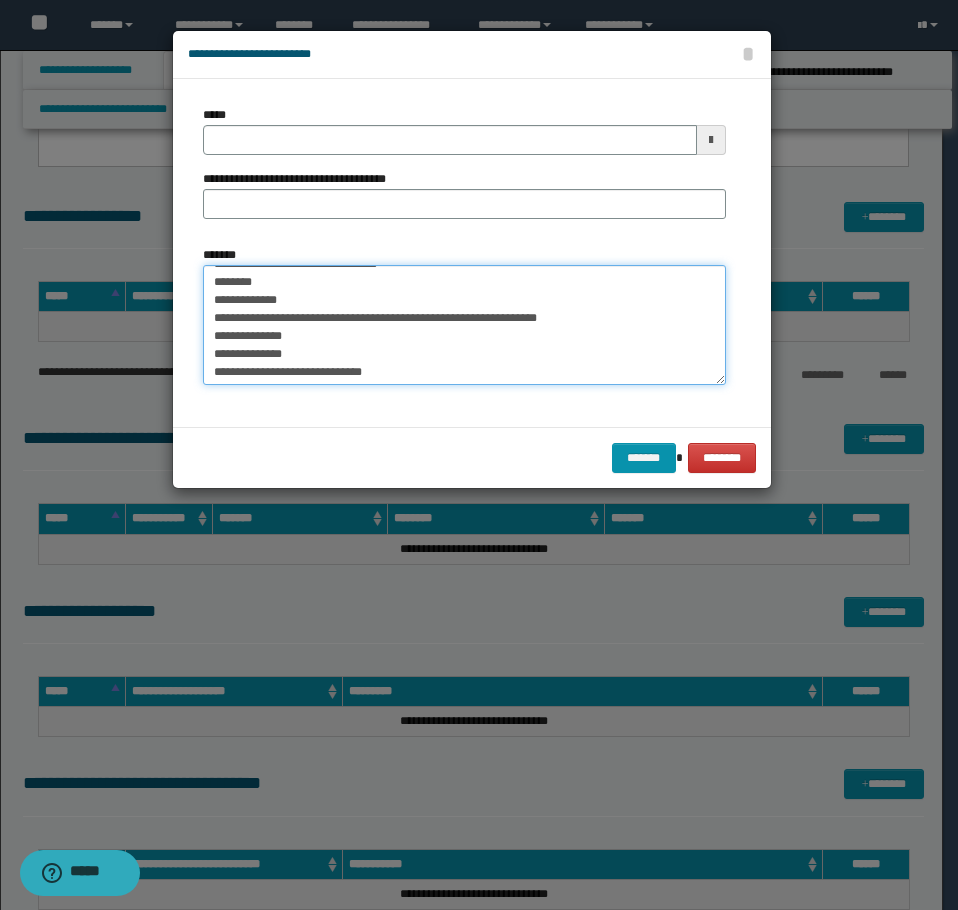 scroll, scrollTop: 100, scrollLeft: 0, axis: vertical 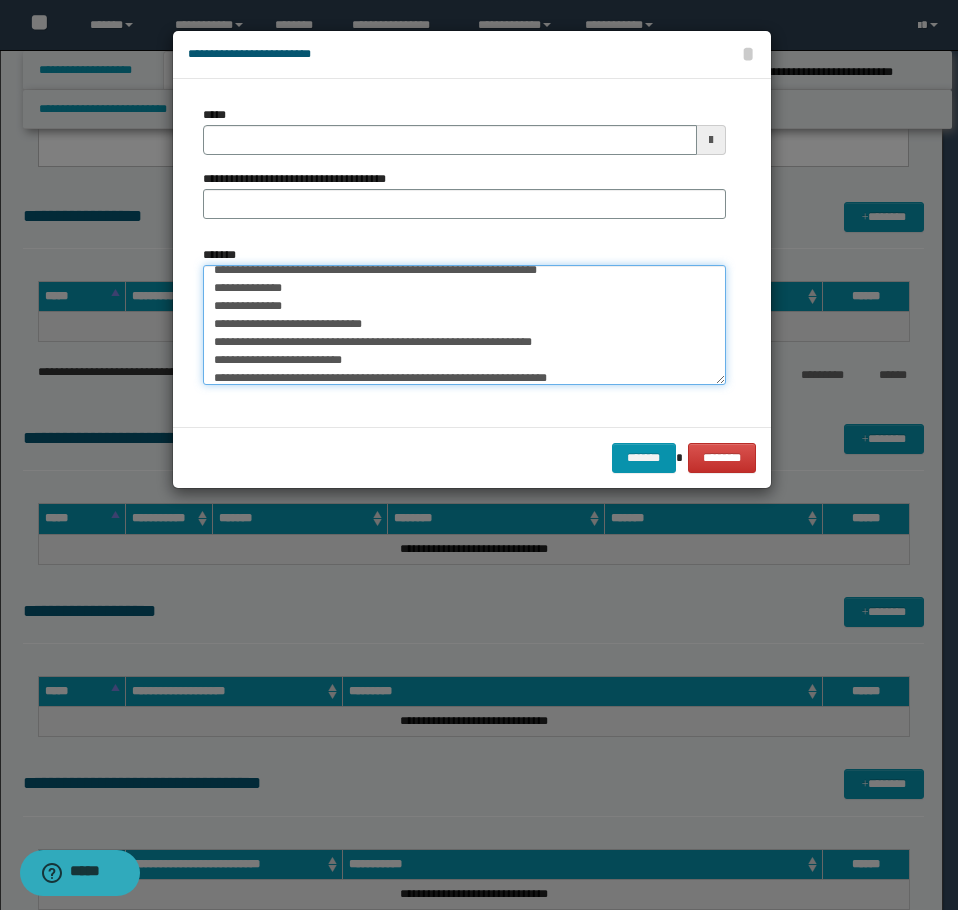 click on "*******" at bounding box center [464, 325] 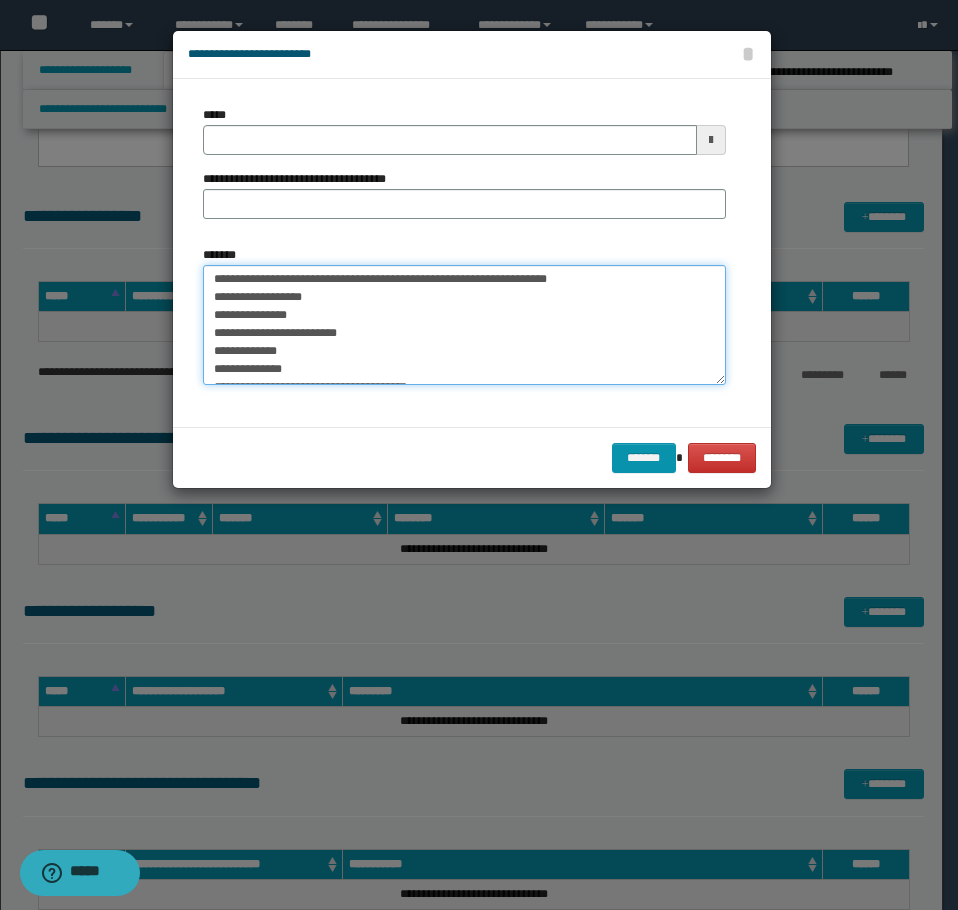 scroll, scrollTop: 200, scrollLeft: 0, axis: vertical 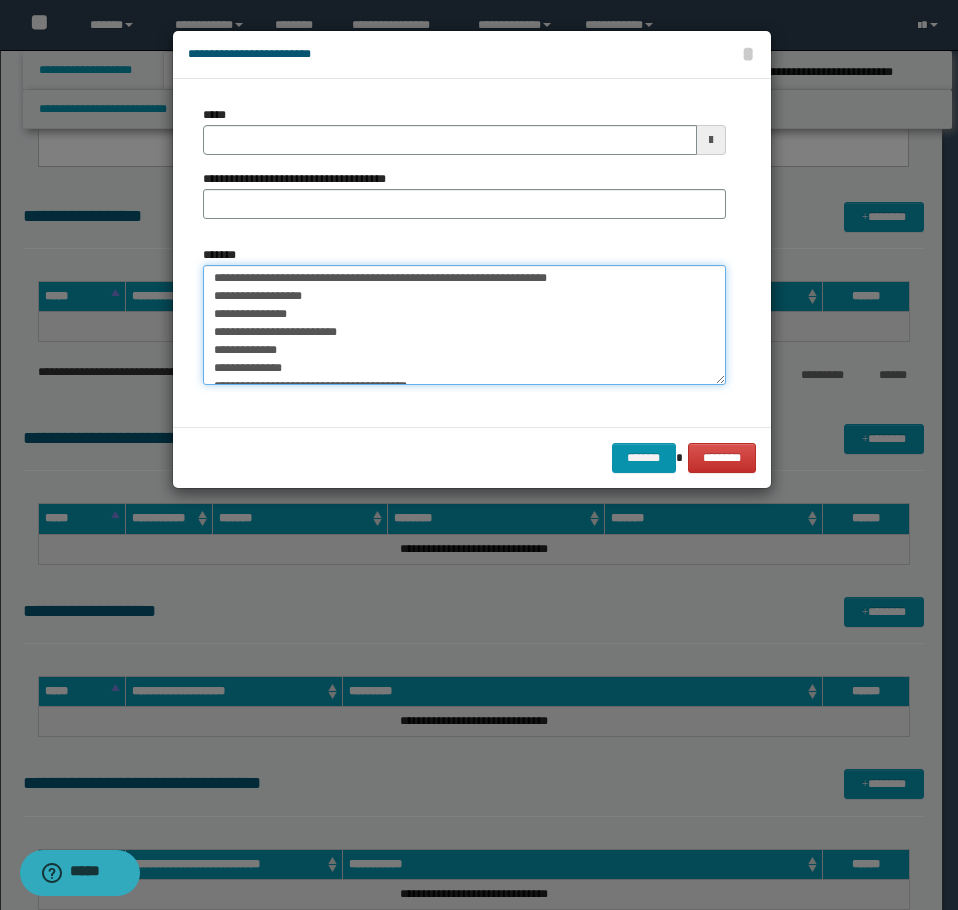 click on "*******" at bounding box center (464, 325) 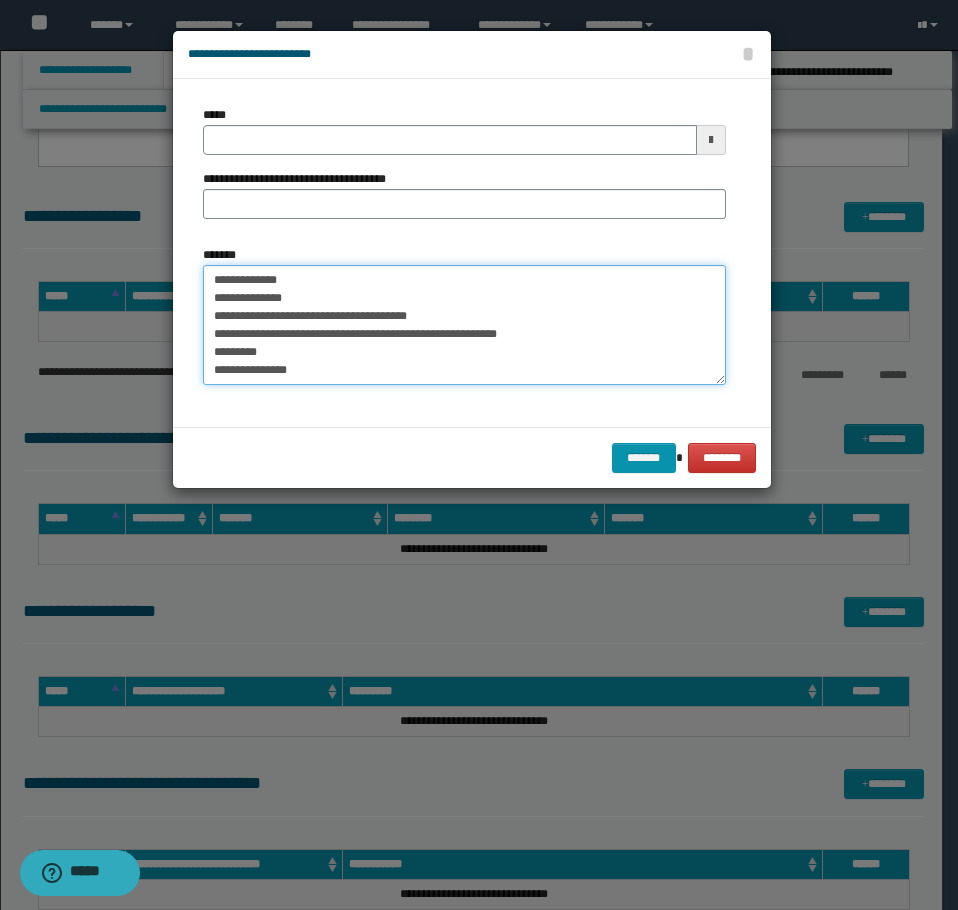 scroll, scrollTop: 300, scrollLeft: 0, axis: vertical 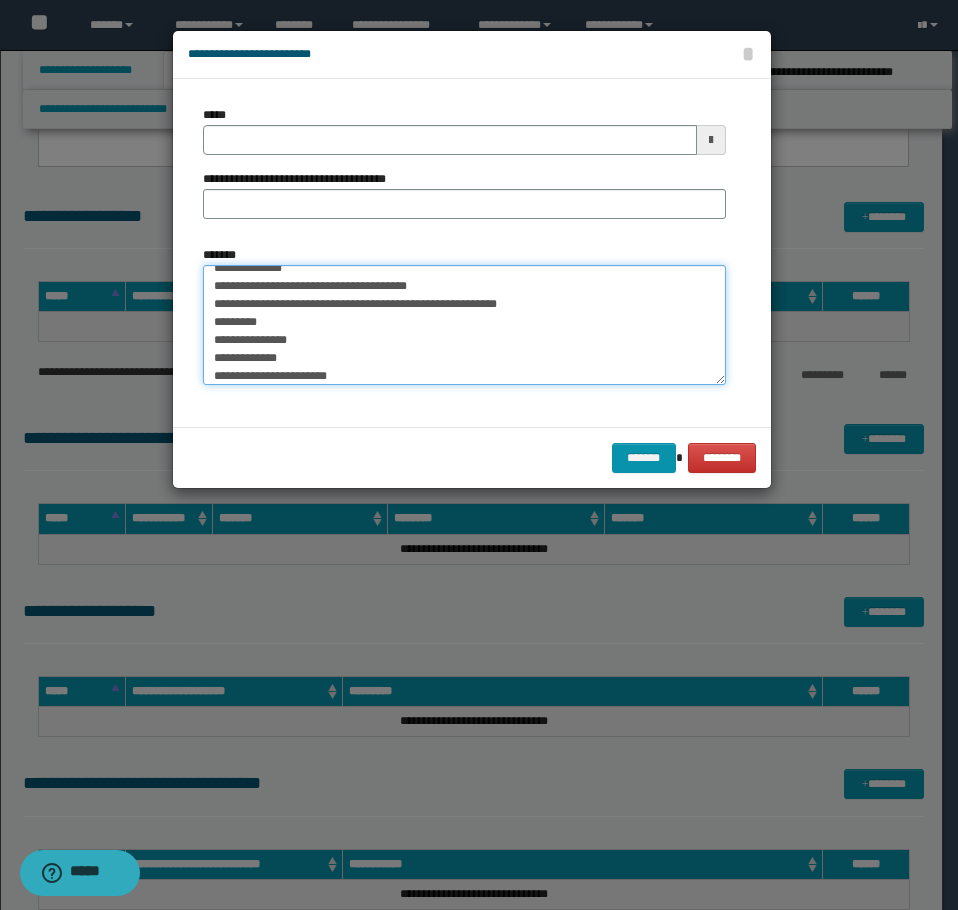 click on "*******" at bounding box center [464, 325] 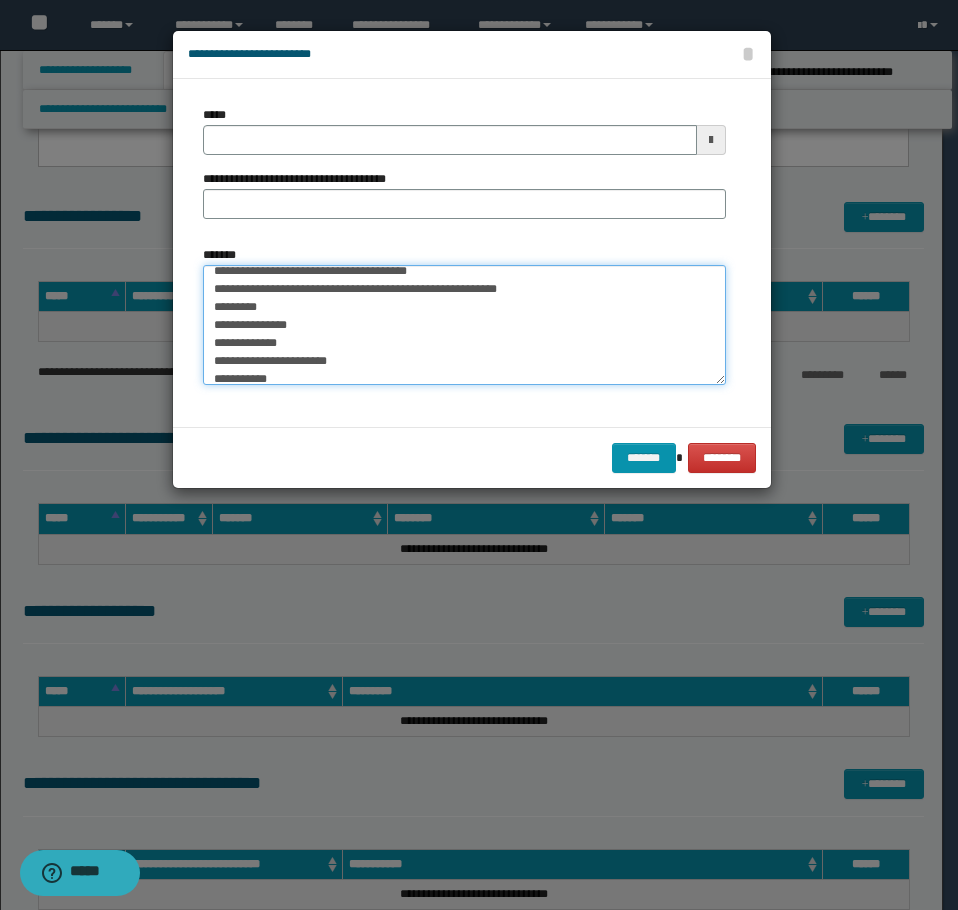 scroll, scrollTop: 300, scrollLeft: 0, axis: vertical 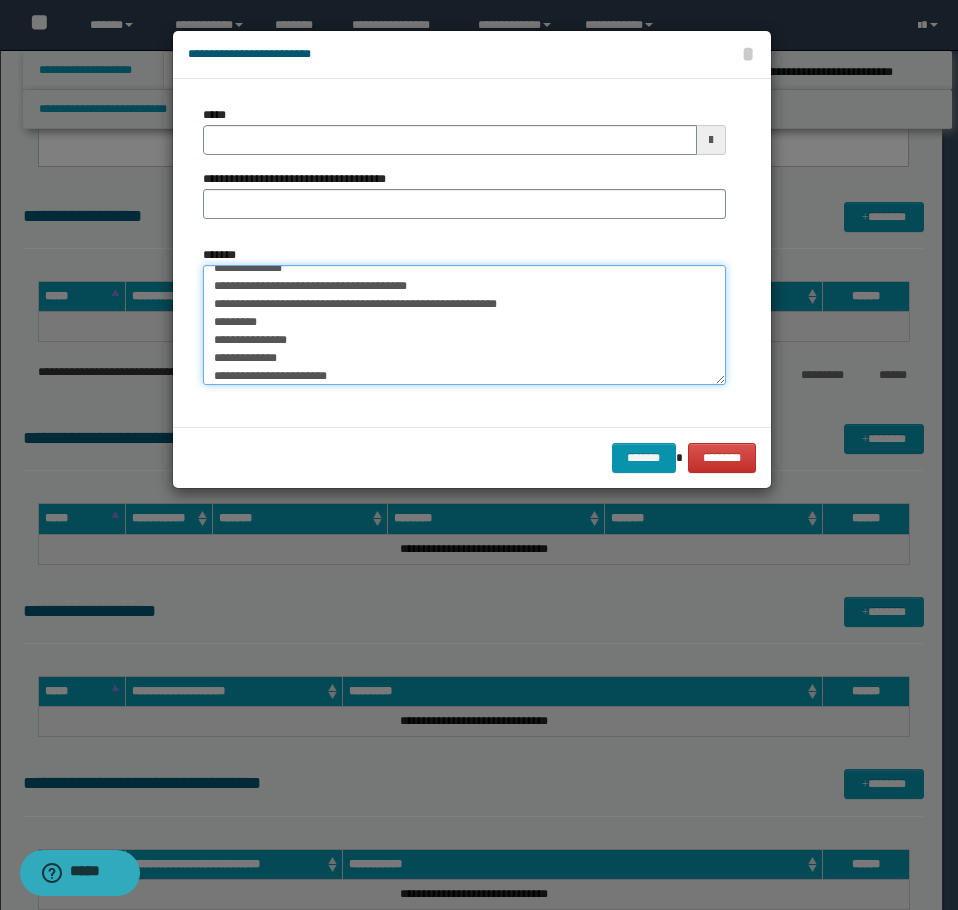 click on "*******" at bounding box center (464, 325) 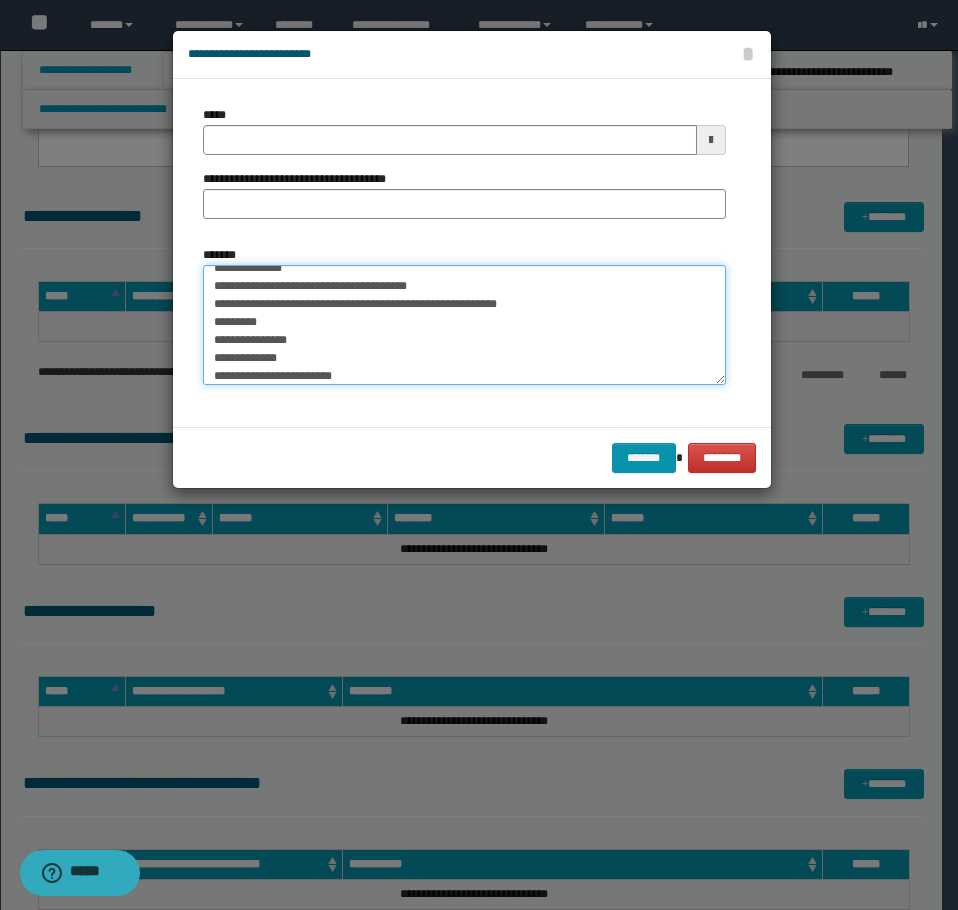 scroll, scrollTop: 400, scrollLeft: 0, axis: vertical 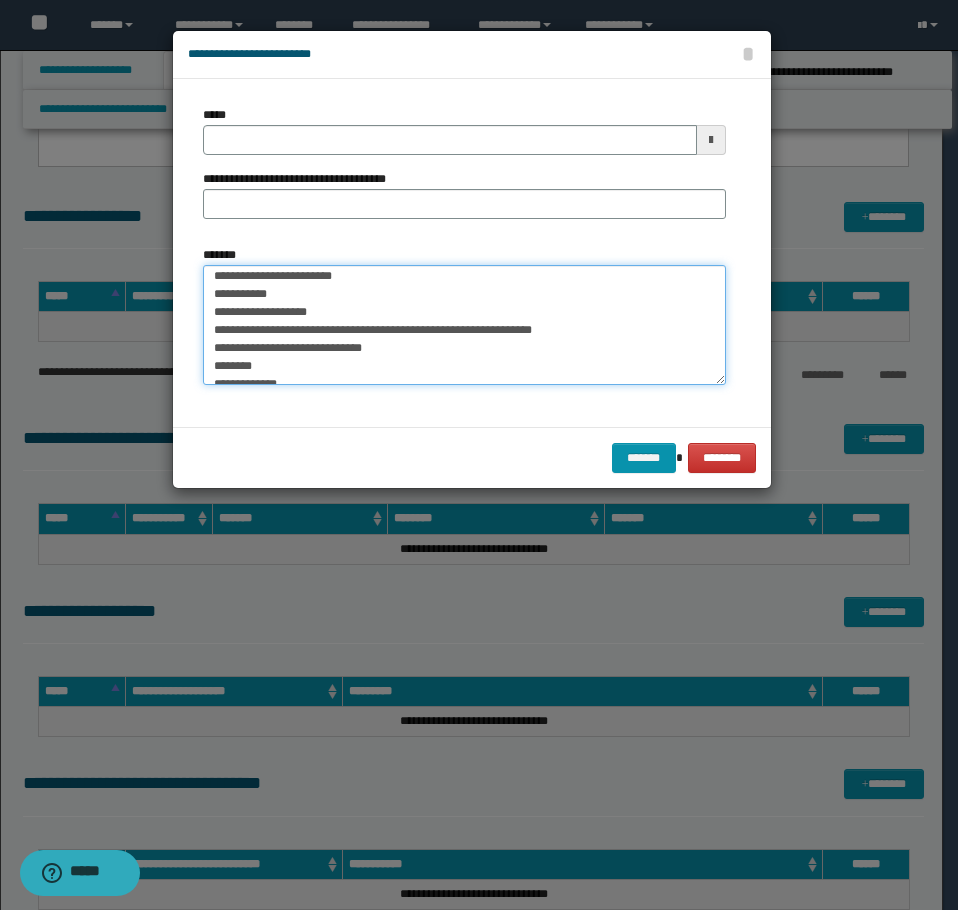 click on "*******" at bounding box center [464, 325] 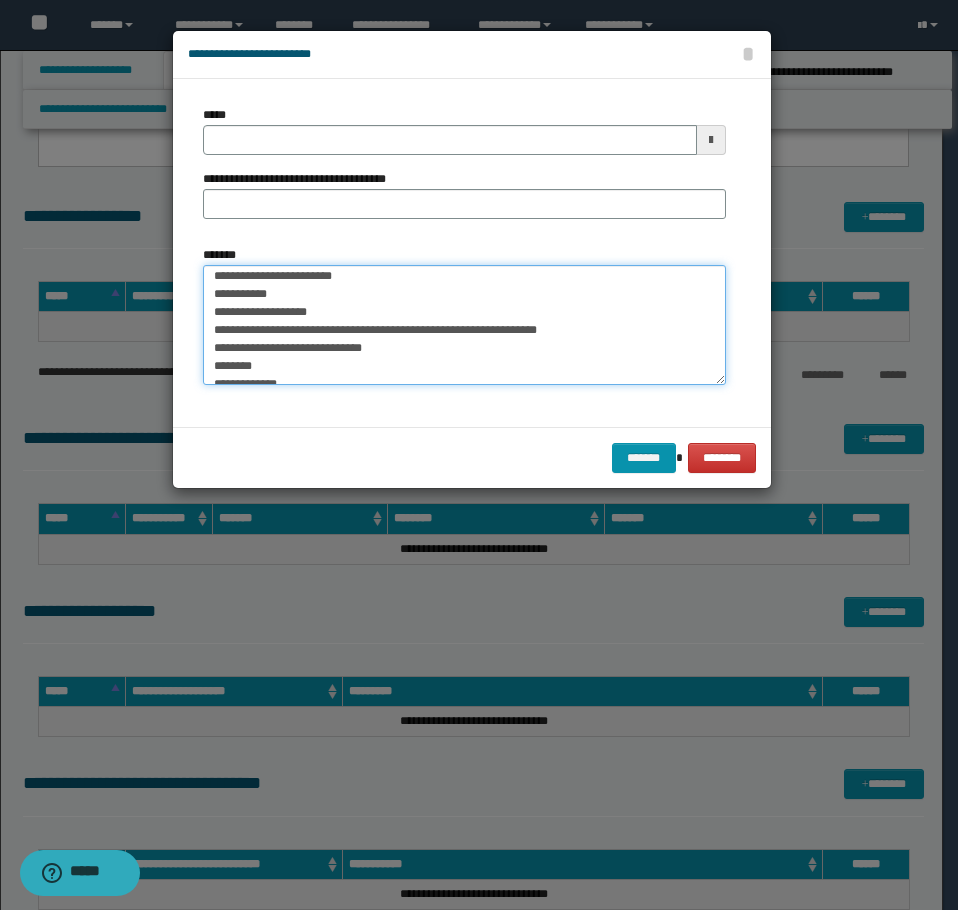 click on "*******" at bounding box center [464, 325] 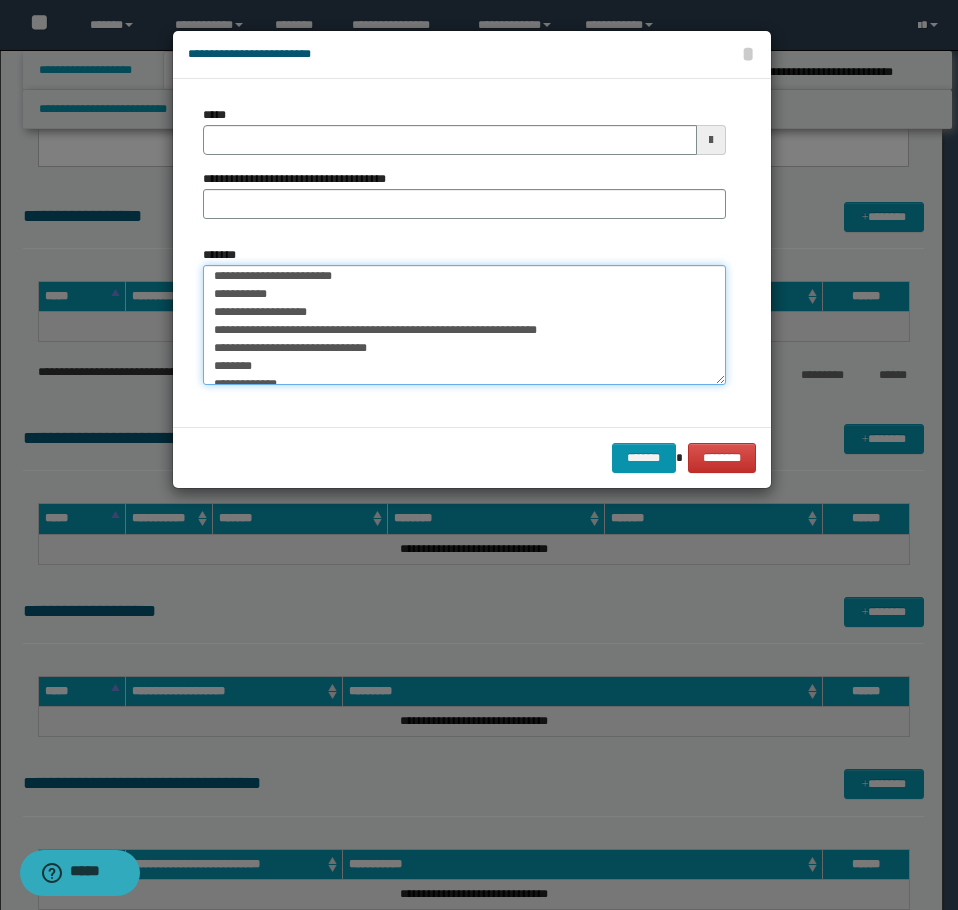 click on "*******" at bounding box center (464, 325) 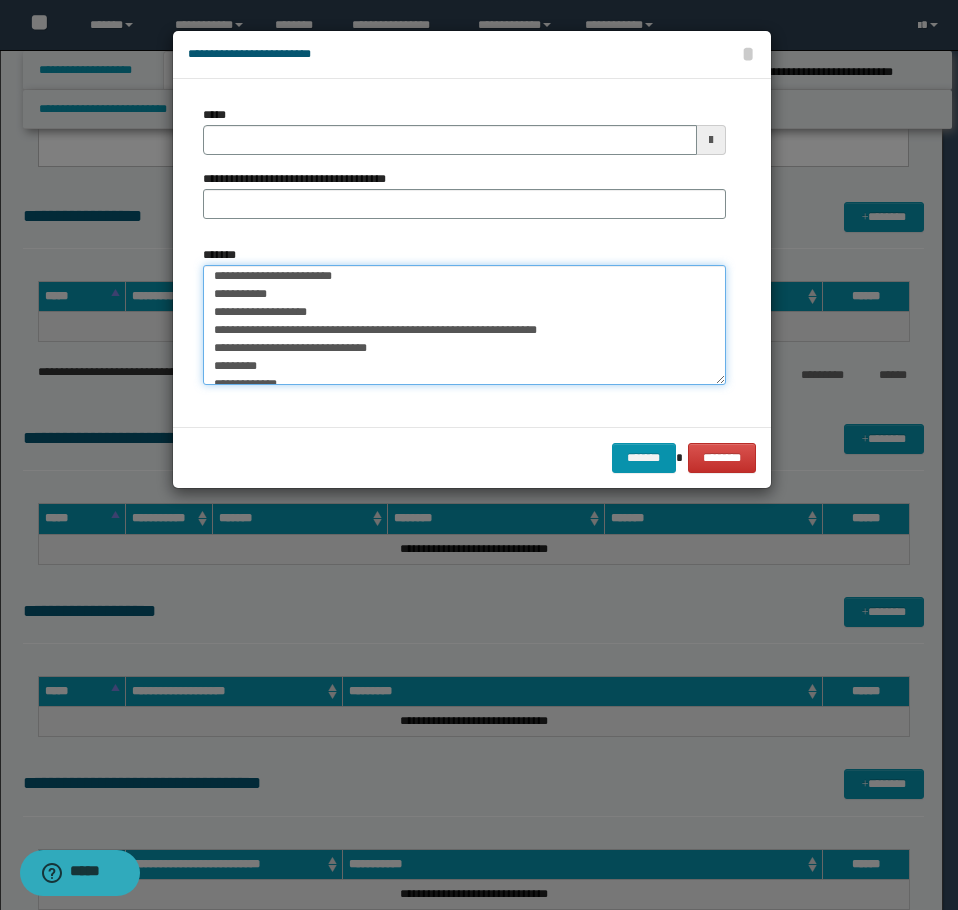scroll, scrollTop: 500, scrollLeft: 0, axis: vertical 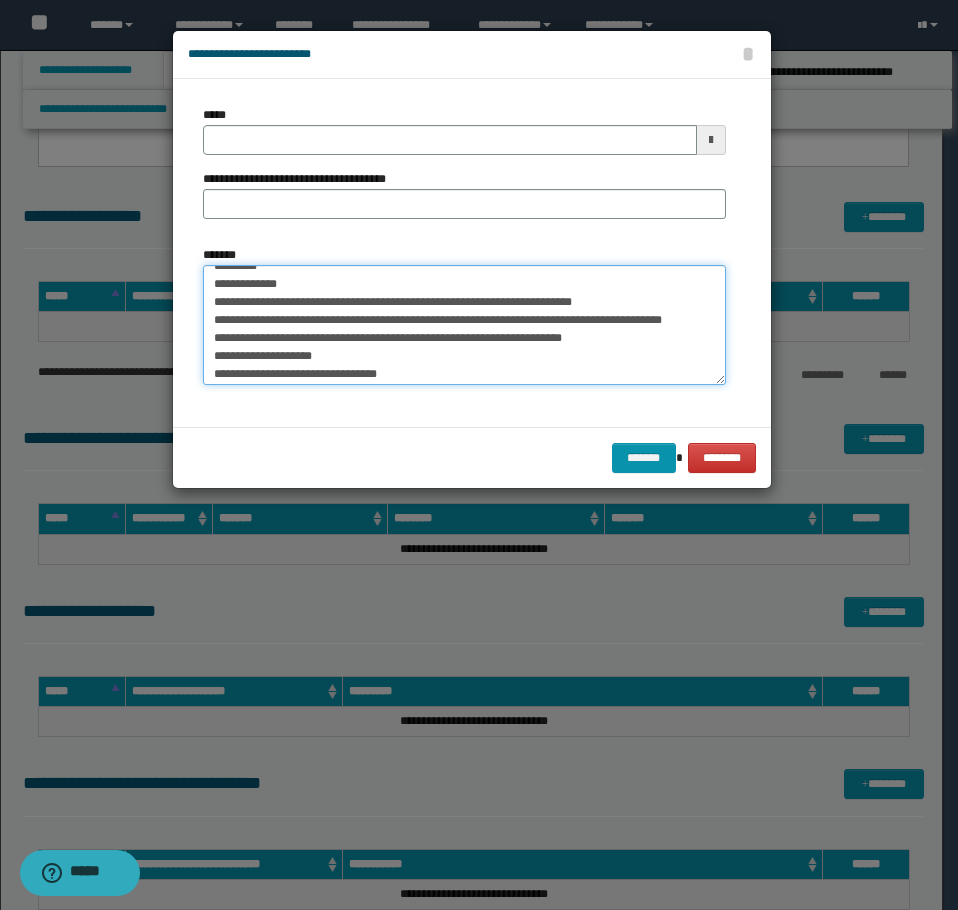 click on "*******" at bounding box center (464, 325) 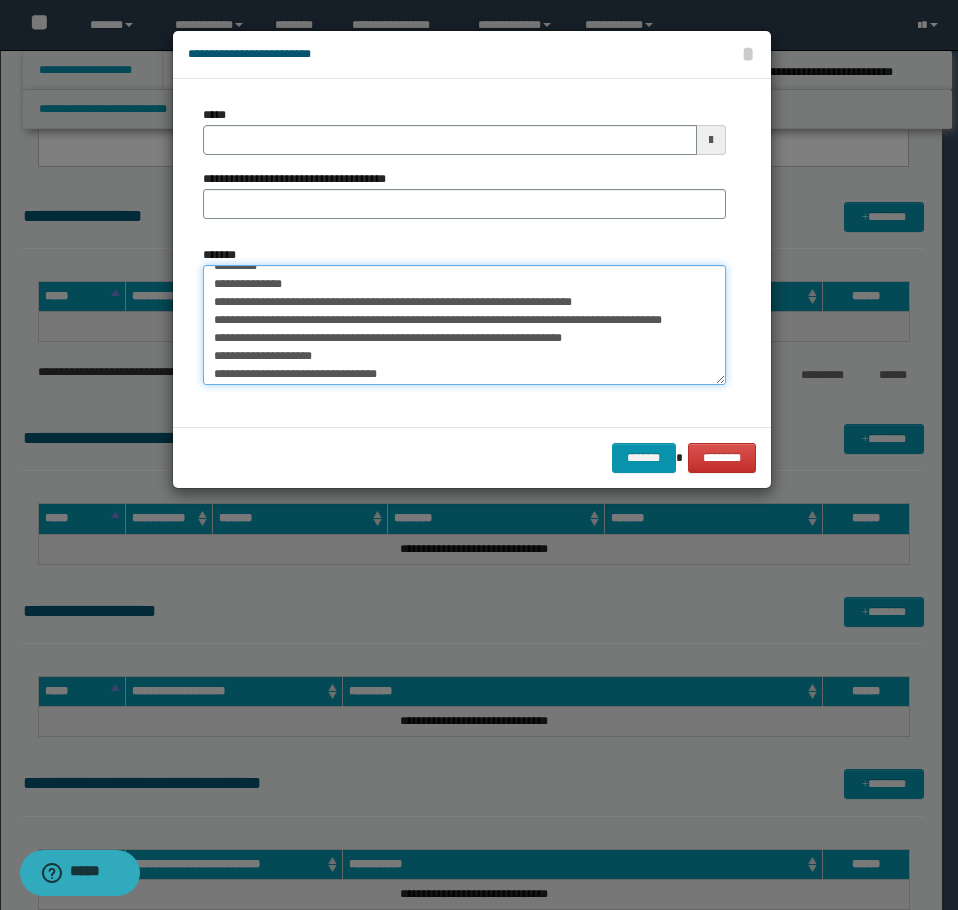 click on "*******" at bounding box center [464, 325] 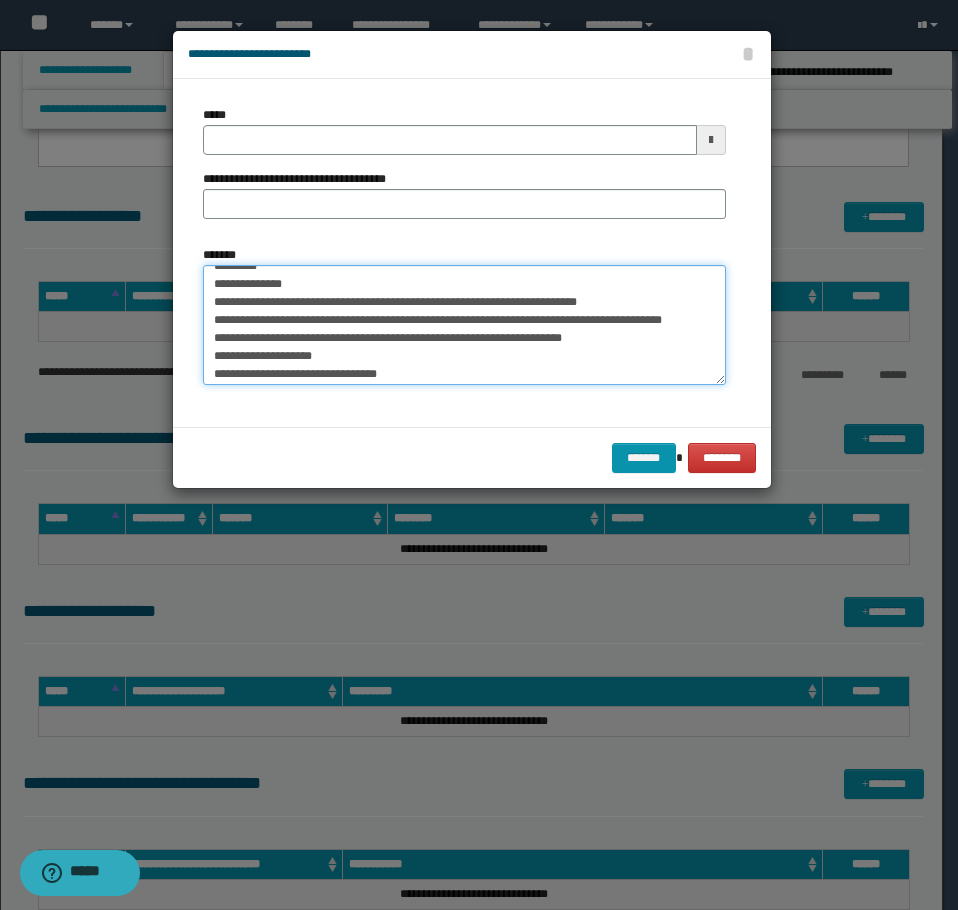 click on "*******" at bounding box center [464, 325] 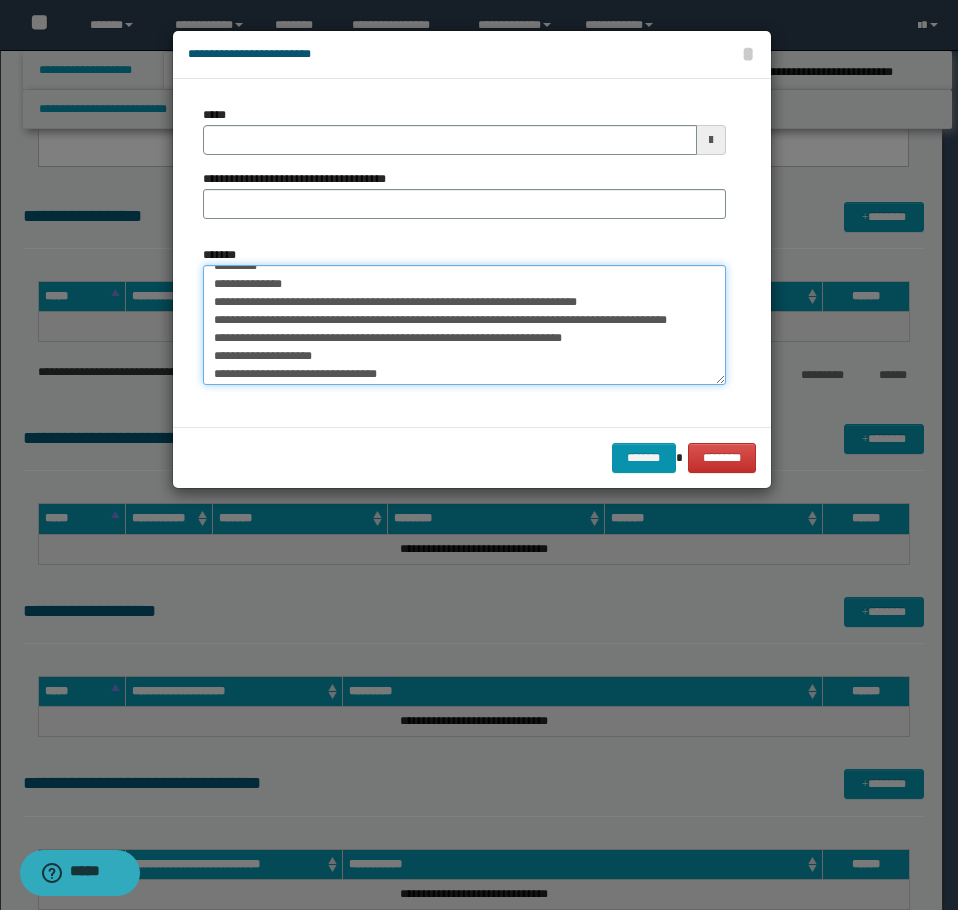 click on "*******" at bounding box center (464, 325) 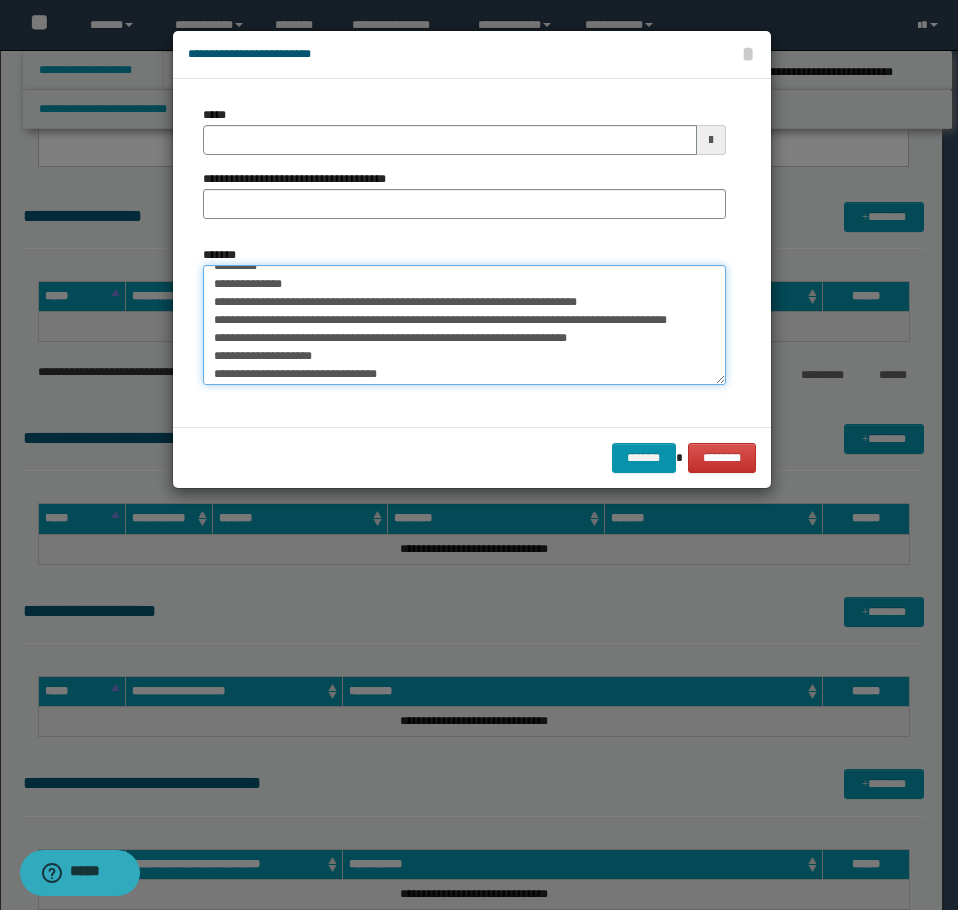 click on "*******" at bounding box center (464, 325) 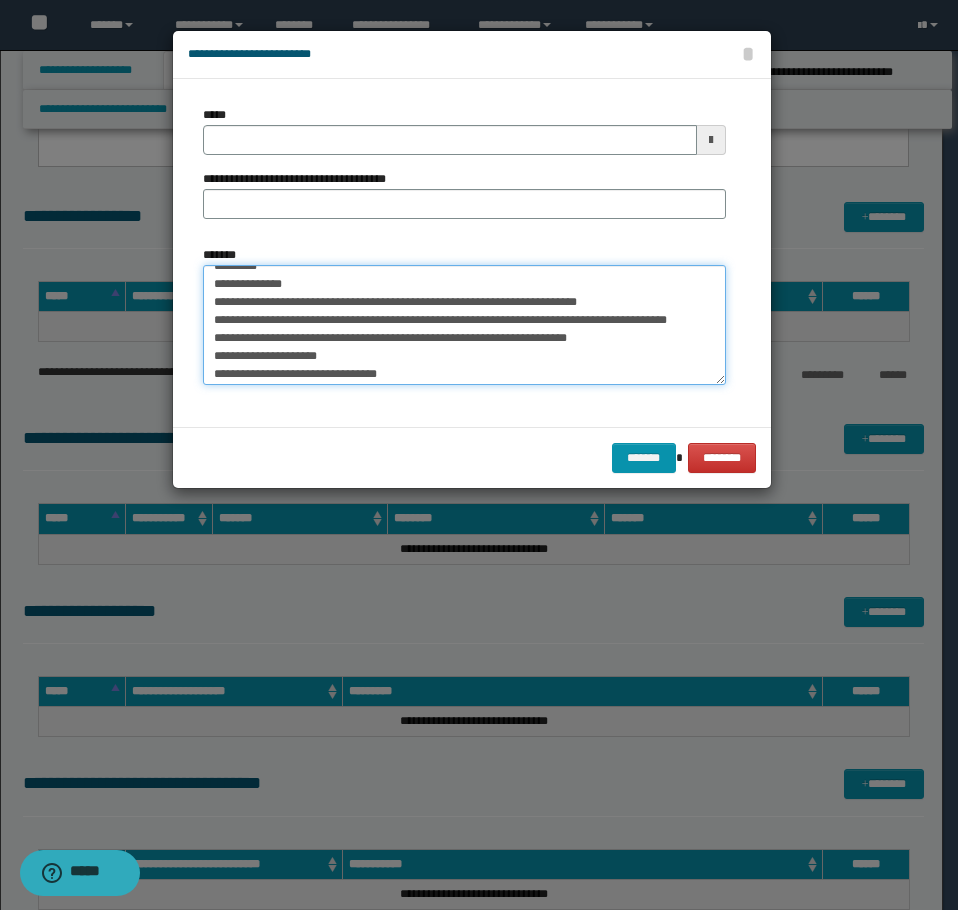 click on "*******" at bounding box center (464, 325) 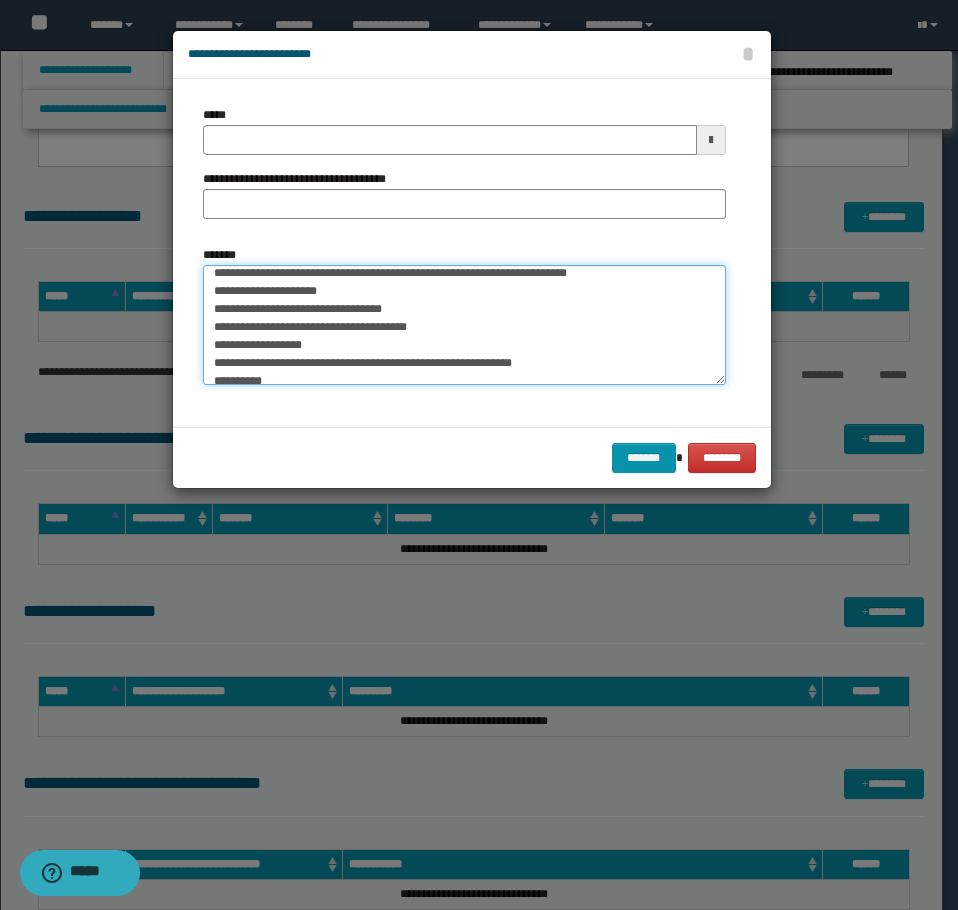 scroll, scrollTop: 600, scrollLeft: 0, axis: vertical 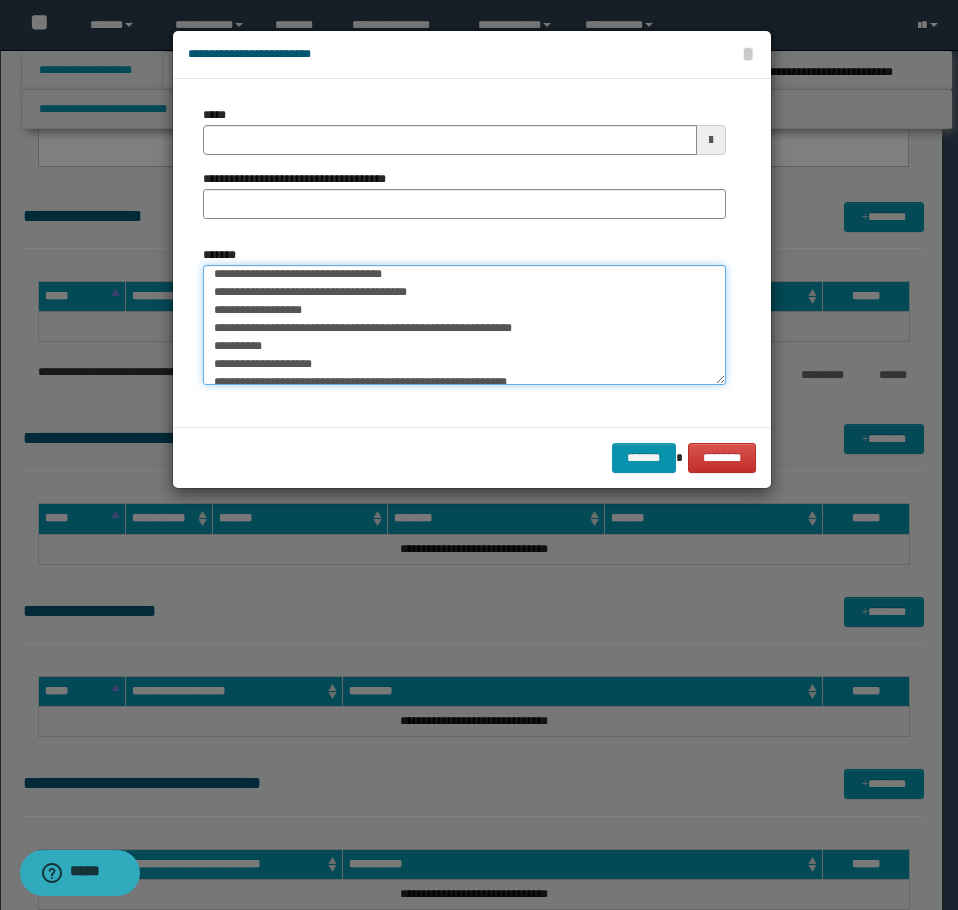 click on "*******" at bounding box center (464, 325) 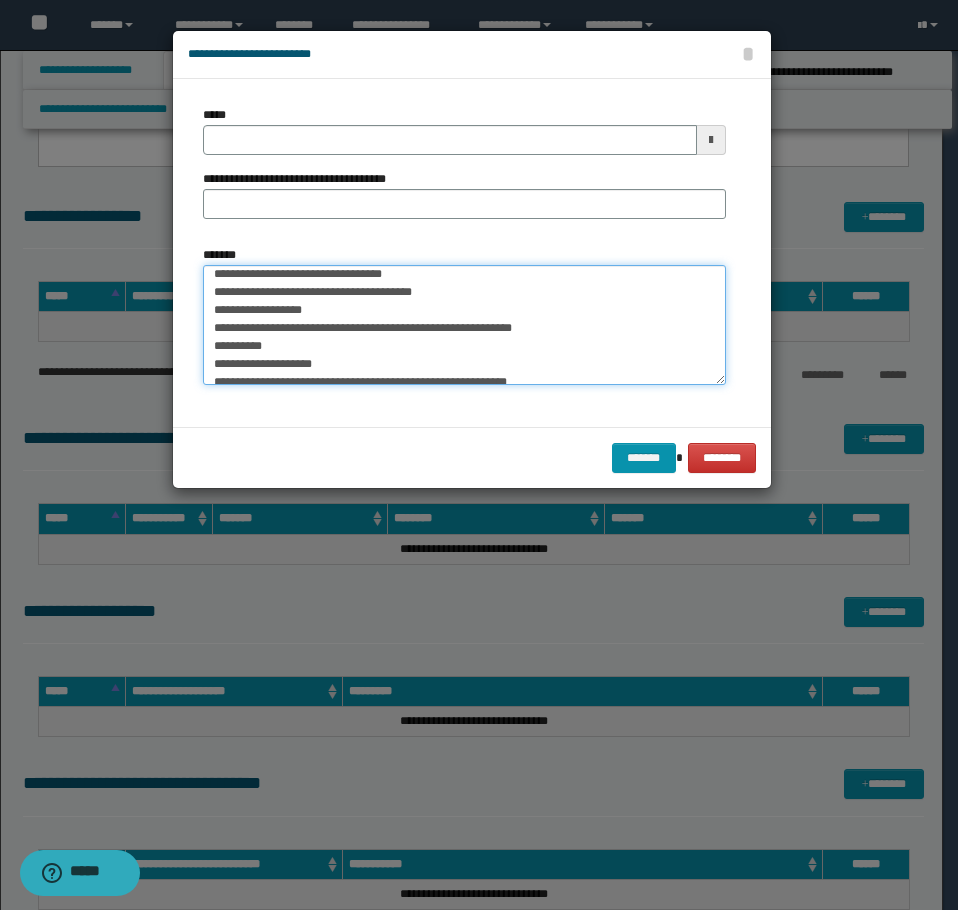 click on "*******" at bounding box center [464, 325] 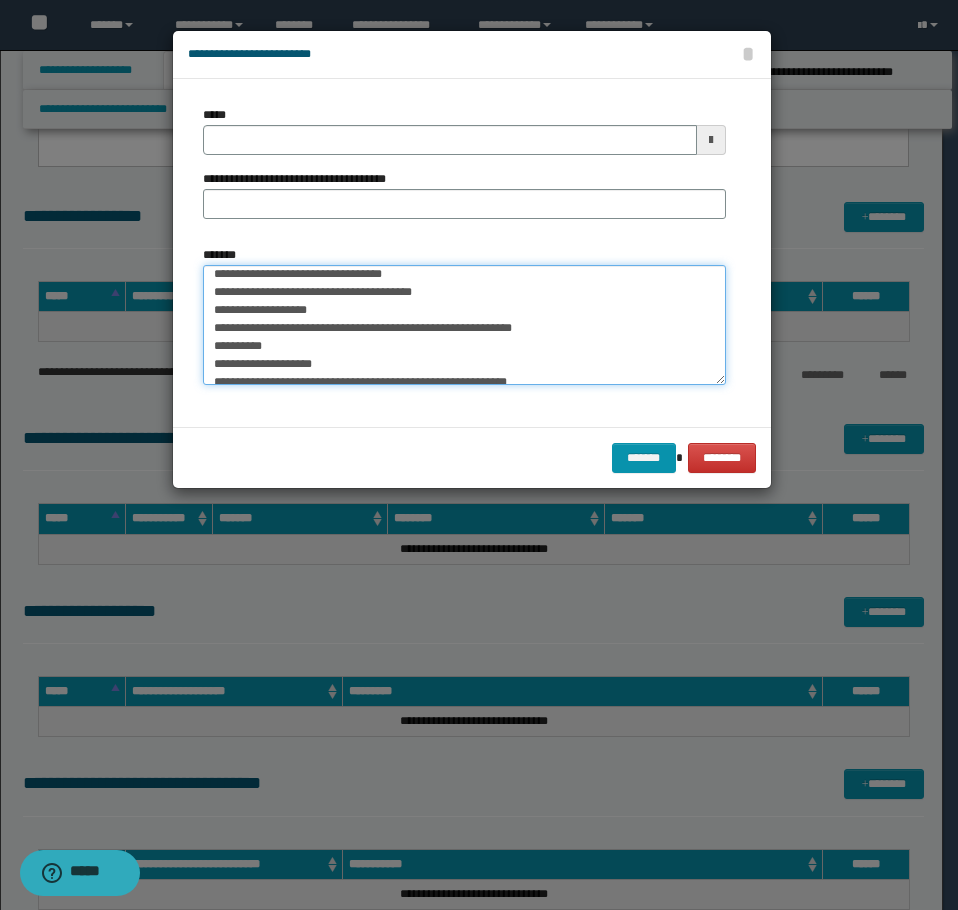 click on "*******" at bounding box center [464, 325] 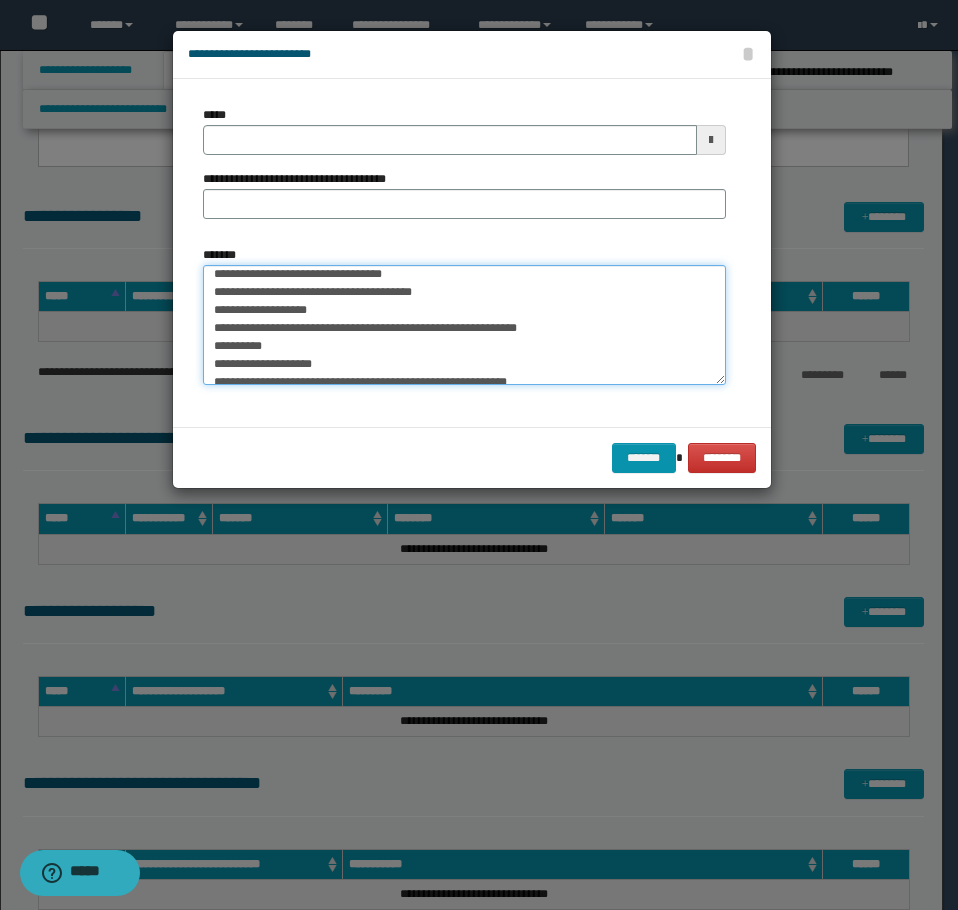 click on "*******" at bounding box center [464, 325] 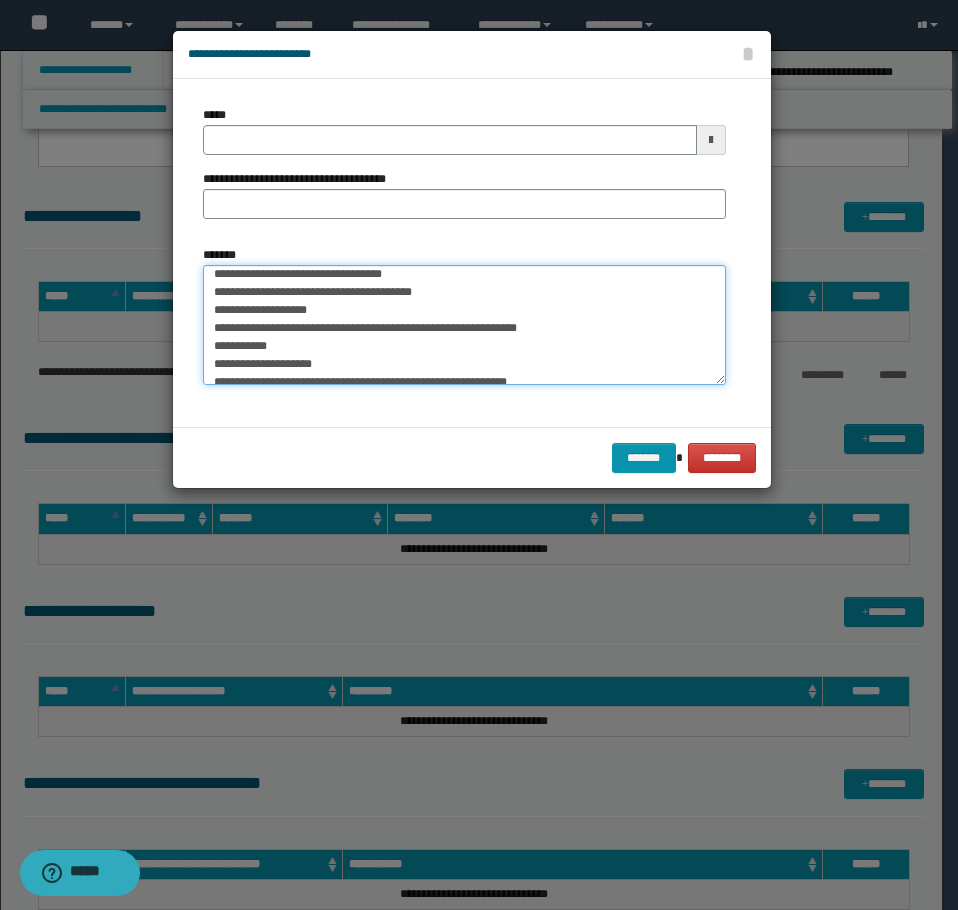 click on "*******" at bounding box center [464, 325] 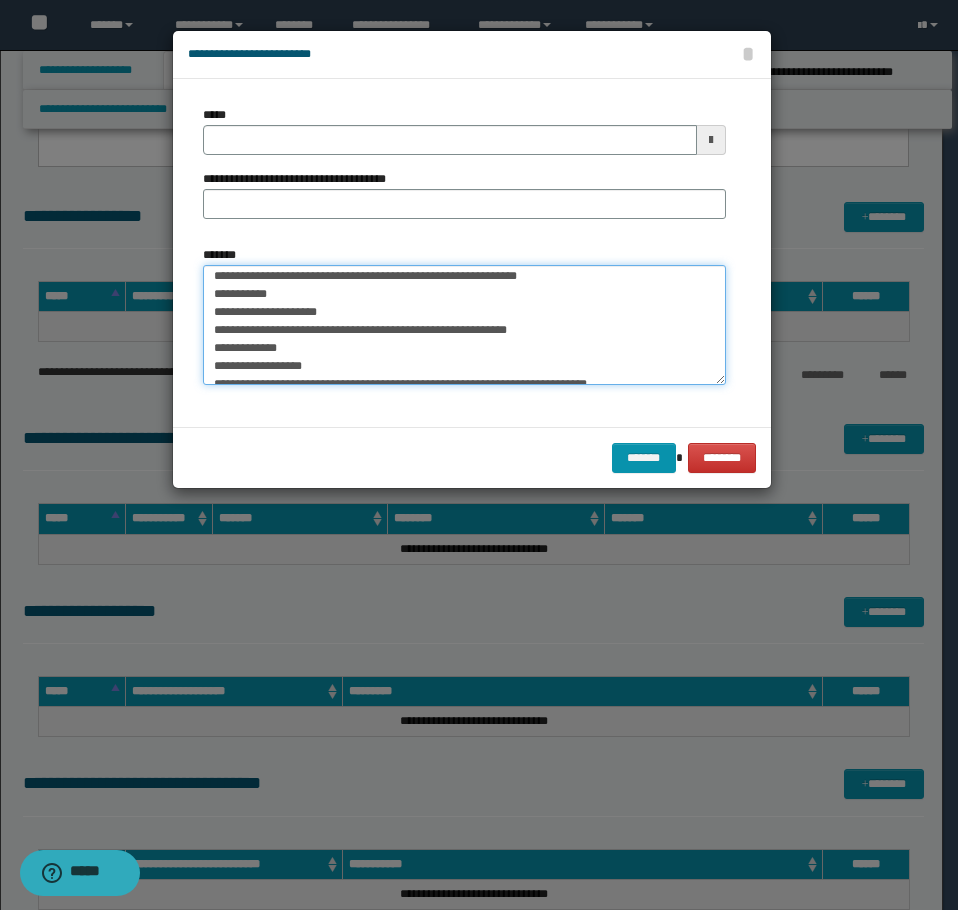 scroll, scrollTop: 700, scrollLeft: 0, axis: vertical 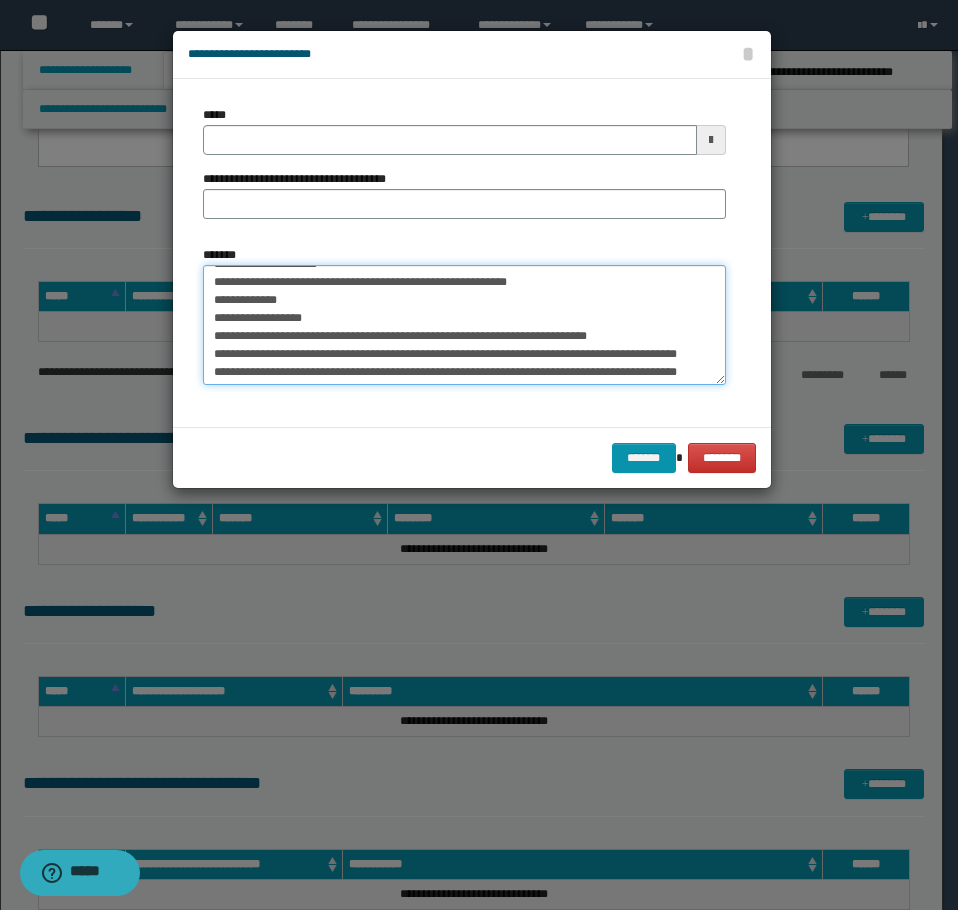 click on "*******" at bounding box center [464, 325] 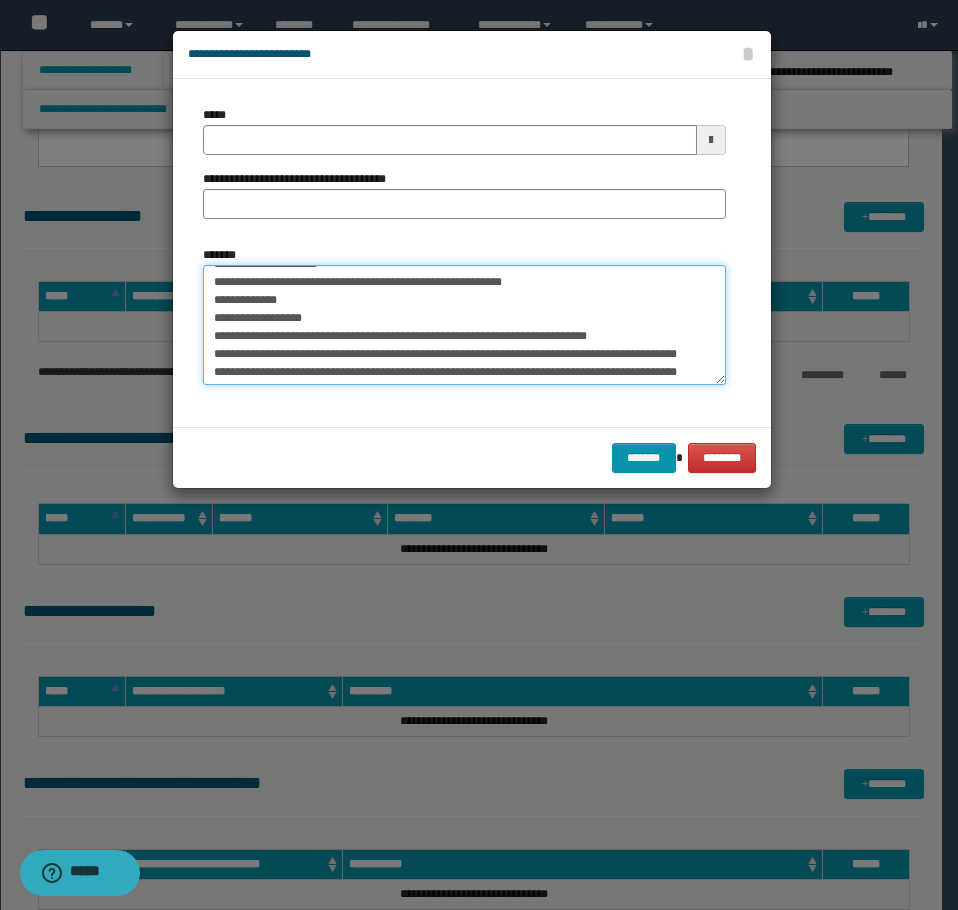 click on "*******" at bounding box center (464, 325) 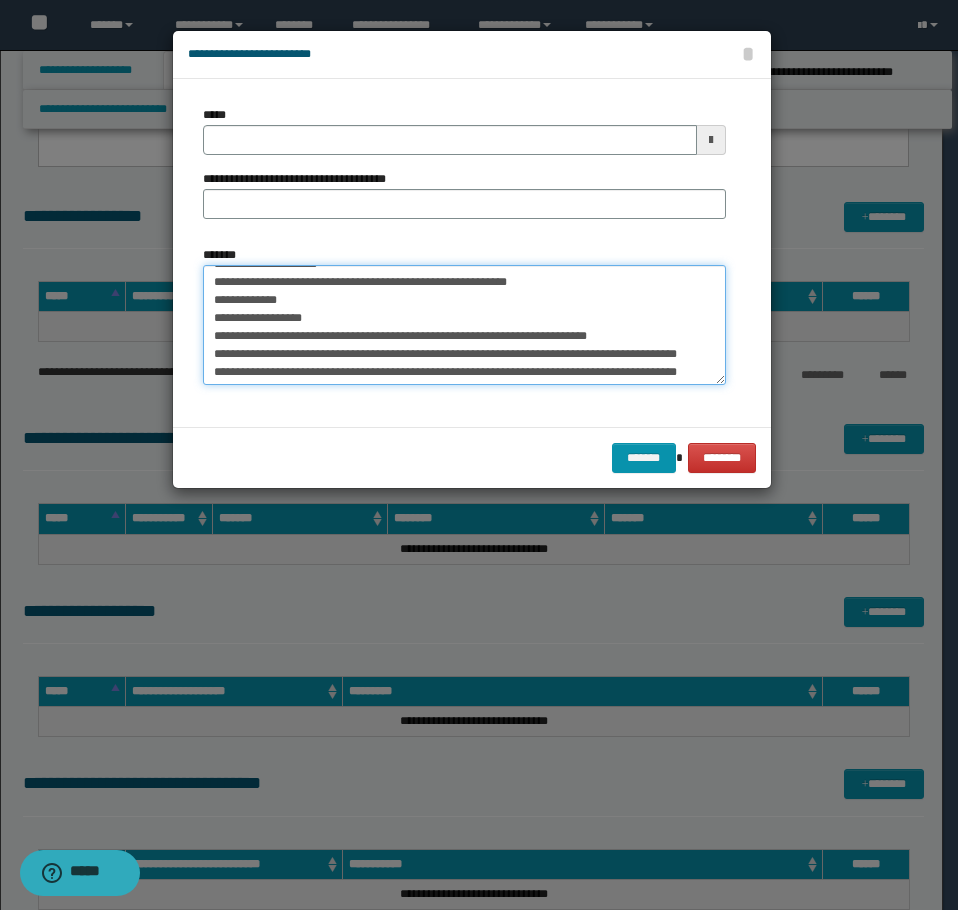 click on "*******" at bounding box center [464, 325] 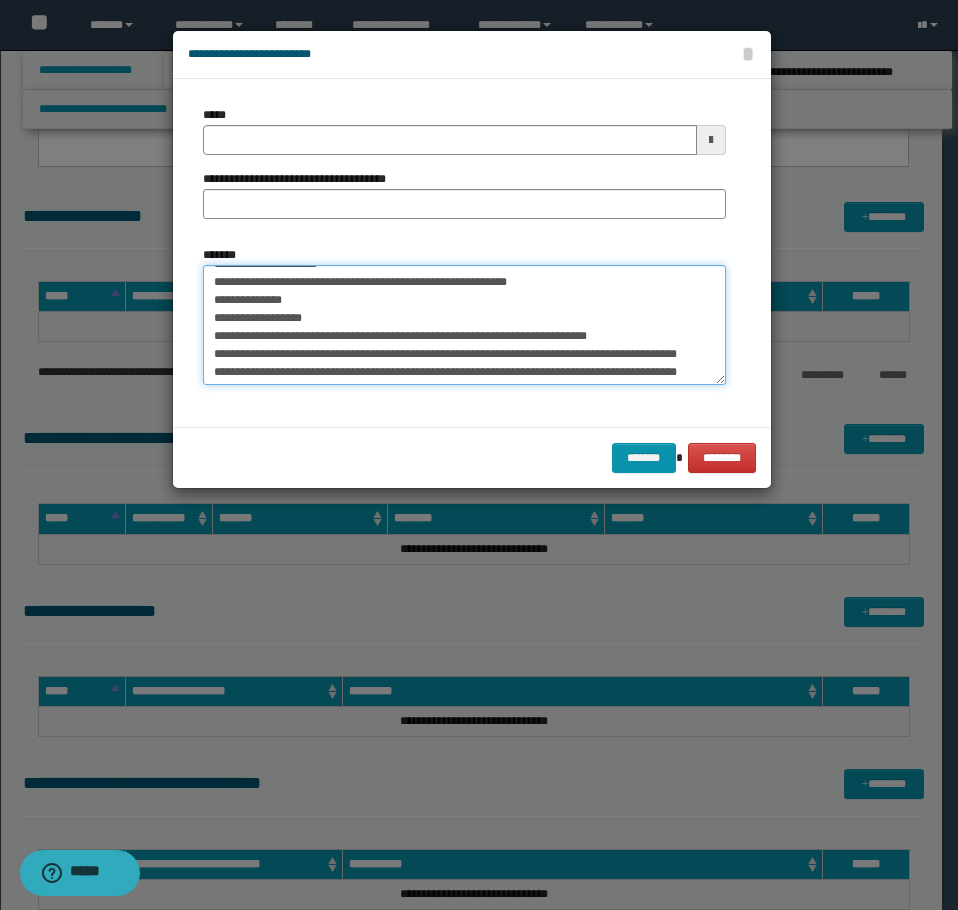 click on "*******" at bounding box center [464, 325] 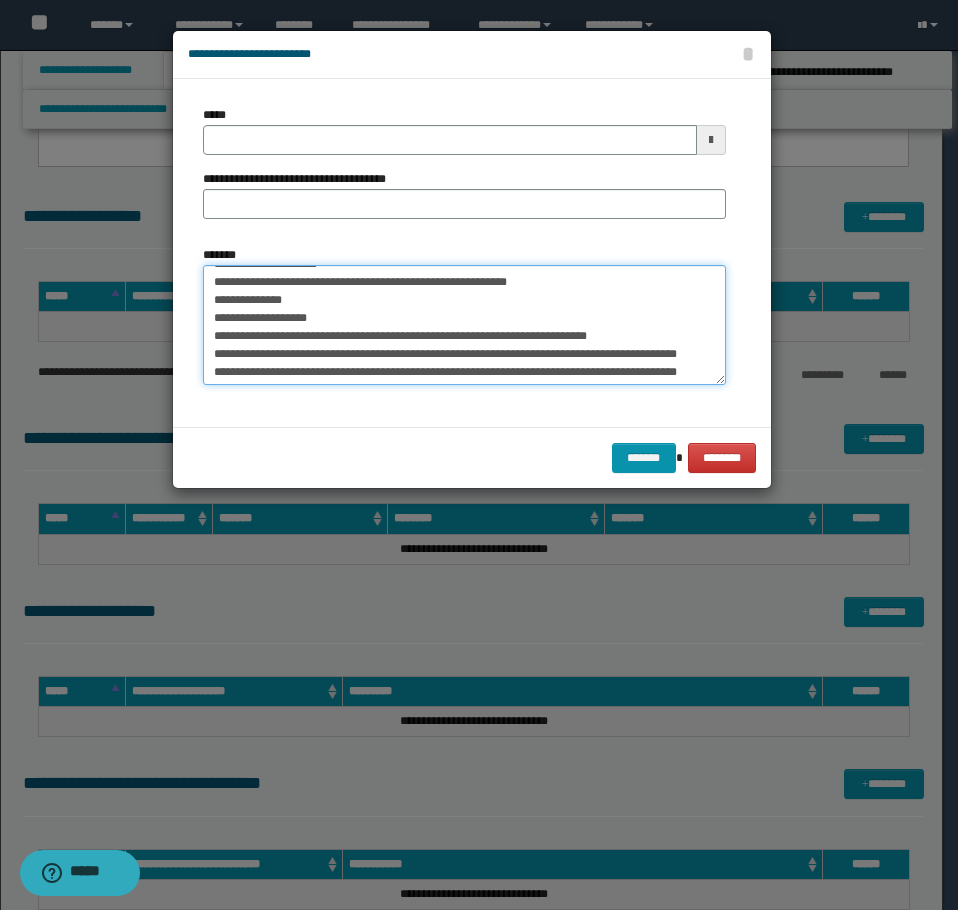 click on "*******" at bounding box center [464, 325] 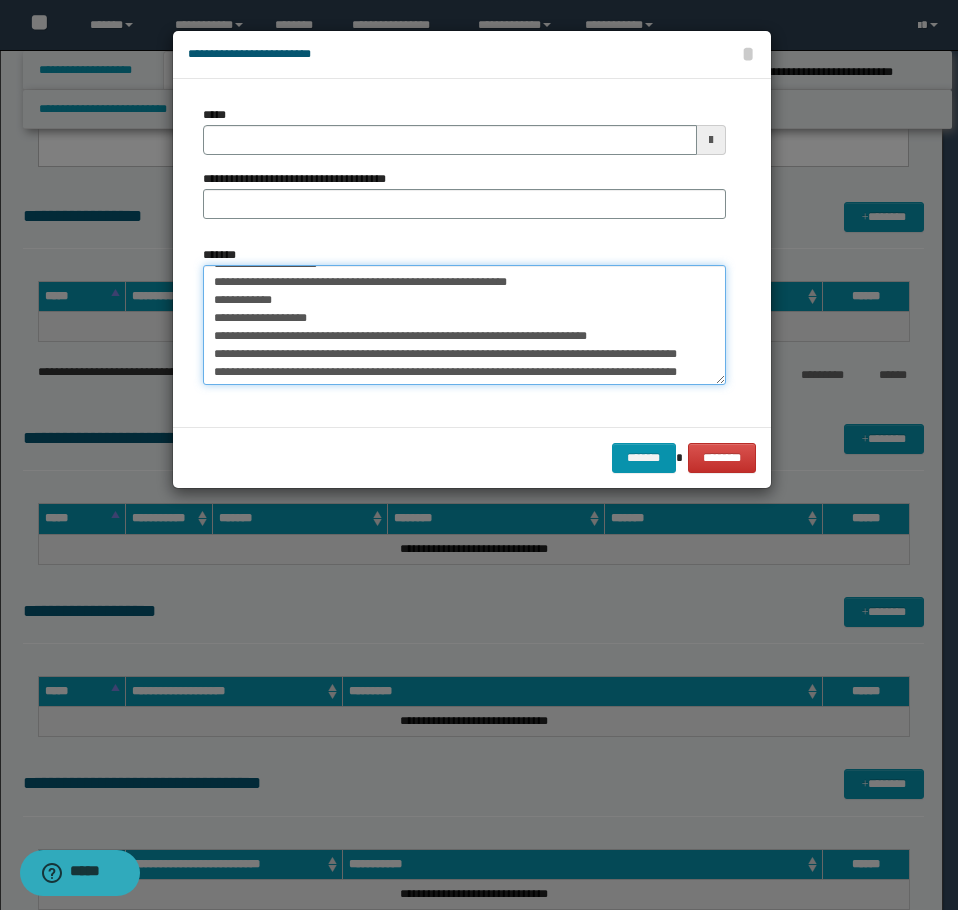 drag, startPoint x: 594, startPoint y: 336, endPoint x: 644, endPoint y: 325, distance: 51.1957 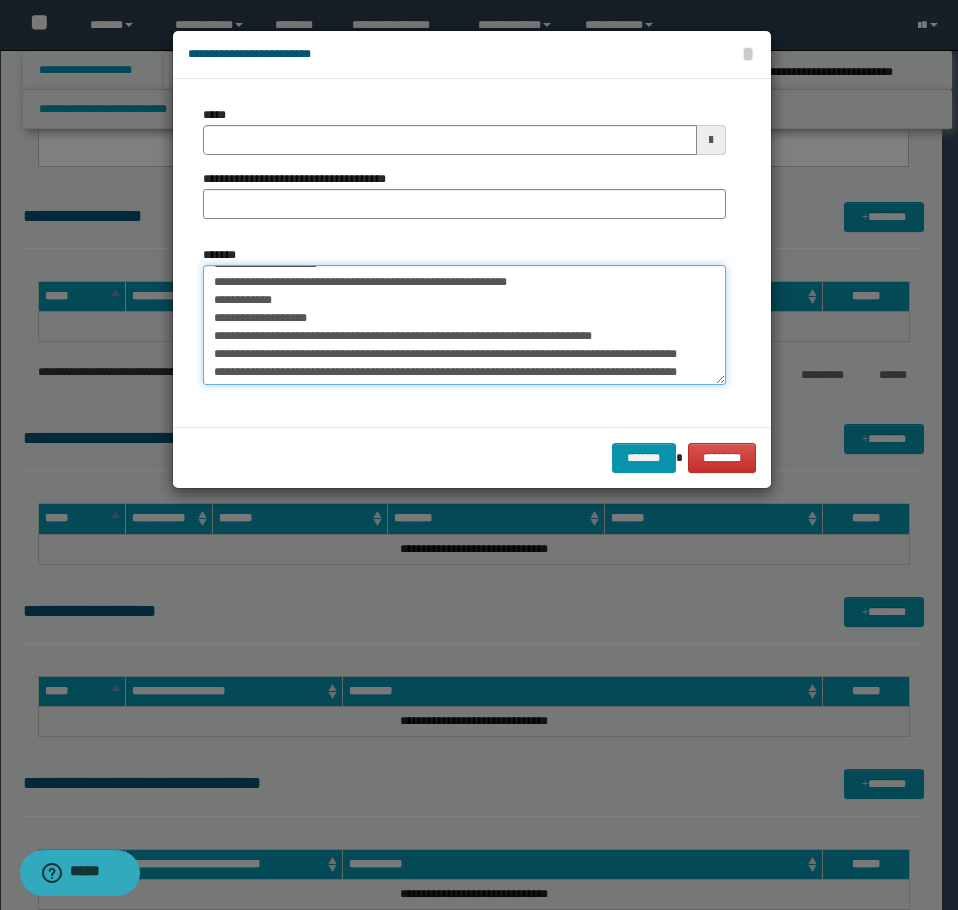 click on "*******" at bounding box center [464, 325] 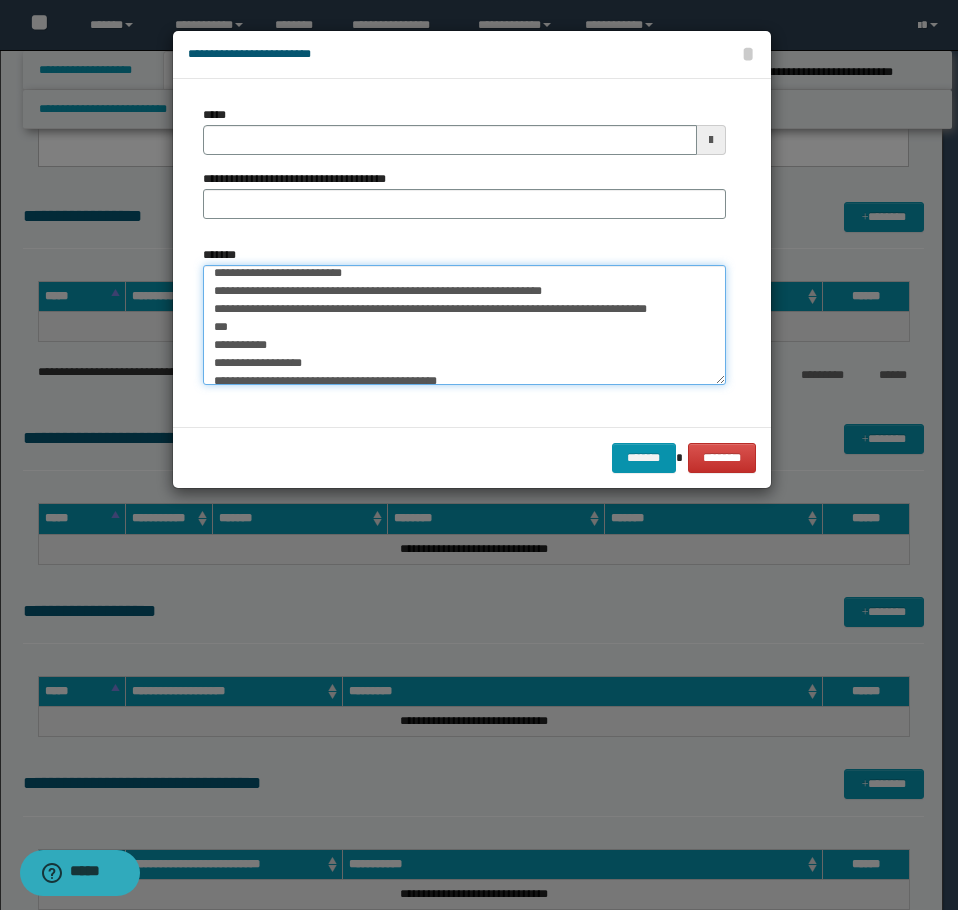 scroll, scrollTop: 782, scrollLeft: 0, axis: vertical 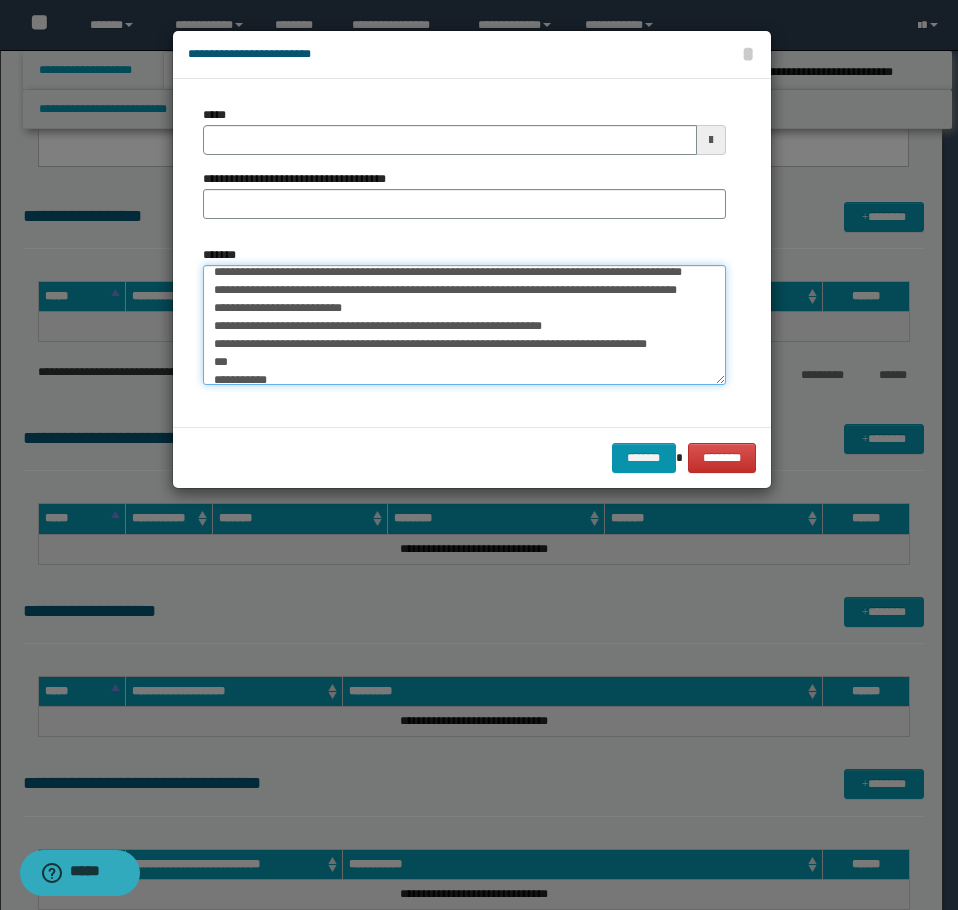 click on "*******" at bounding box center [464, 325] 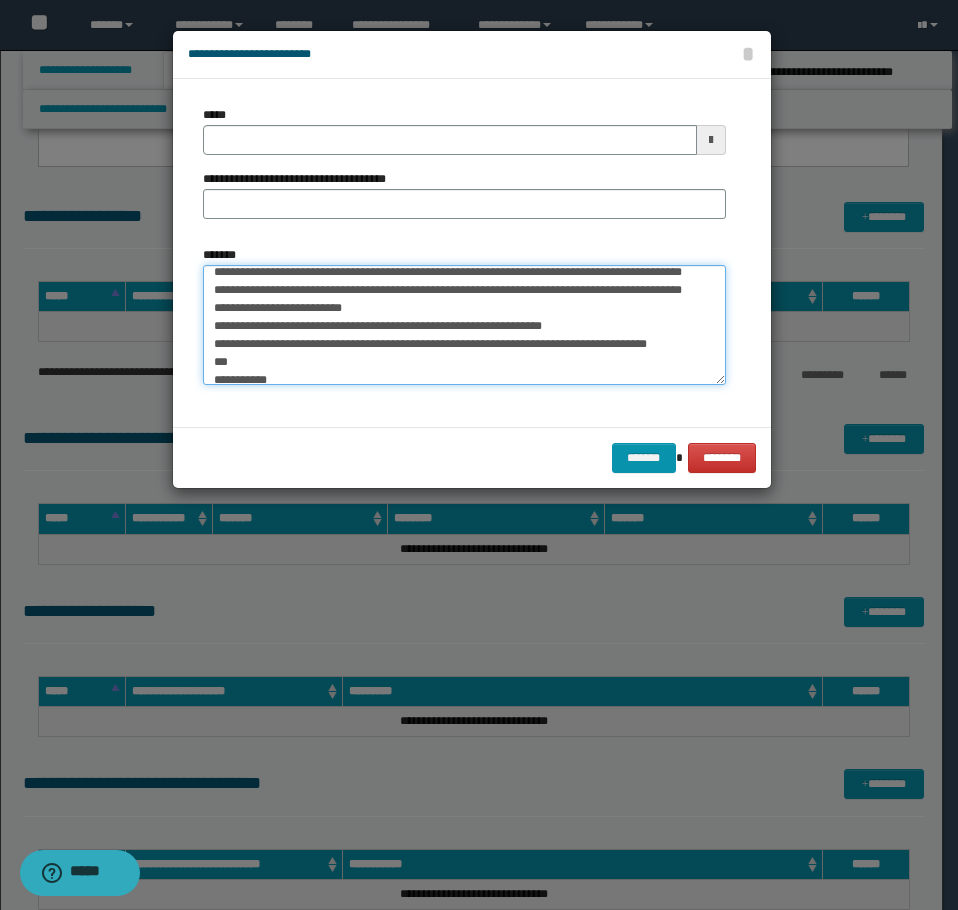 click on "*******" at bounding box center [464, 325] 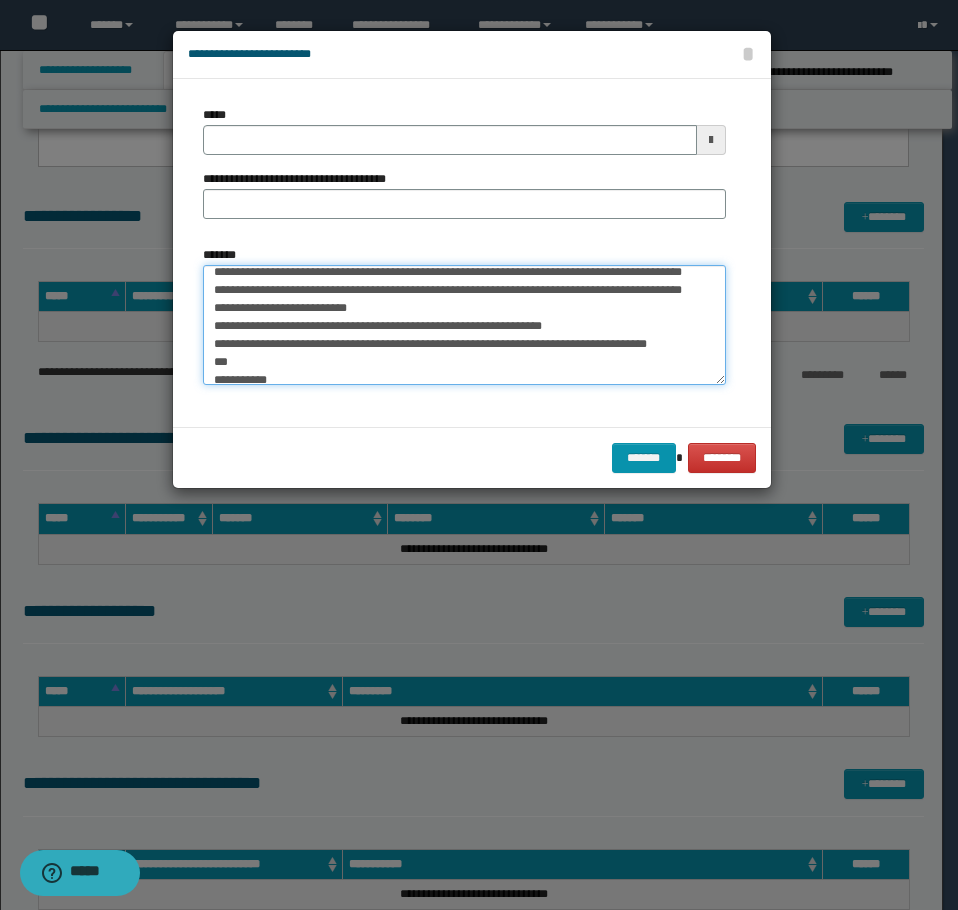 click on "*******" at bounding box center [464, 325] 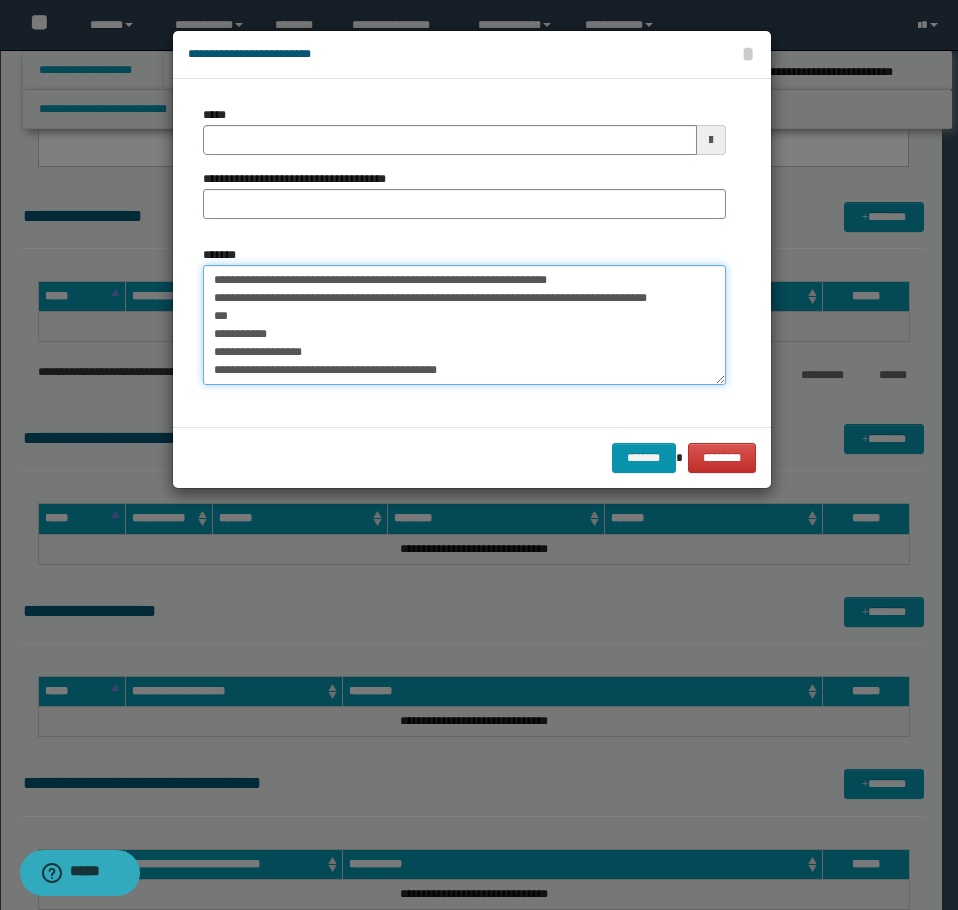 scroll, scrollTop: 842, scrollLeft: 0, axis: vertical 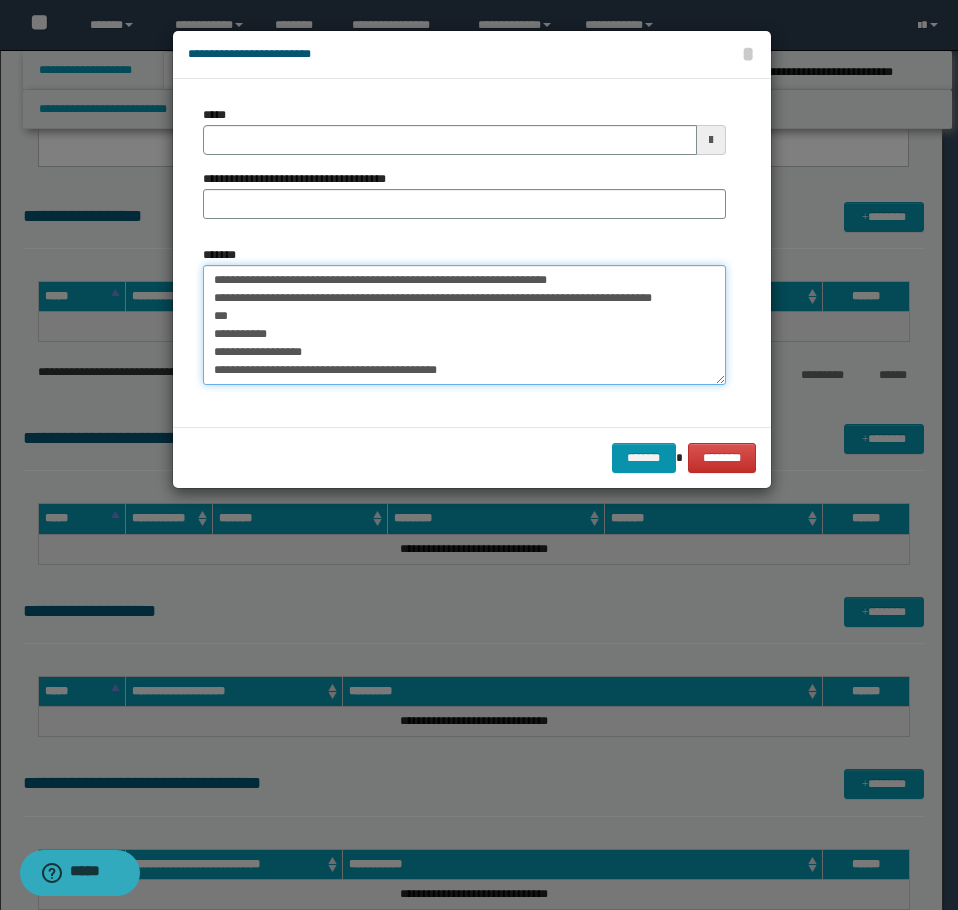 click on "*******" at bounding box center [464, 325] 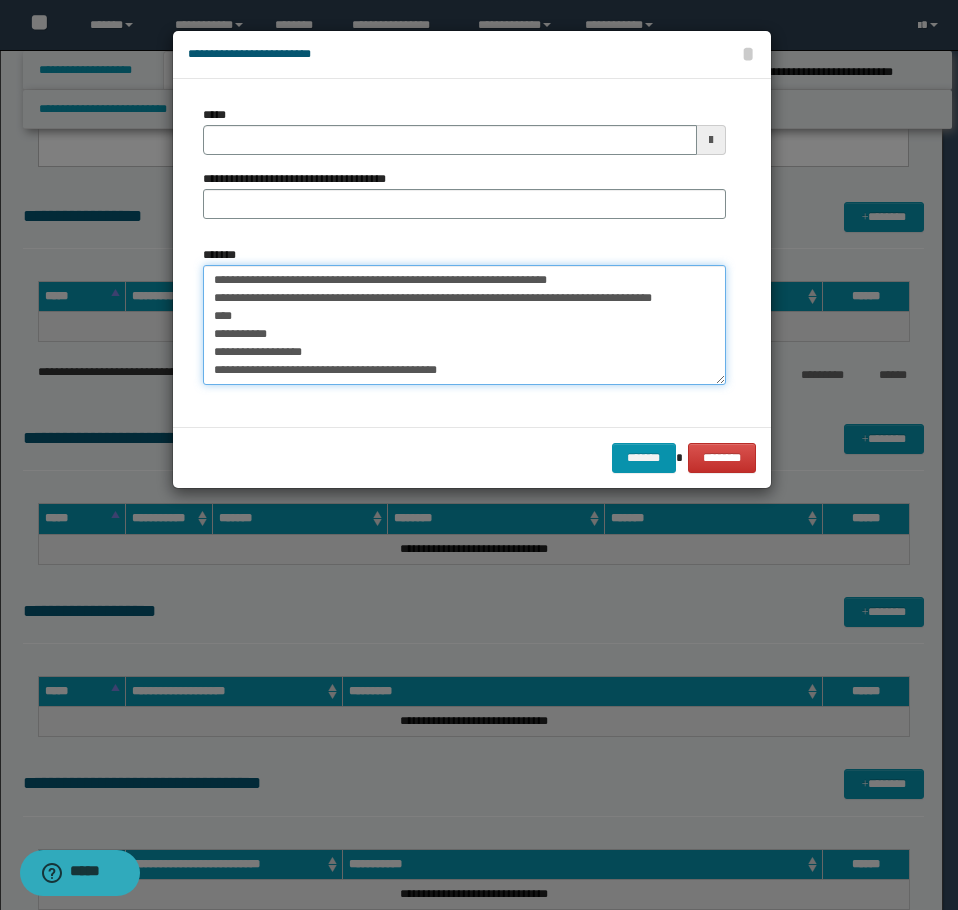 click on "*******" at bounding box center (464, 325) 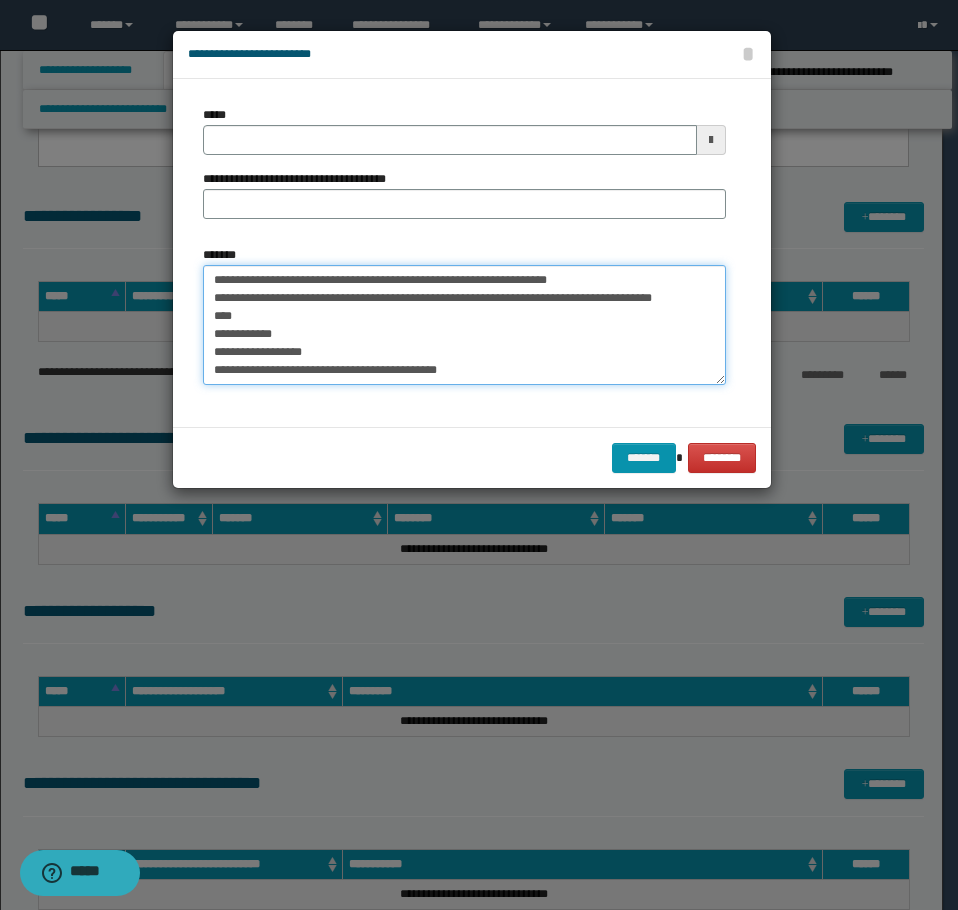scroll, scrollTop: 882, scrollLeft: 0, axis: vertical 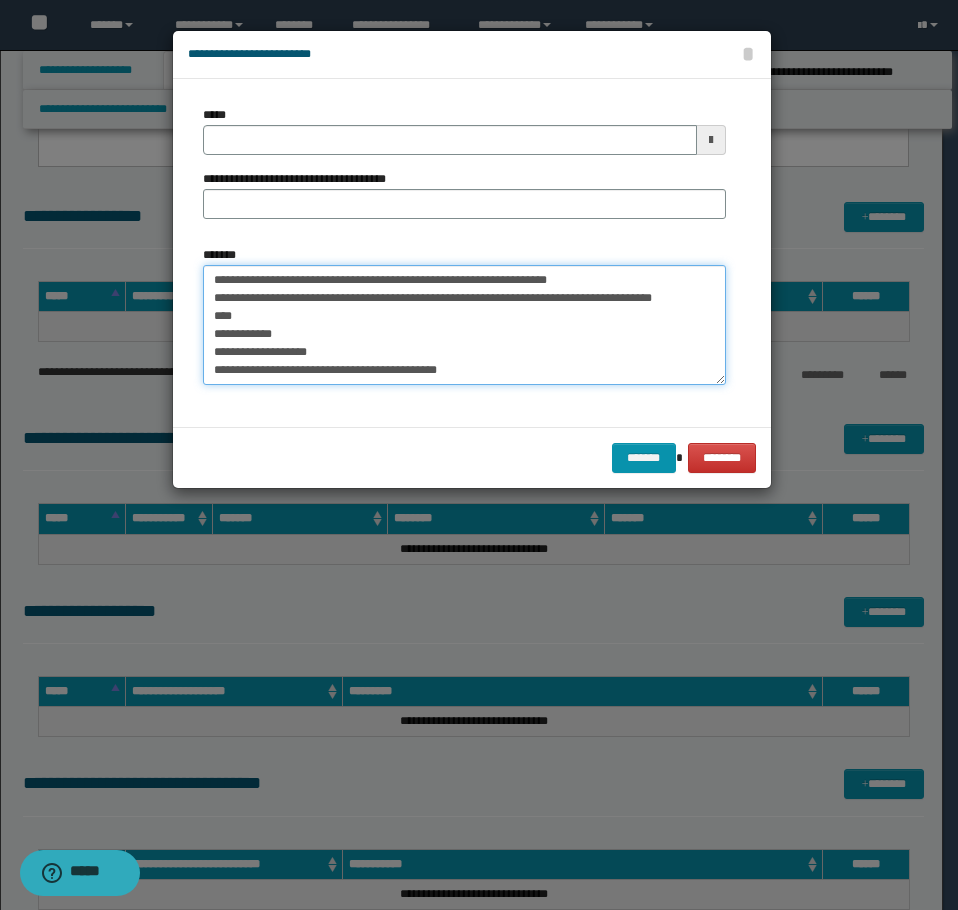 click on "*******" at bounding box center (464, 325) 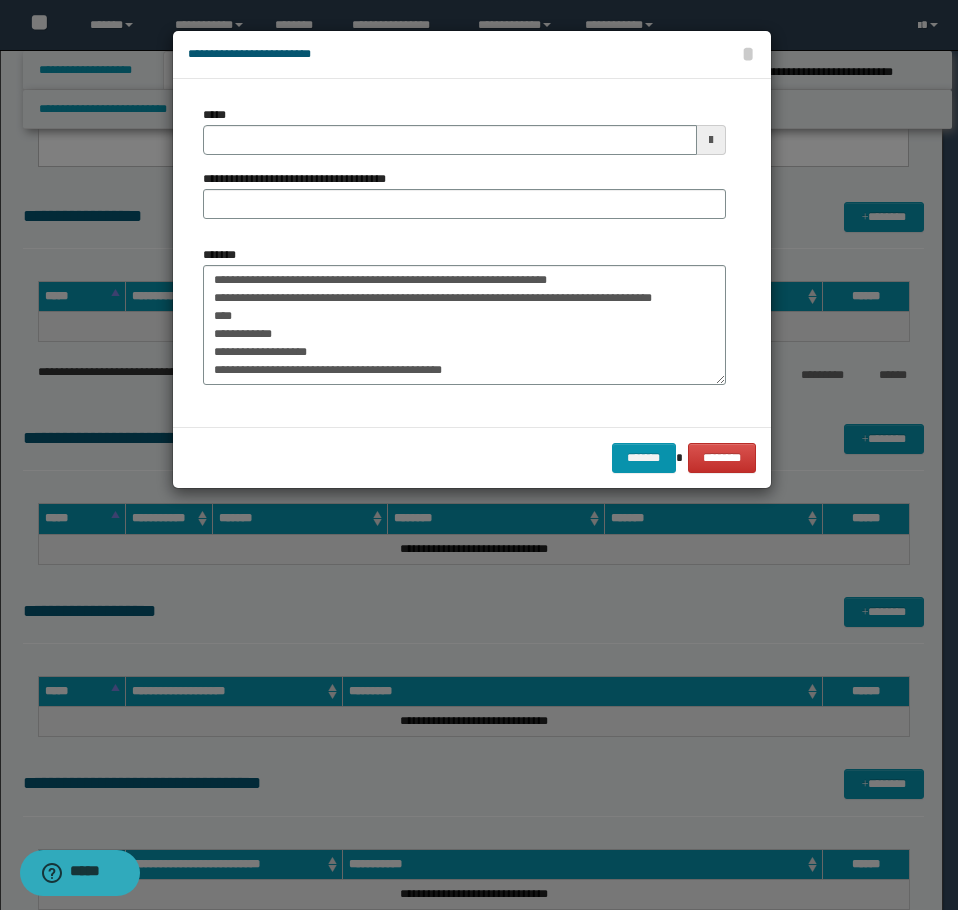 click on "*******" at bounding box center (464, 323) 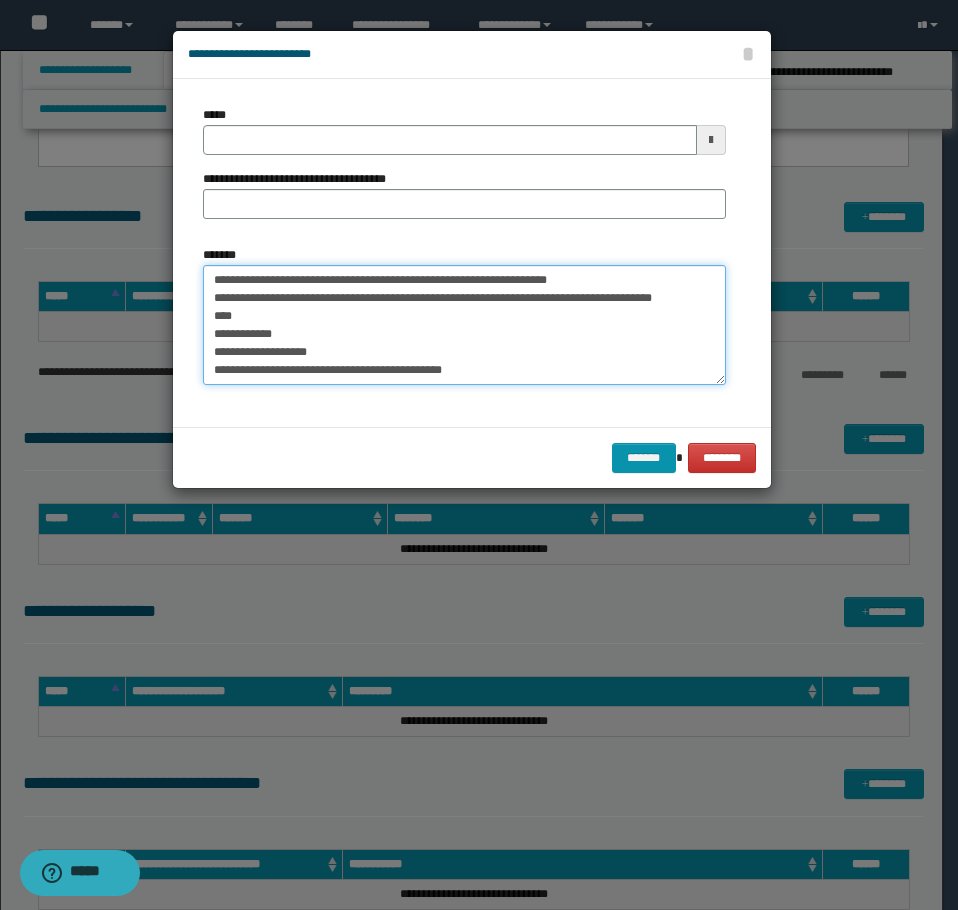 click on "*******" at bounding box center (464, 325) 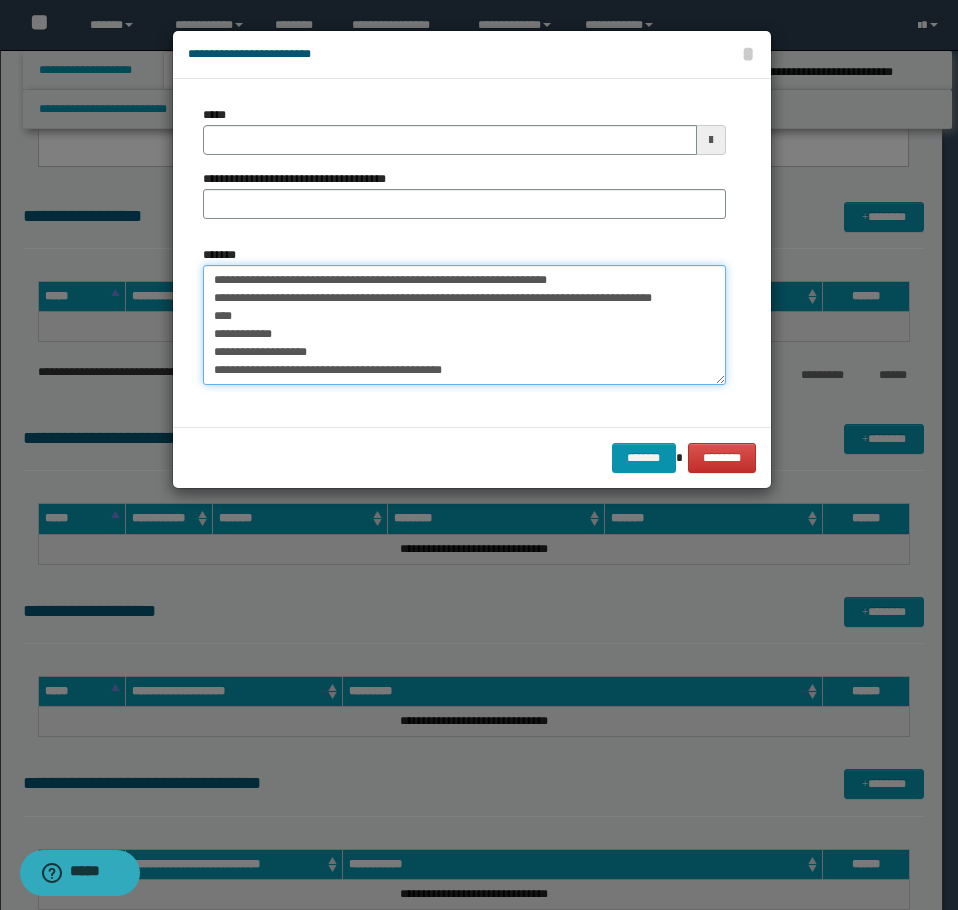 paste on "**********" 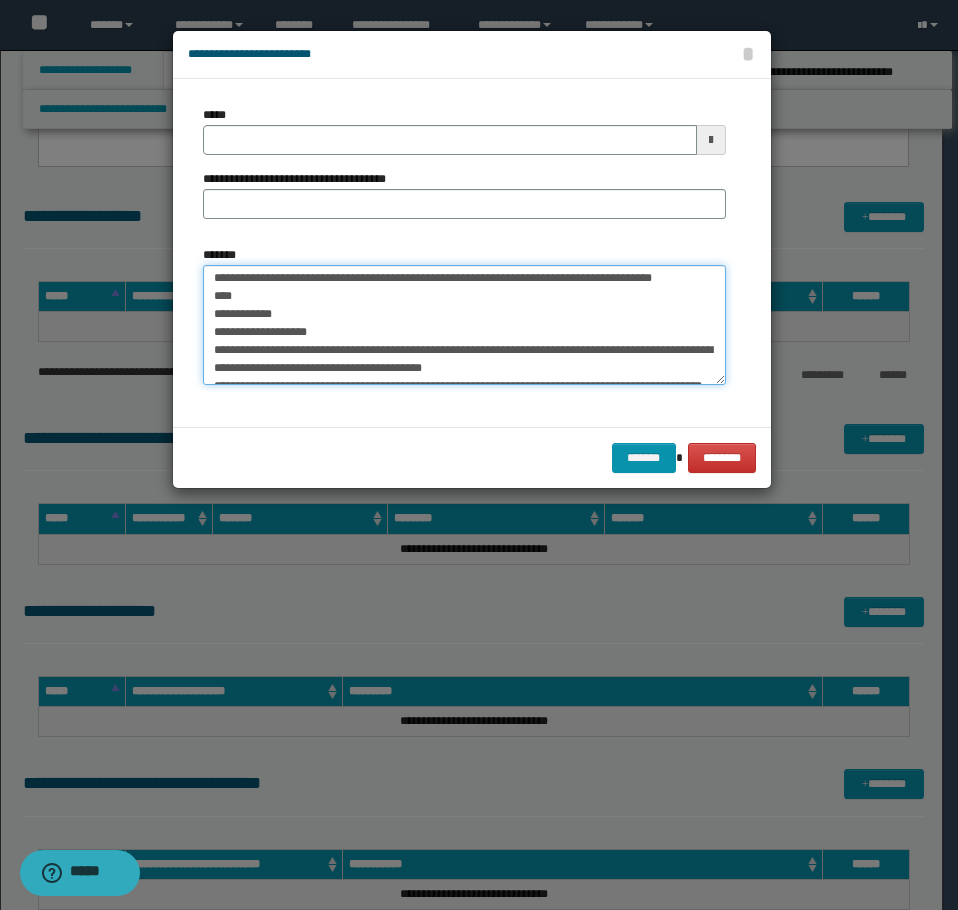 scroll, scrollTop: 892, scrollLeft: 0, axis: vertical 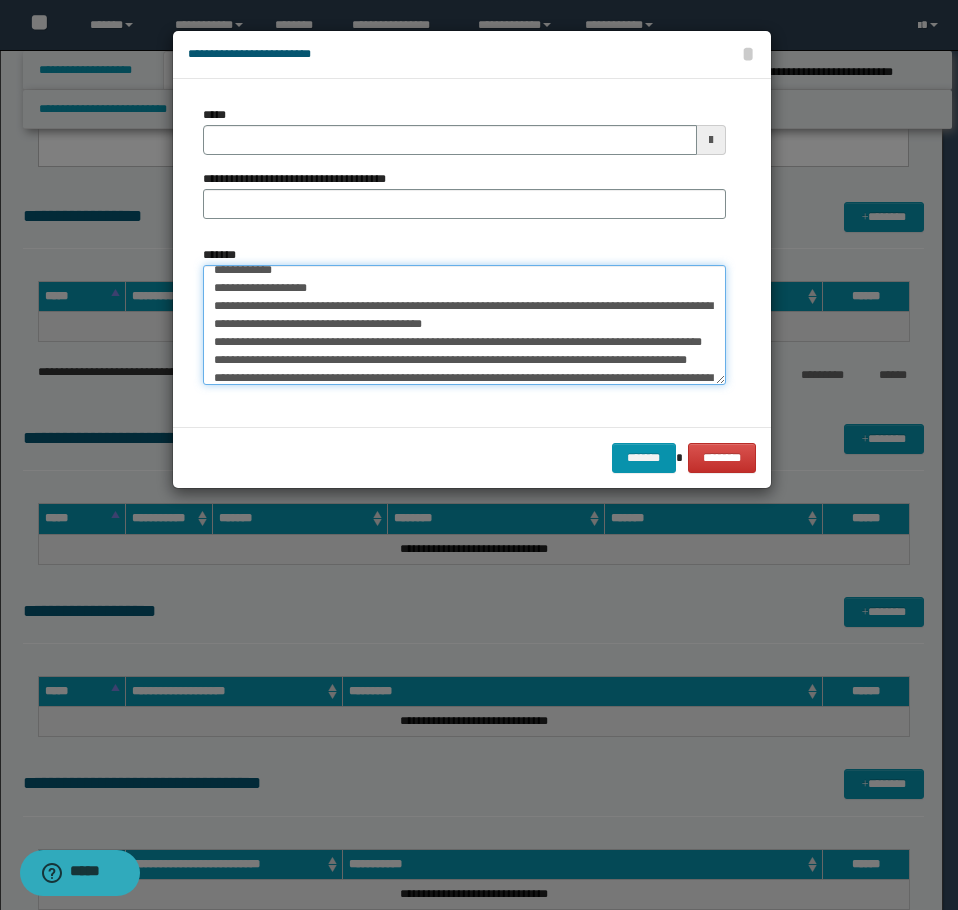 click on "*******" at bounding box center (464, 325) 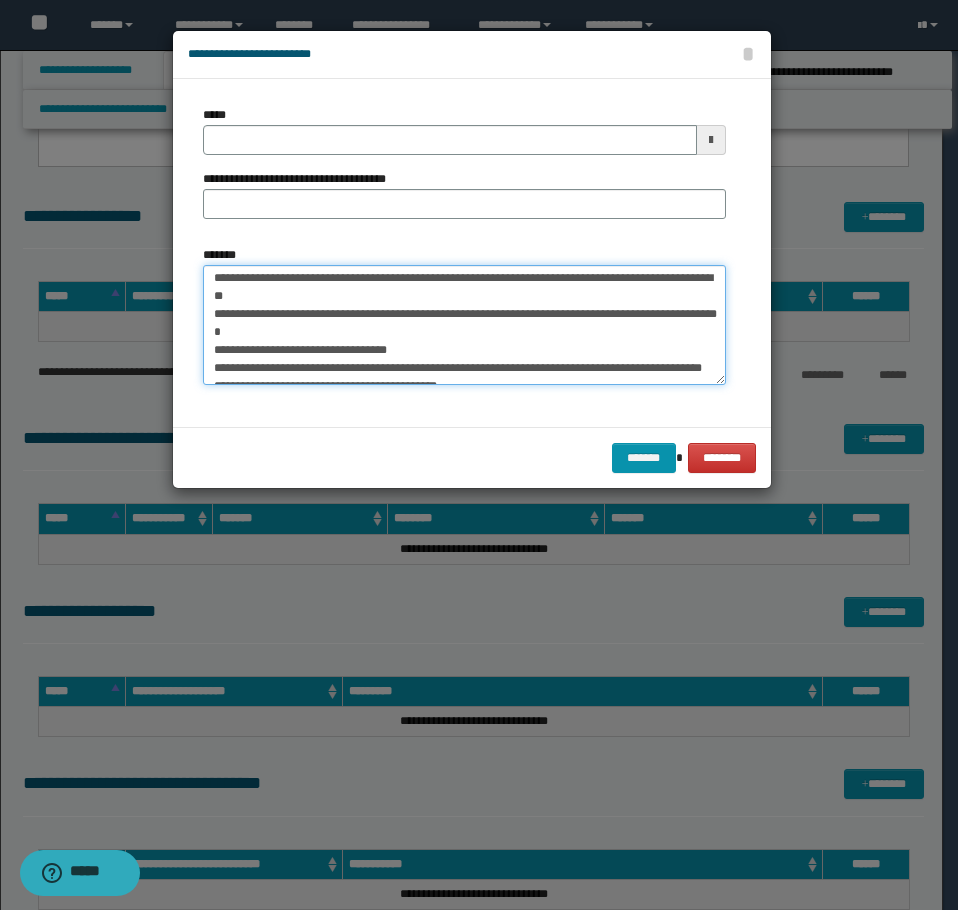 click on "*******" at bounding box center [464, 325] 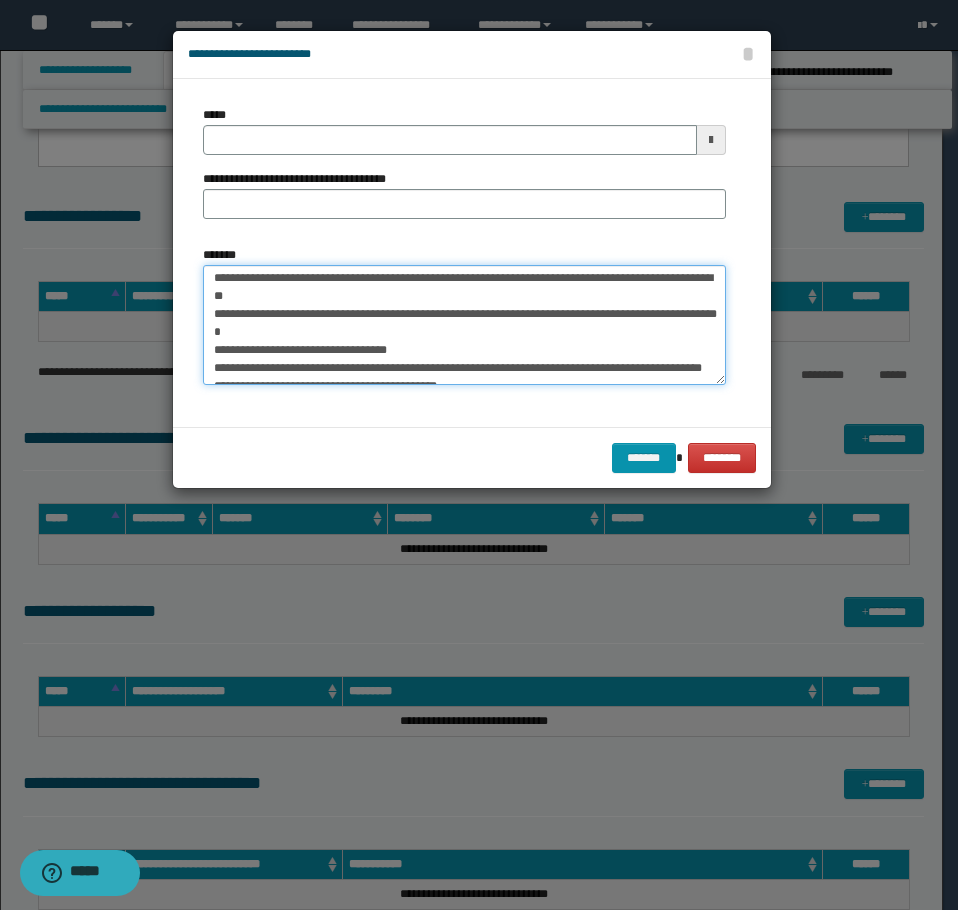 click on "*******" at bounding box center [464, 325] 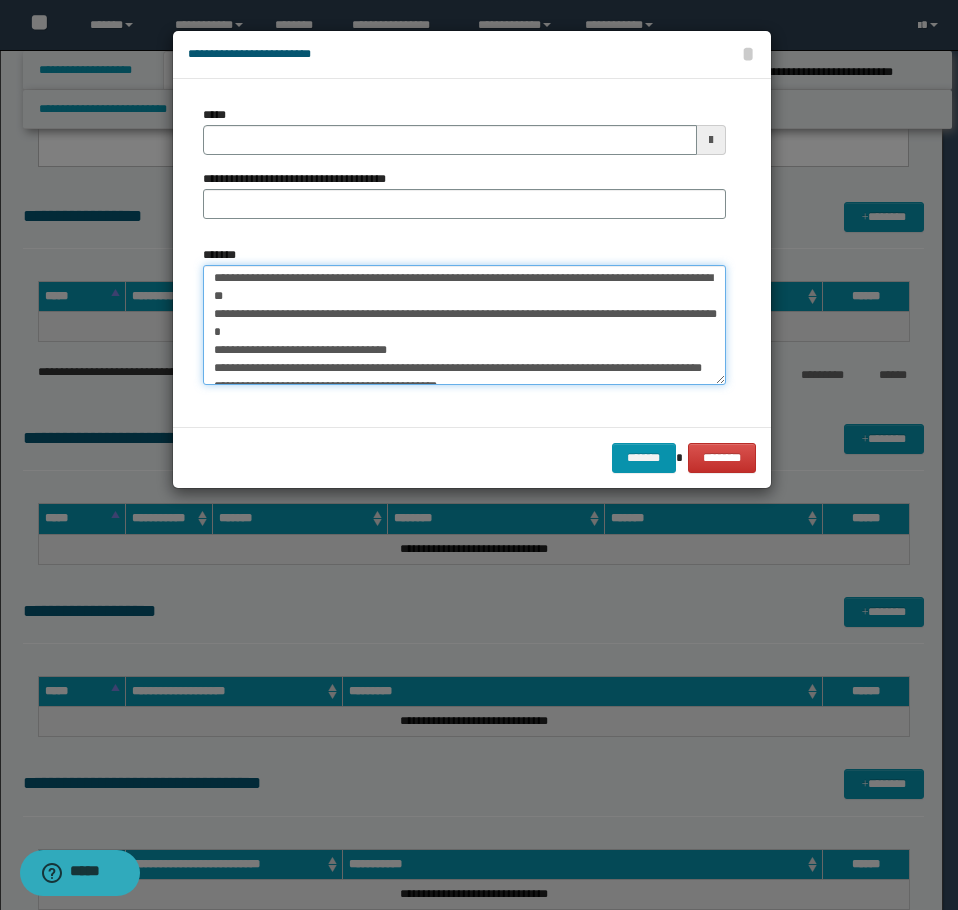 click on "*******" at bounding box center [464, 325] 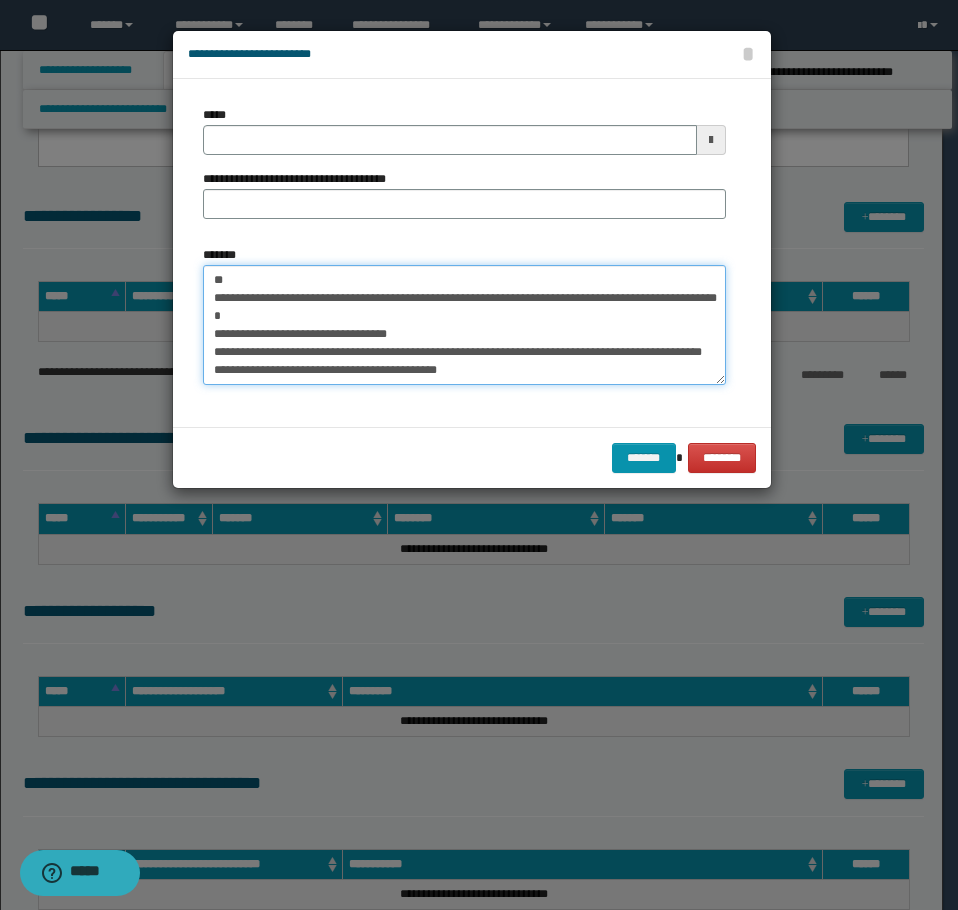 click on "*******" at bounding box center [464, 325] 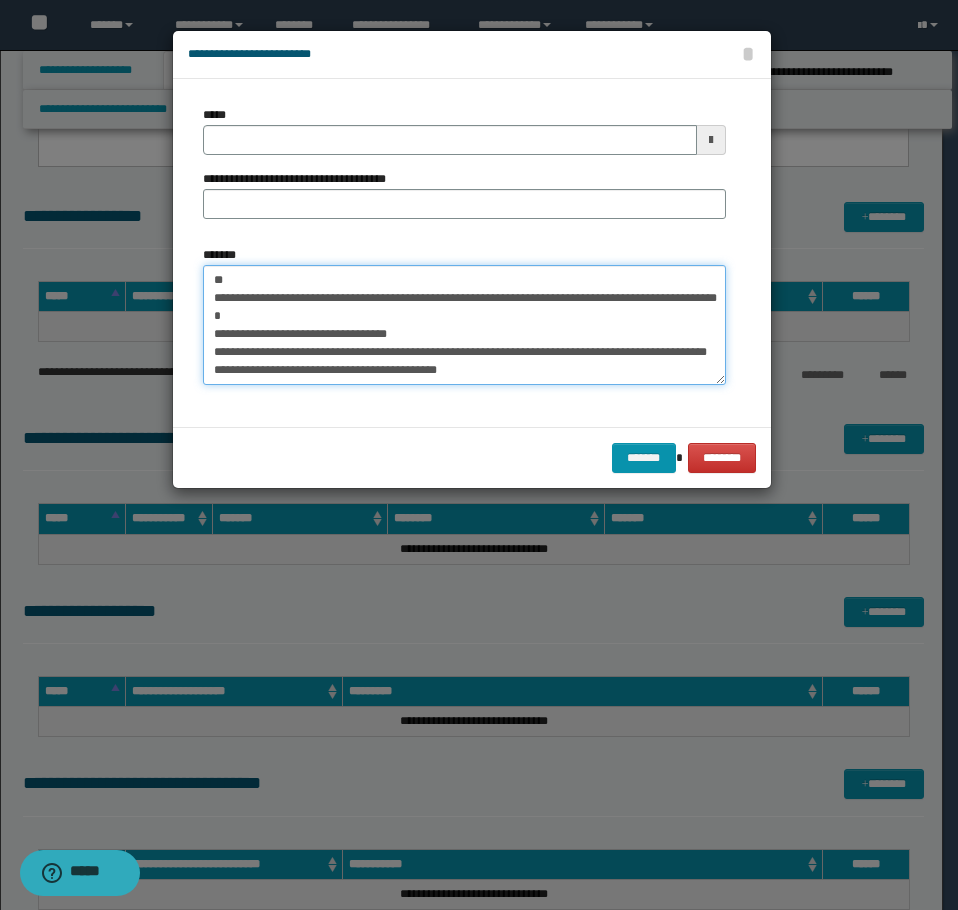 scroll, scrollTop: 1116, scrollLeft: 0, axis: vertical 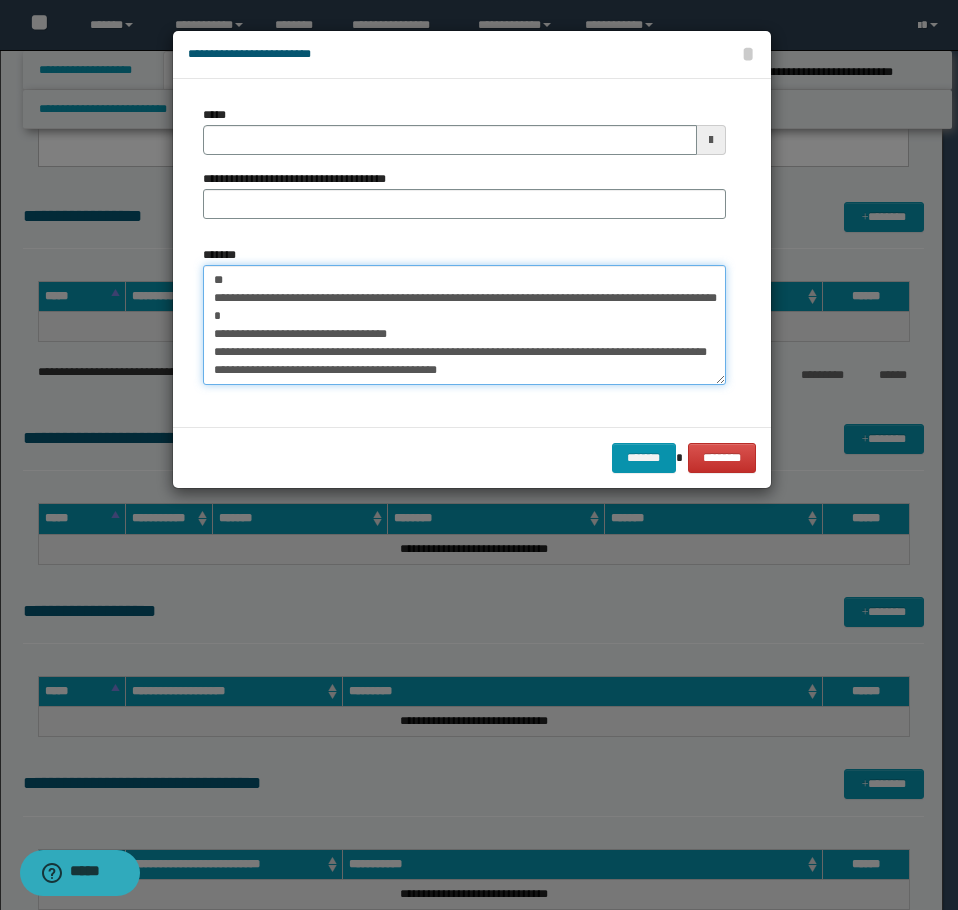 drag, startPoint x: 389, startPoint y: 348, endPoint x: 486, endPoint y: 345, distance: 97.04638 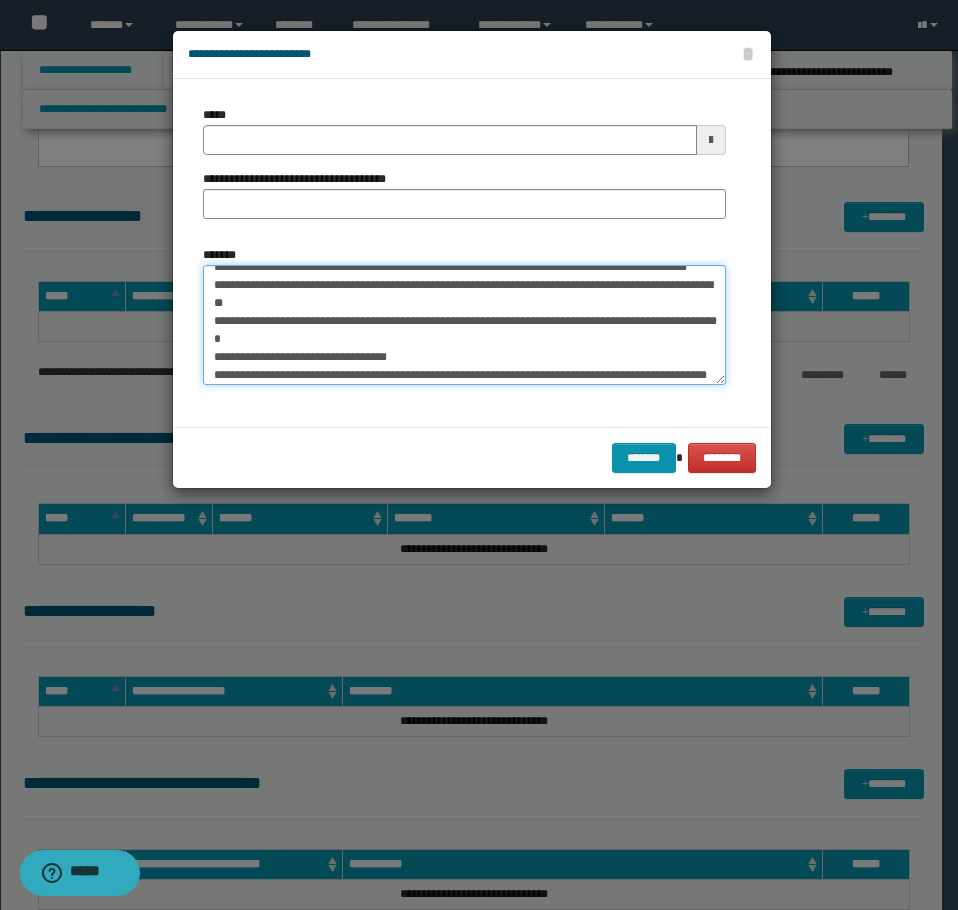 scroll, scrollTop: 1116, scrollLeft: 0, axis: vertical 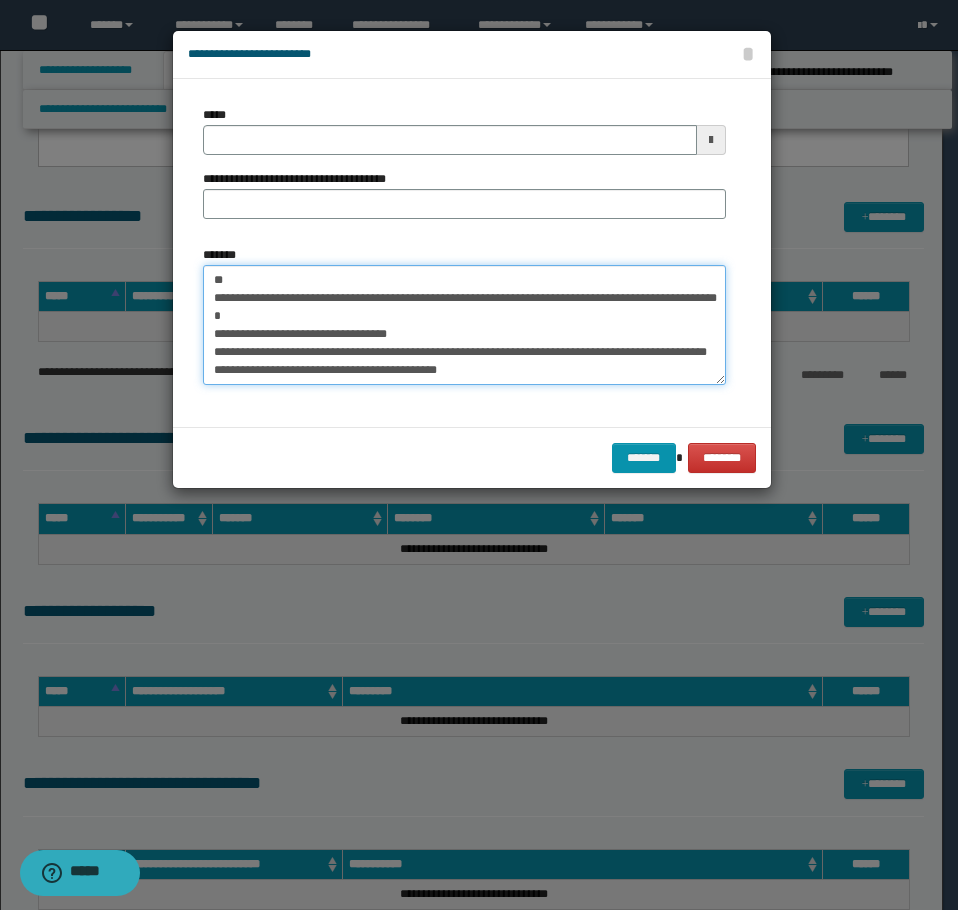 click on "*******" at bounding box center (464, 325) 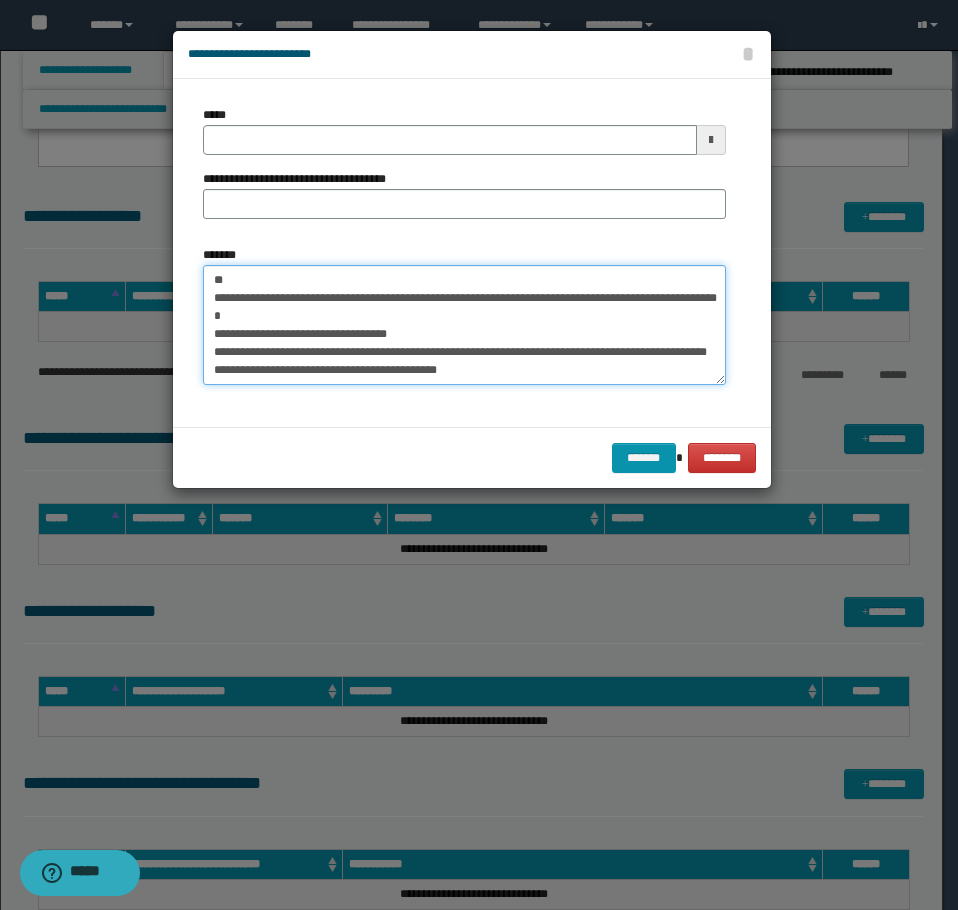 paste on "**********" 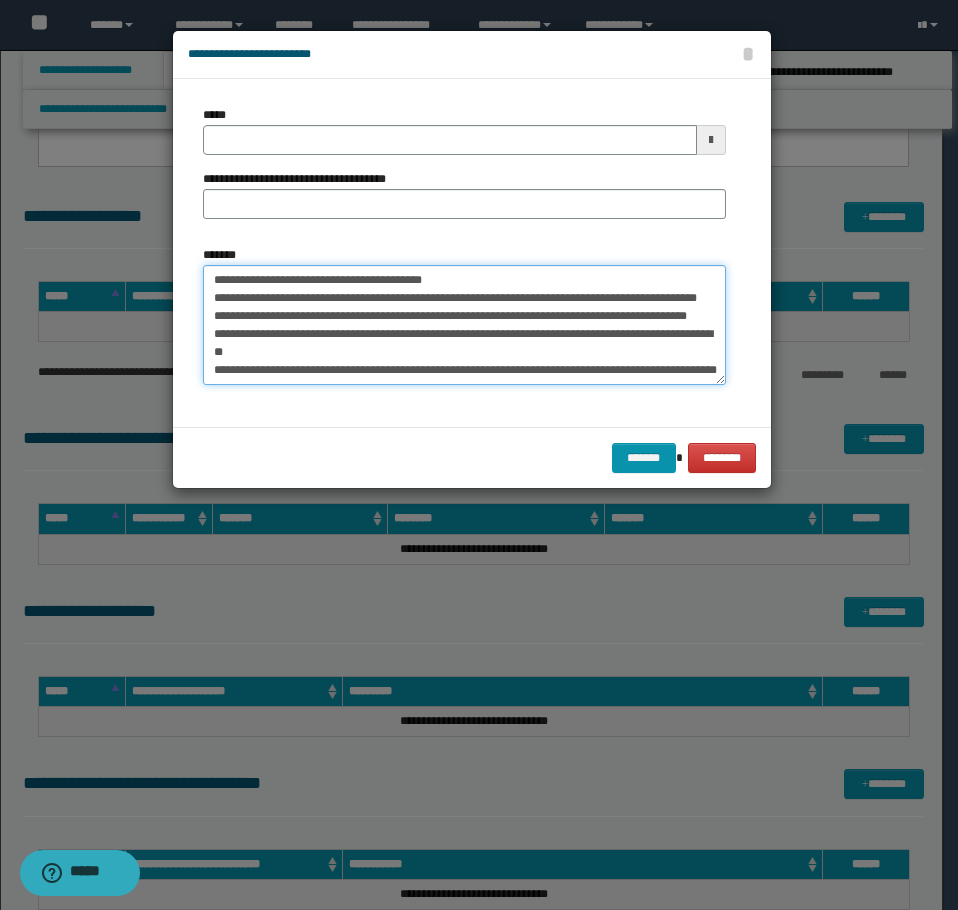 scroll, scrollTop: 1036, scrollLeft: 0, axis: vertical 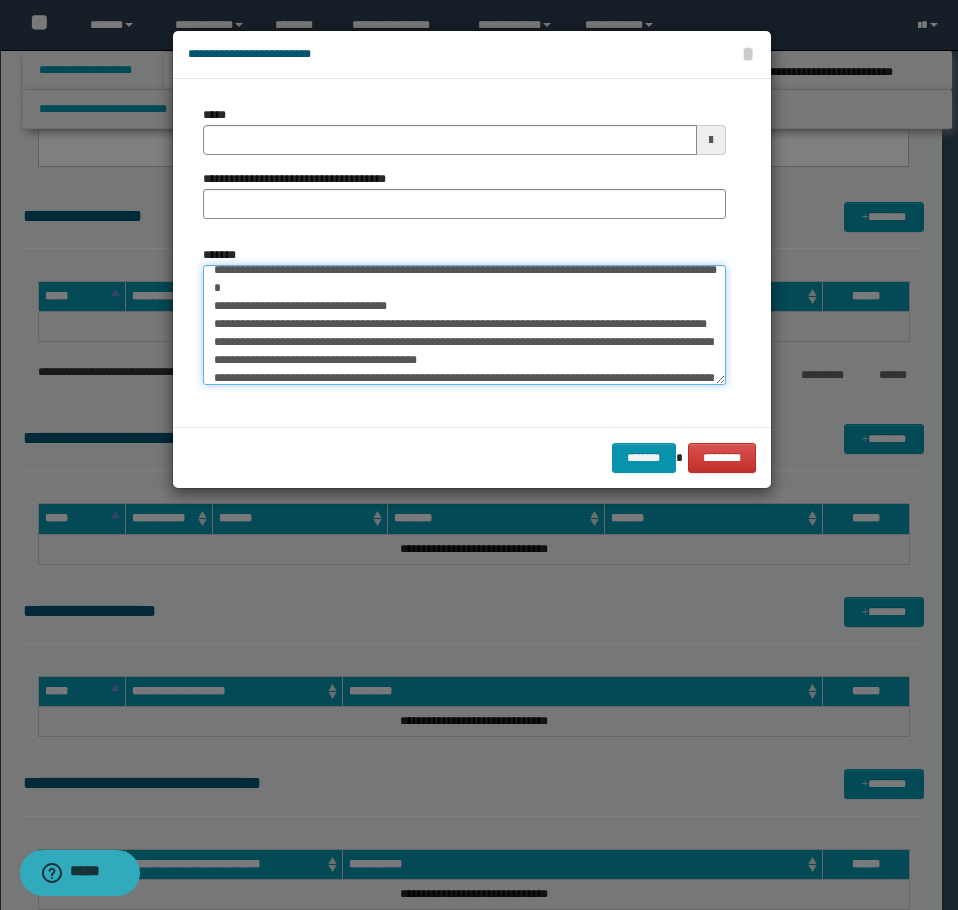 click on "*******" at bounding box center [464, 325] 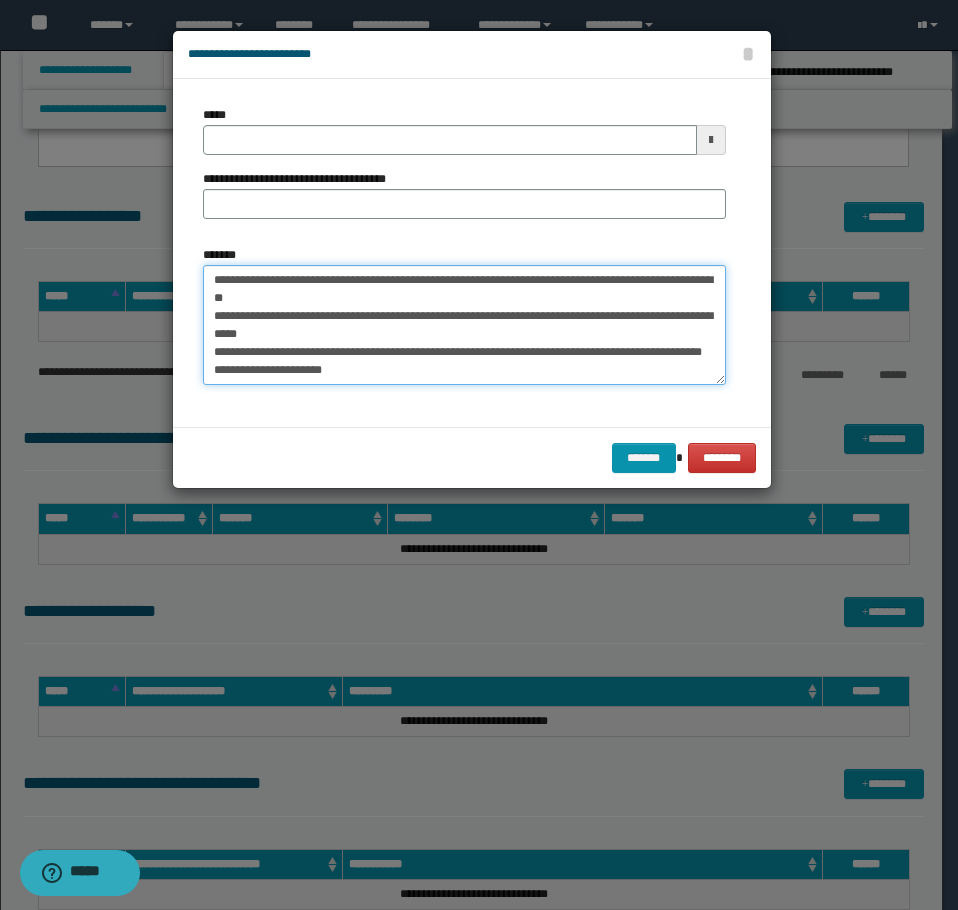 click on "*******" at bounding box center [464, 325] 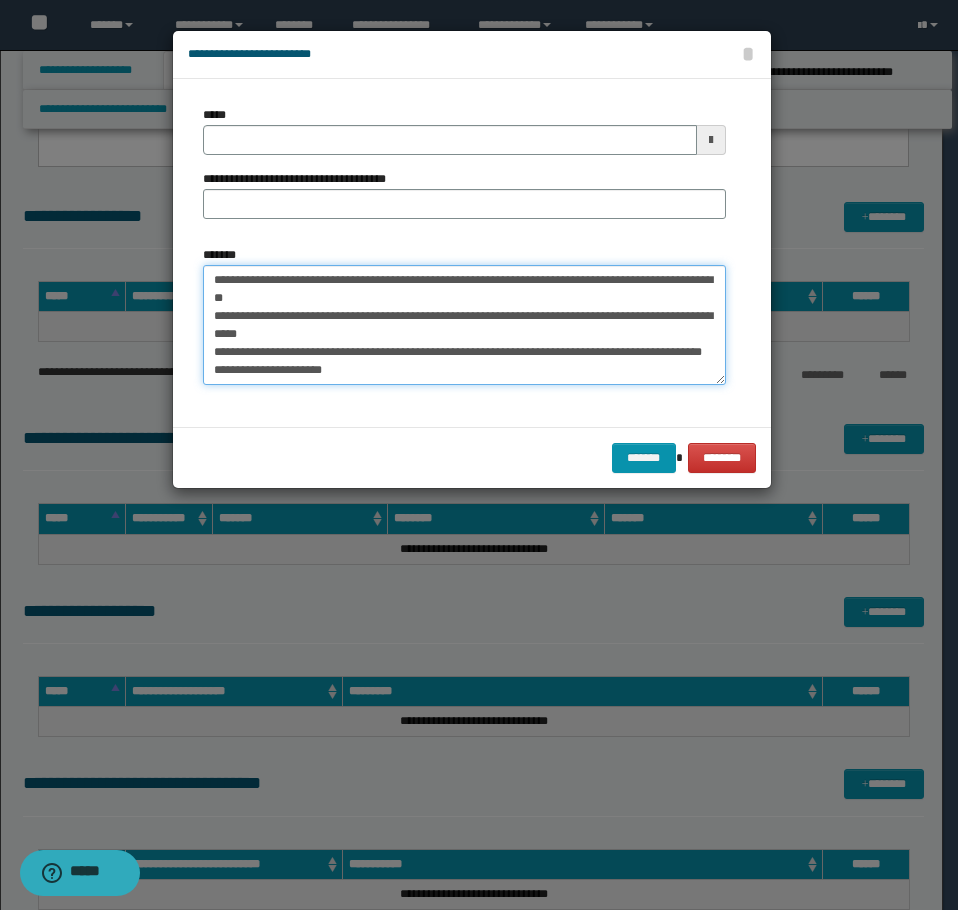 click on "*******" at bounding box center (464, 325) 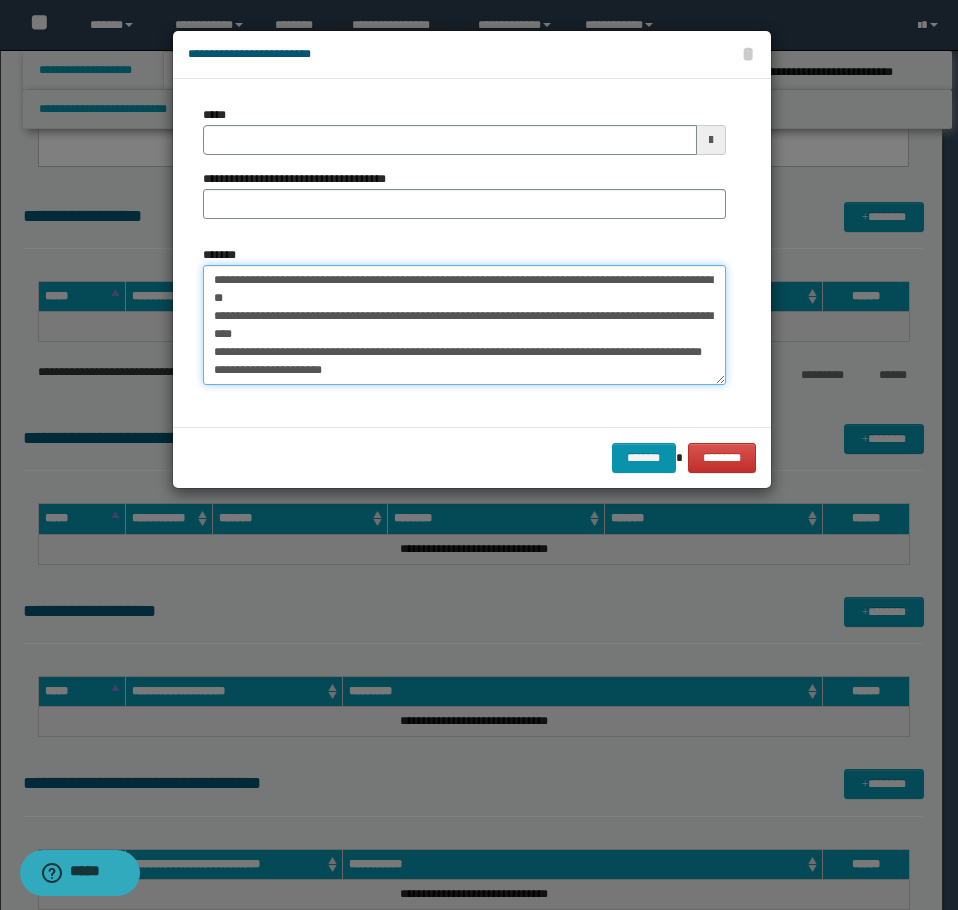drag, startPoint x: 243, startPoint y: 309, endPoint x: 435, endPoint y: 297, distance: 192.37463 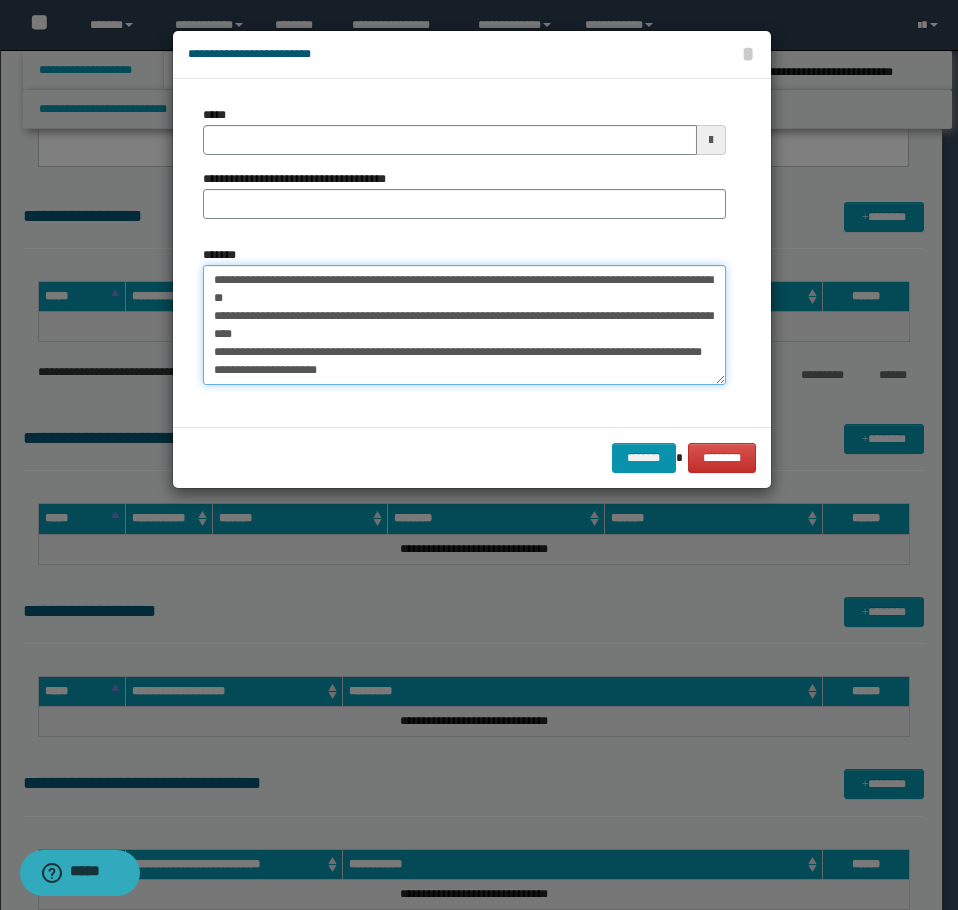 type on "**********" 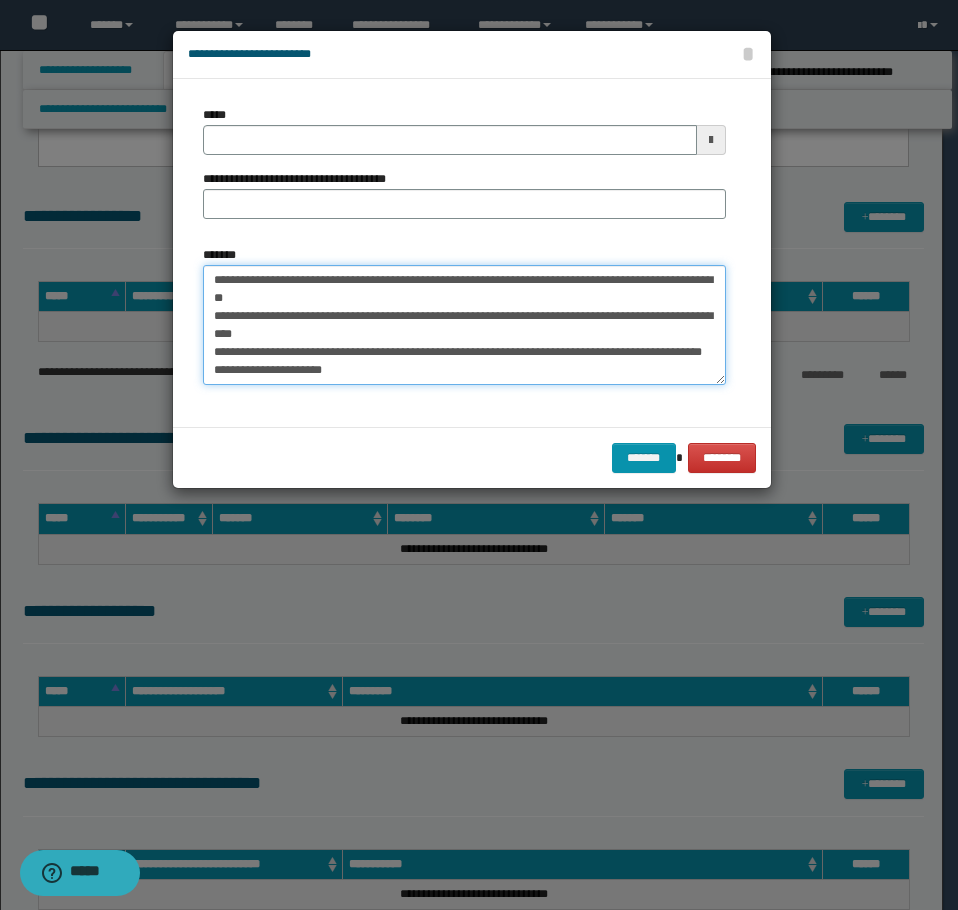 type 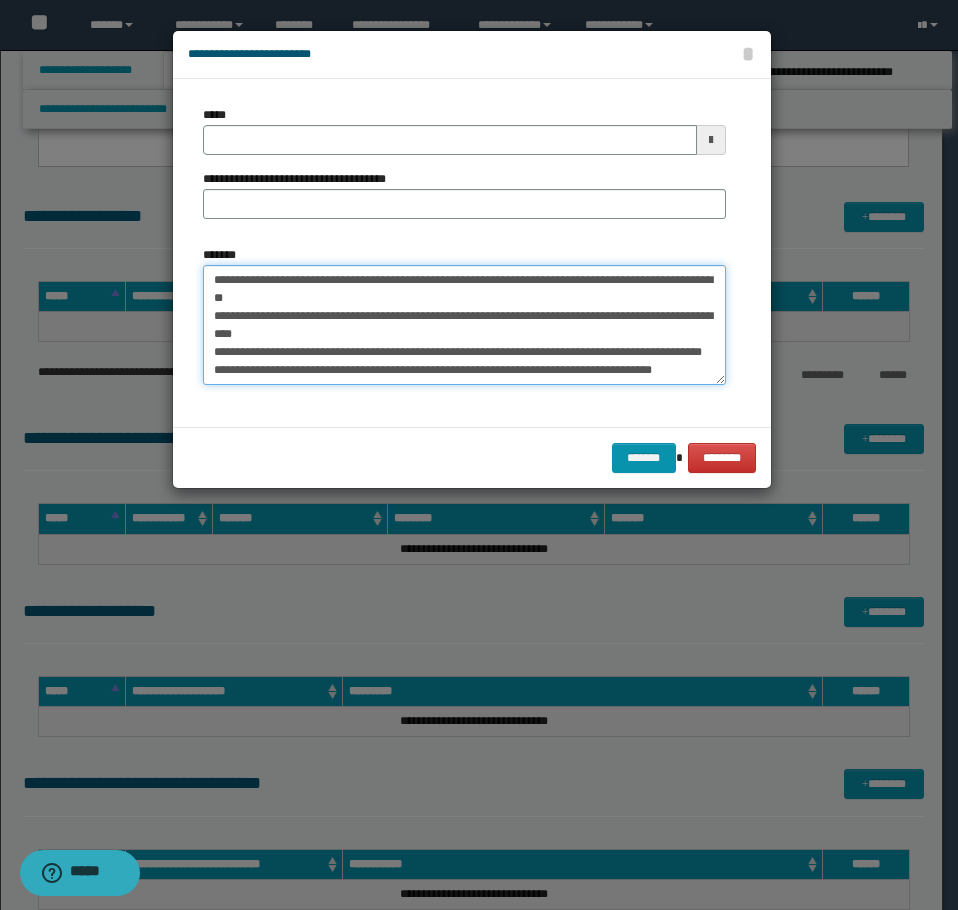 click on "*******" at bounding box center (464, 325) 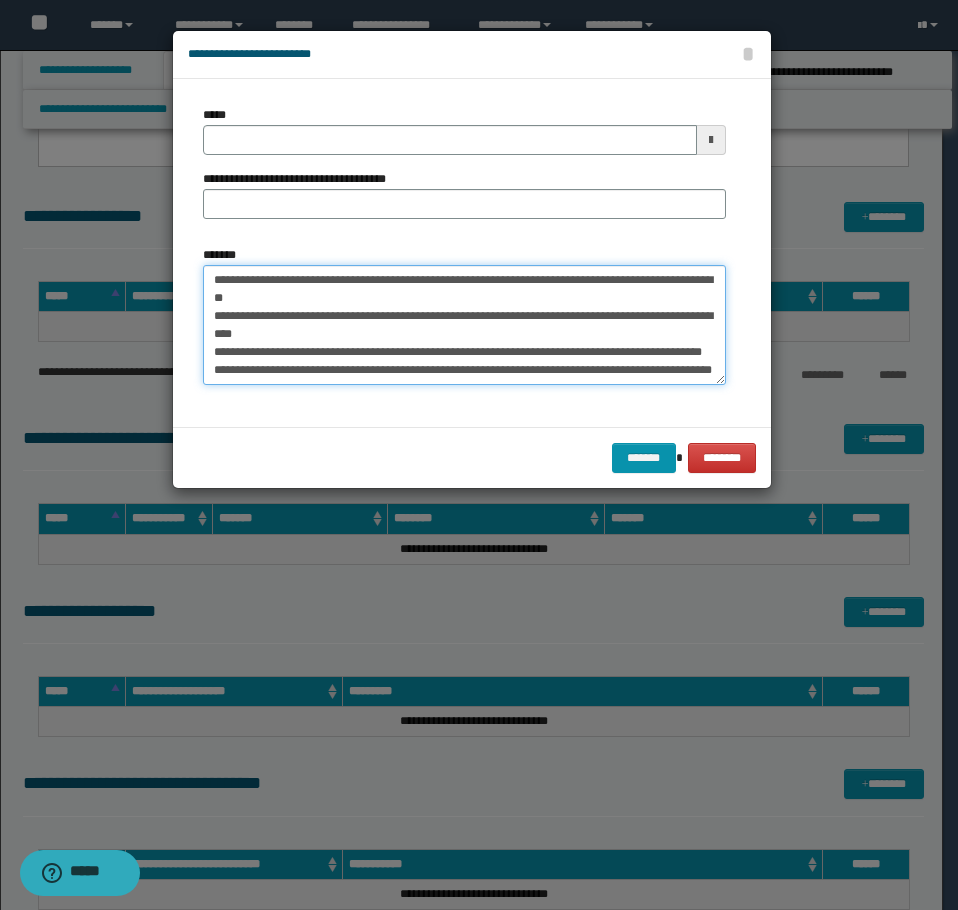 type on "**********" 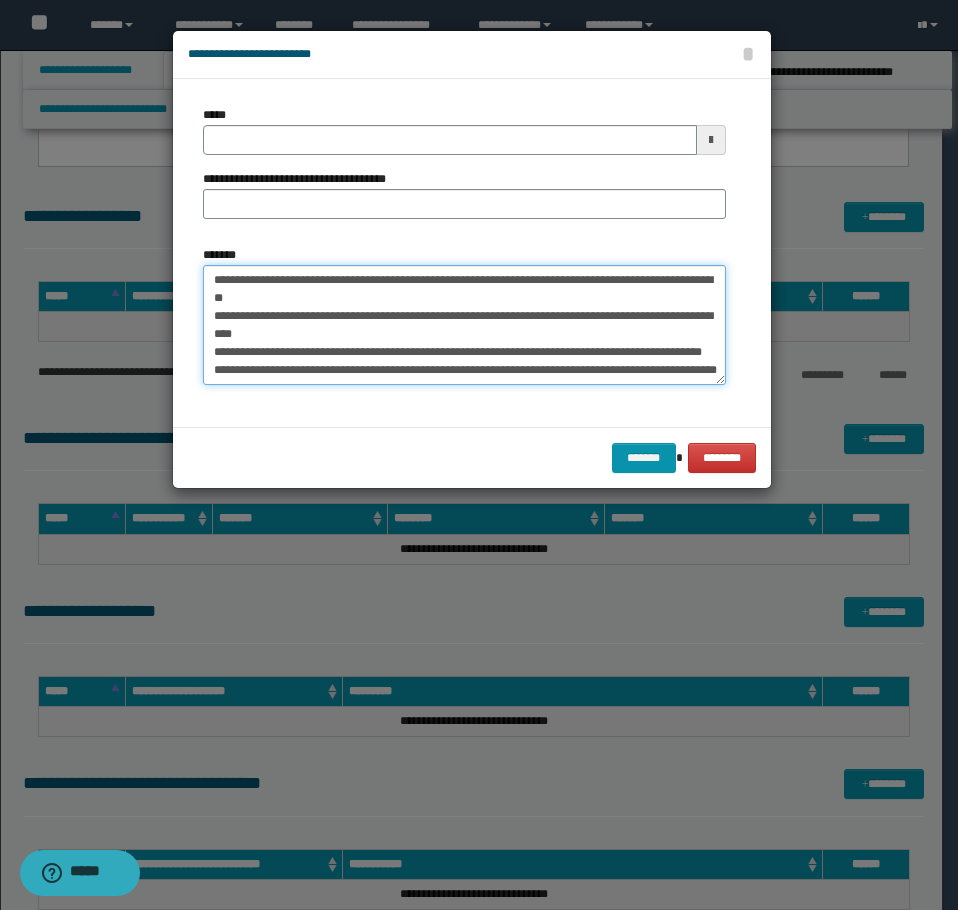 type 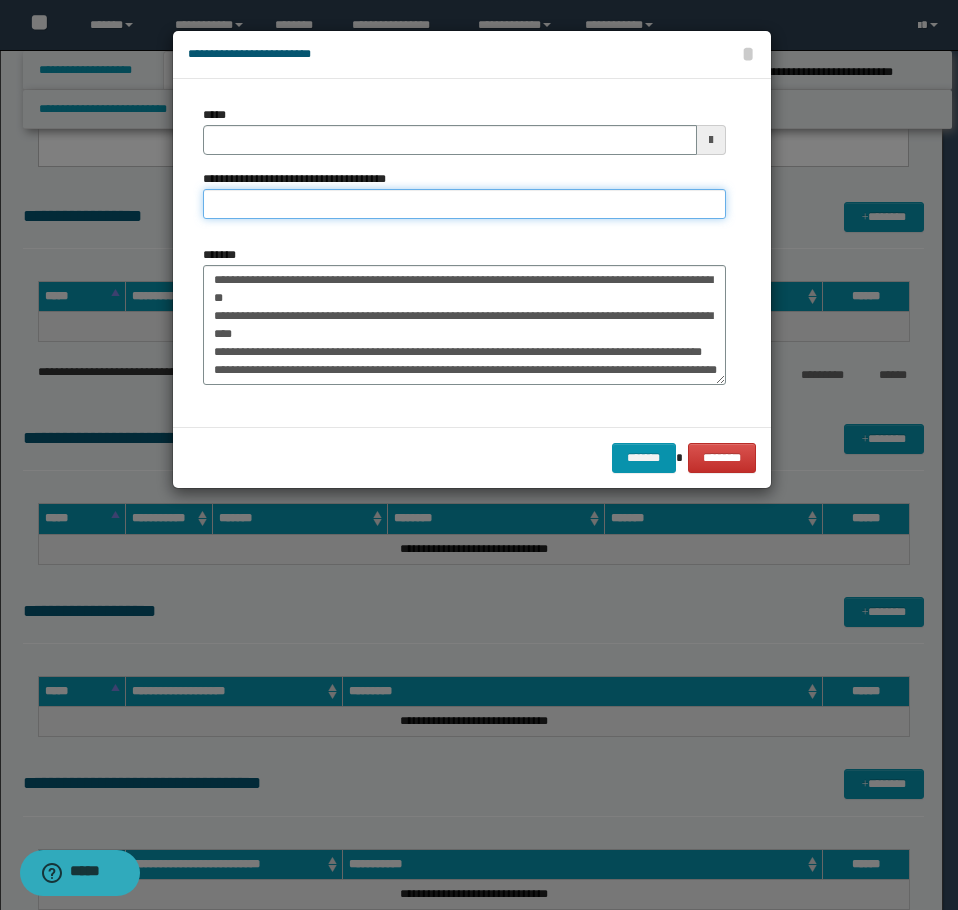 click on "**********" at bounding box center [464, 204] 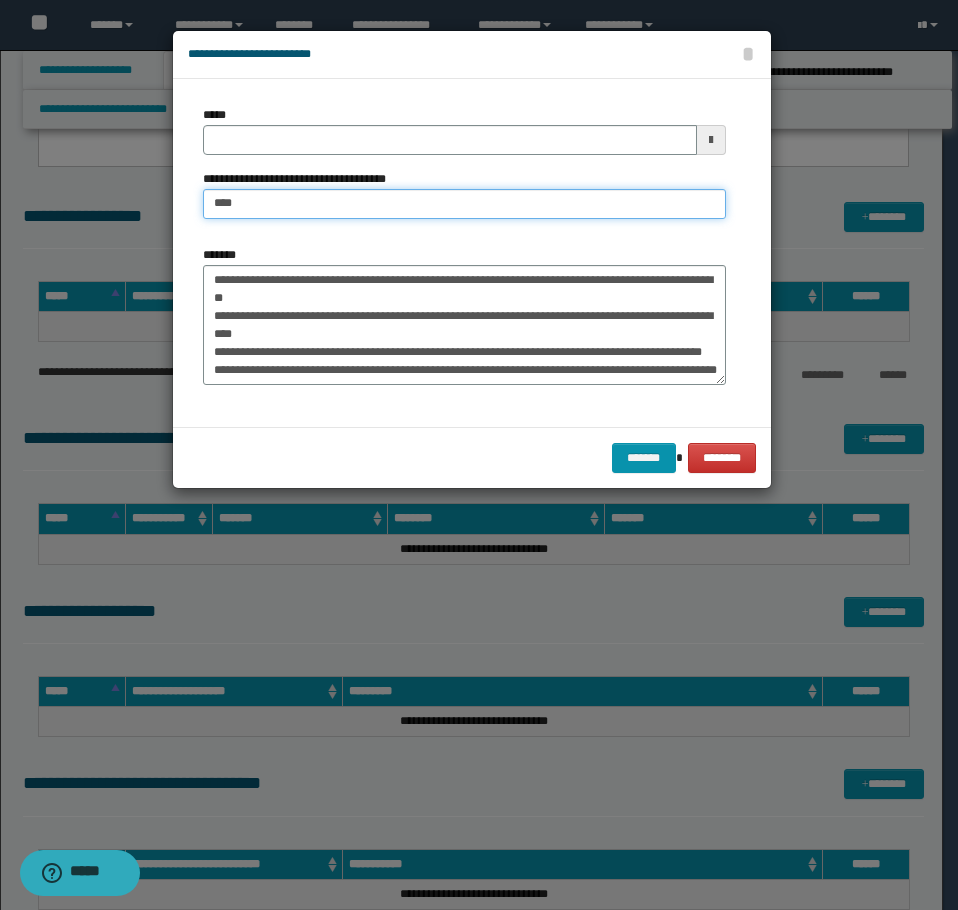 type on "**********" 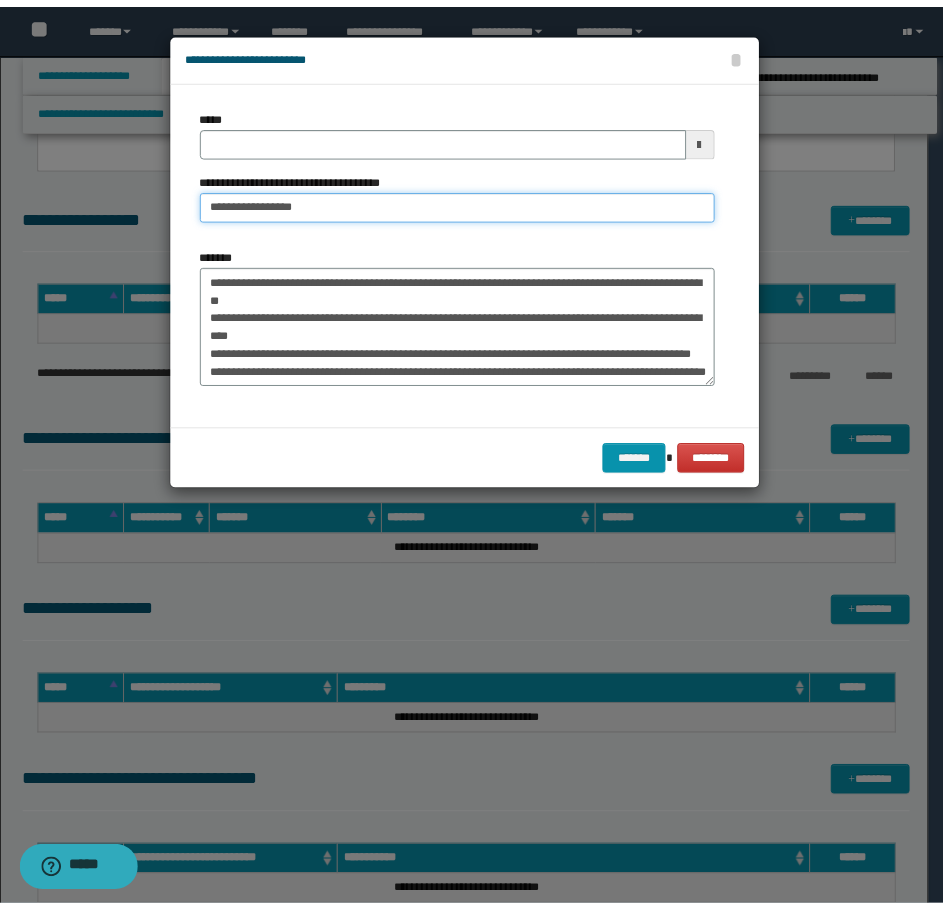 scroll, scrollTop: 1278, scrollLeft: 0, axis: vertical 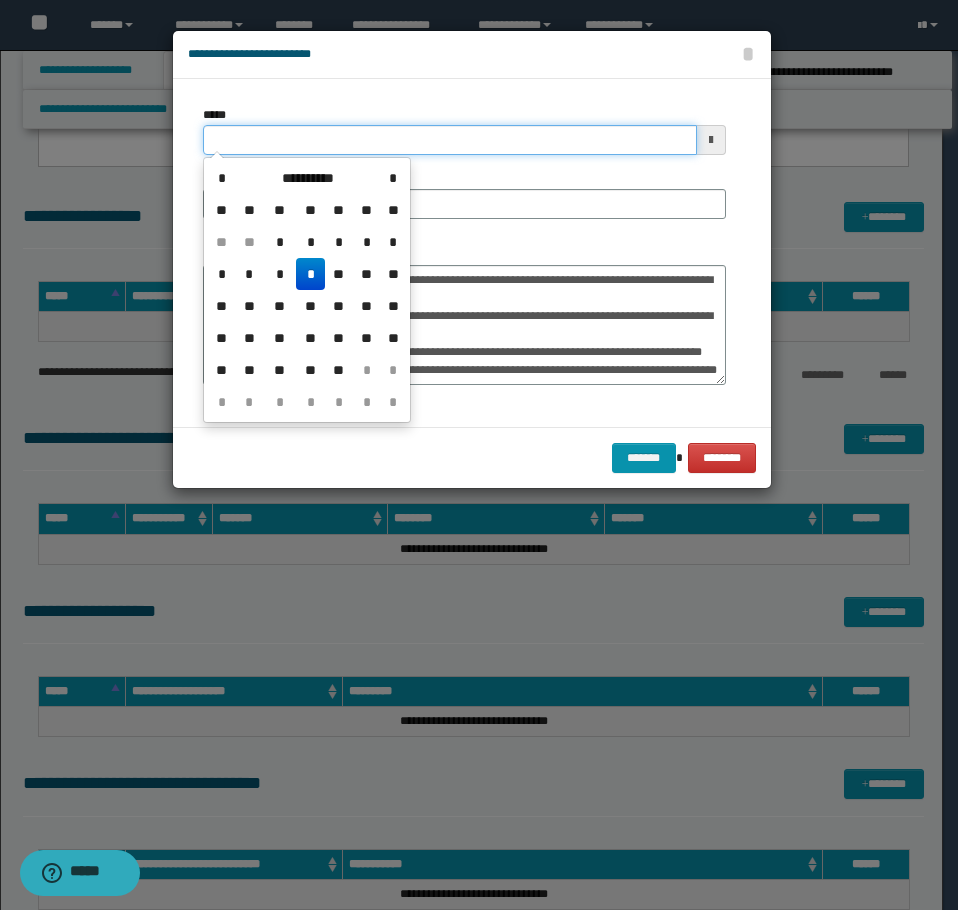 click on "*****" at bounding box center [450, 140] 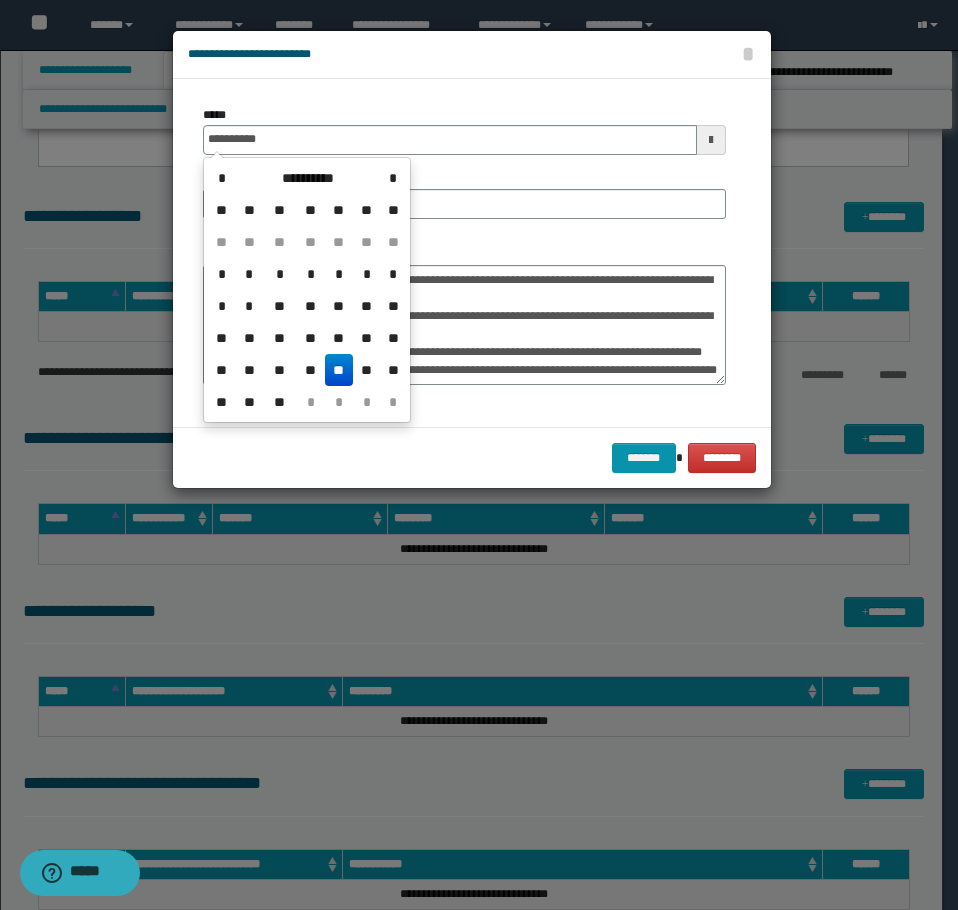 type on "**********" 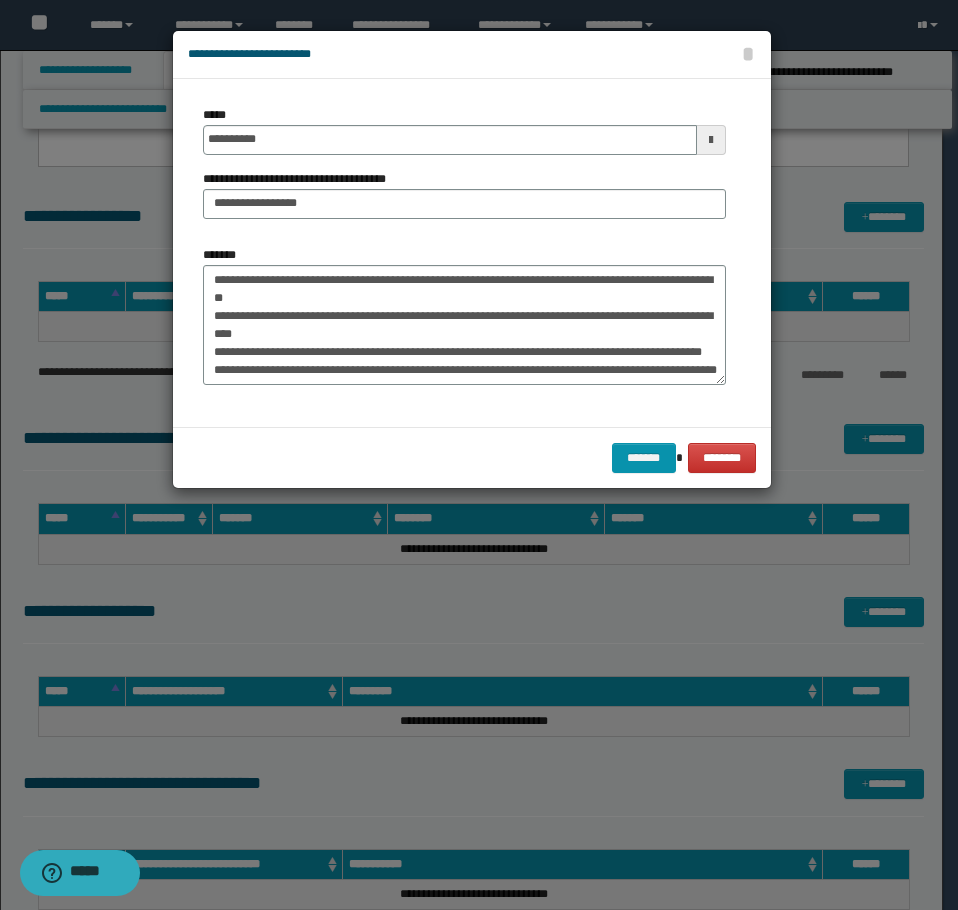 click on "**********" at bounding box center [464, 170] 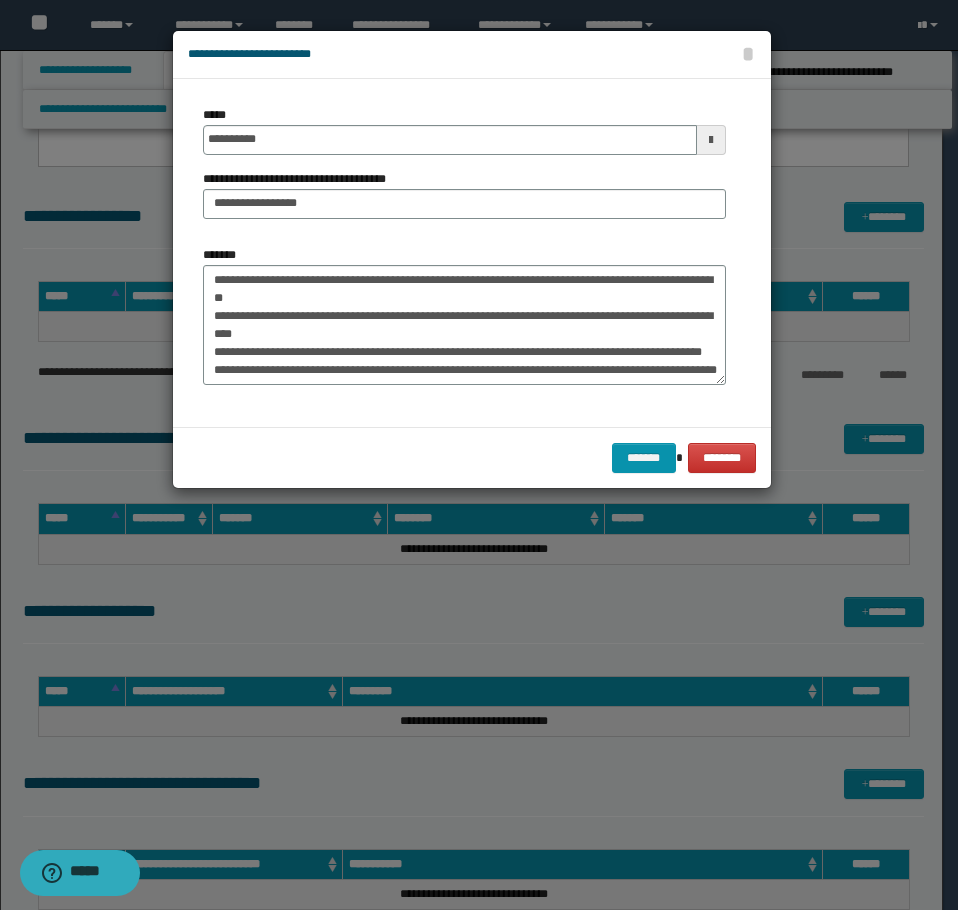 click on "**********" at bounding box center (464, 170) 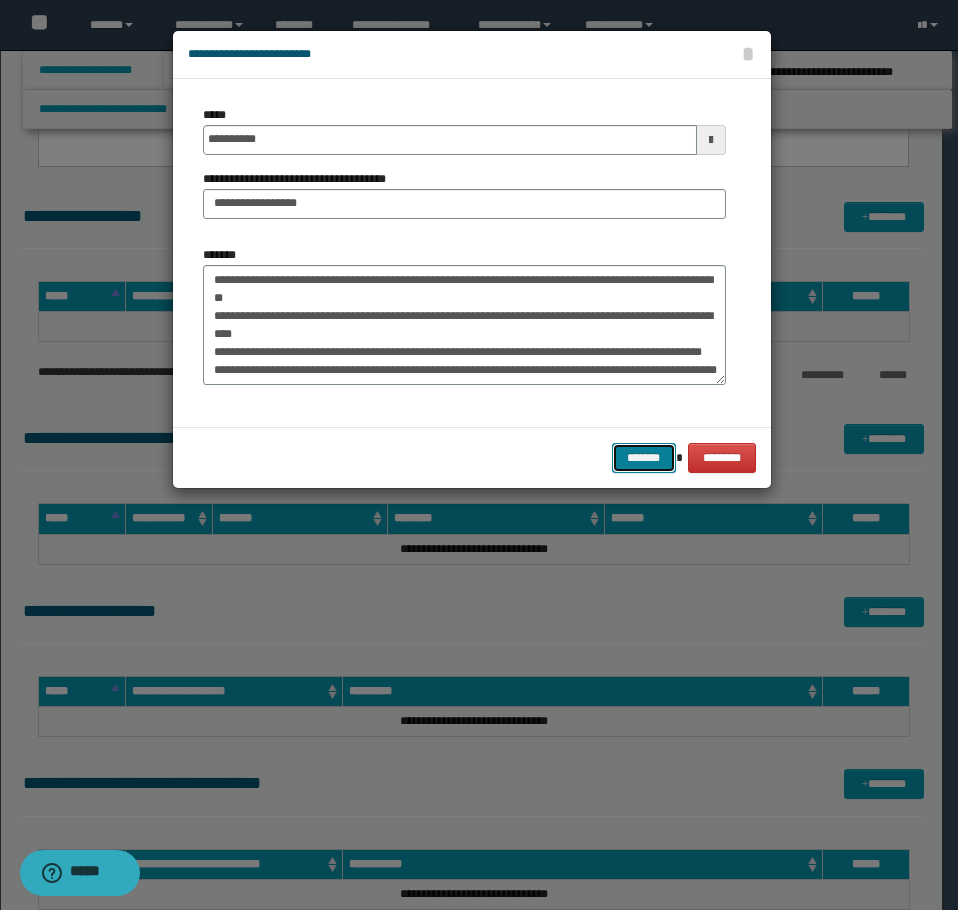 click on "*******" at bounding box center (644, 458) 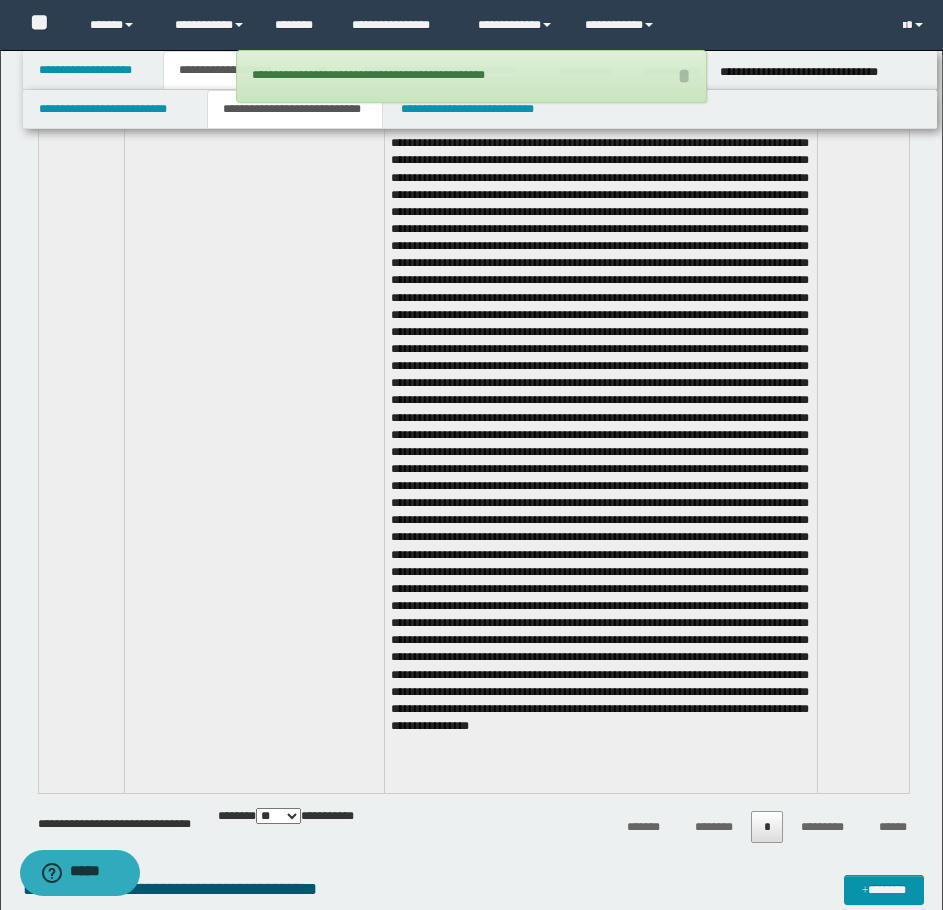 scroll, scrollTop: 6051, scrollLeft: 0, axis: vertical 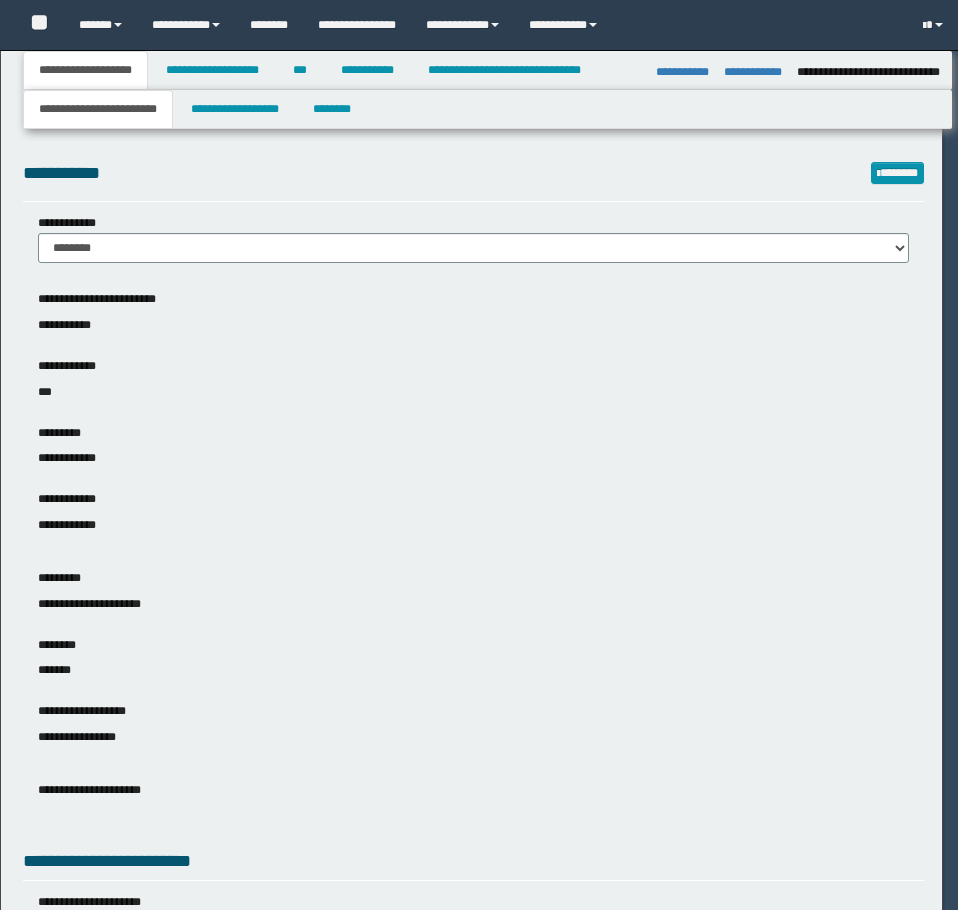 select on "*" 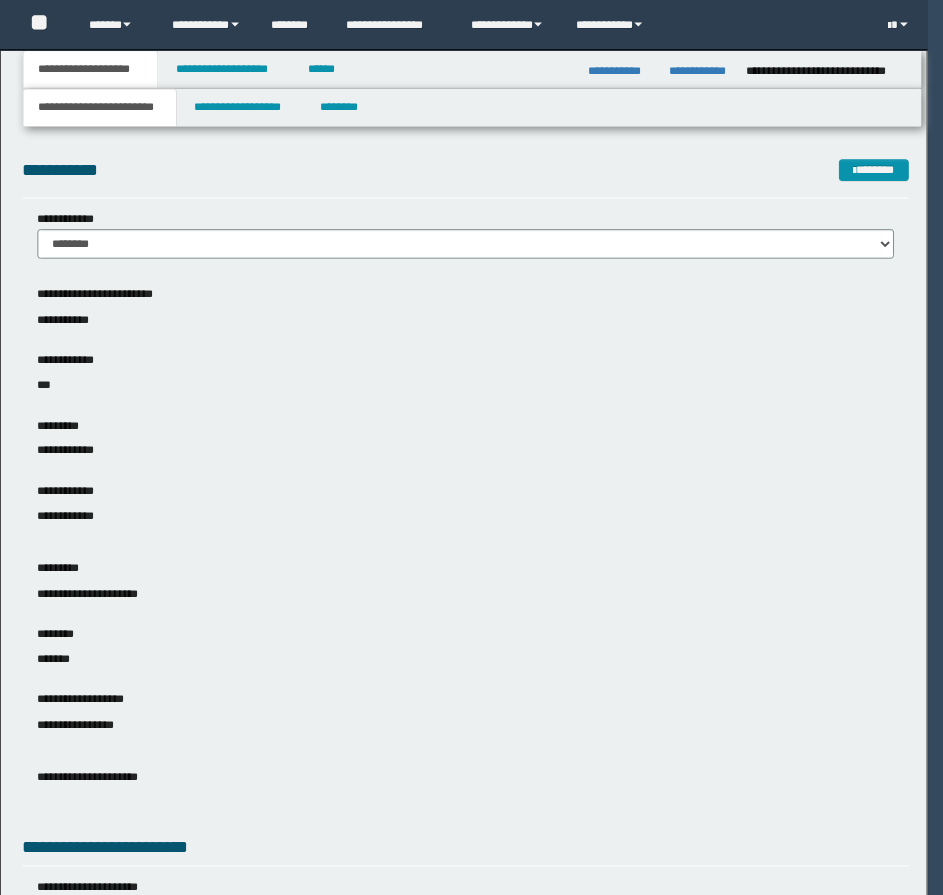 scroll, scrollTop: 0, scrollLeft: 0, axis: both 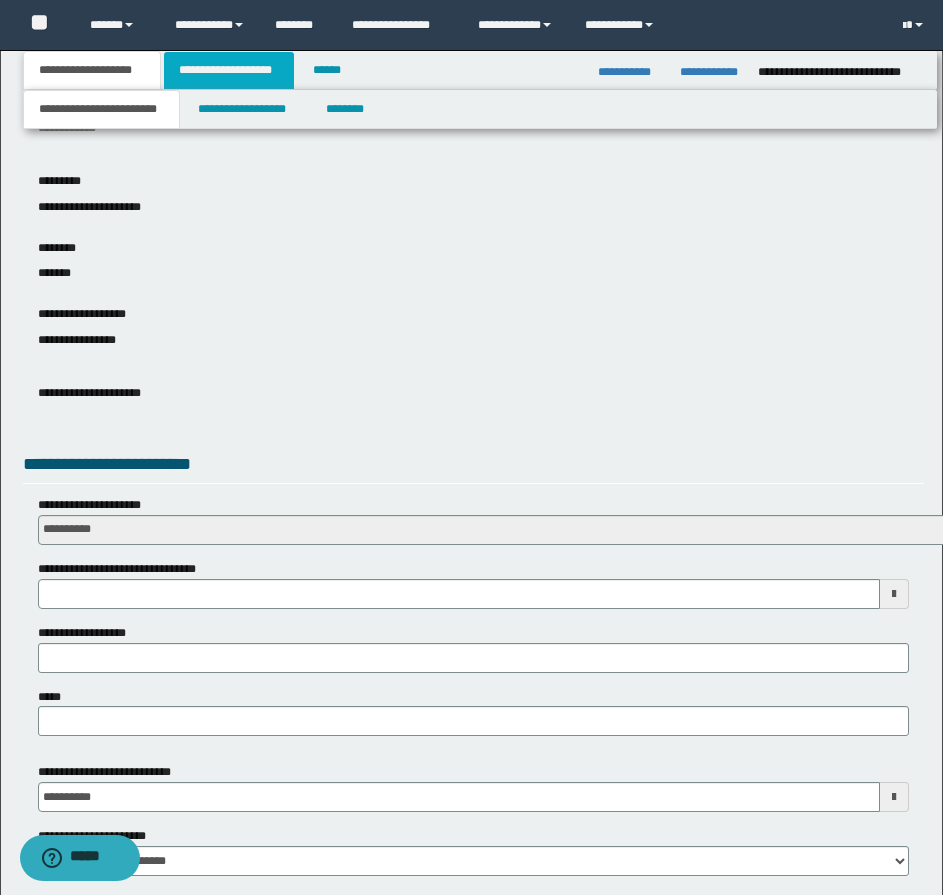 click on "**********" at bounding box center [229, 70] 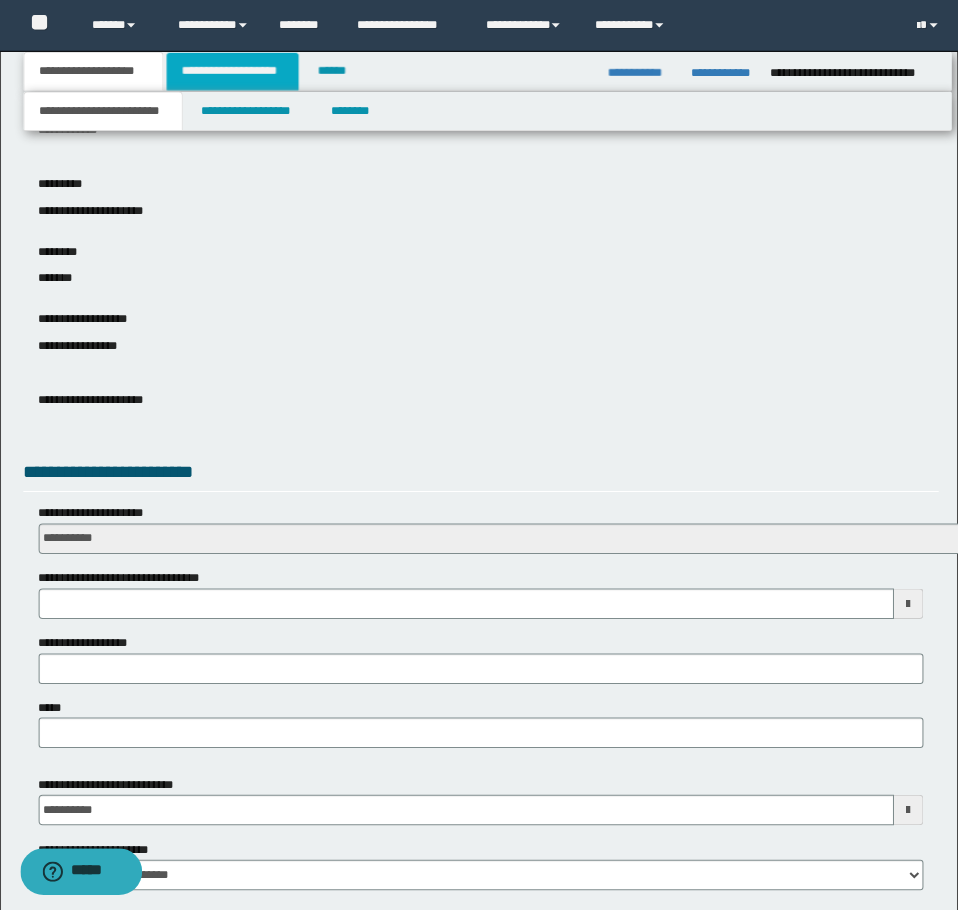 scroll, scrollTop: 0, scrollLeft: 0, axis: both 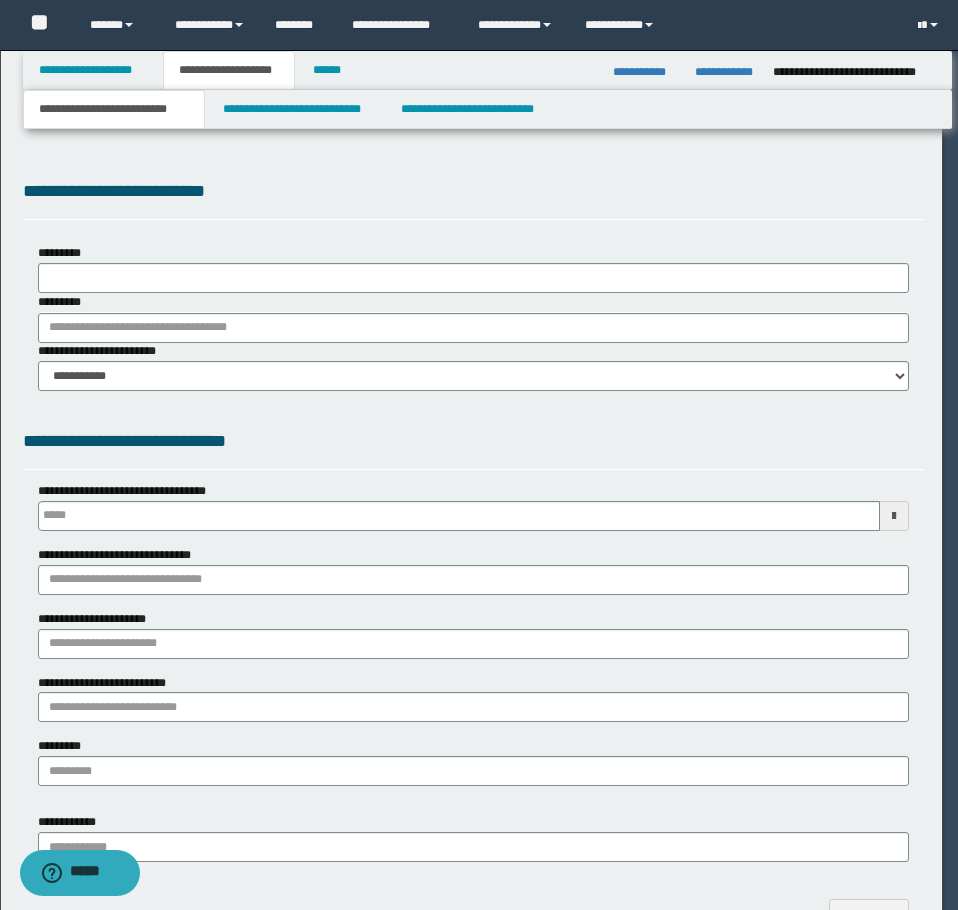 type 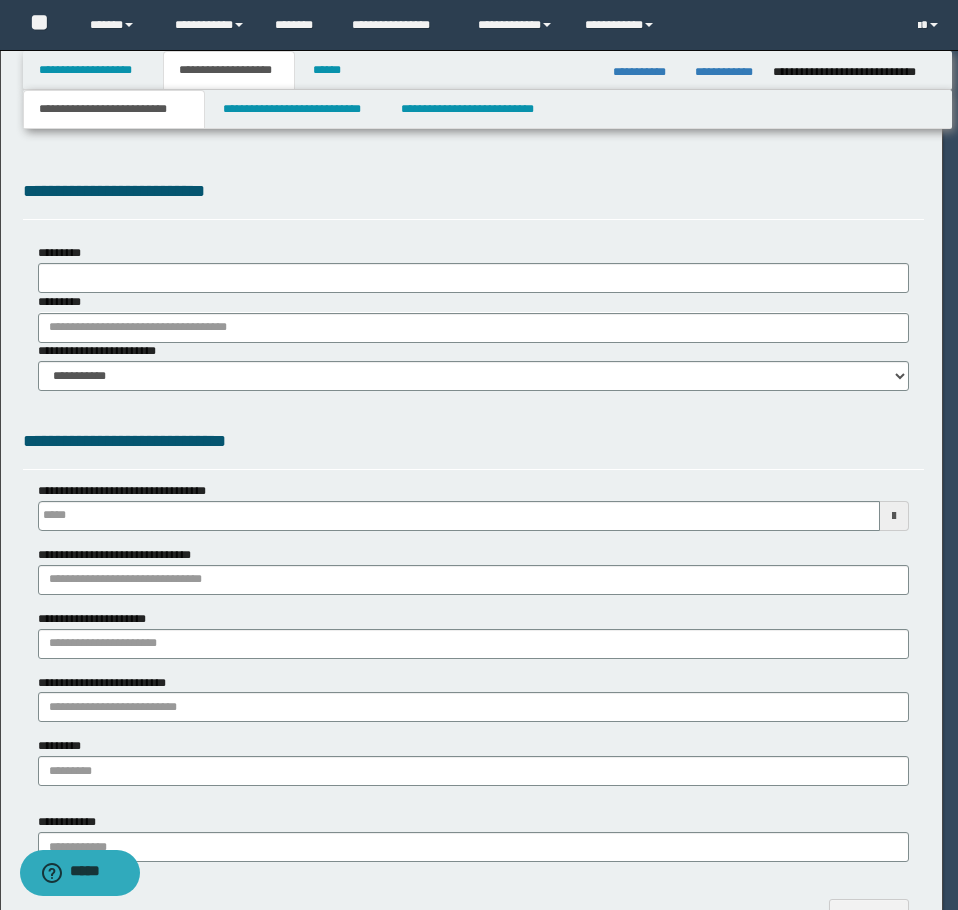 scroll, scrollTop: 0, scrollLeft: 0, axis: both 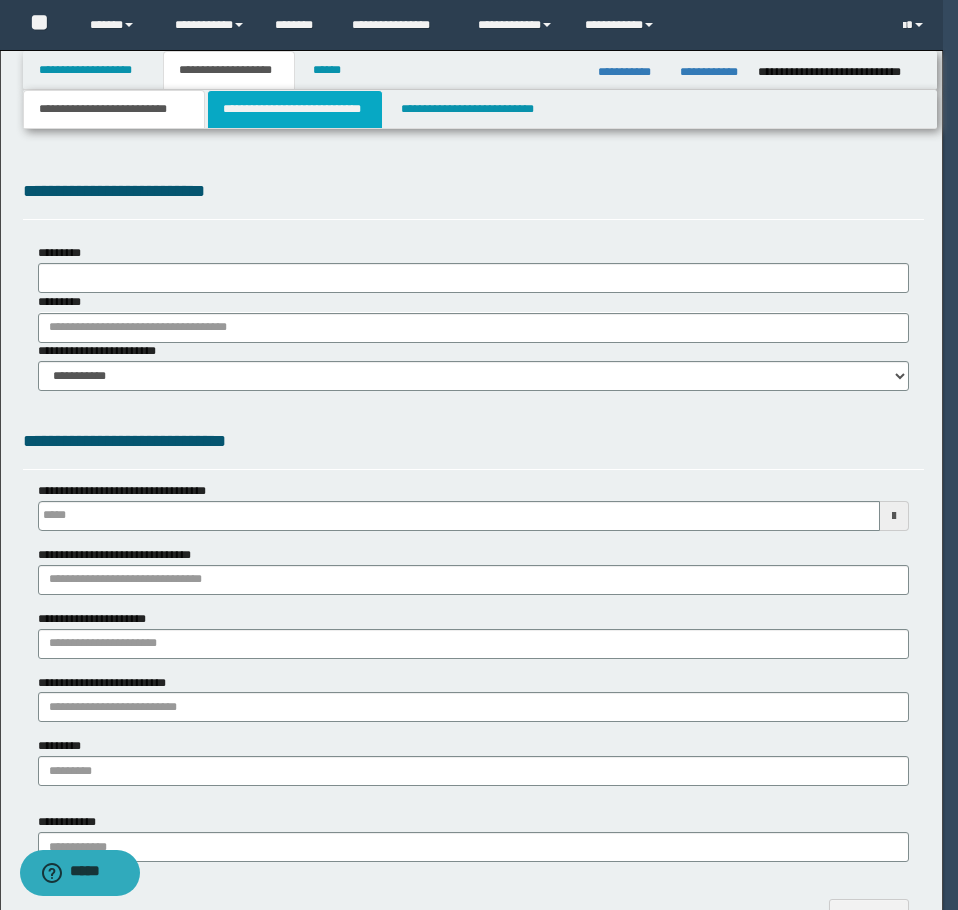 select on "*" 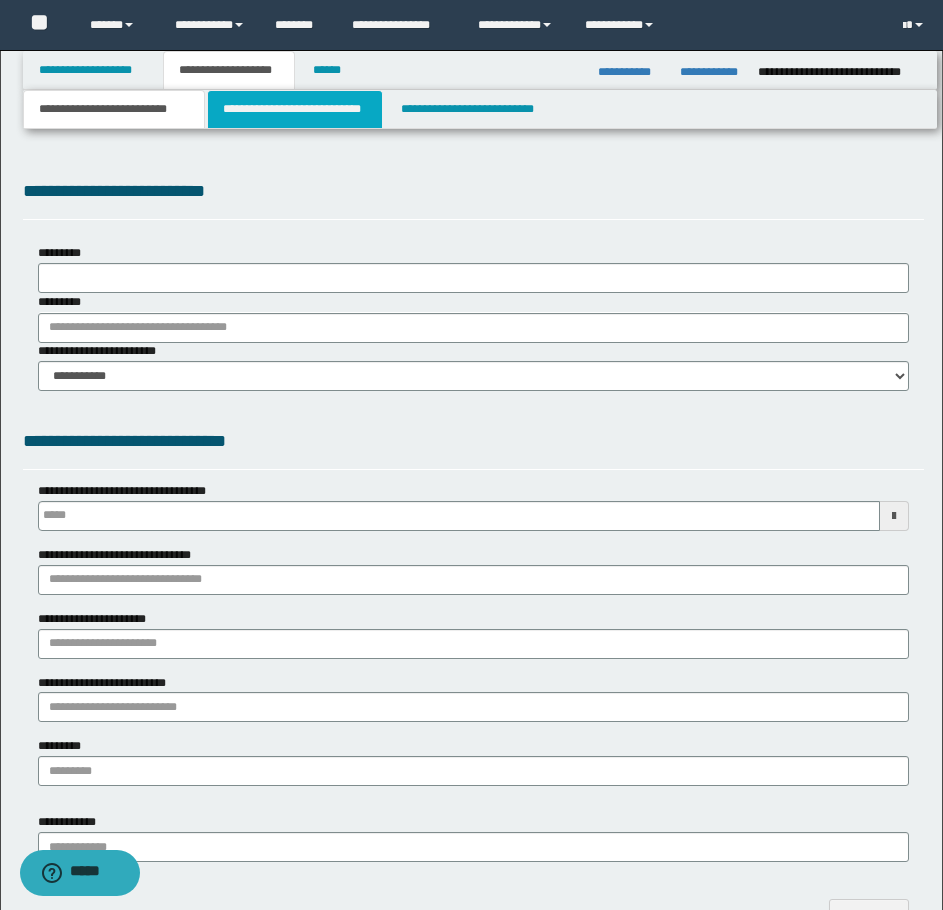 click on "**********" at bounding box center (295, 109) 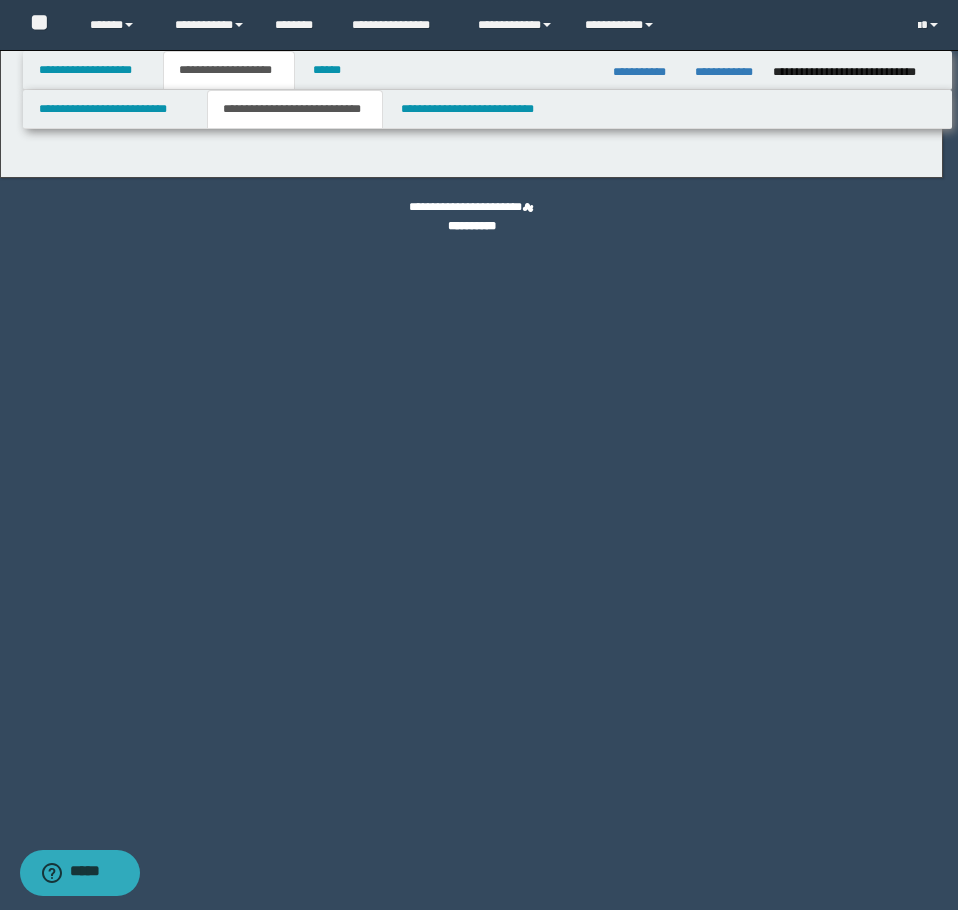 select on "*" 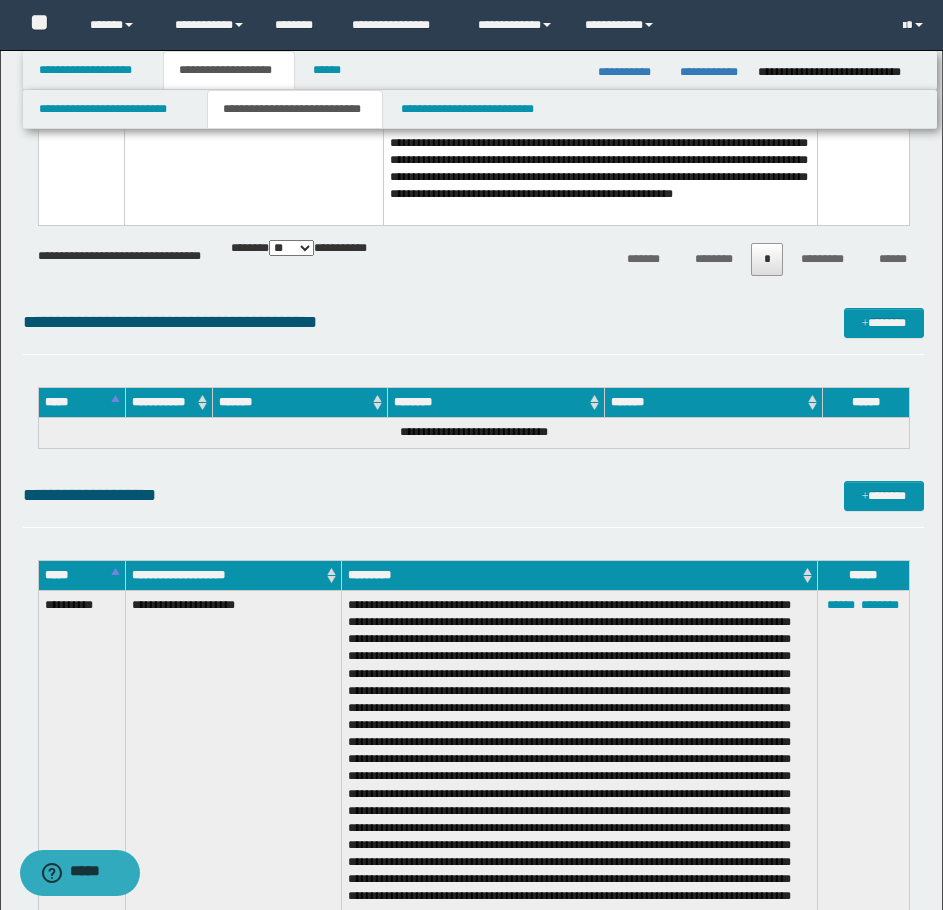 scroll, scrollTop: 6200, scrollLeft: 0, axis: vertical 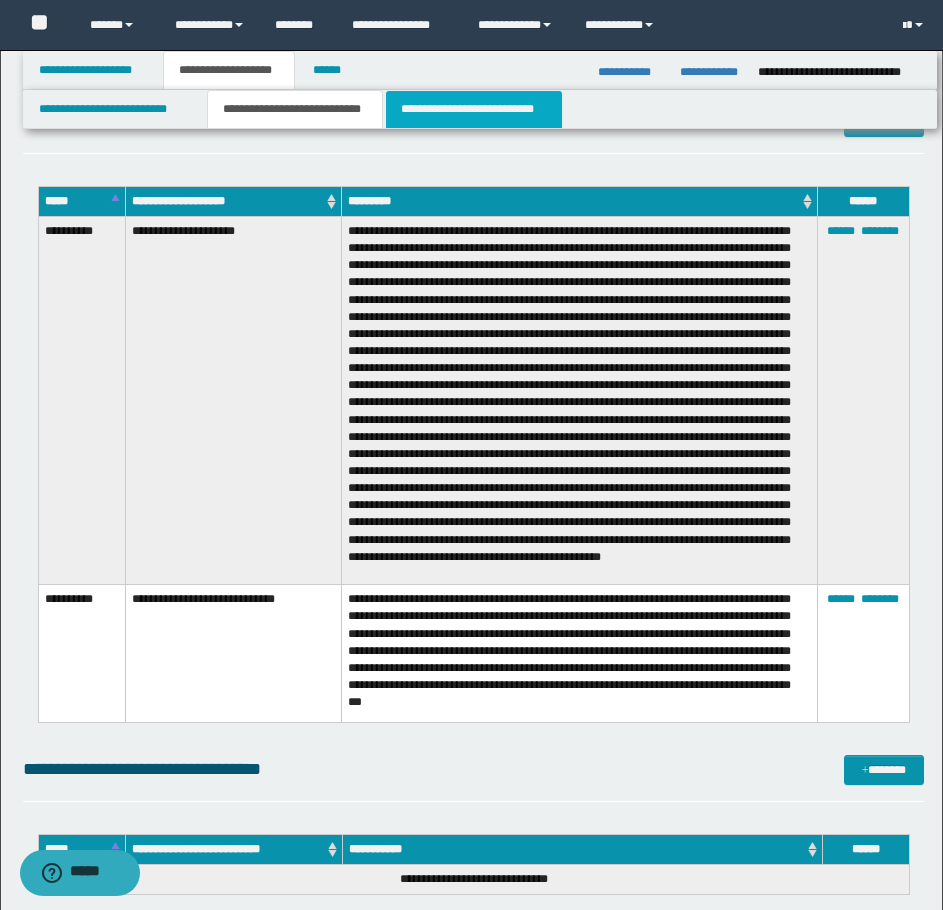 click on "**********" at bounding box center [474, 109] 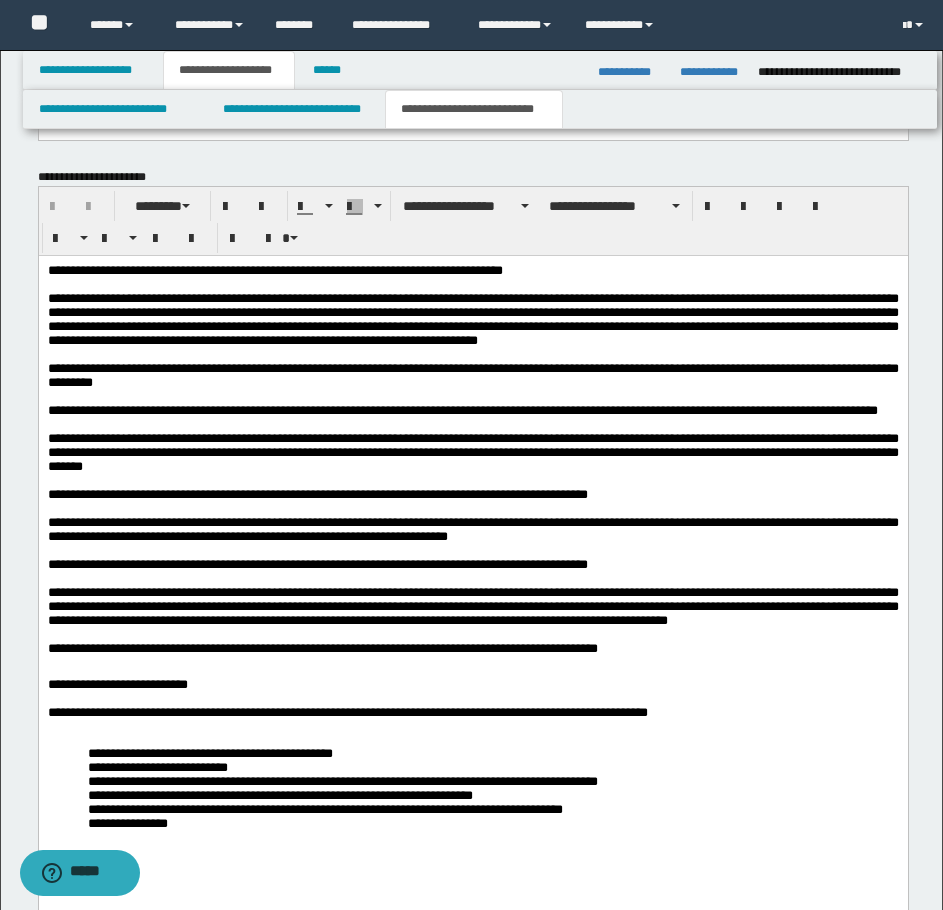 scroll, scrollTop: 3762, scrollLeft: 0, axis: vertical 